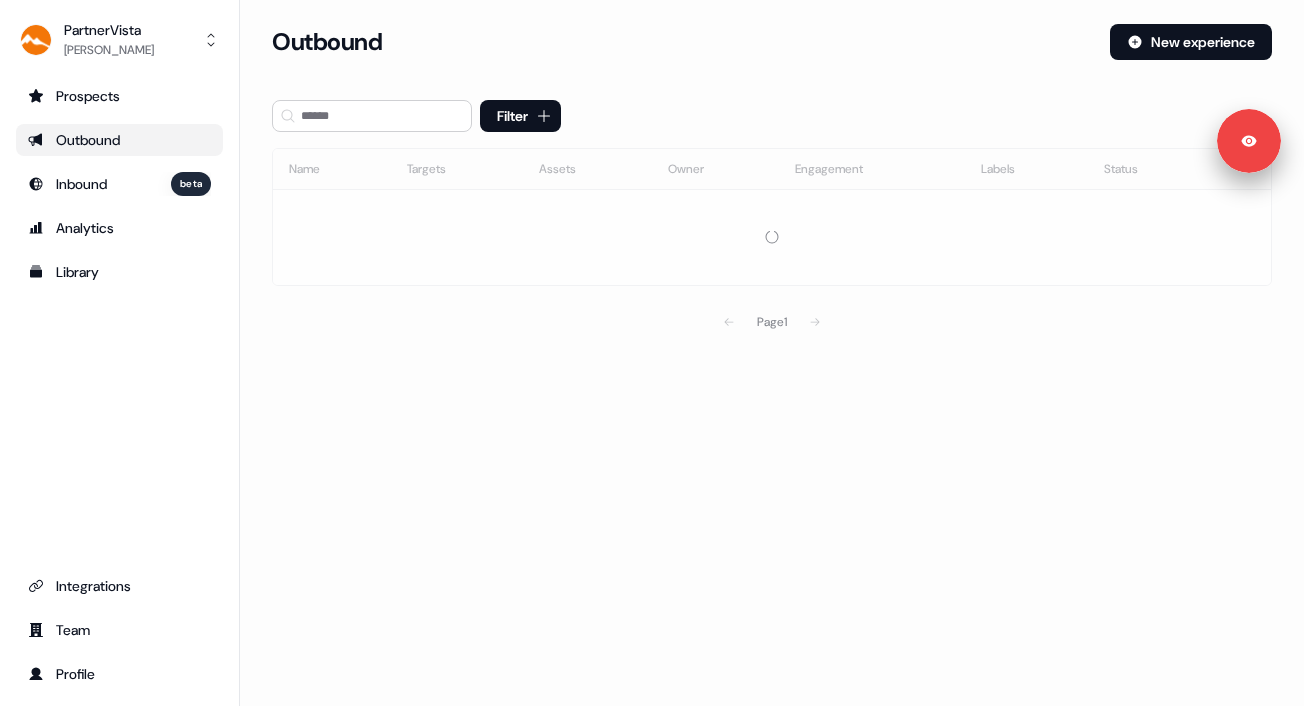 scroll, scrollTop: 0, scrollLeft: 0, axis: both 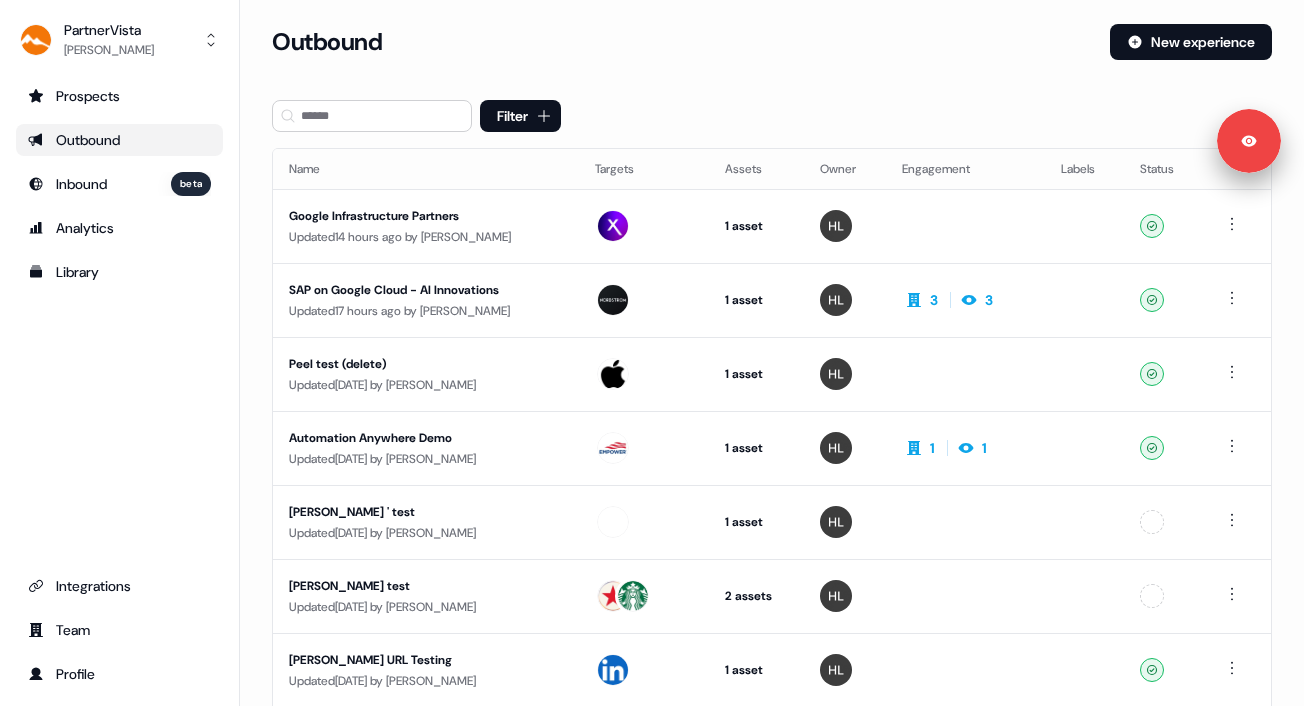 click on "Prospects Outbound Inbound beta Analytics Library   Integrations Team Profile" at bounding box center [119, 385] 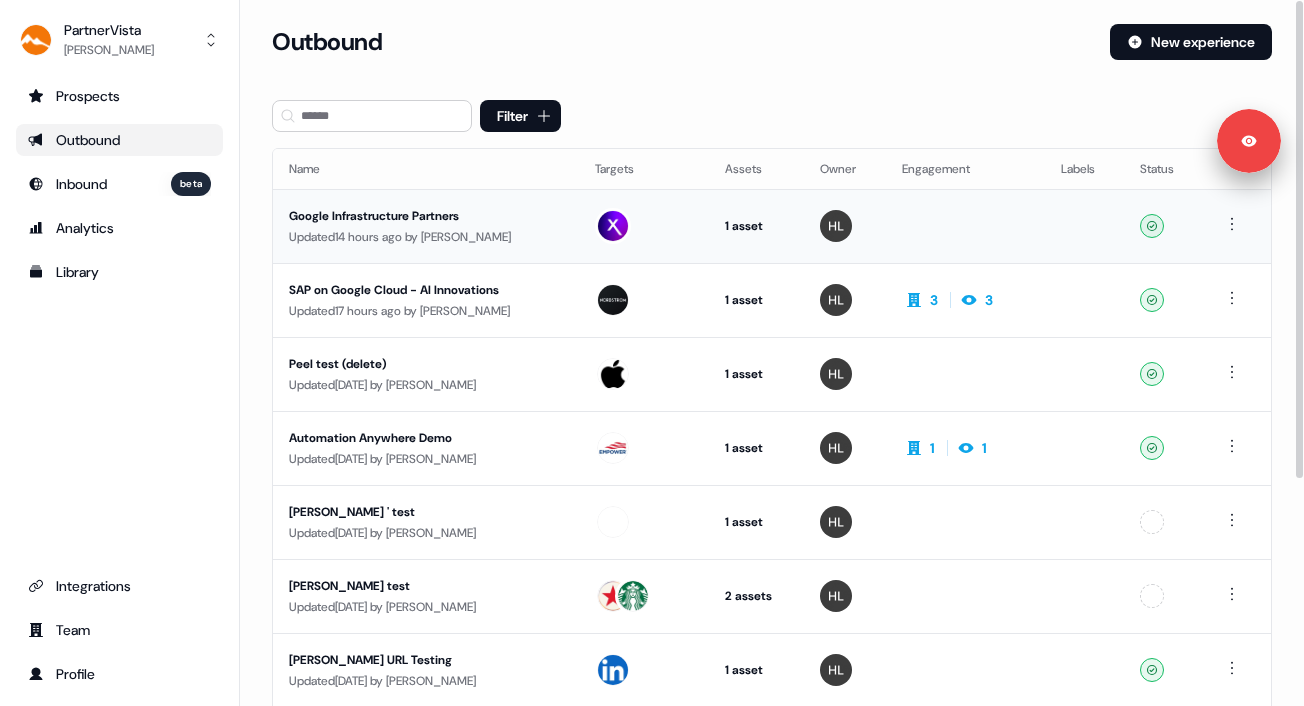click on "Google Infrastructure Partners" at bounding box center [426, 216] 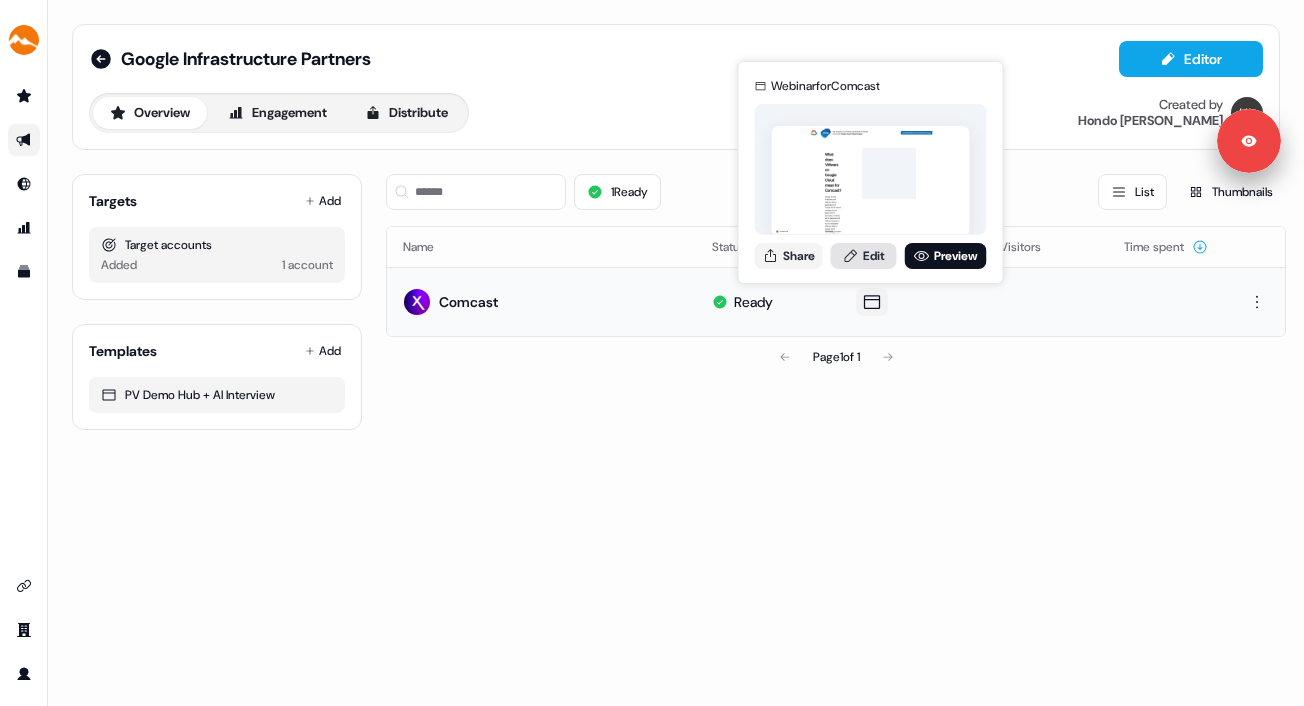 click 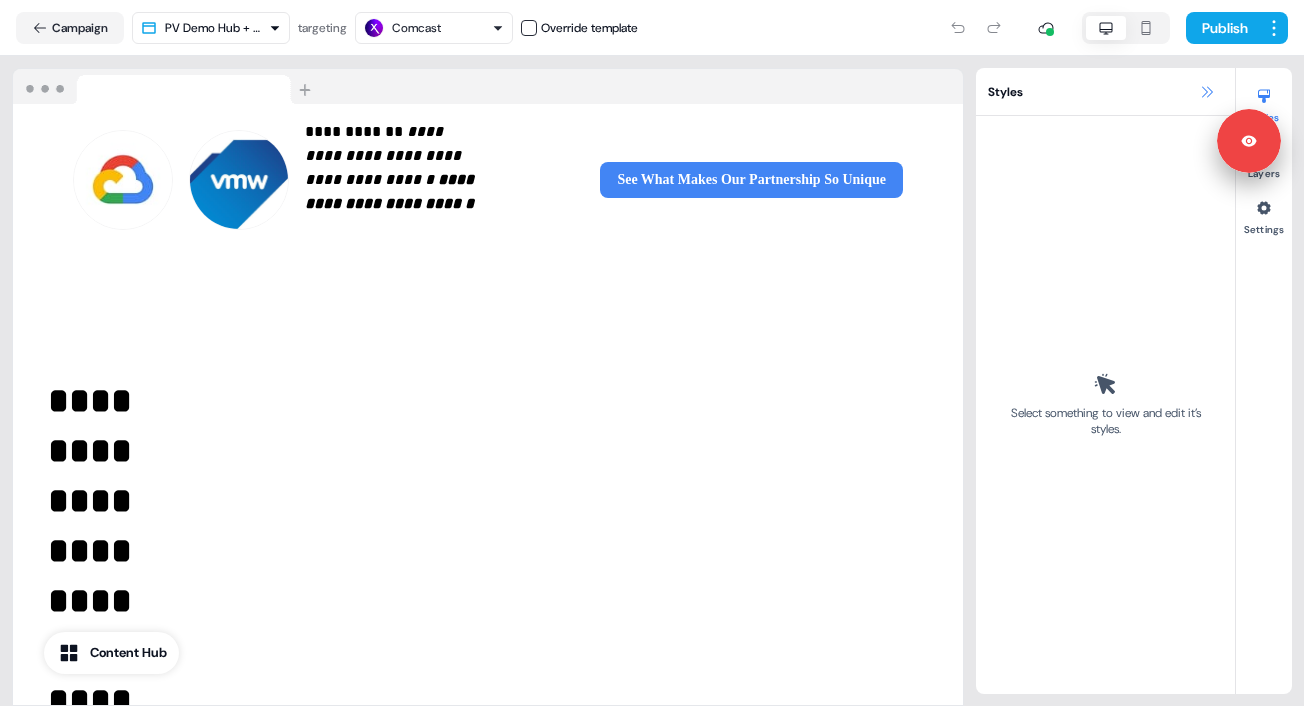 click 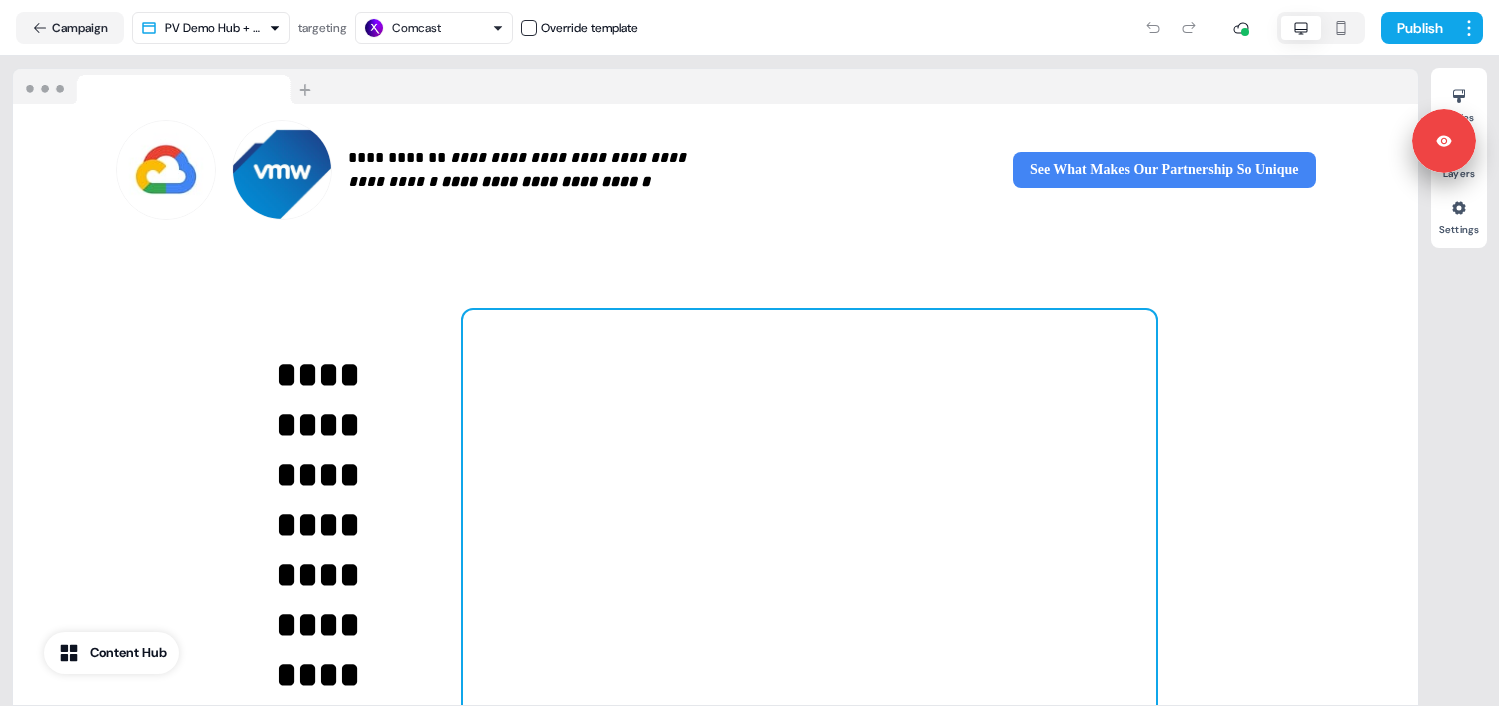scroll, scrollTop: 0, scrollLeft: 0, axis: both 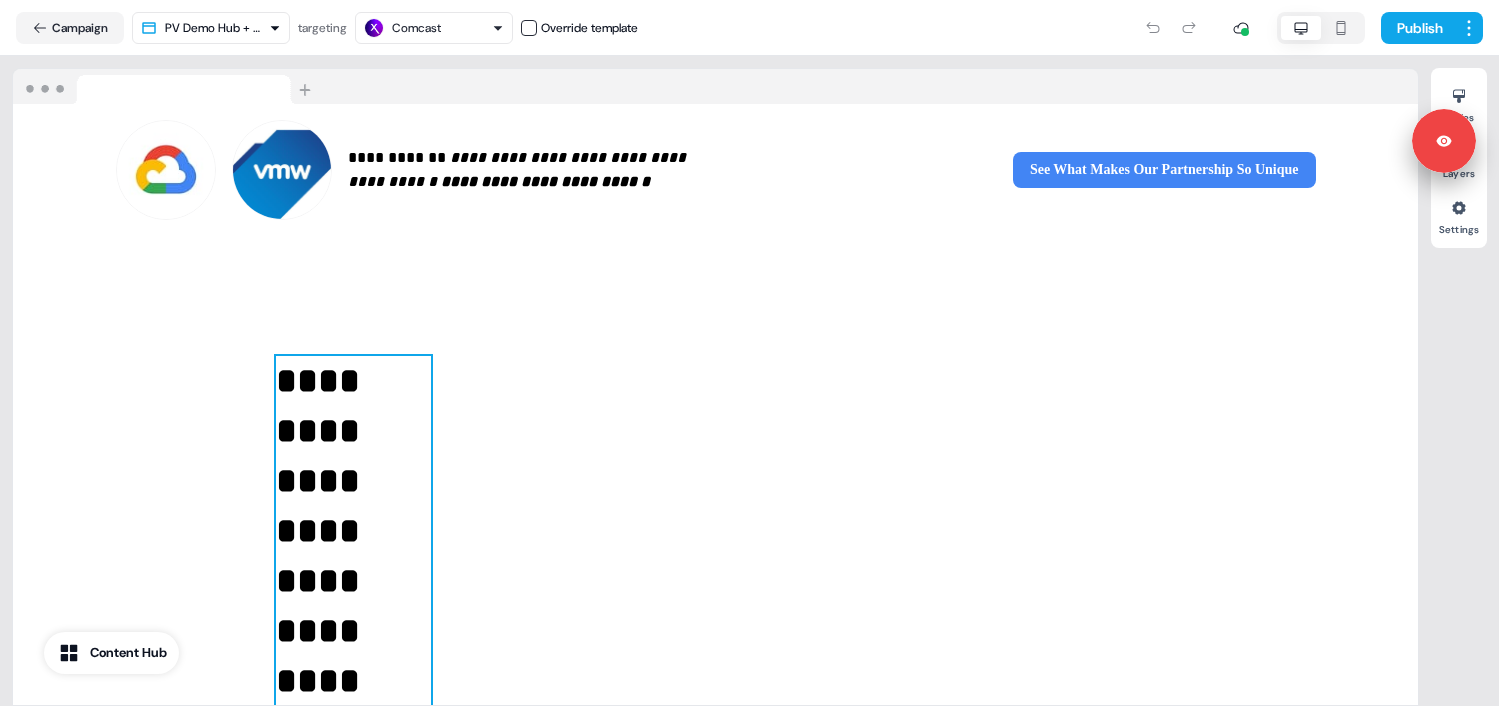 click on "**********" at bounding box center (328, 606) 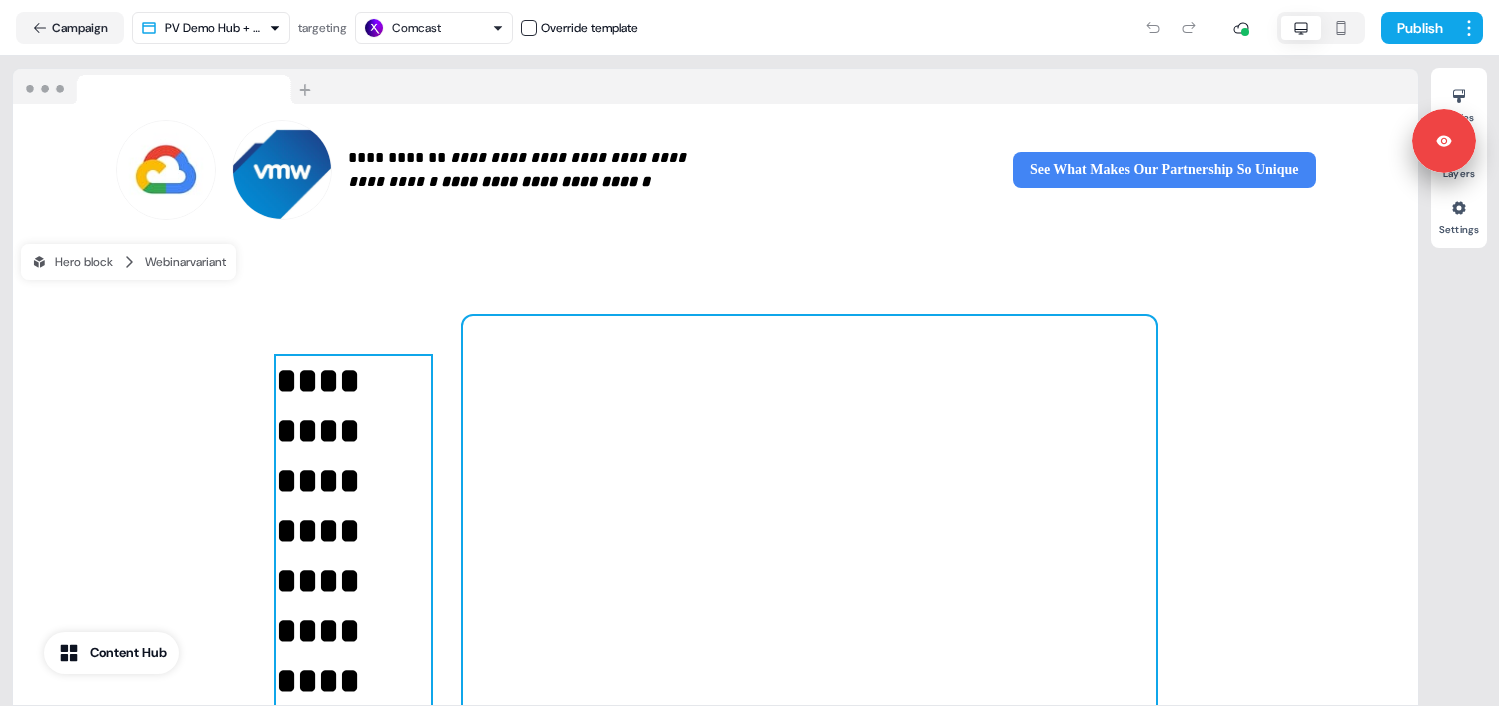 click on "To pick up a draggable item, press the space bar.
While dragging, use the arrow keys to move the item.
Press space again to drop the item in its new position, or press escape to cancel." at bounding box center (809, 566) 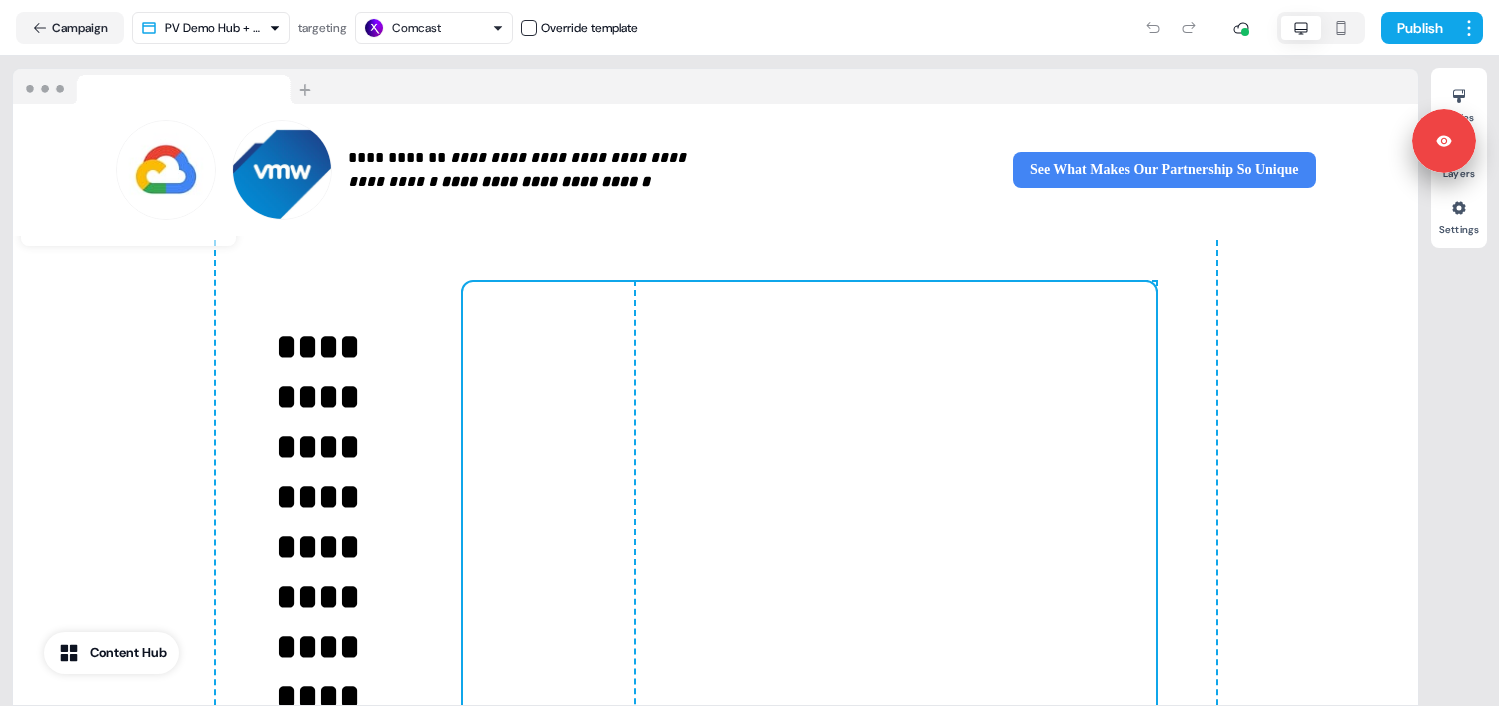 scroll, scrollTop: 0, scrollLeft: 0, axis: both 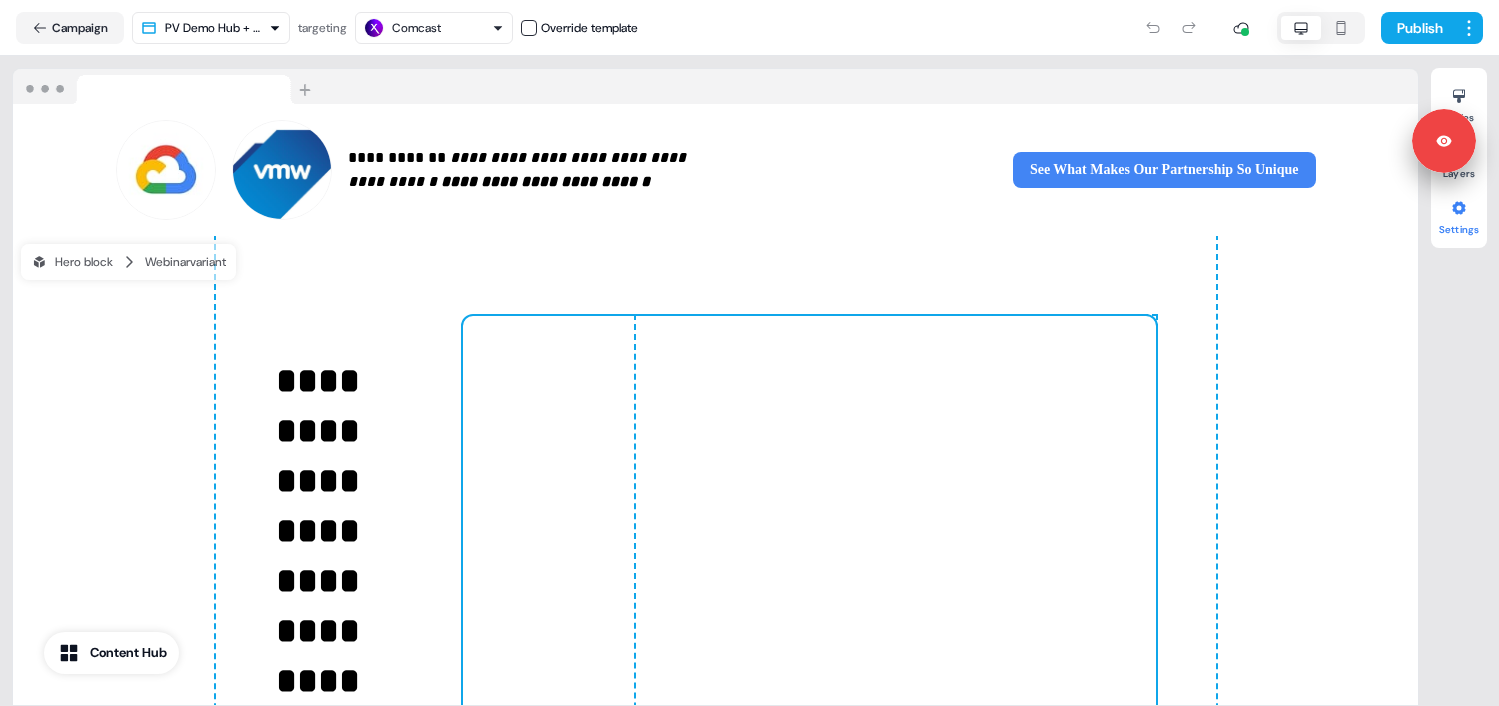 click on "Settings" at bounding box center [1459, 214] 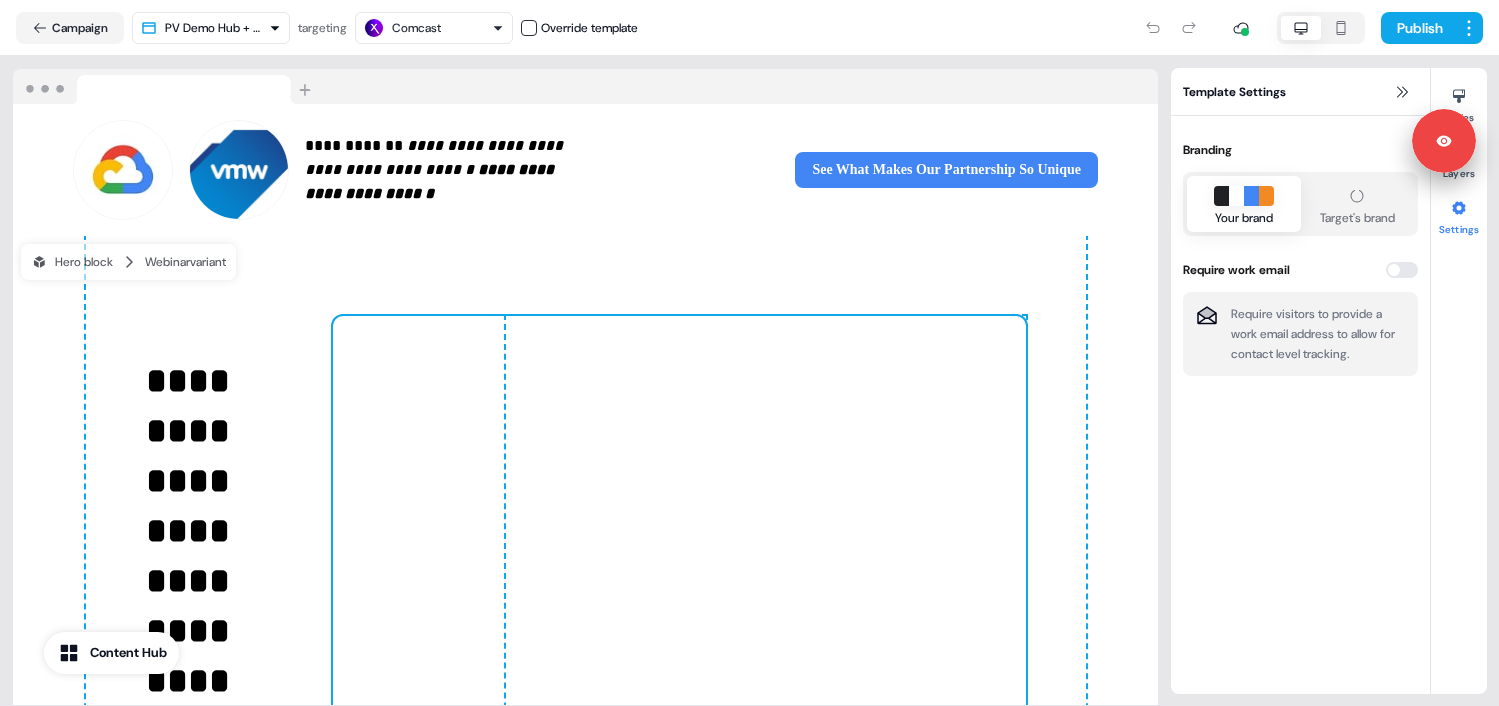 click on "Template Settings Branding Your brand Target's brand Require work email Require visitors to provide a work email address to allow for contact level tracking." at bounding box center (1300, 381) 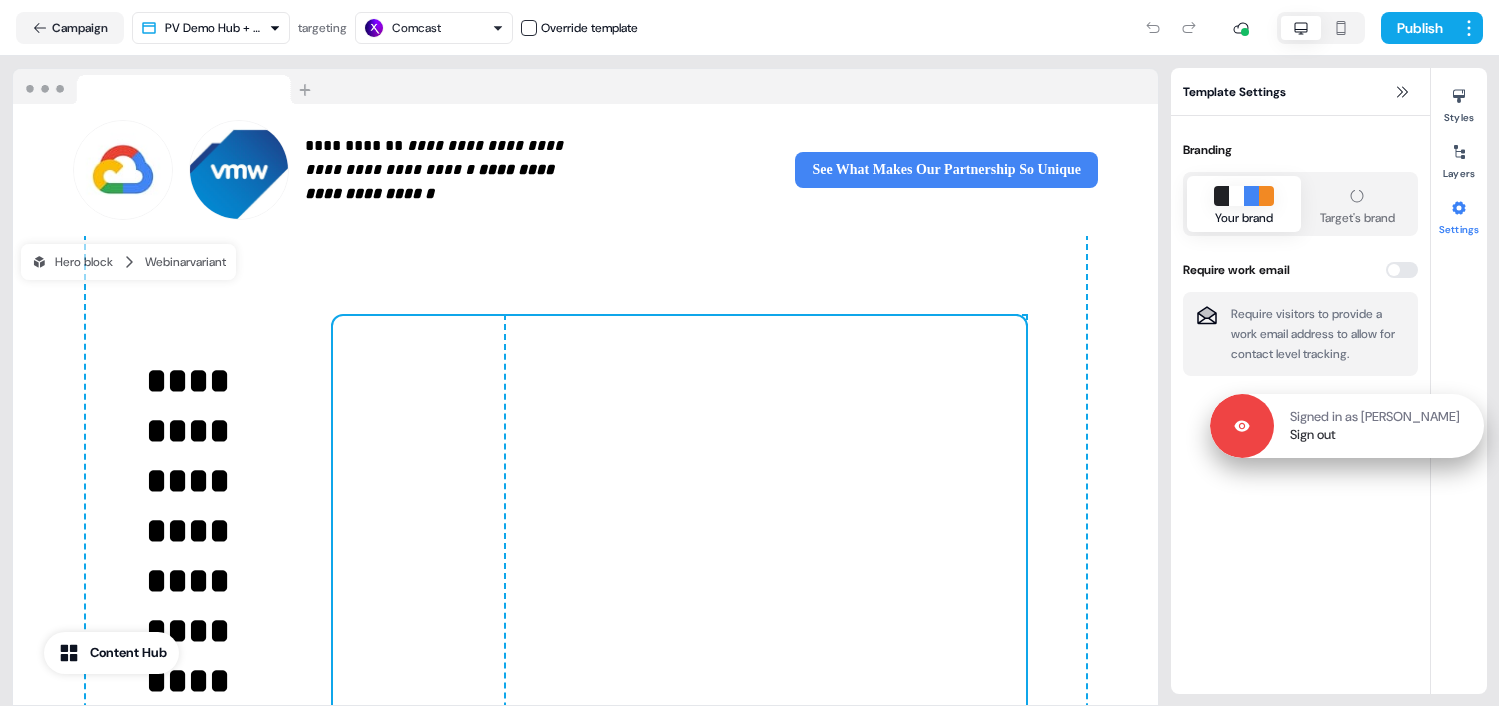 drag, startPoint x: 1404, startPoint y: 144, endPoint x: 1412, endPoint y: 429, distance: 285.11224 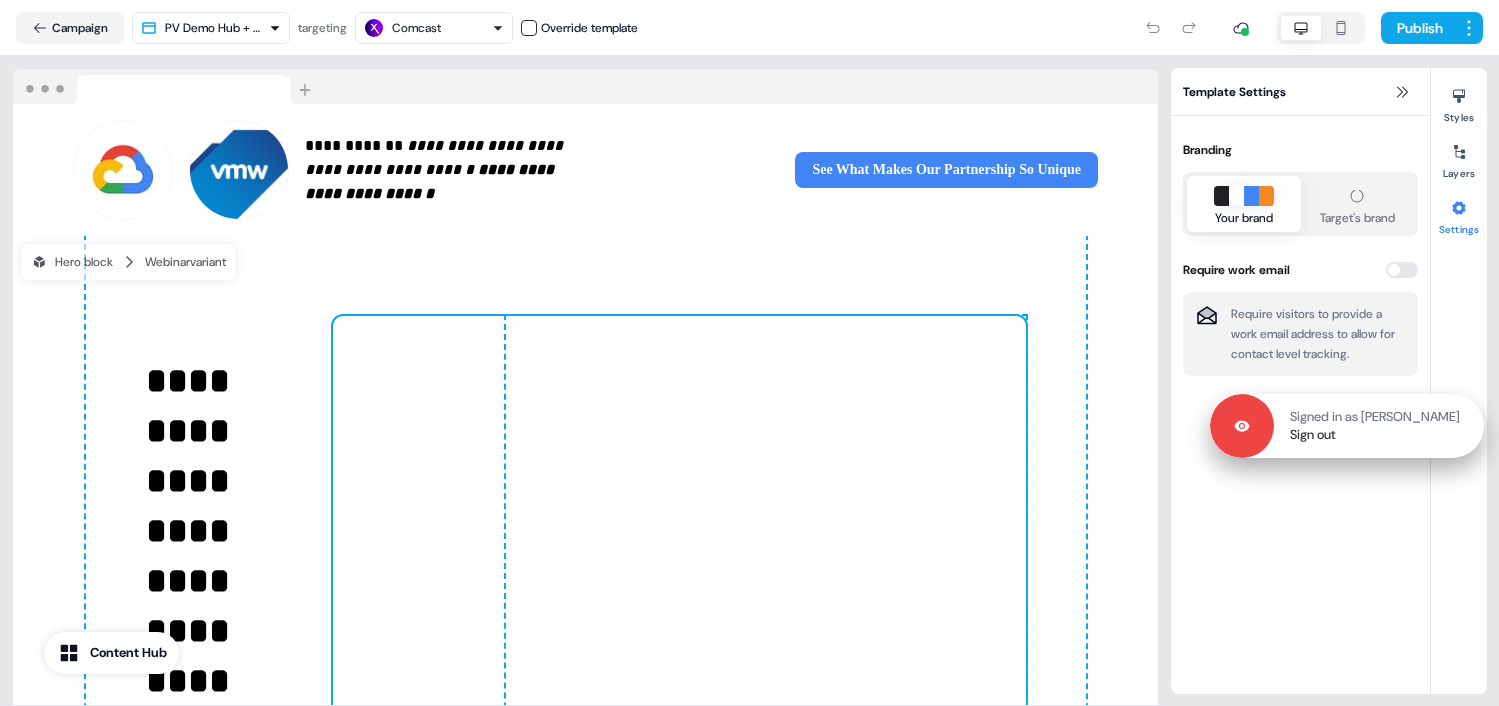 click on "Signed in as Hondo Lewis Sign out" at bounding box center [1379, 426] 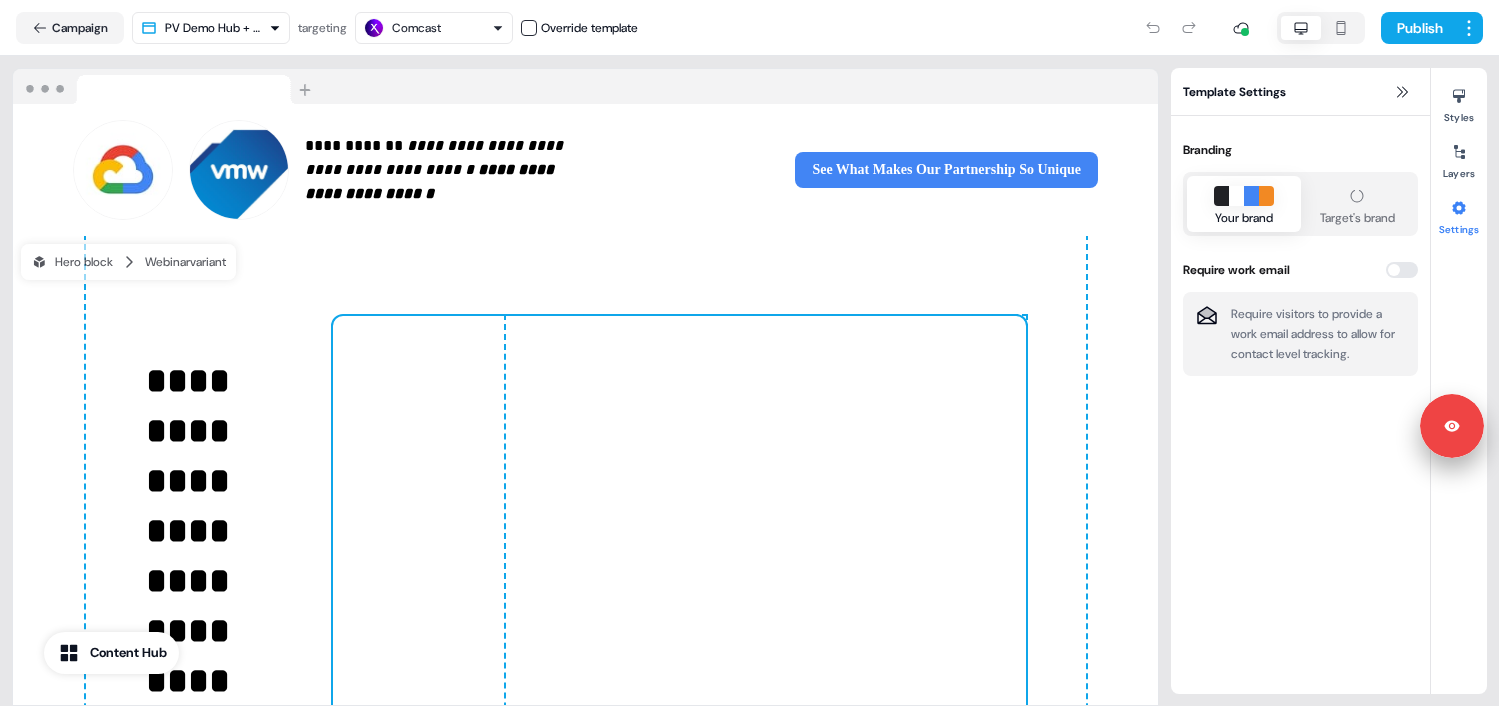 click on "To pick up a draggable item, press the space bar.
While dragging, use the arrow keys to move the item.
Press space again to drop the item in its new position, or press escape to cancel." at bounding box center (679, 566) 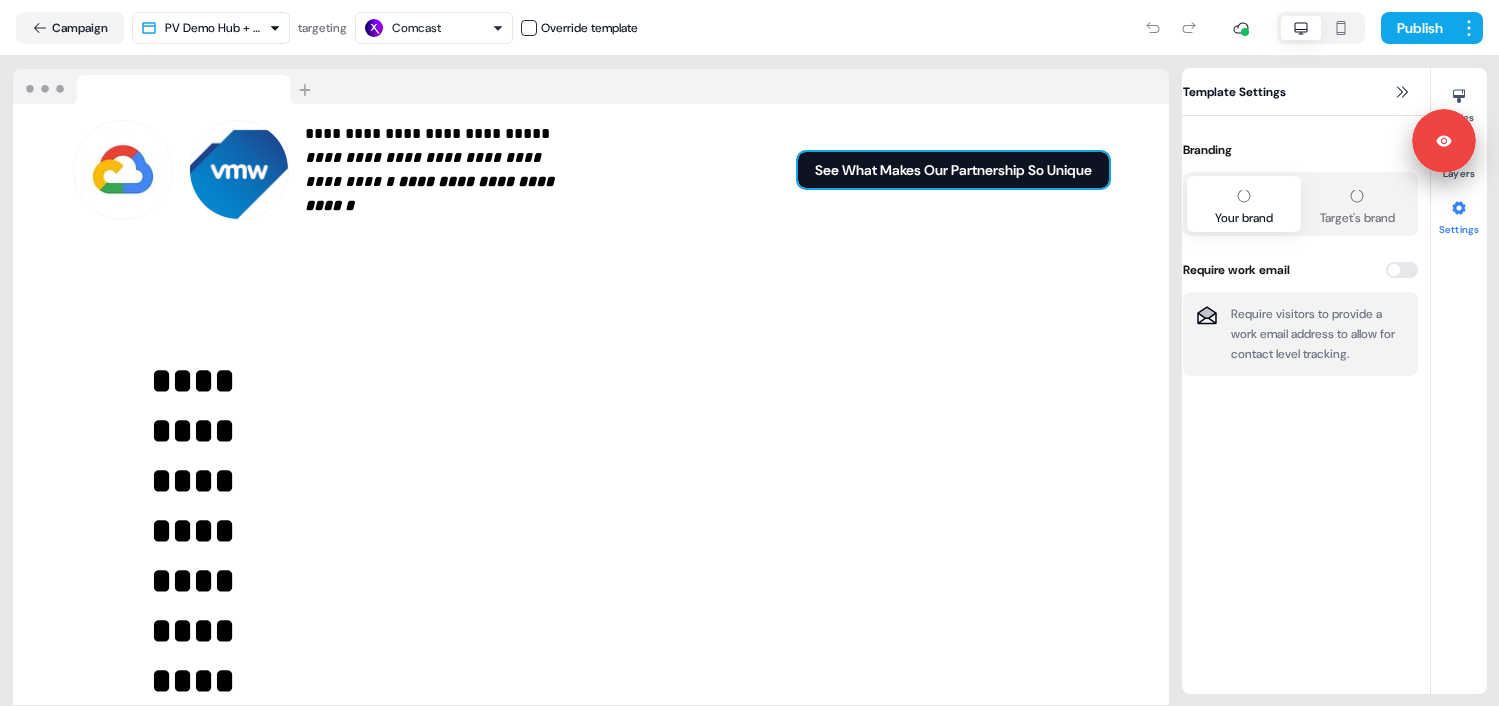 scroll, scrollTop: 0, scrollLeft: 0, axis: both 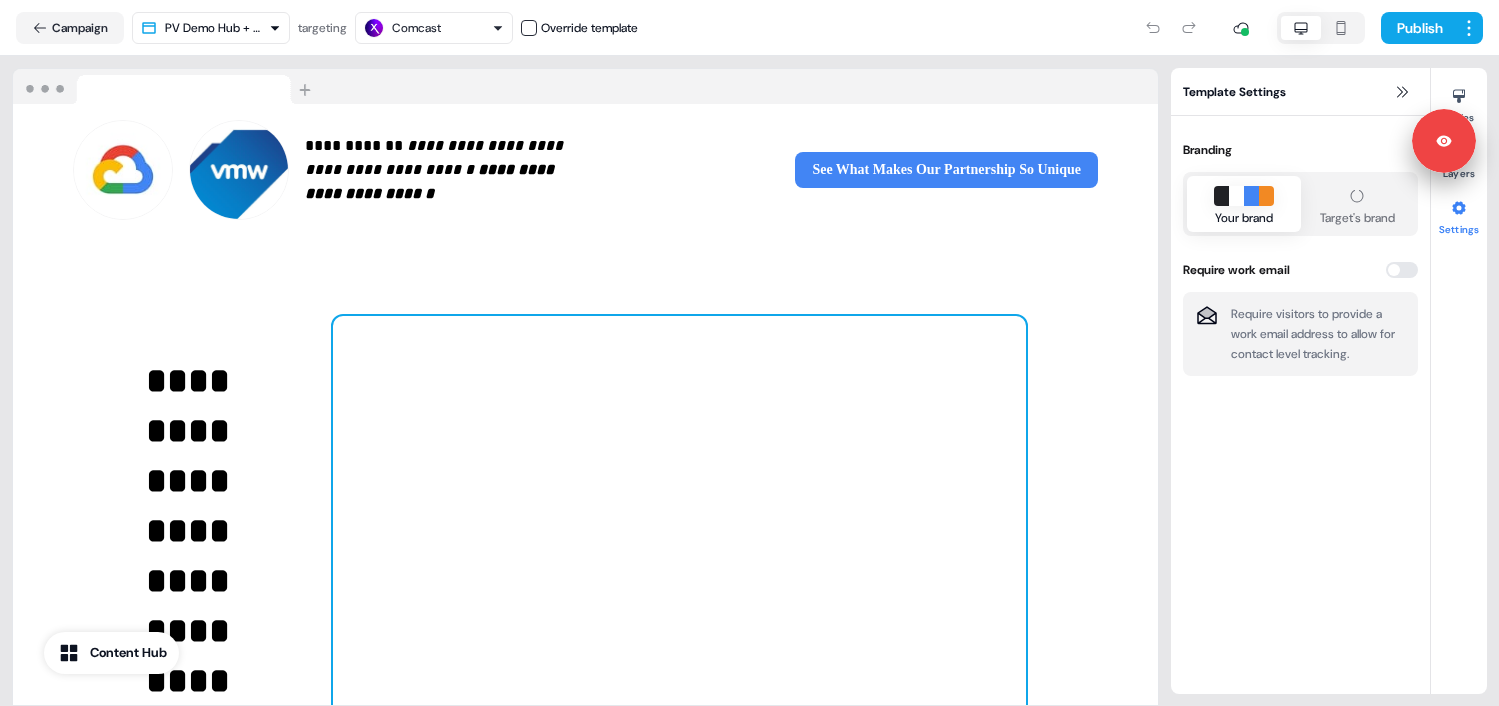 click on "To pick up a draggable item, press the space bar.
While dragging, use the arrow keys to move the item.
Press space again to drop the item in its new position, or press escape to cancel." at bounding box center (679, 566) 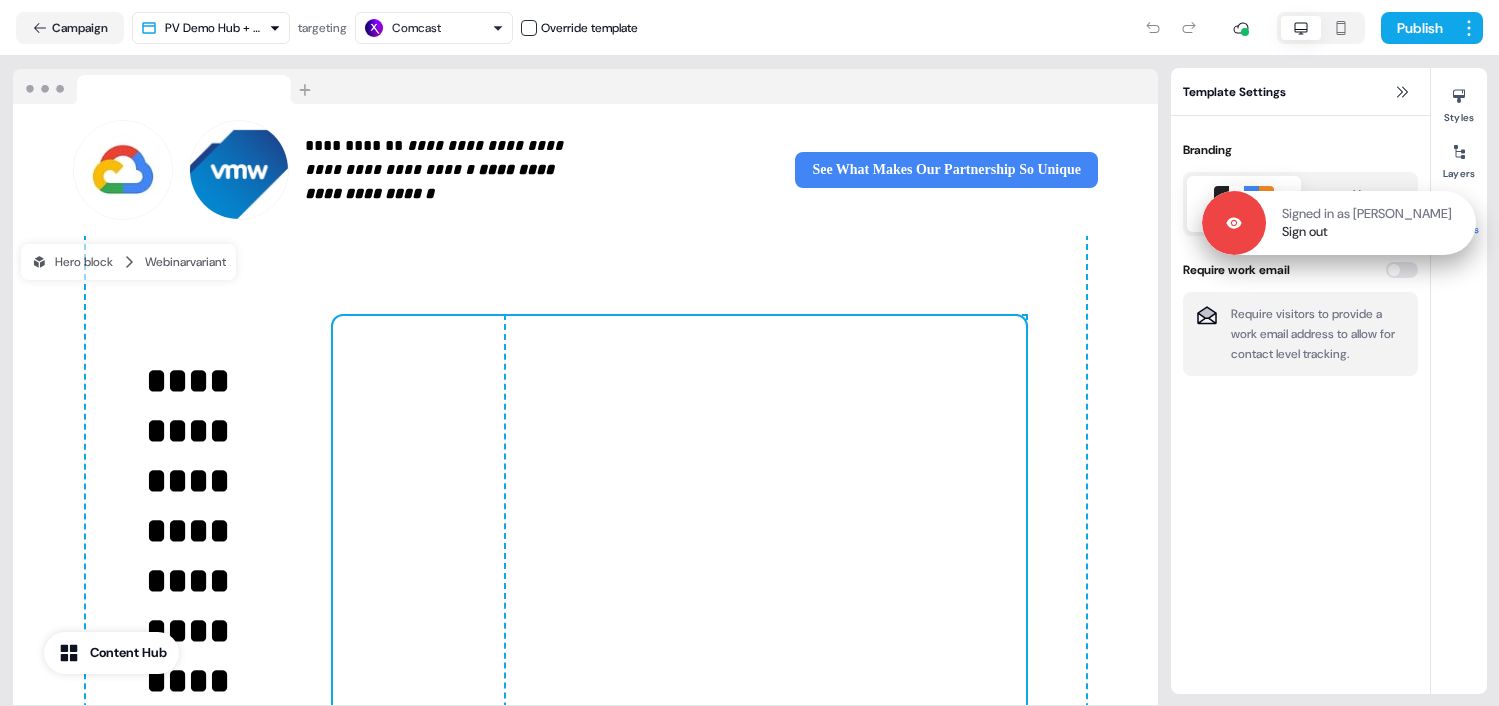 drag, startPoint x: 1403, startPoint y: 145, endPoint x: 1401, endPoint y: 514, distance: 369.00543 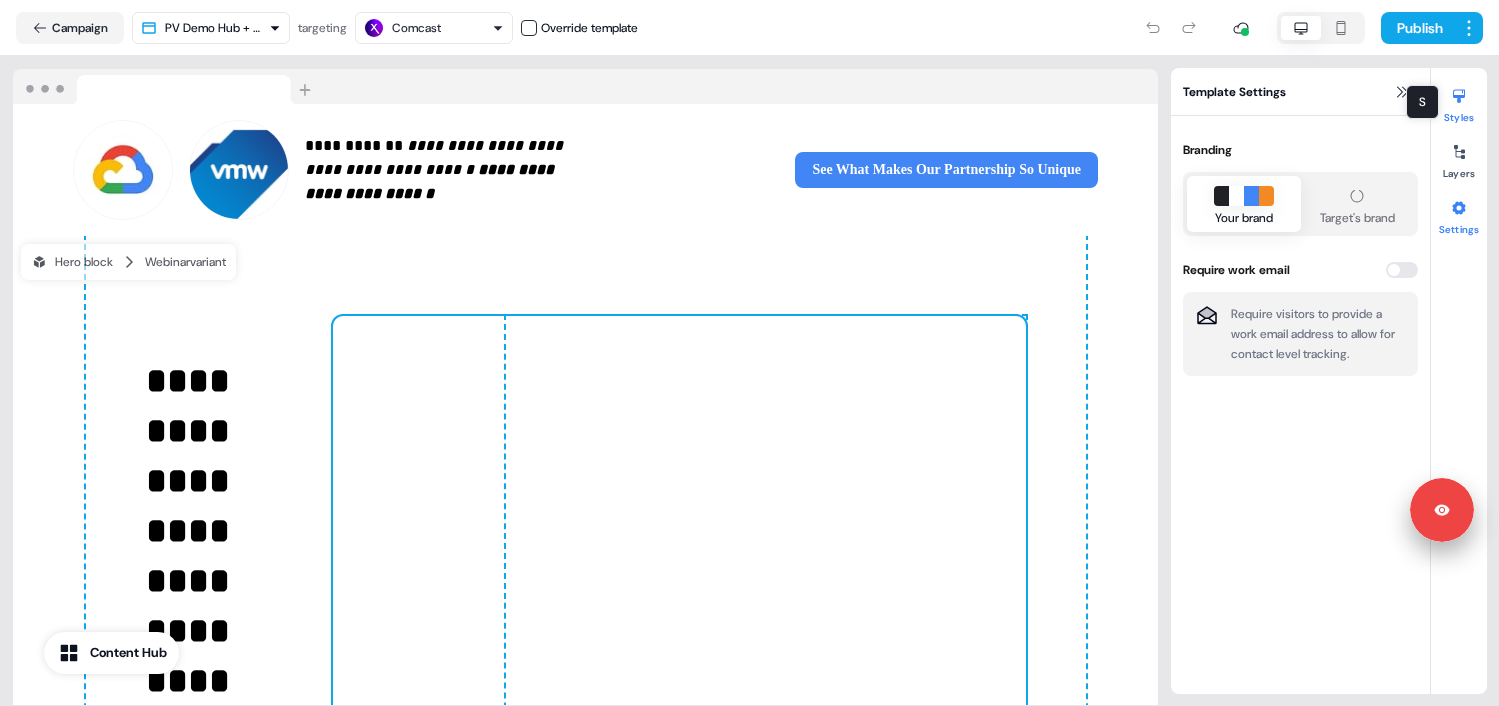 click 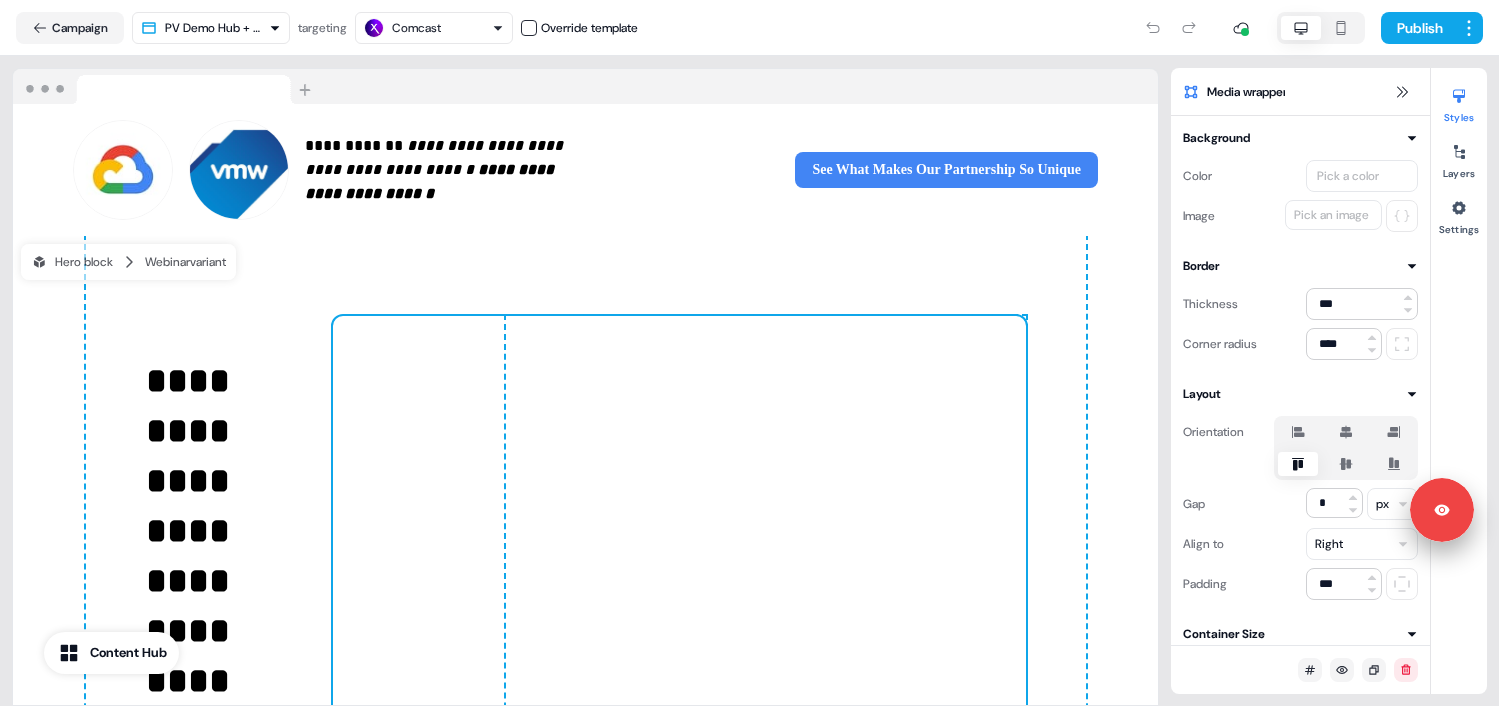 click 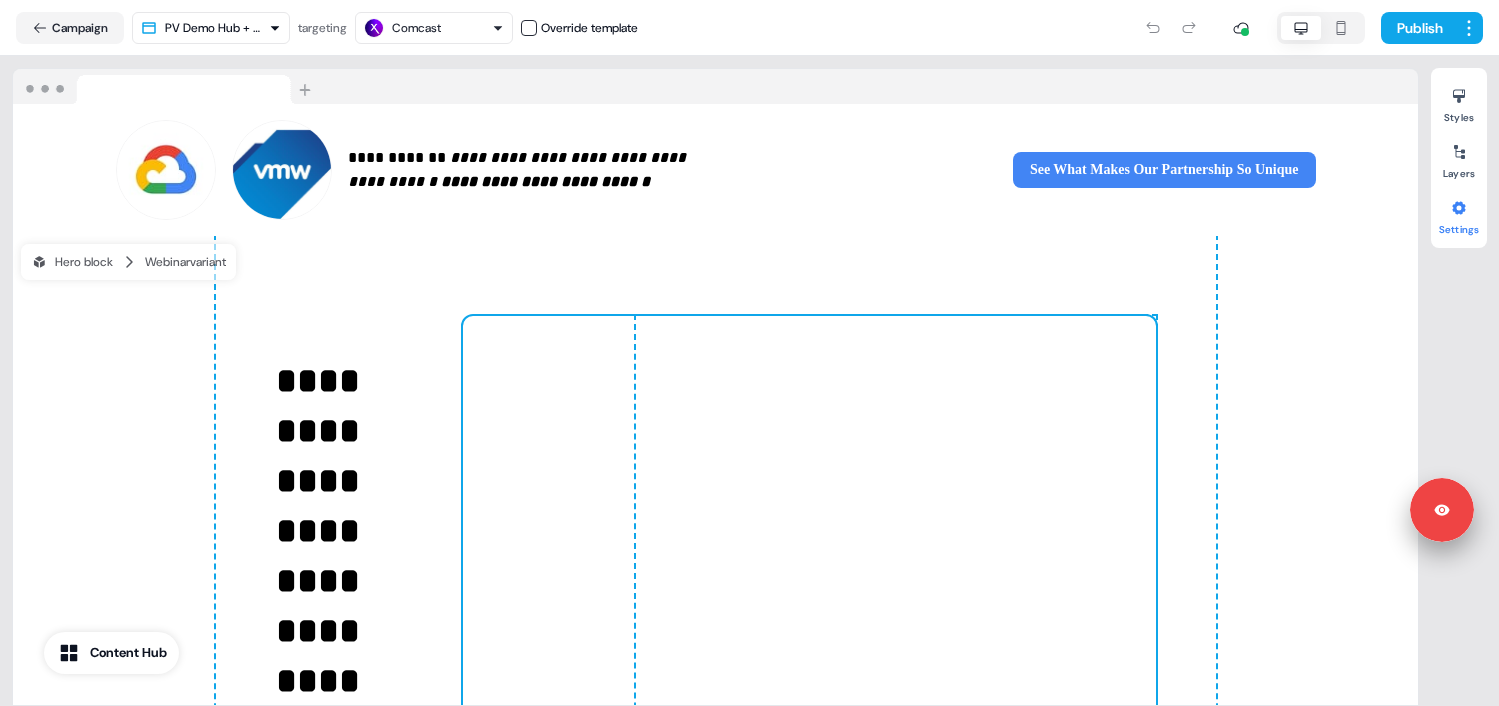 click on "Settings" at bounding box center [1459, 214] 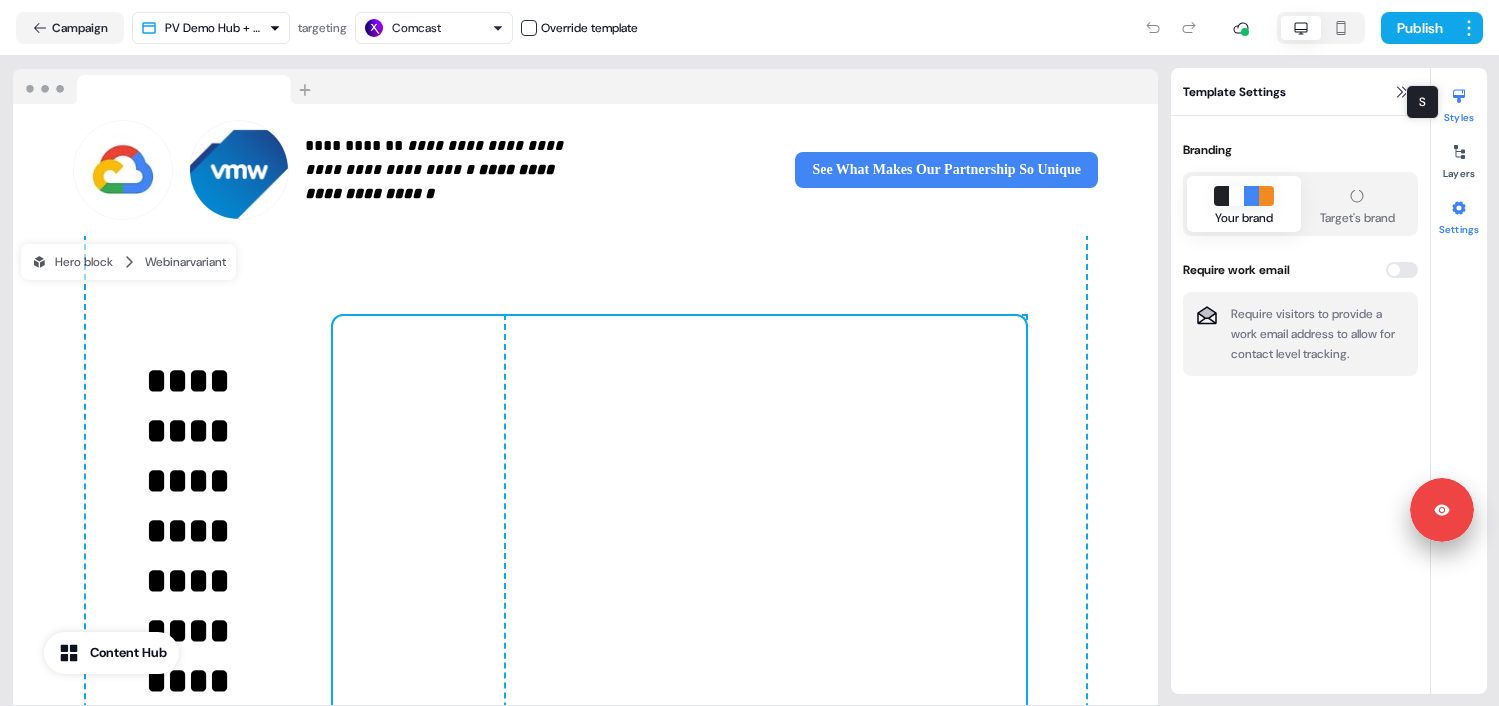 click 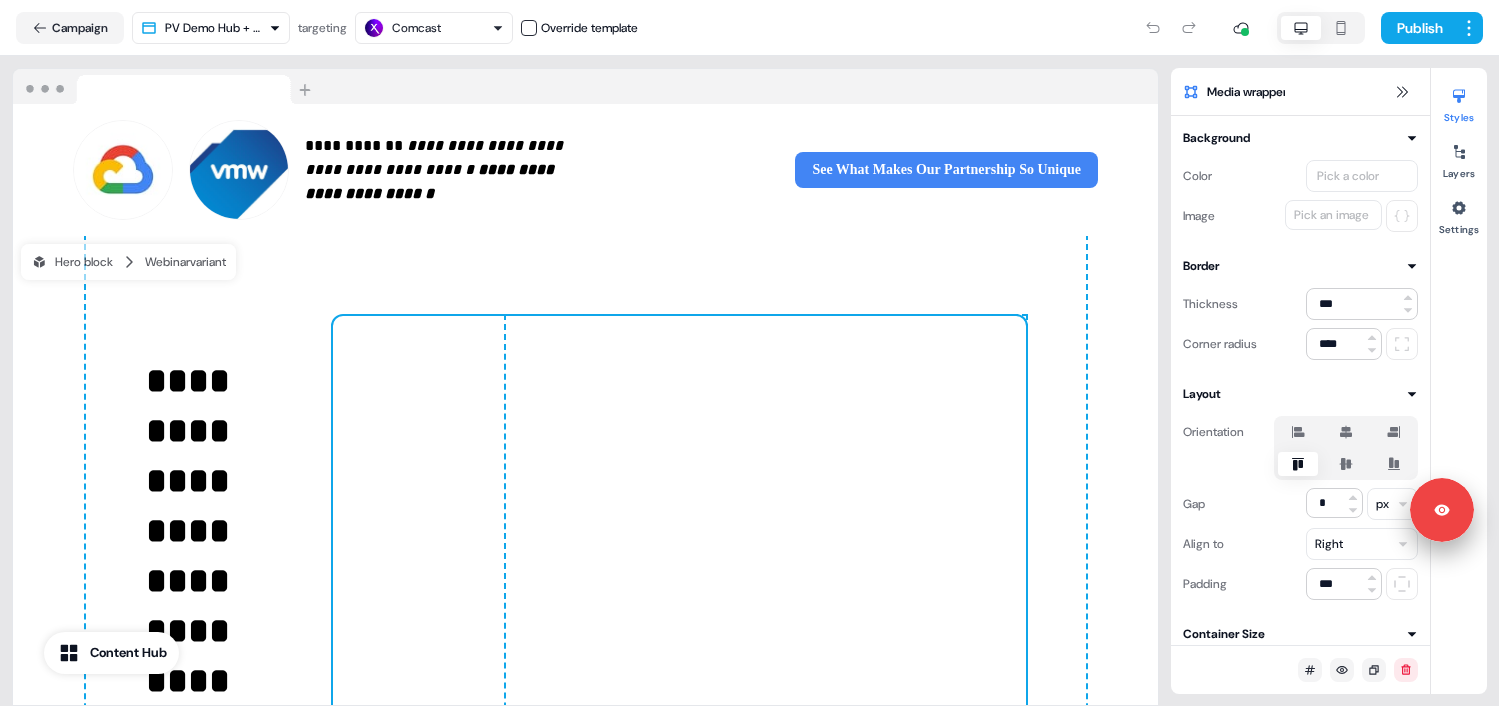 click on "To pick up a draggable item, press the space bar.
While dragging, use the arrow keys to move the item.
Press space again to drop the item in its new position, or press escape to cancel." at bounding box center [679, 566] 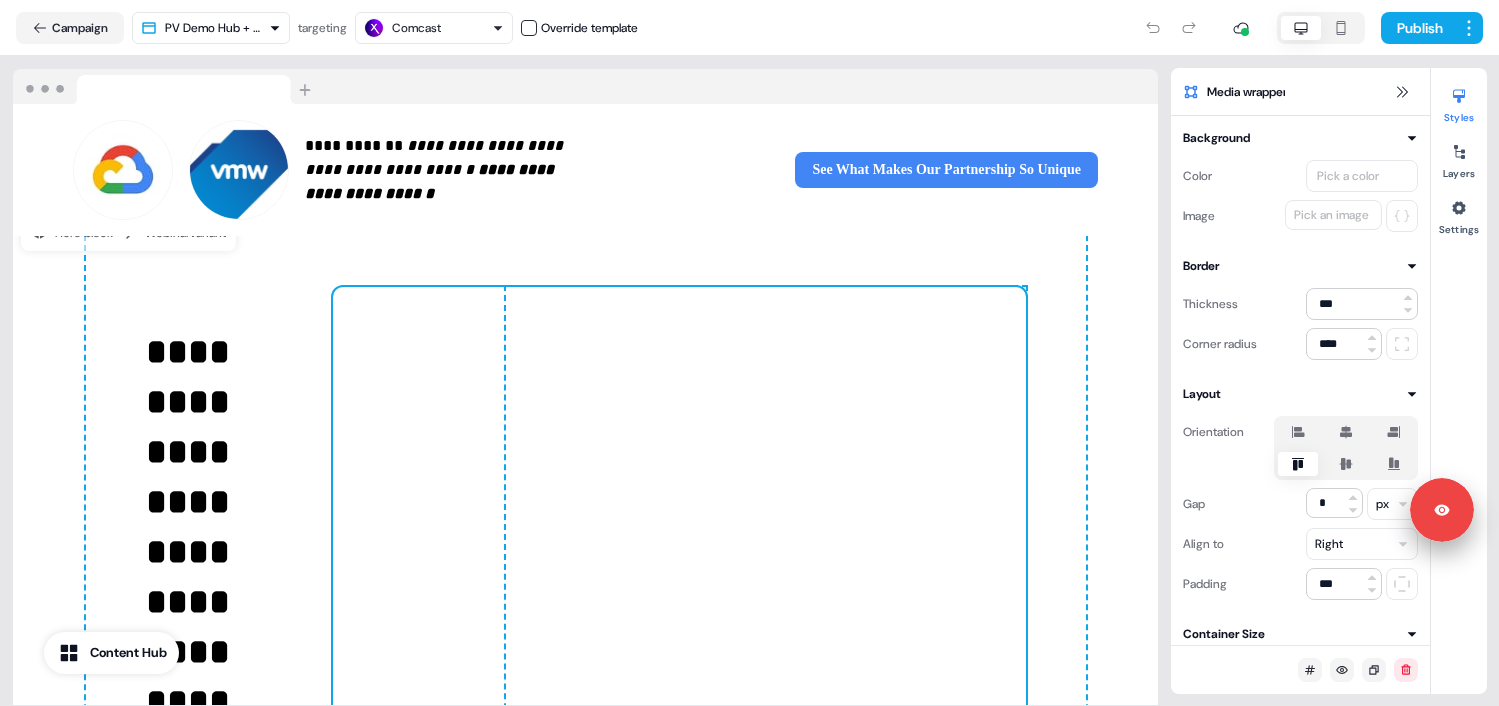 scroll, scrollTop: 127, scrollLeft: 0, axis: vertical 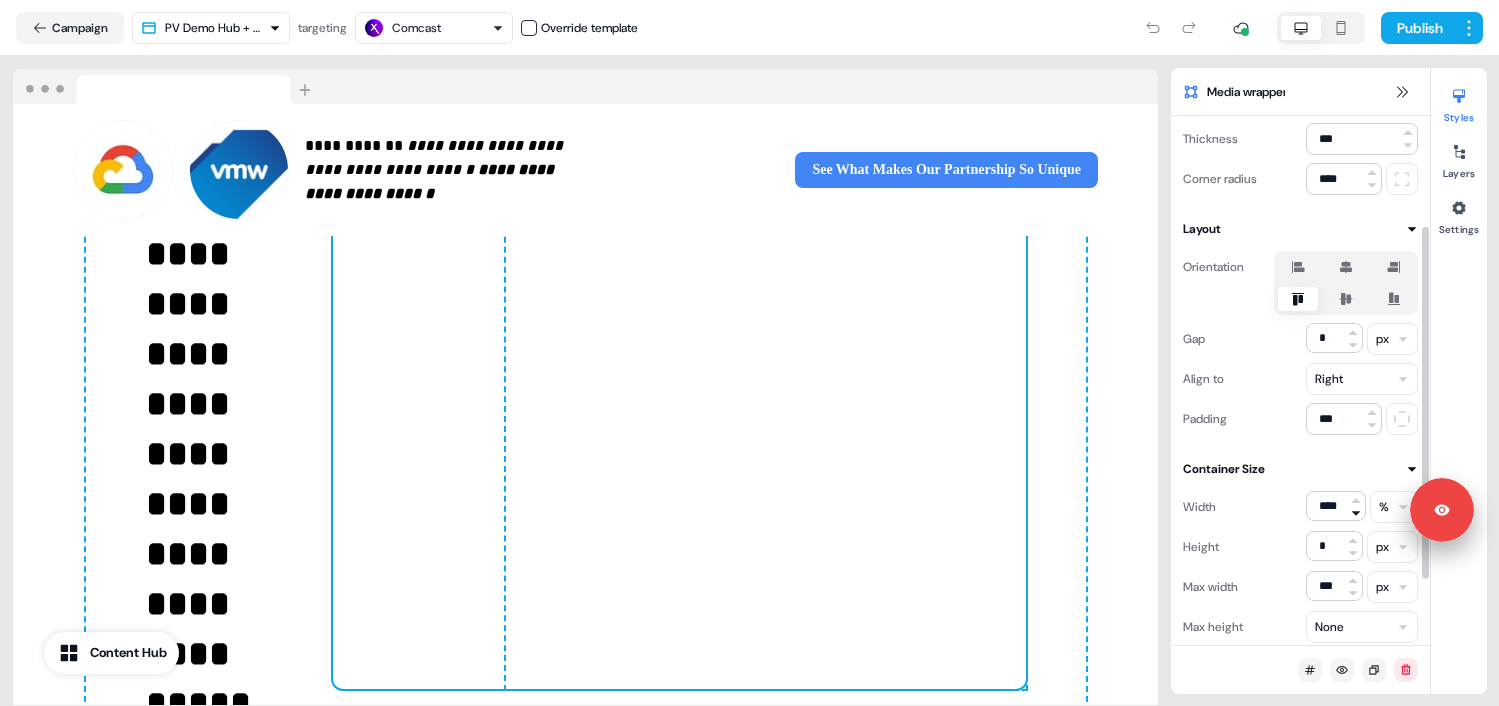 click 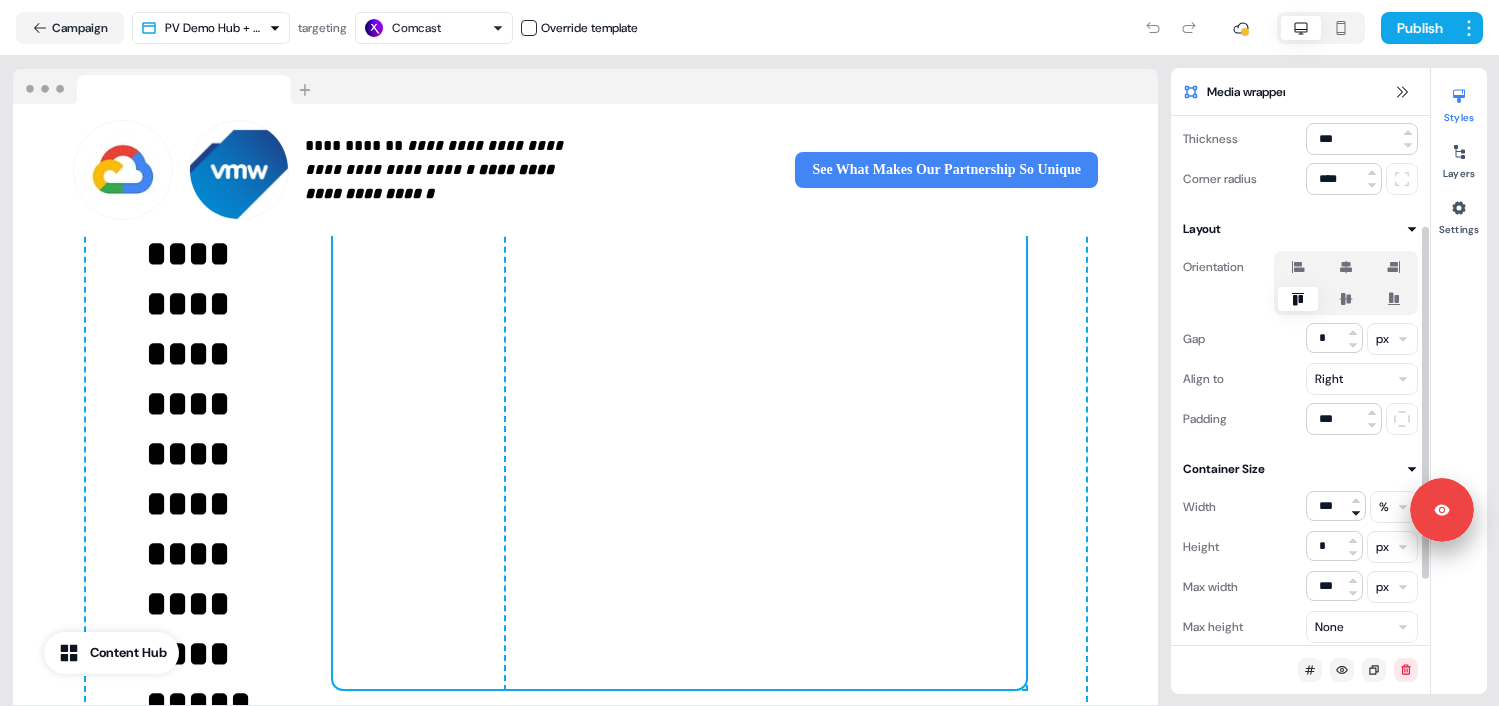 click 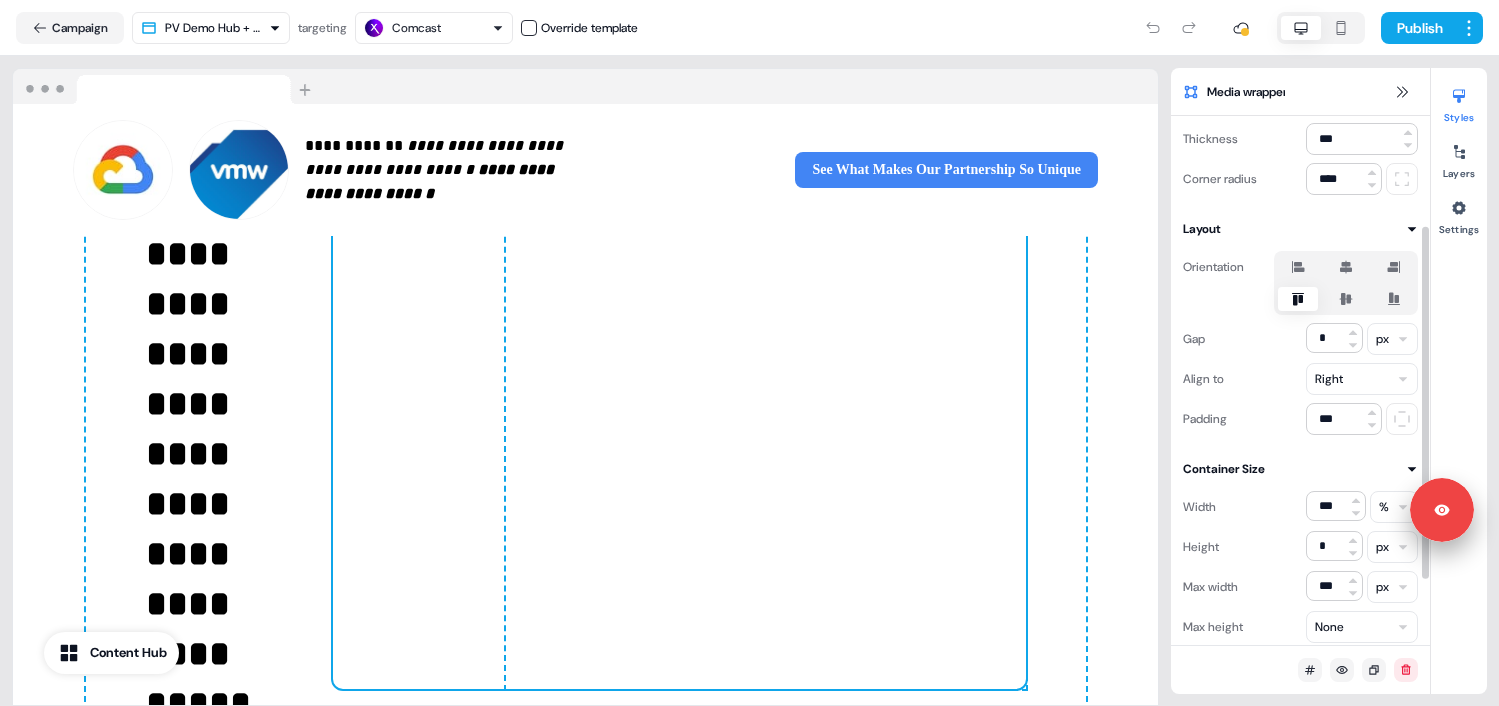 click on "**********" at bounding box center (749, 353) 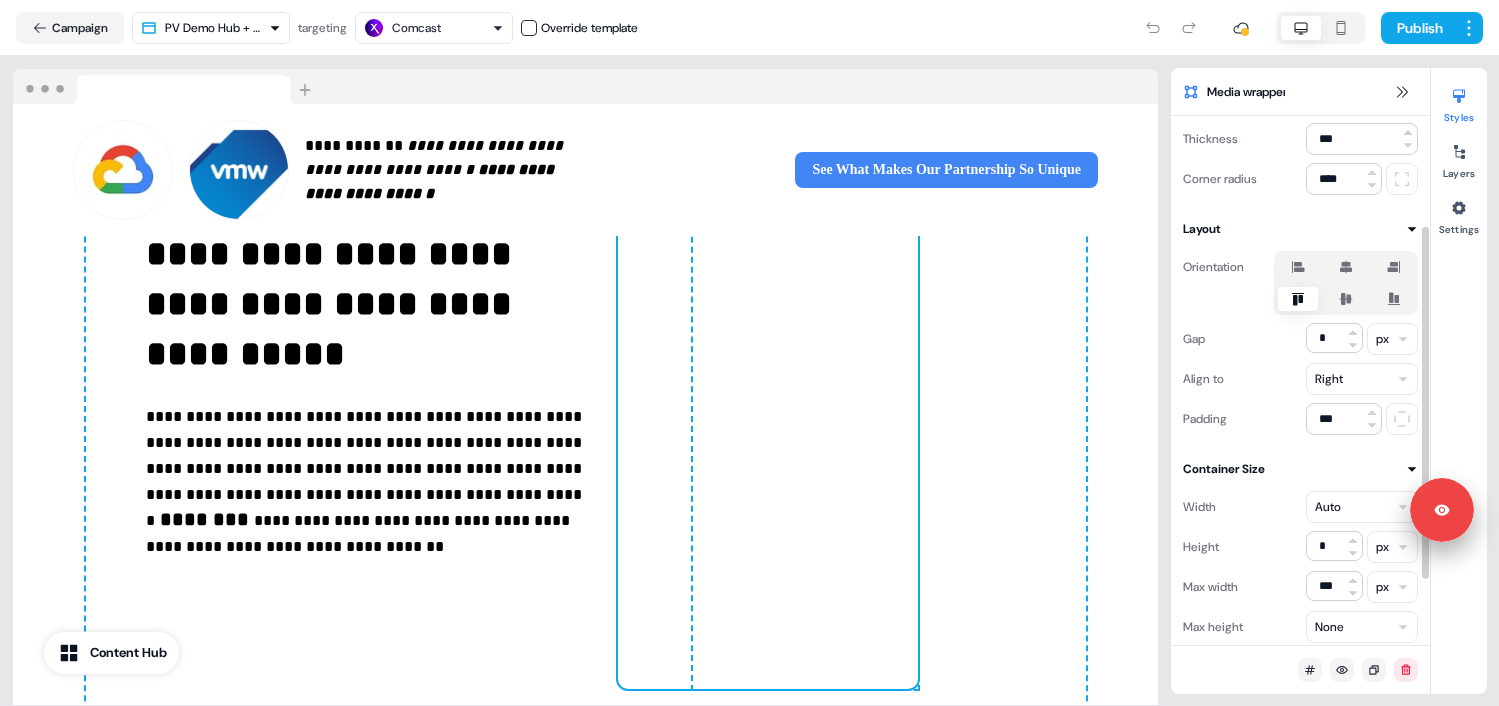 scroll, scrollTop: 0, scrollLeft: 0, axis: both 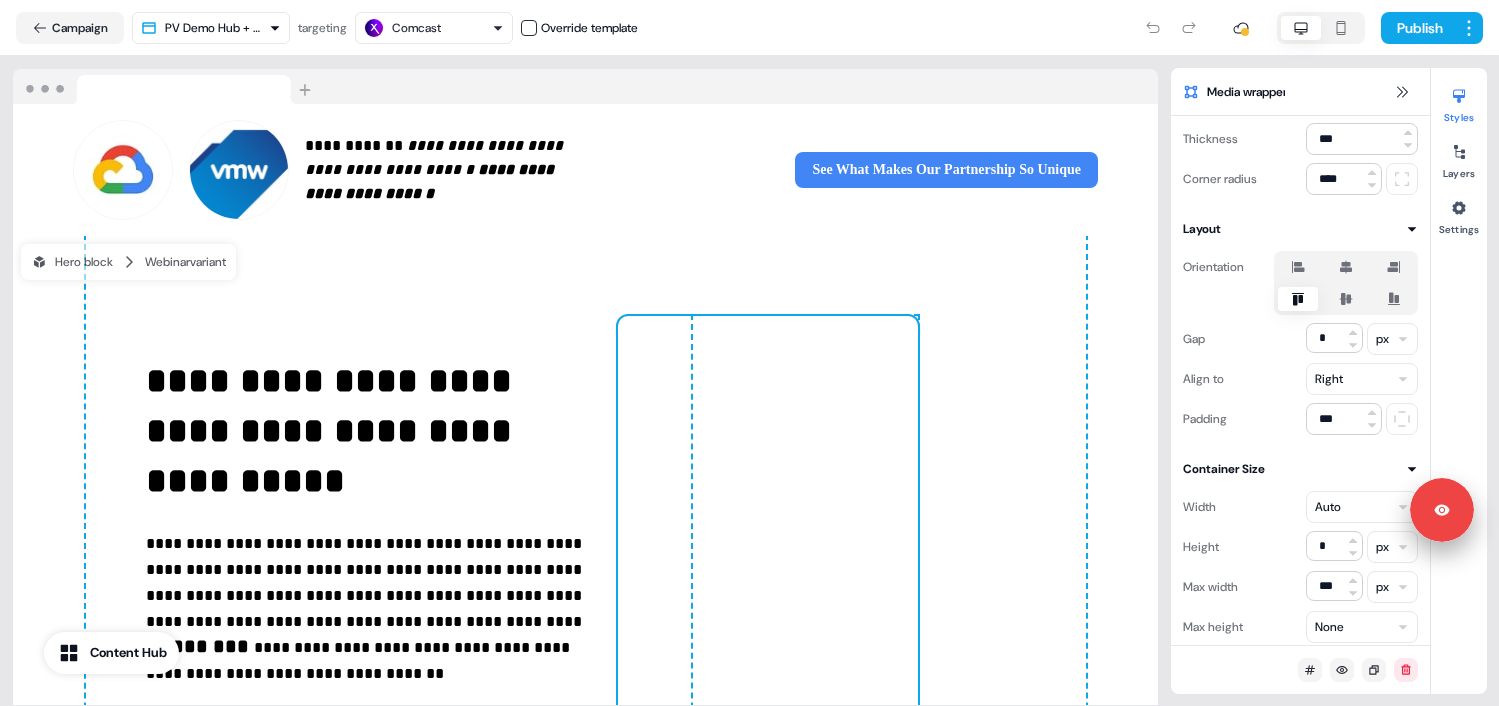 click at bounding box center [805, 566] 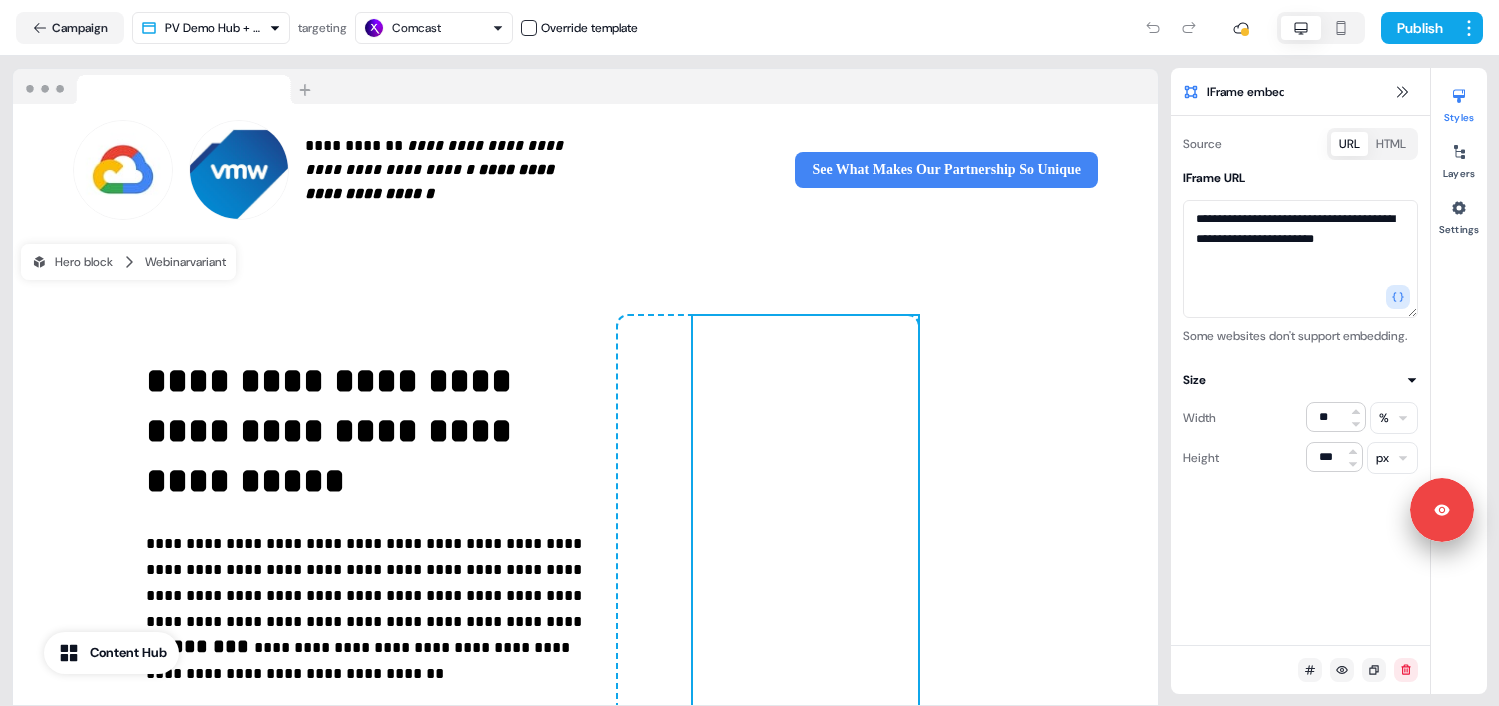 scroll, scrollTop: 0, scrollLeft: 0, axis: both 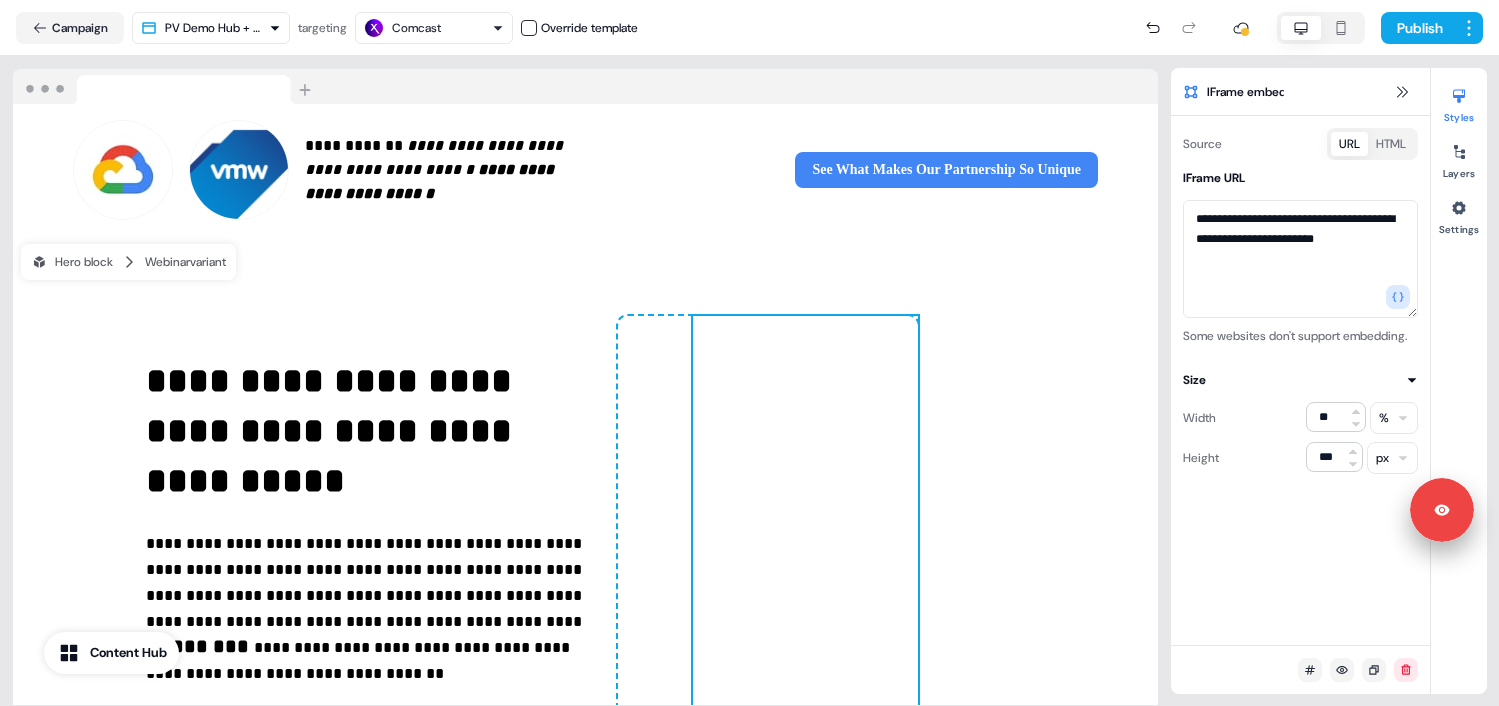click on "To pick up a draggable item, press the space bar.
While dragging, use the arrow keys to move the item.
Press space again to drop the item in its new position, or press escape to cancel." at bounding box center (768, 566) 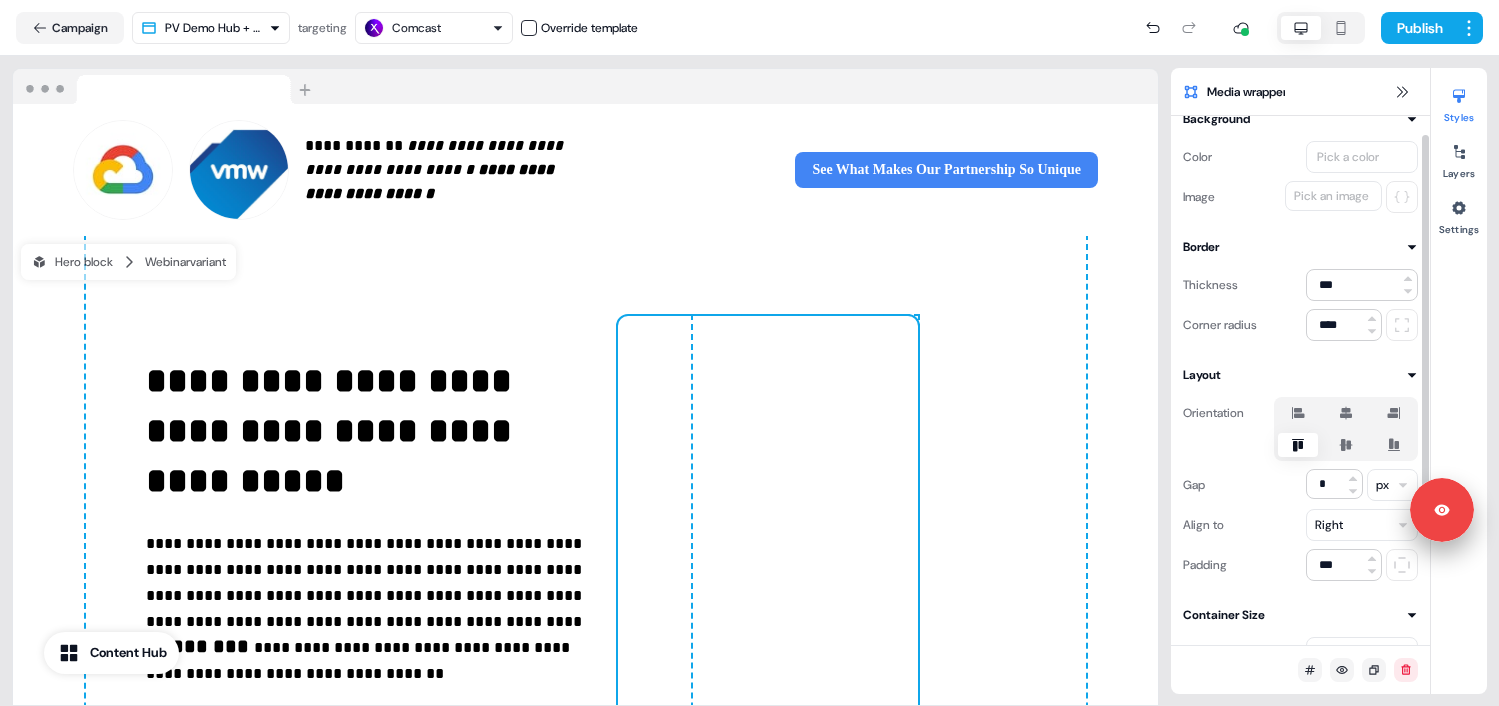 scroll, scrollTop: 0, scrollLeft: 0, axis: both 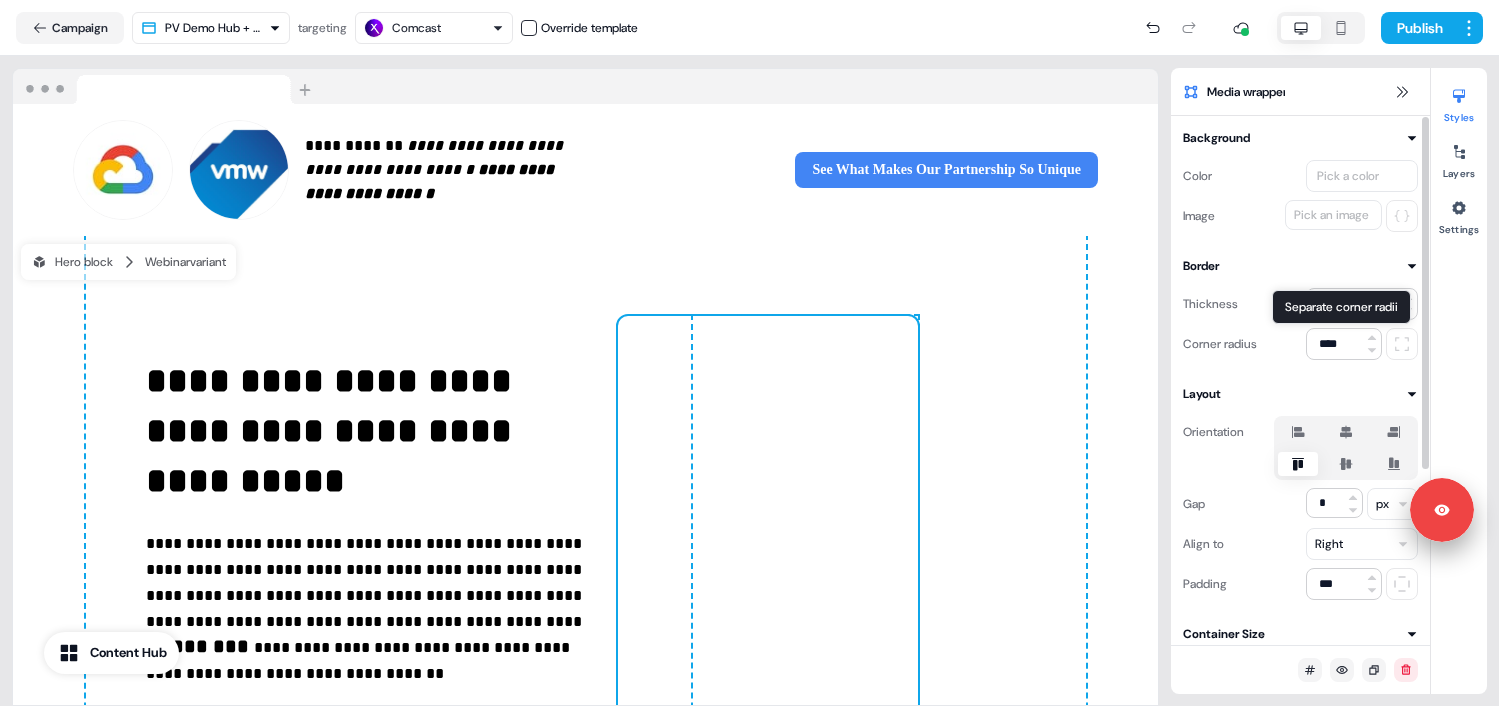 click 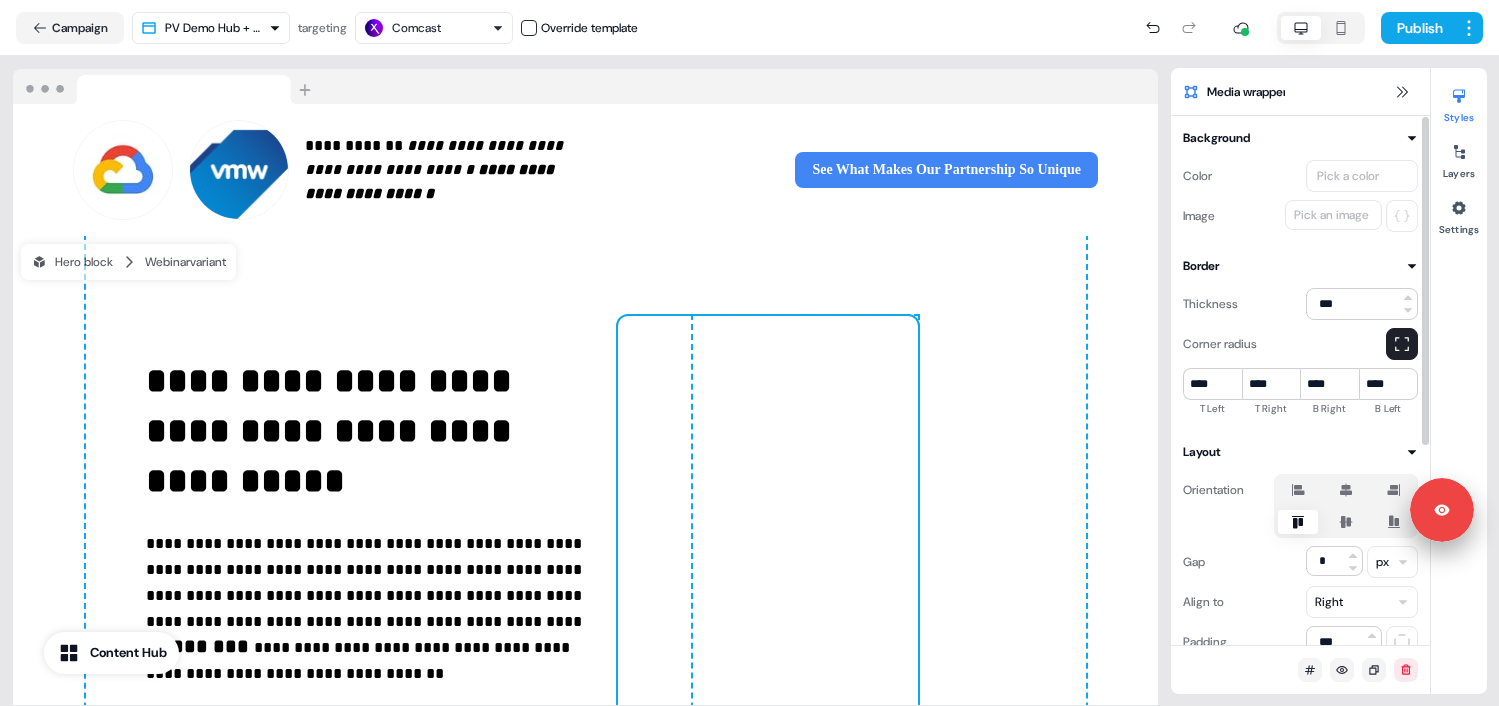 click 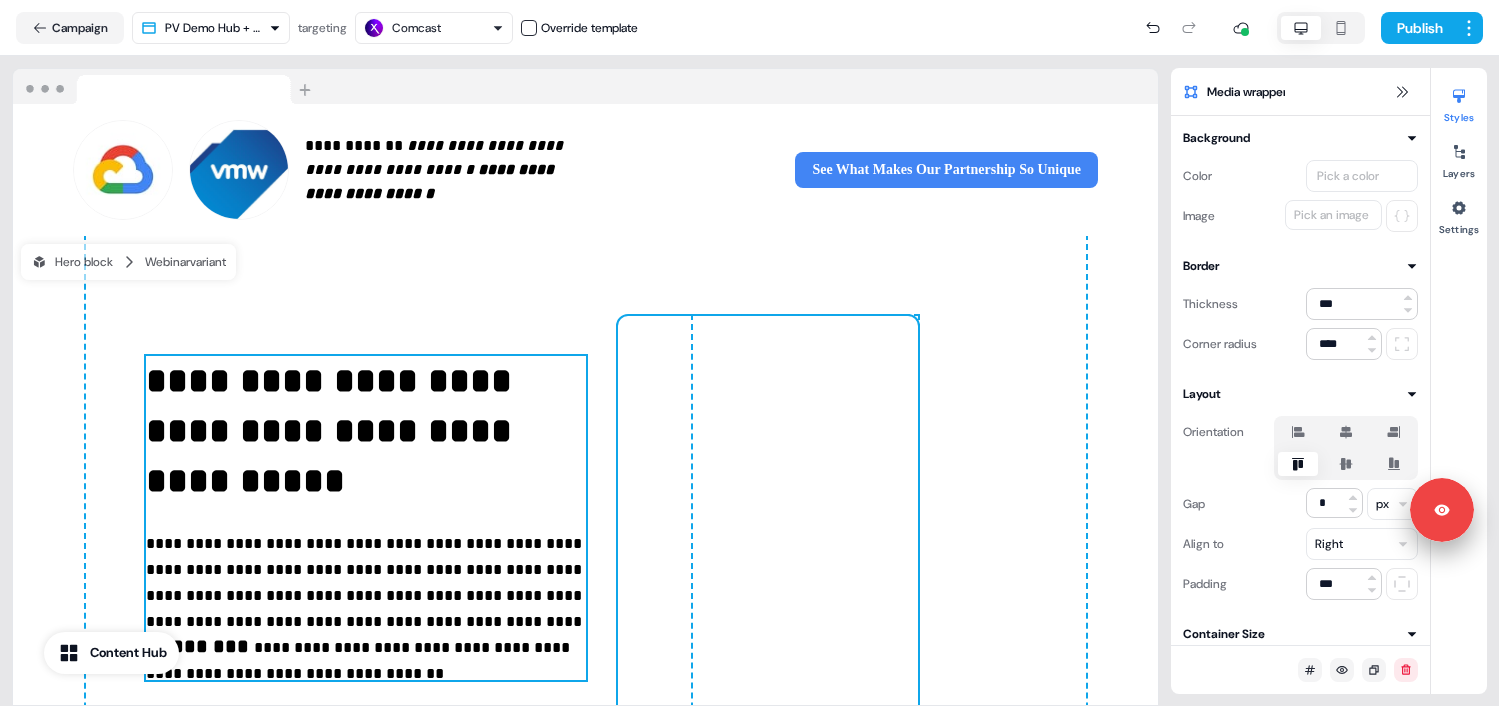 click on "**********" at bounding box center (366, 518) 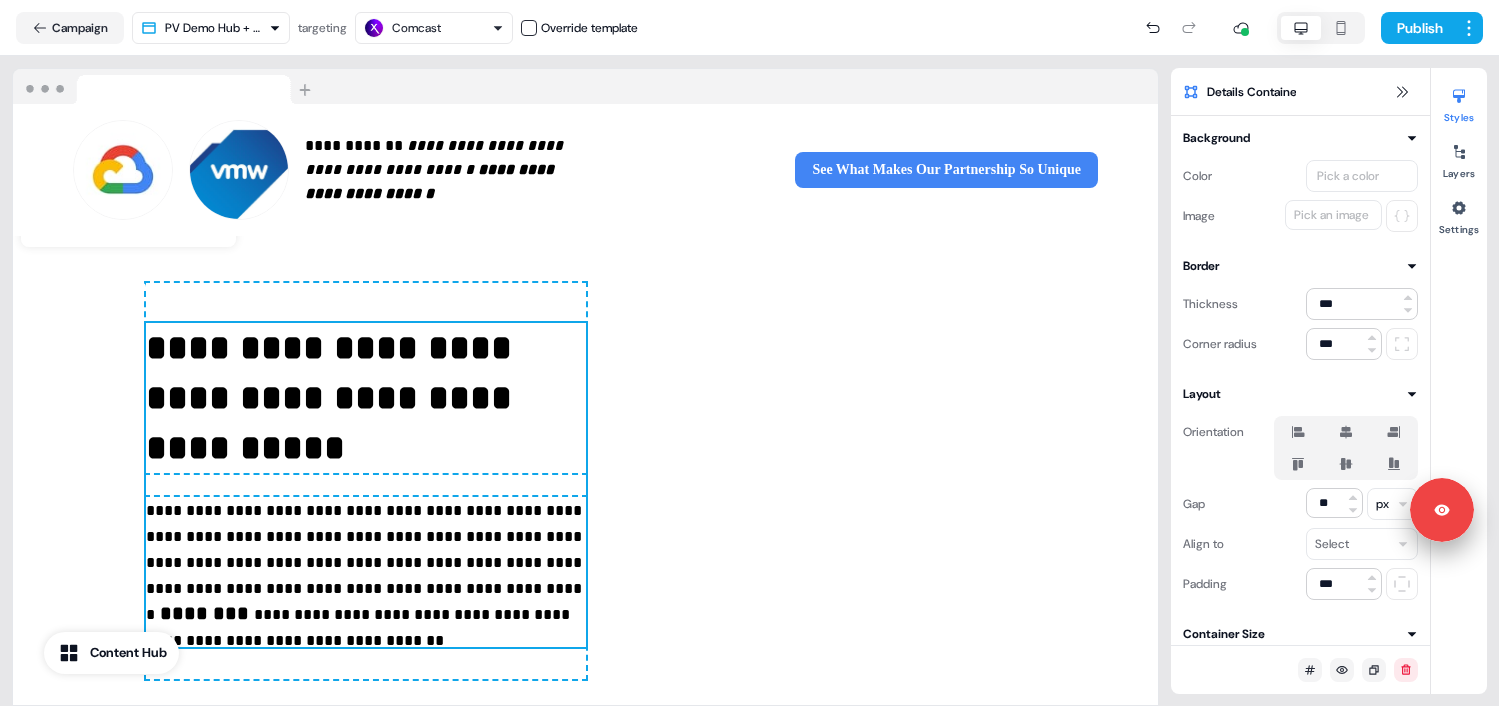 scroll, scrollTop: 26, scrollLeft: 0, axis: vertical 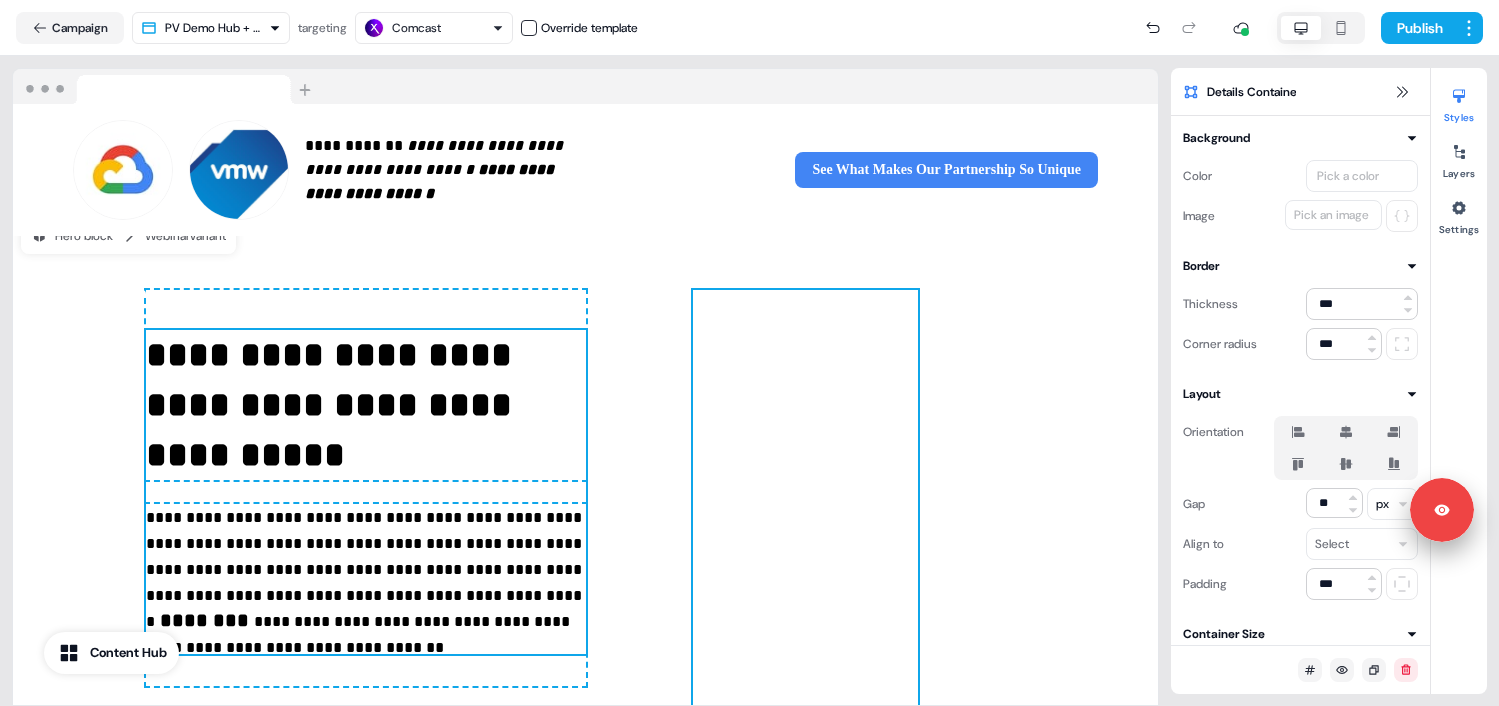 click at bounding box center [805, 540] 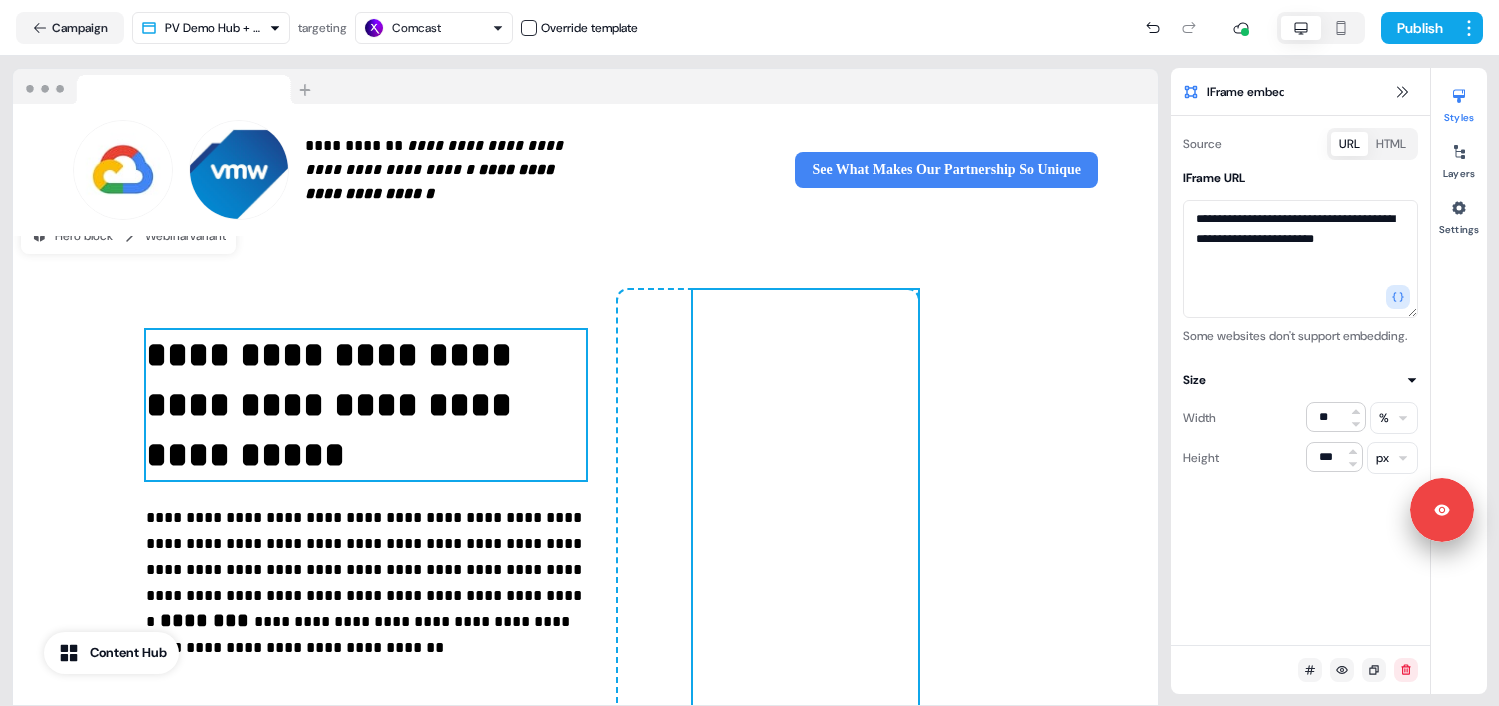 click on "**********" at bounding box center [366, 405] 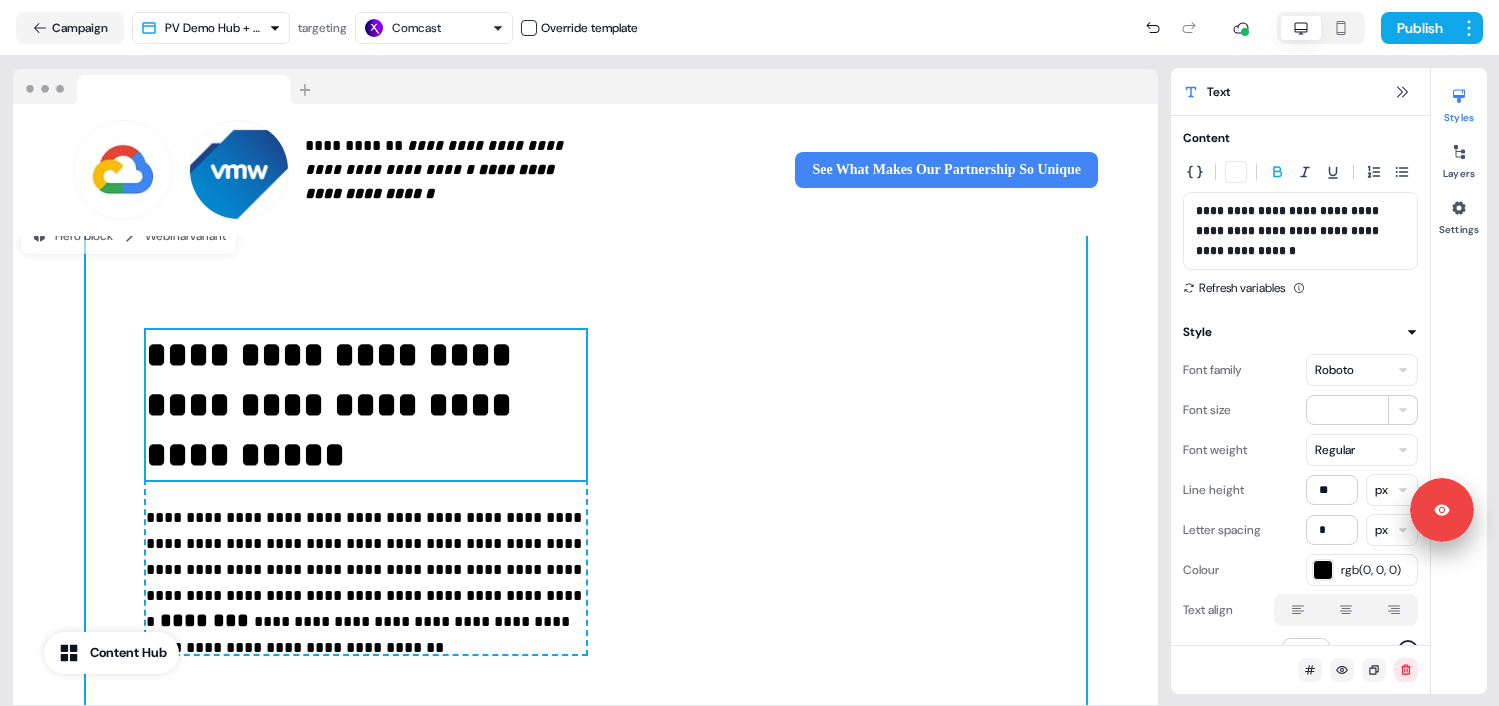 click on "To pick up a draggable item, press the space bar.
While dragging, use the arrow keys to move the item.
Press space again to drop the item in its new position, or press escape to cancel." at bounding box center [768, 540] 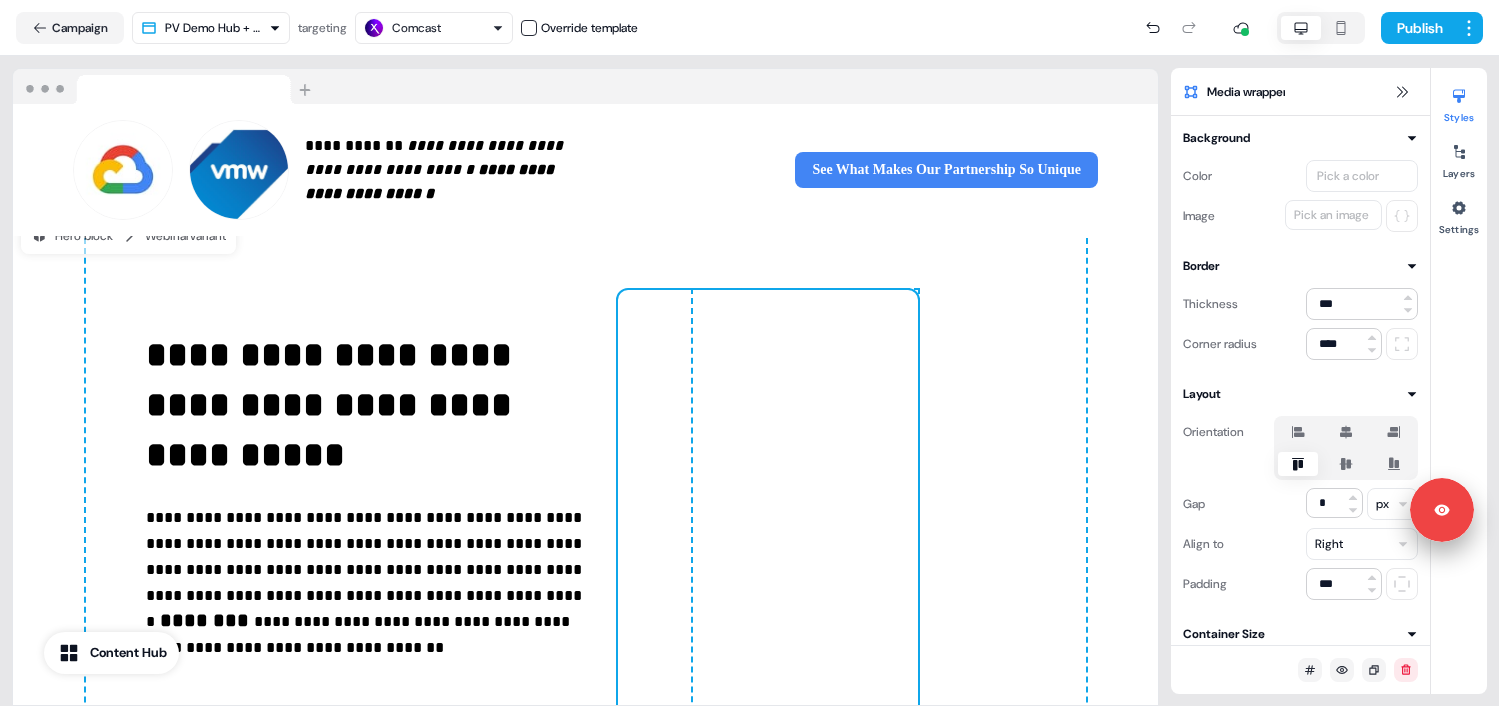 click on "**********" at bounding box center (586, 540) 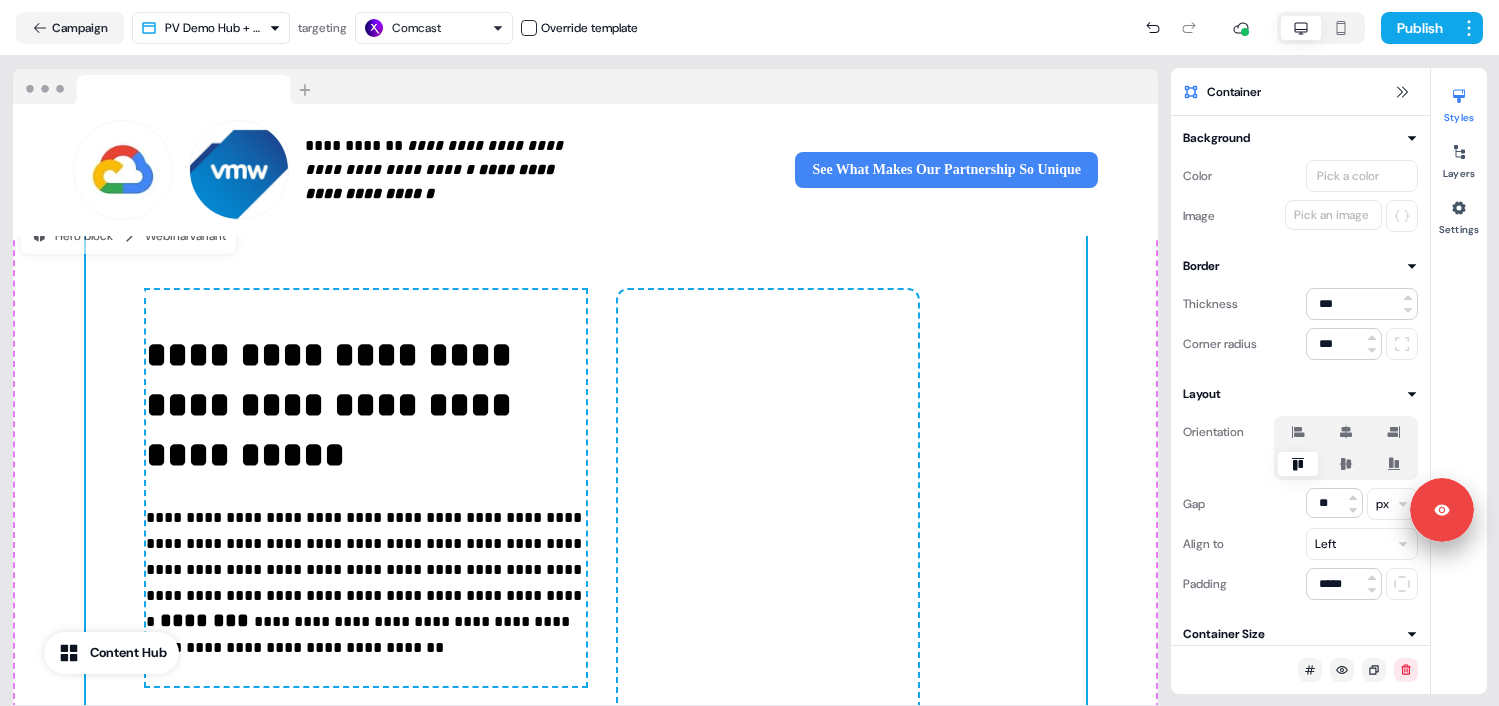 click on "**********" at bounding box center (586, 540) 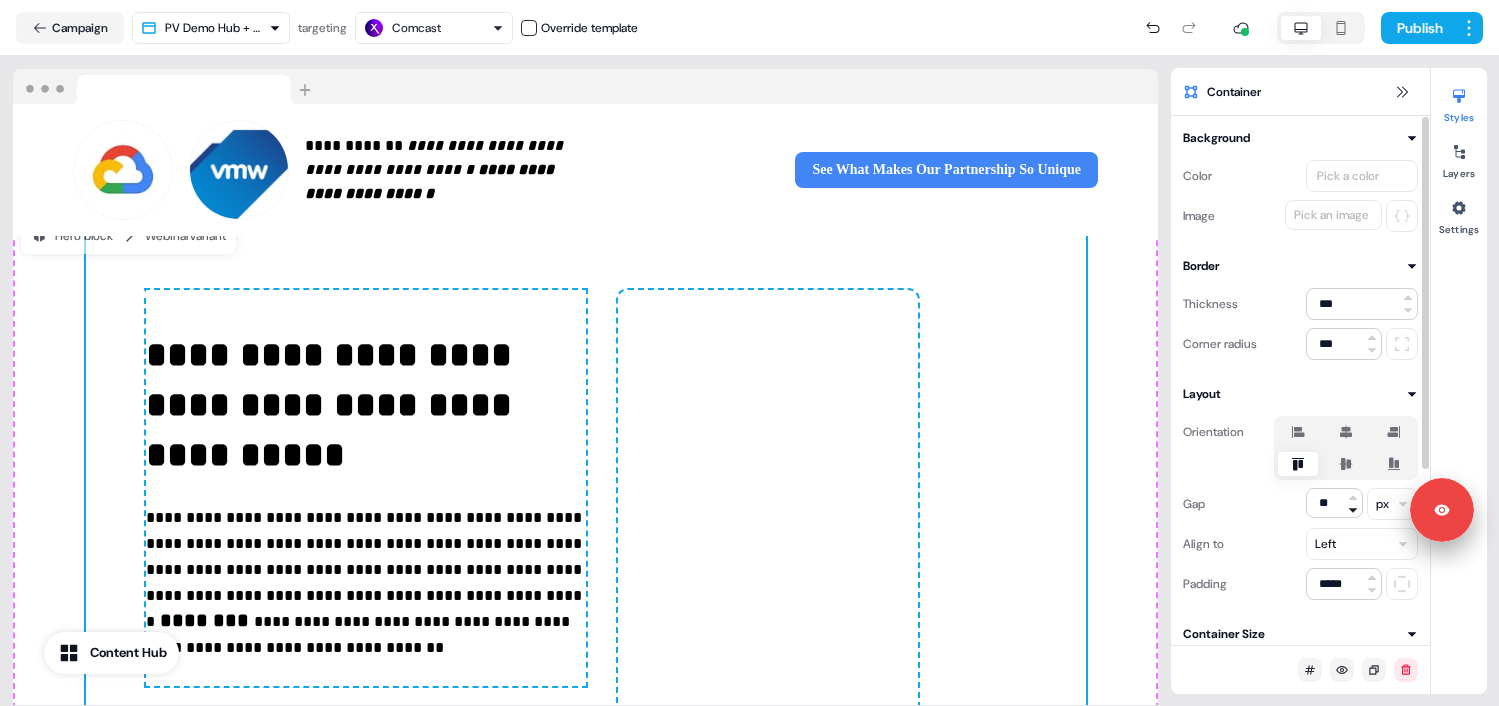 click 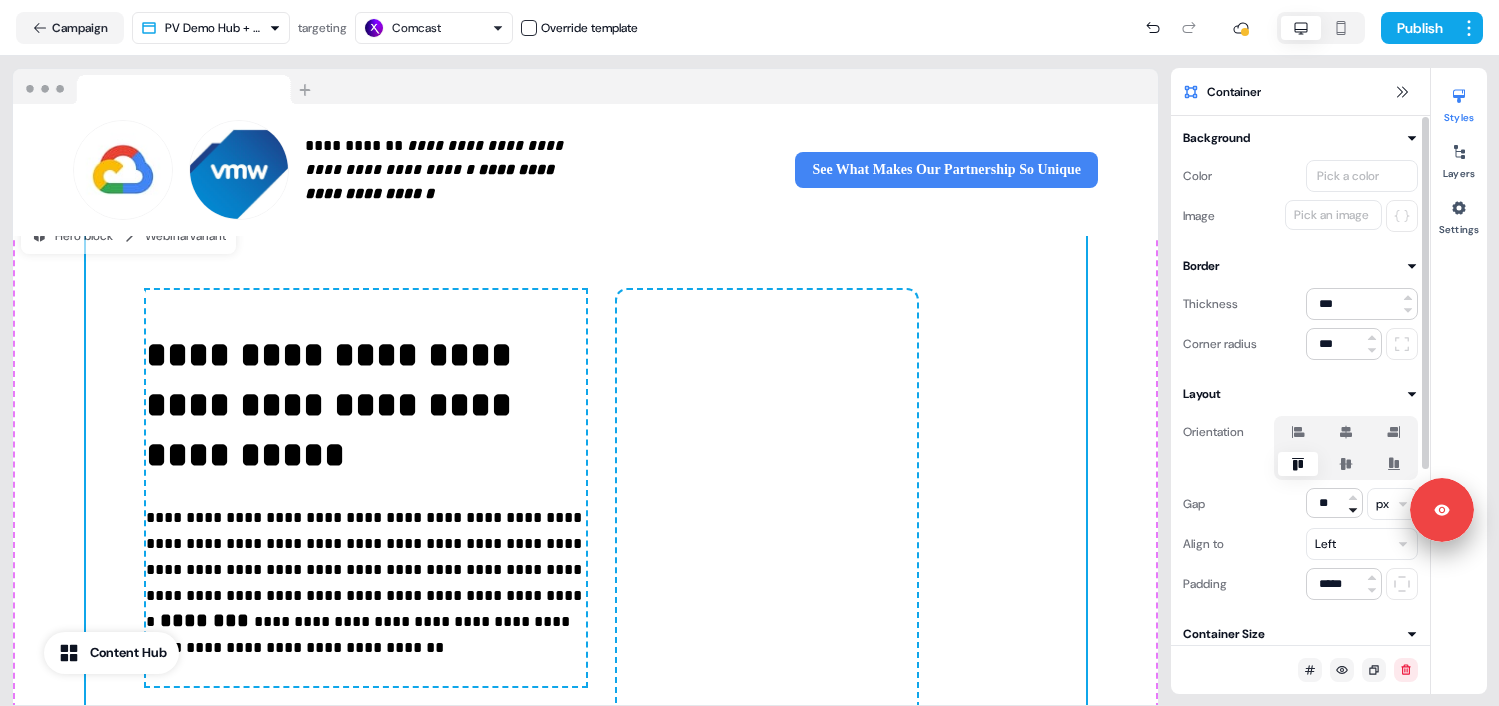 click 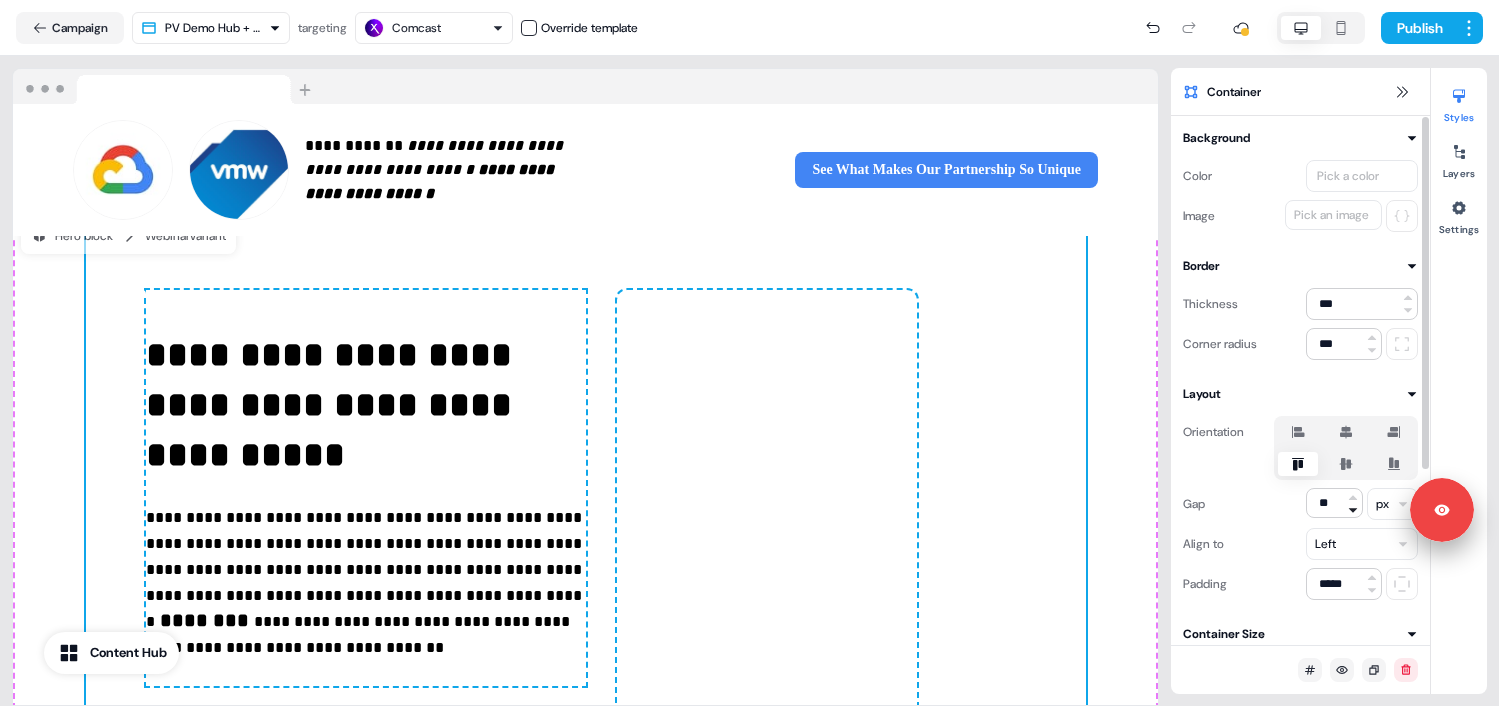 click 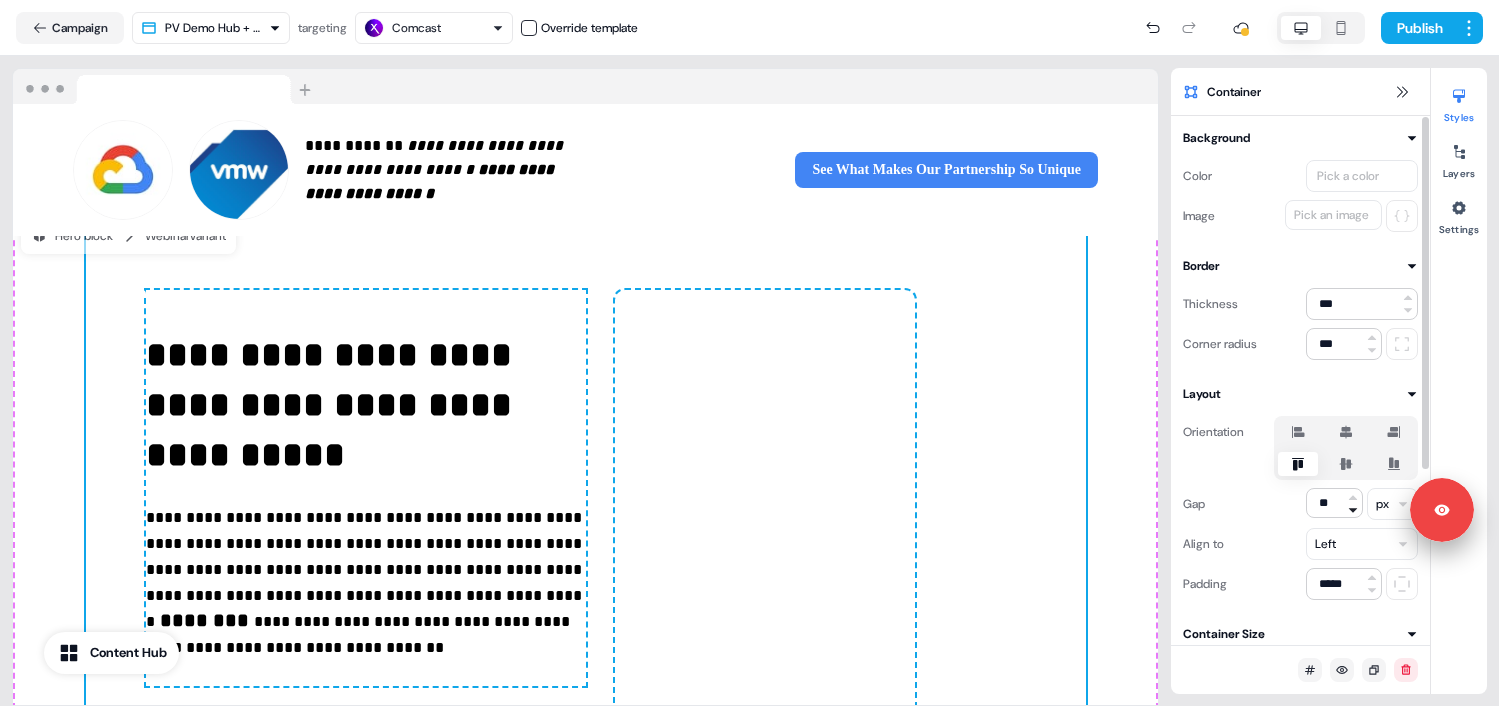 click 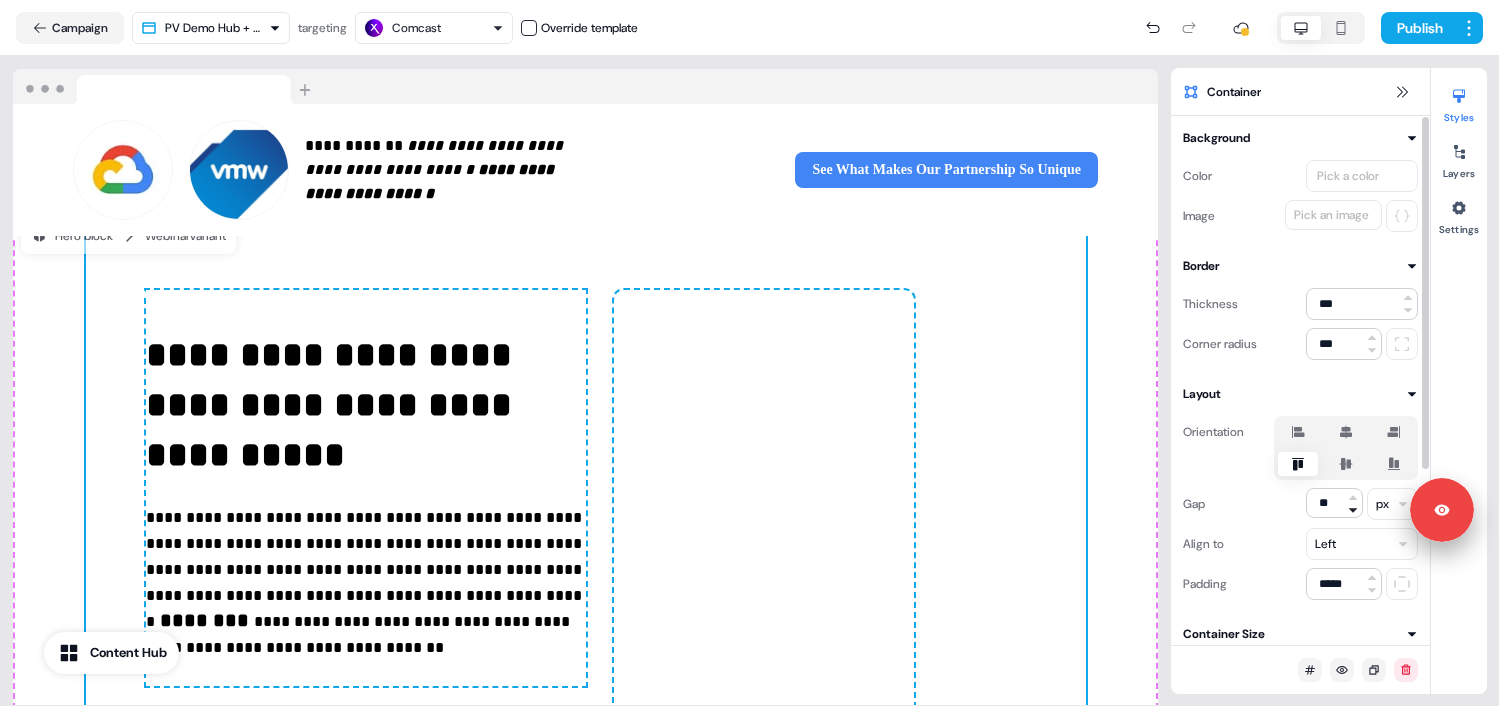 click 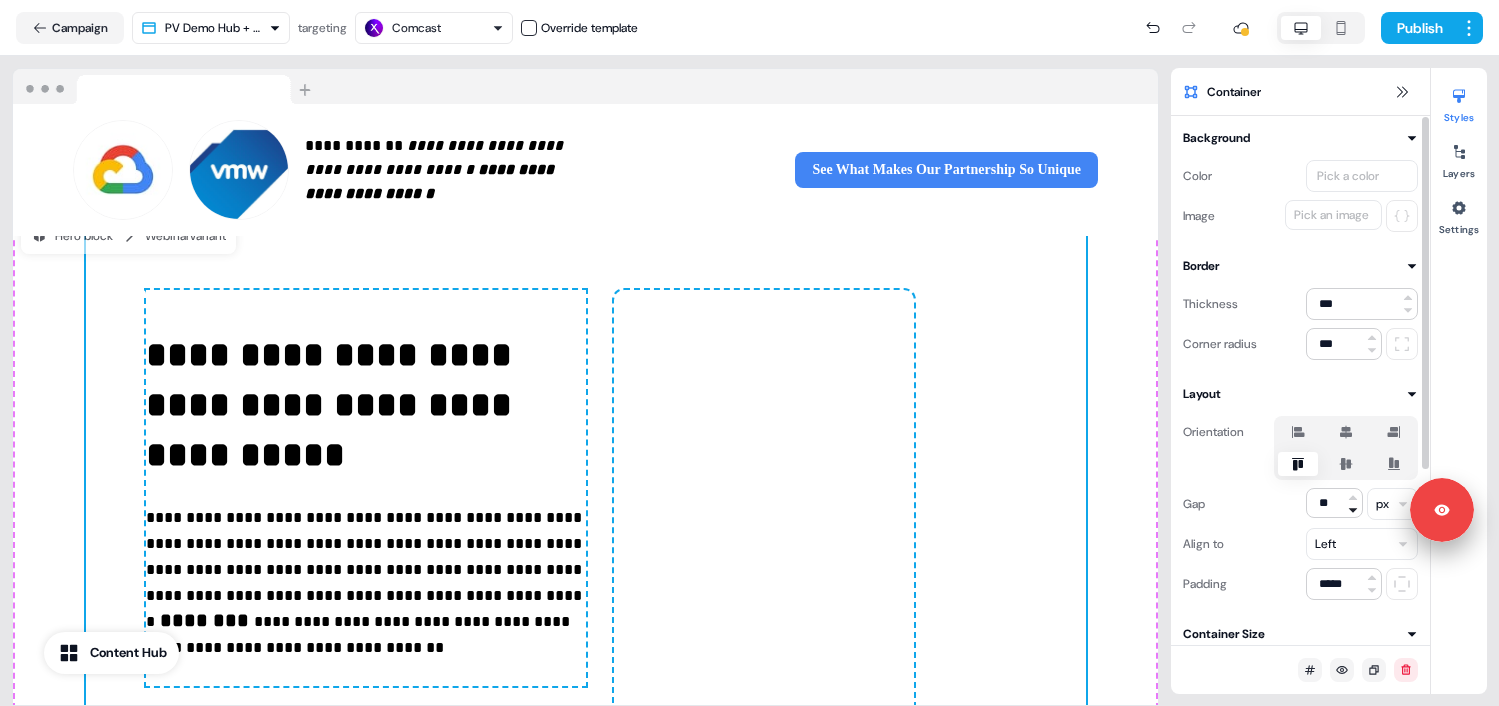 click 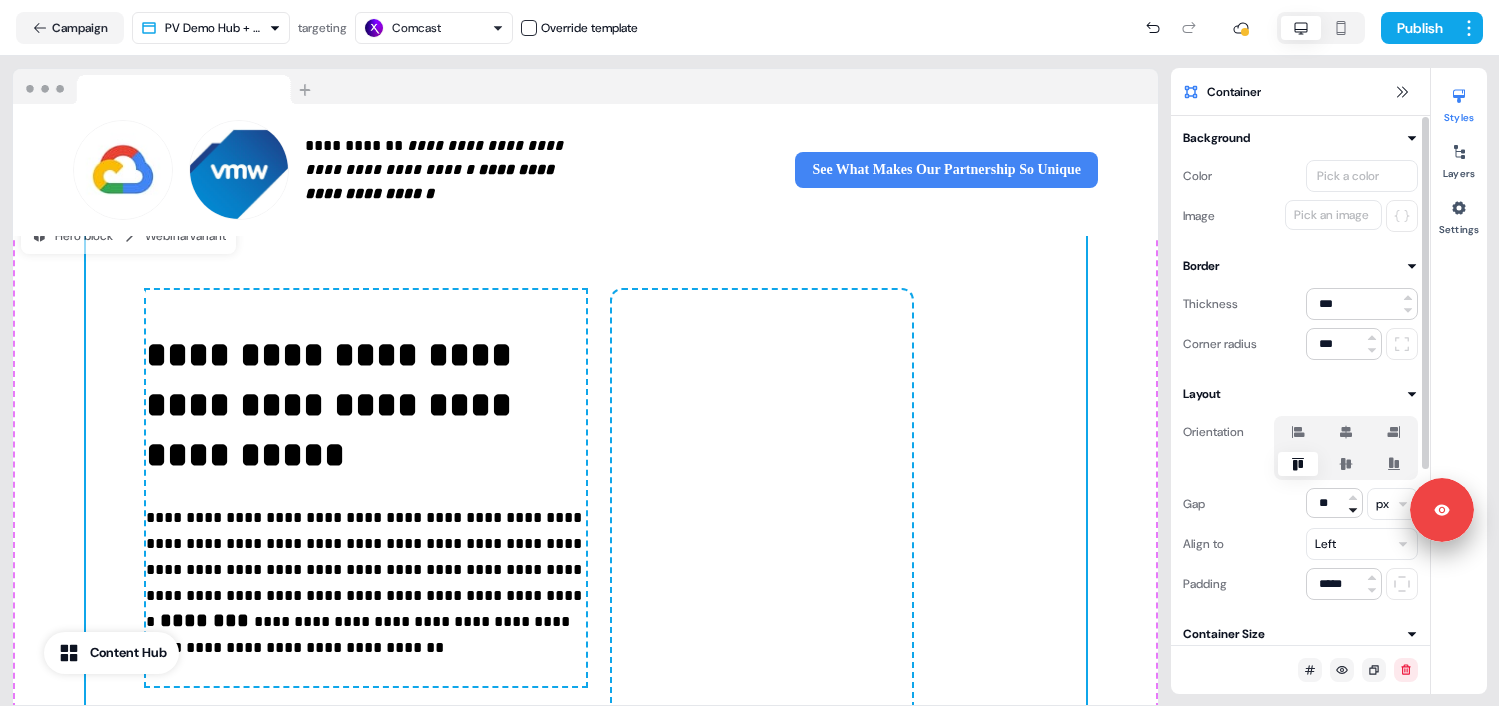 click 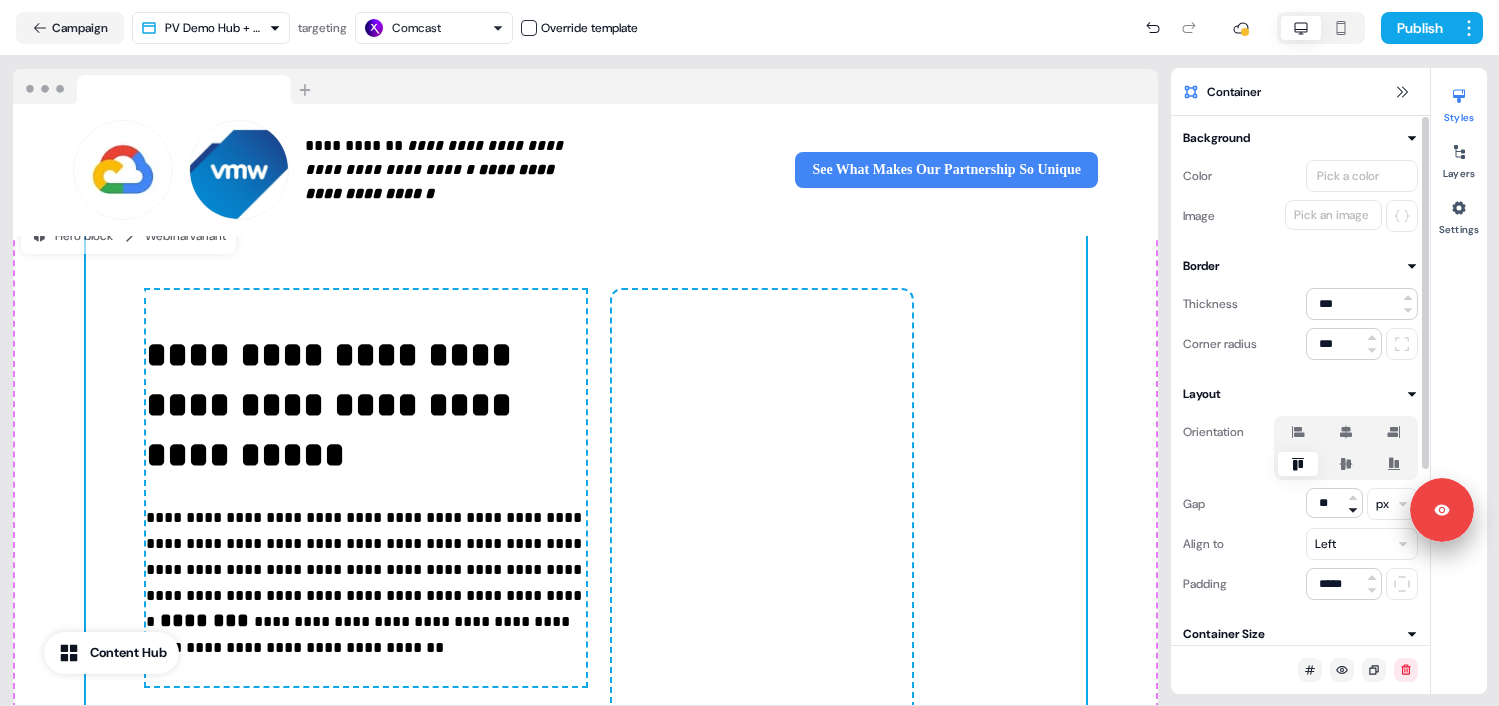 click 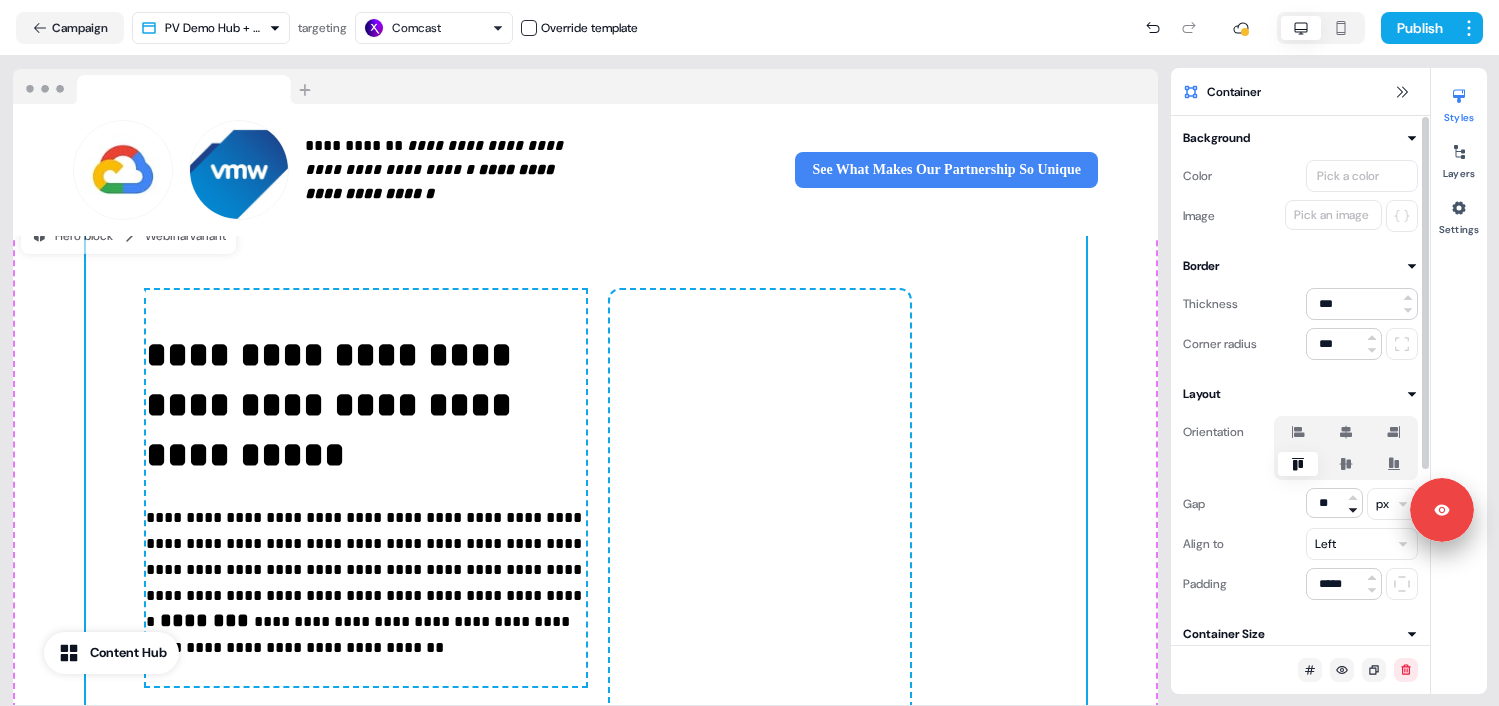 click 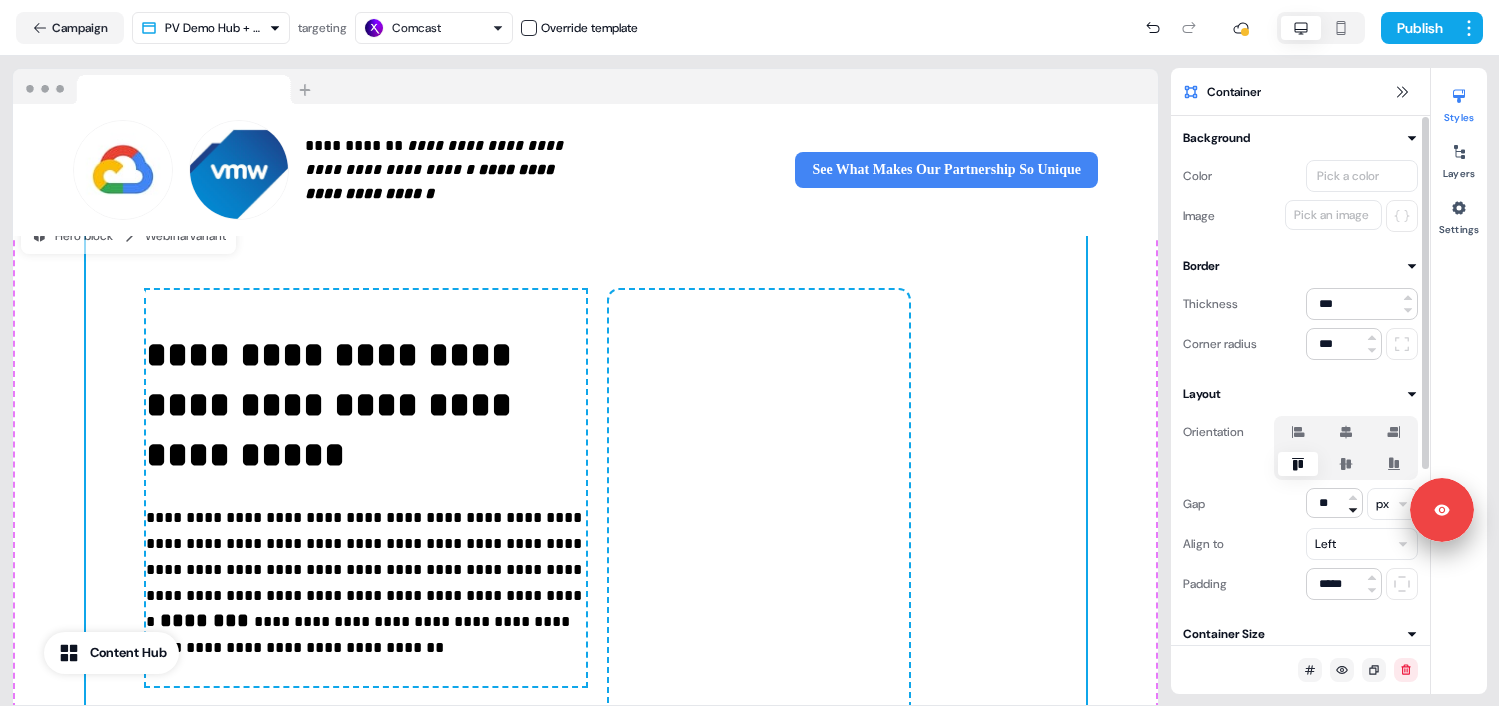 click 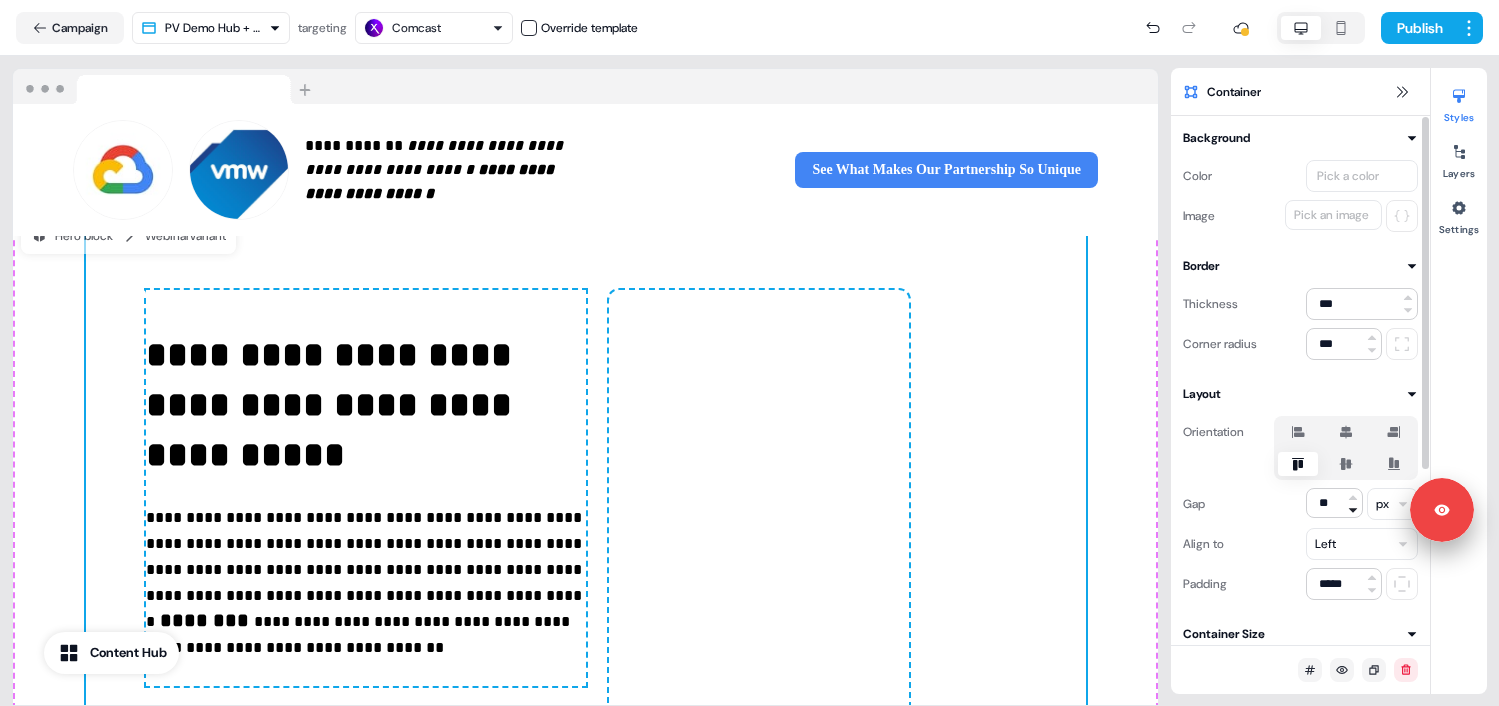 click 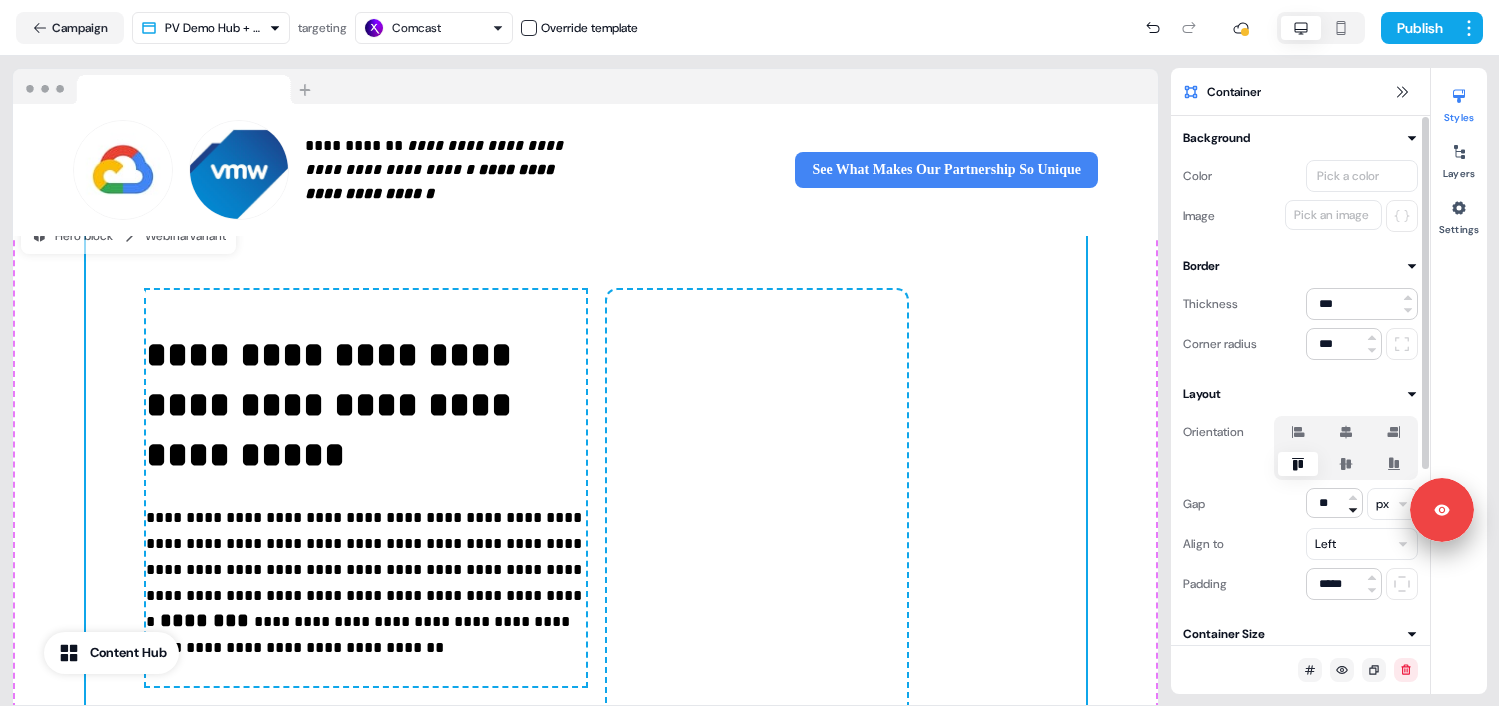 click 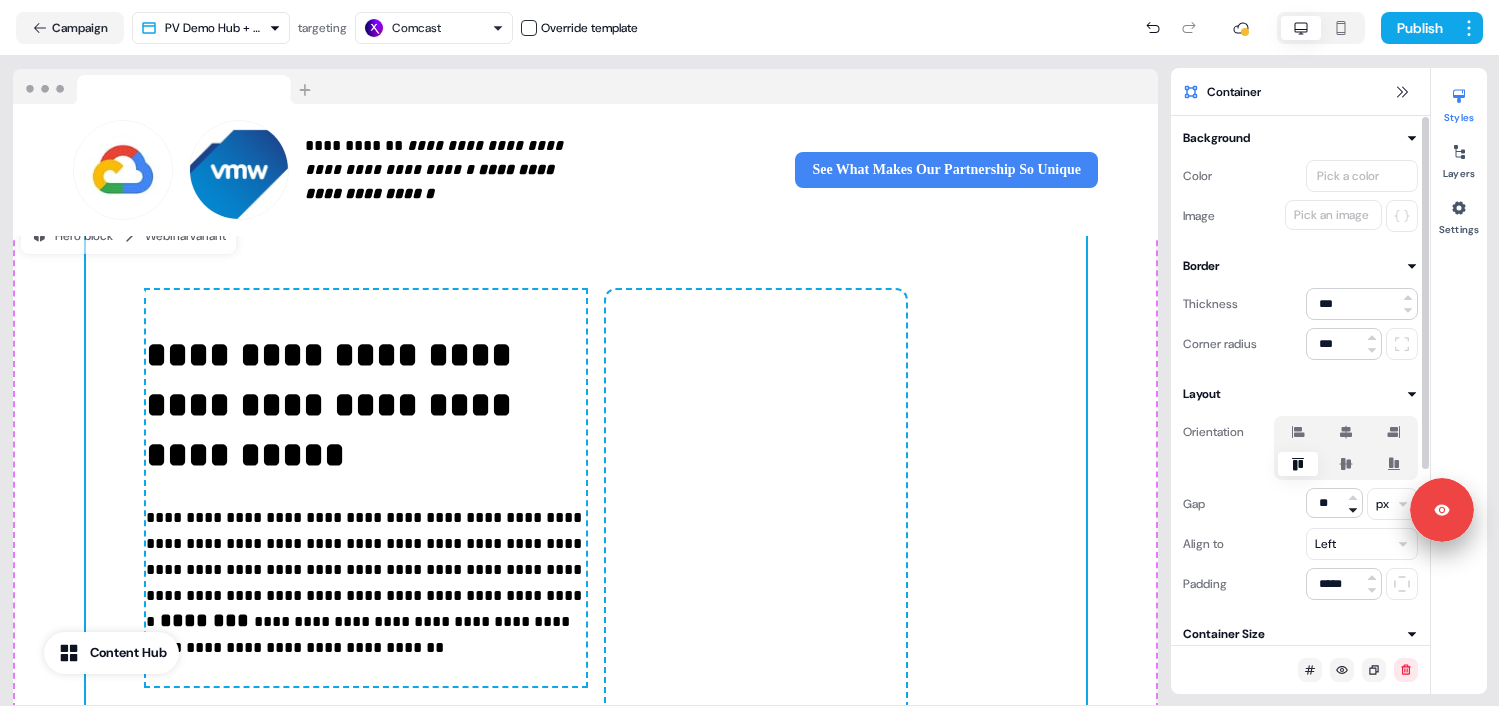 click 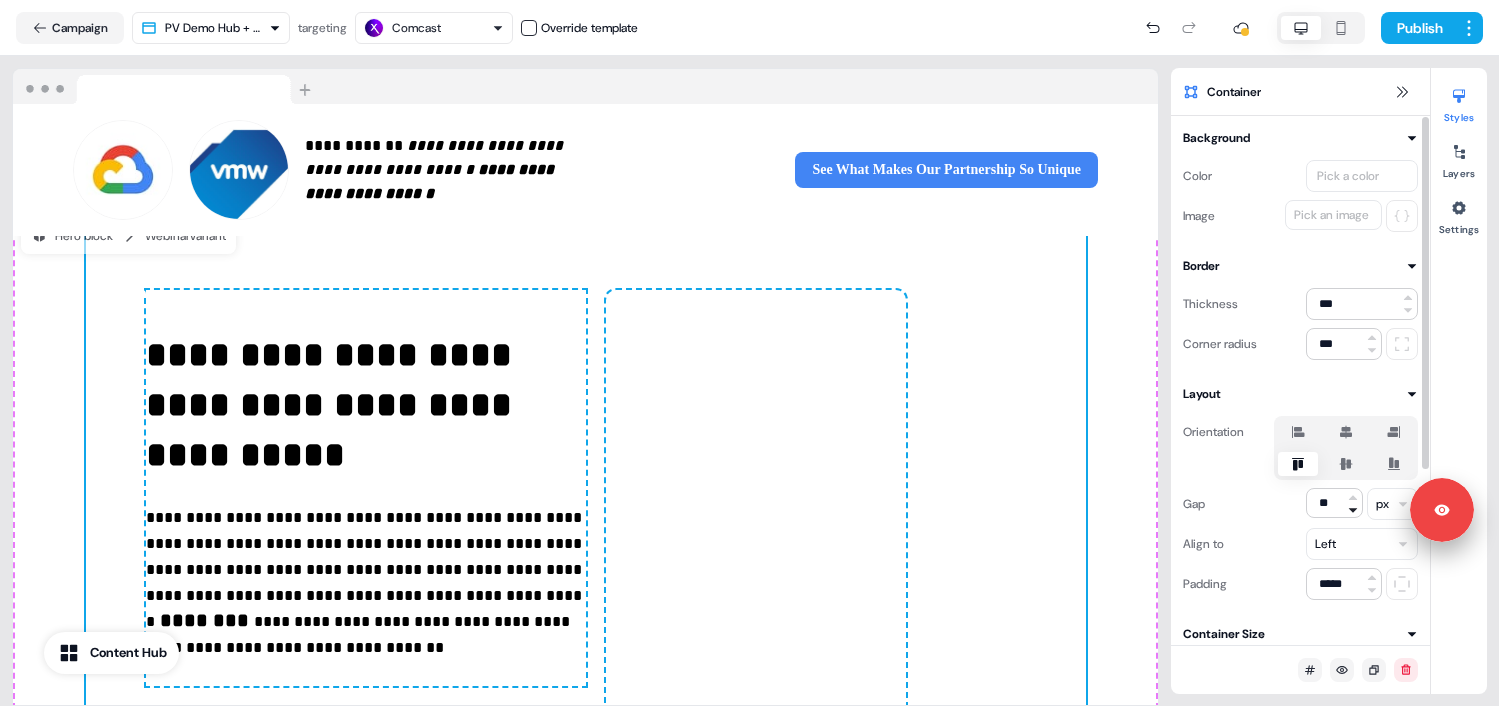 click 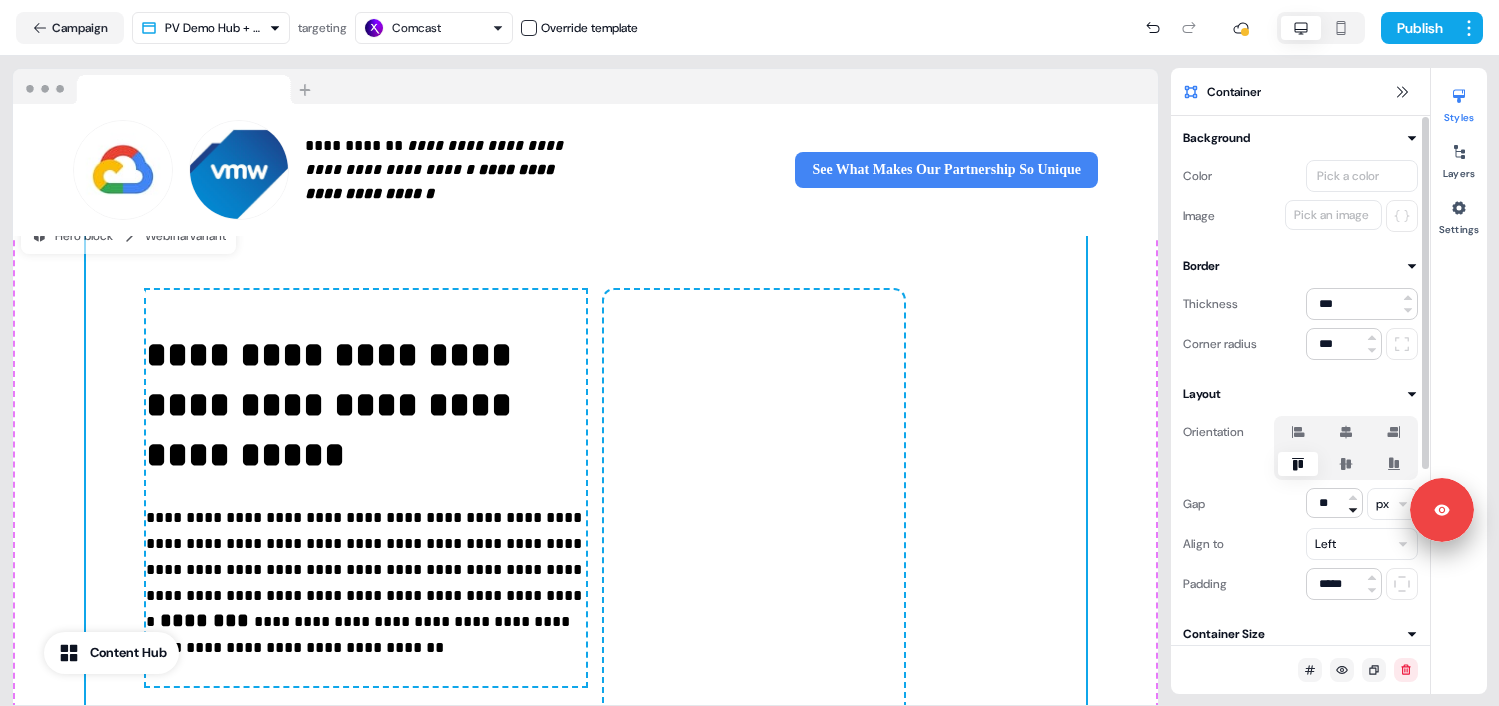 click 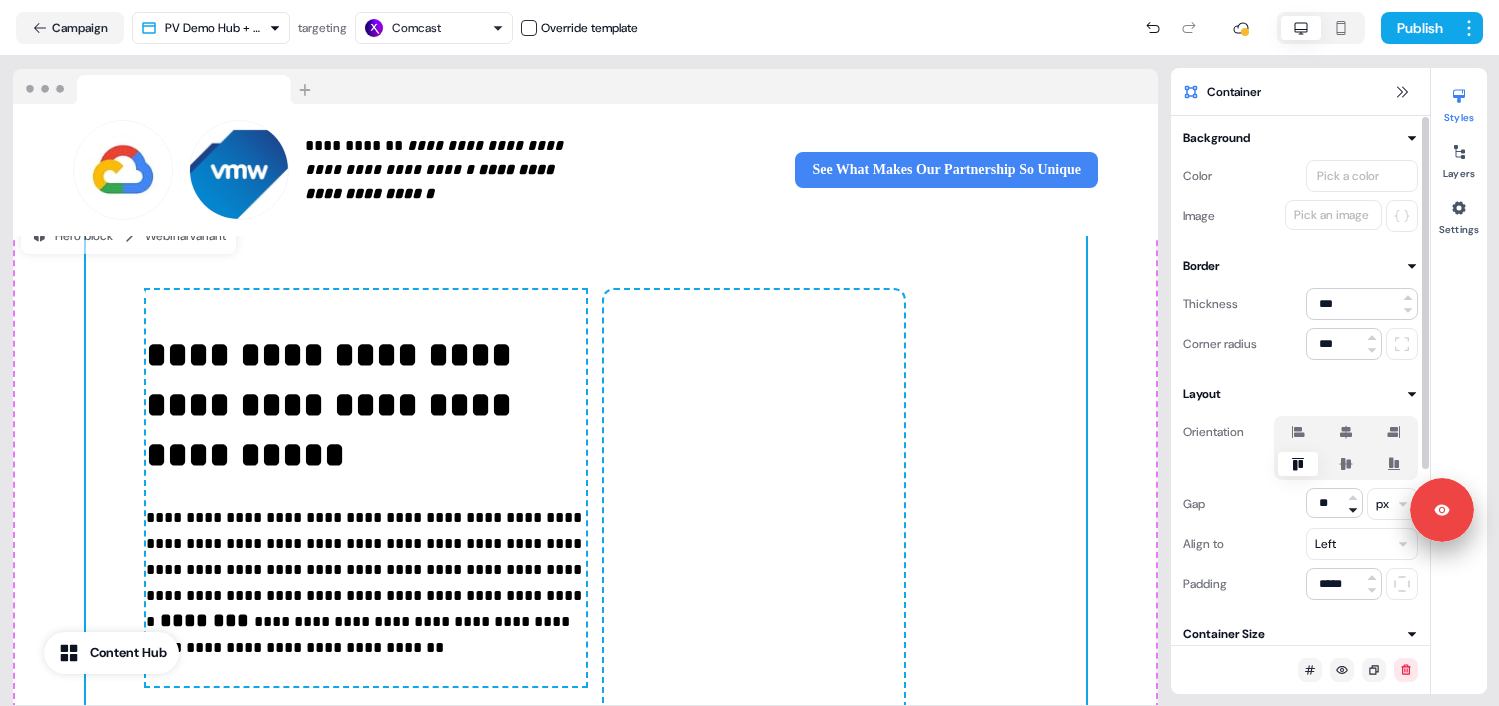 click 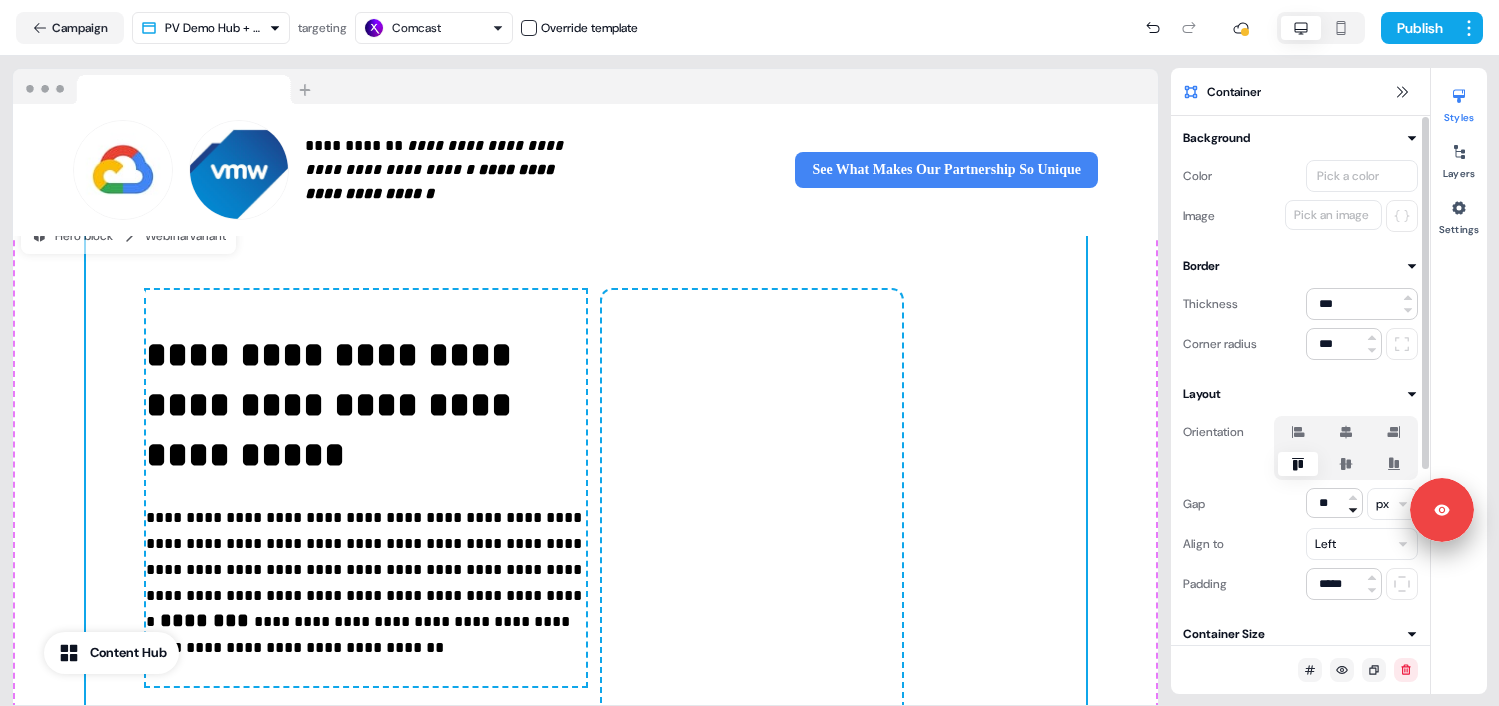 click 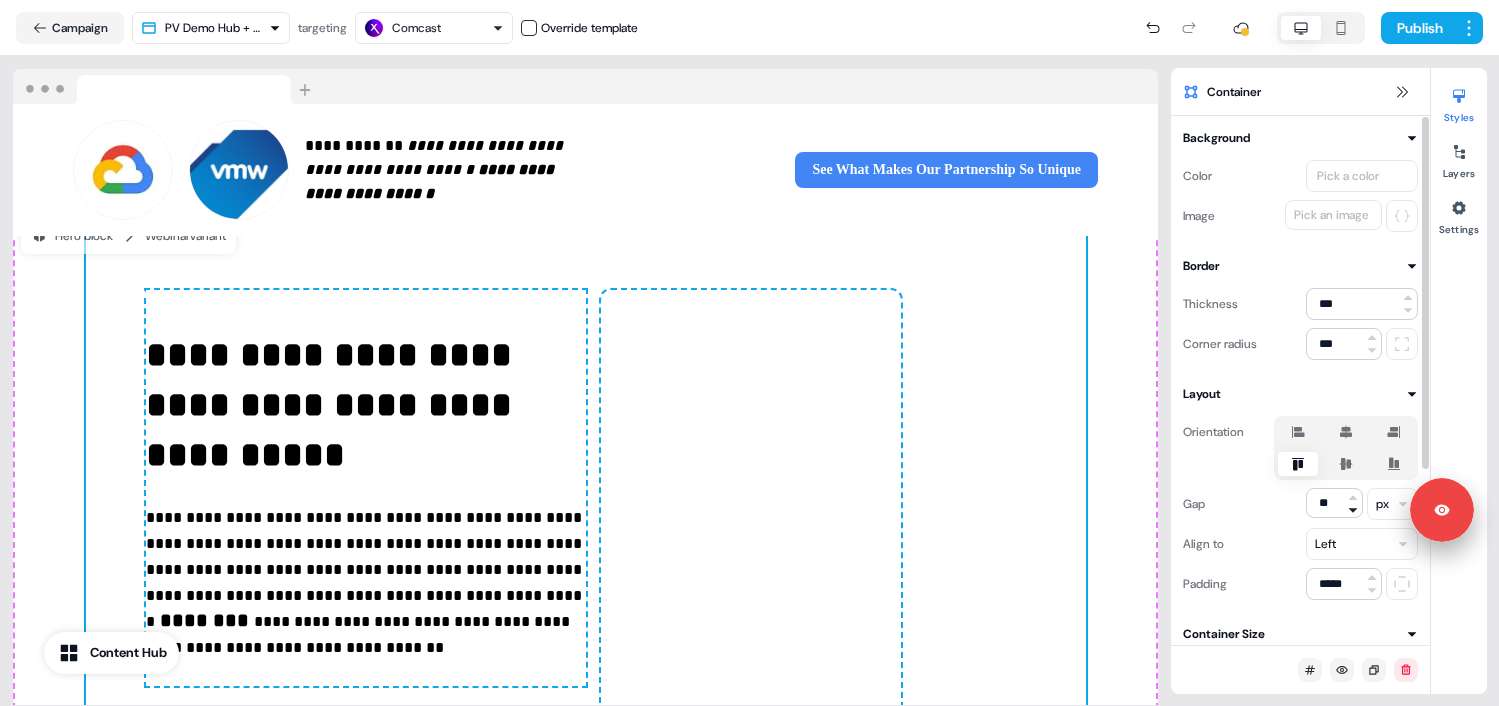 click 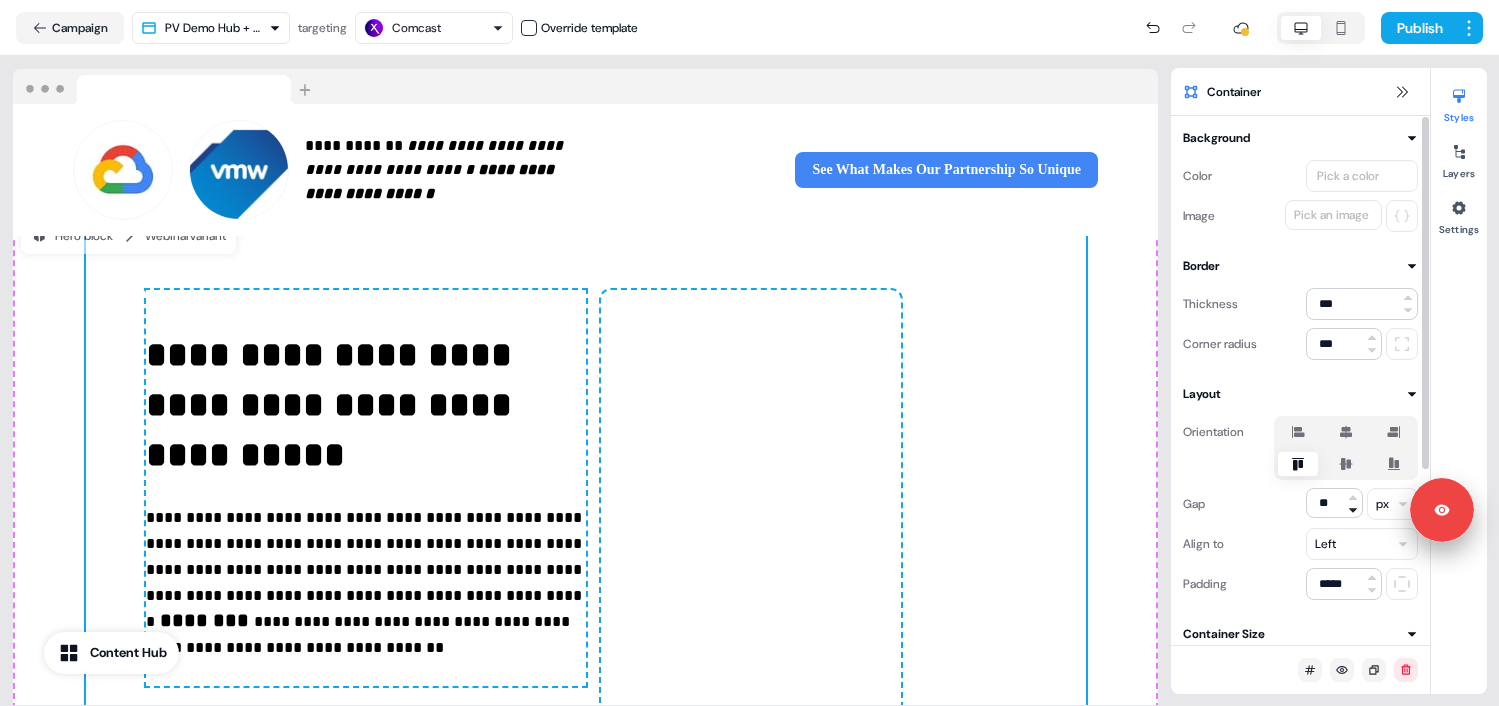 click 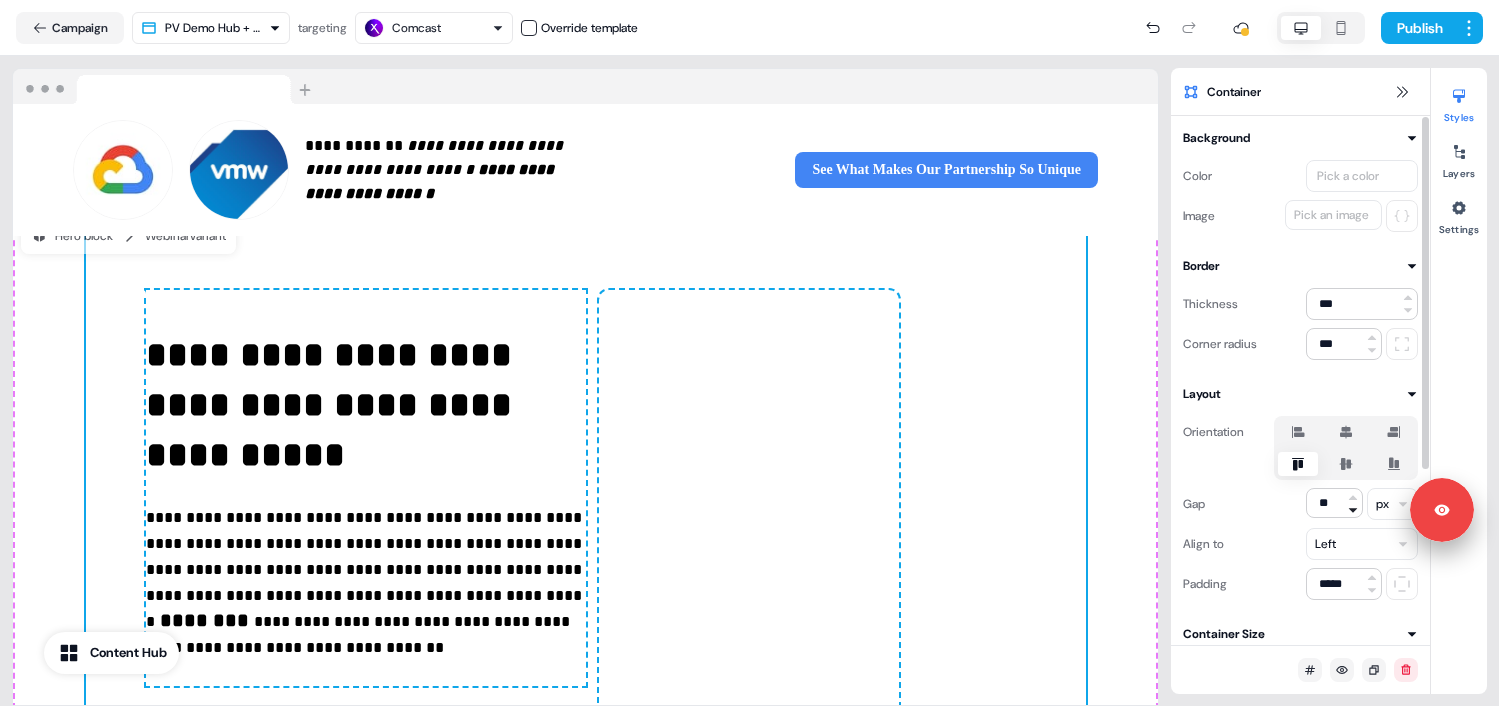 click 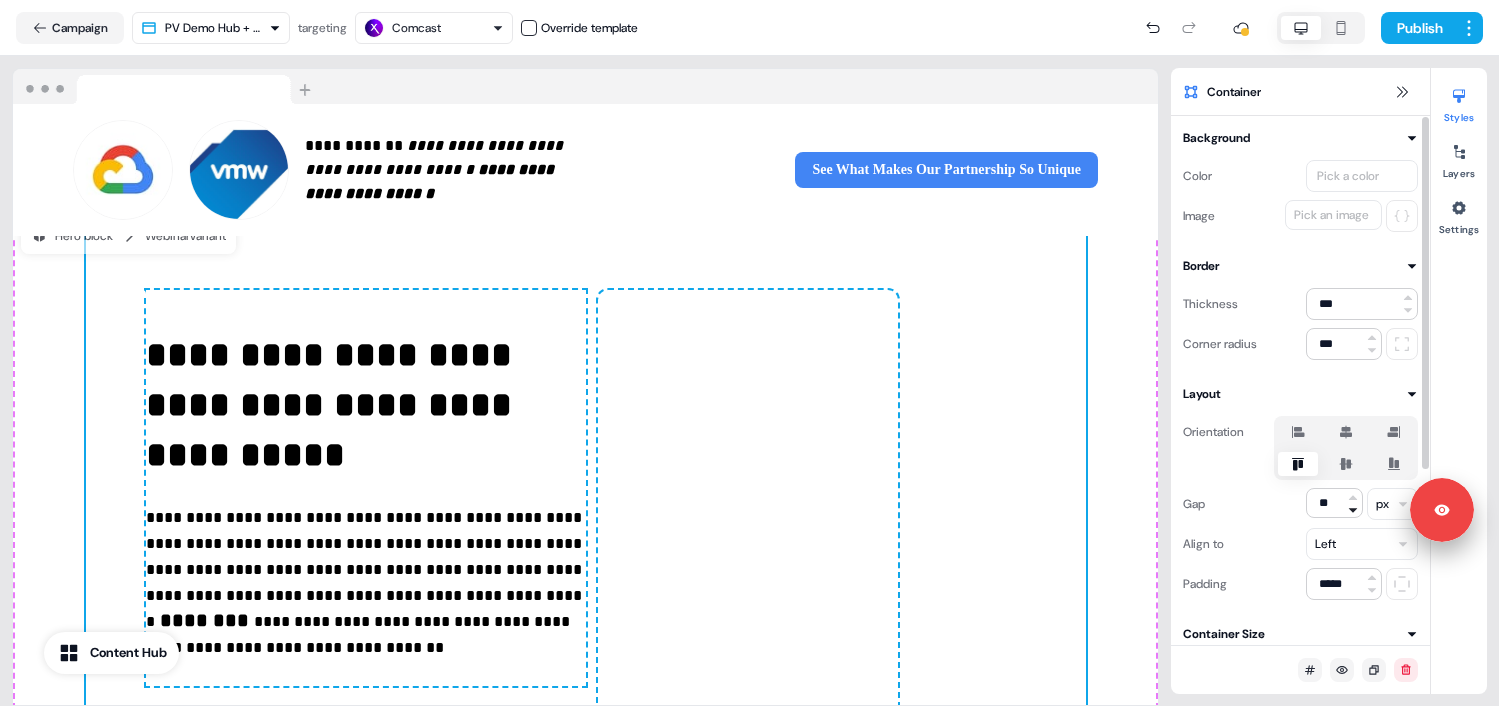 click 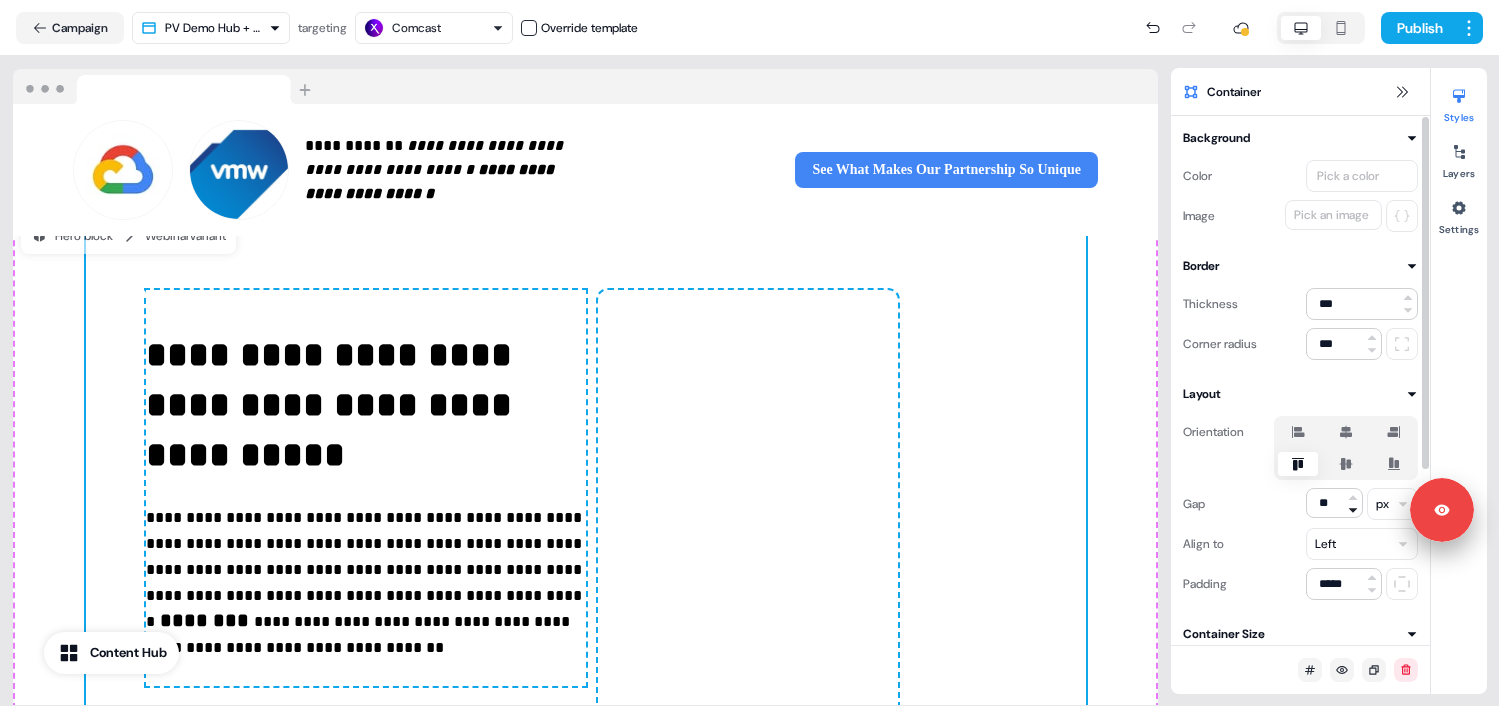 click 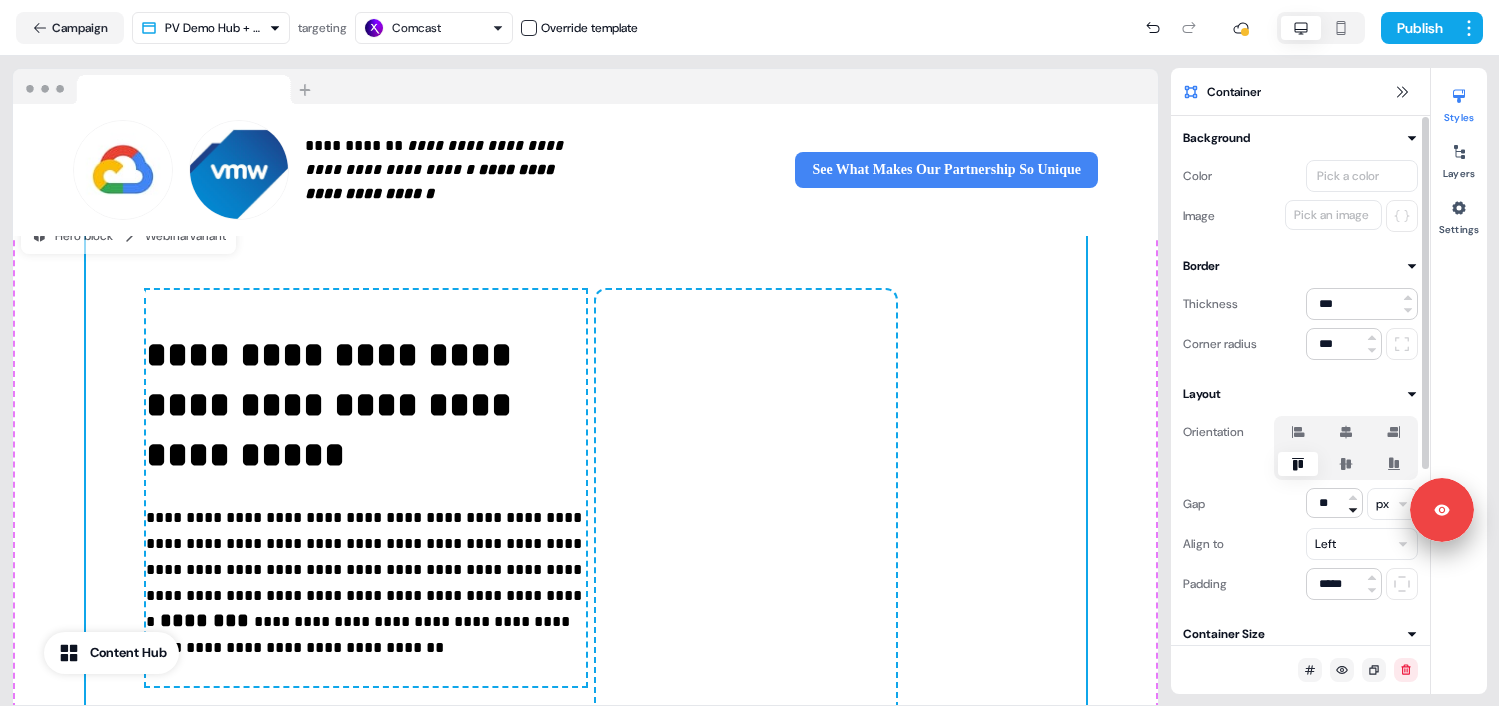 click 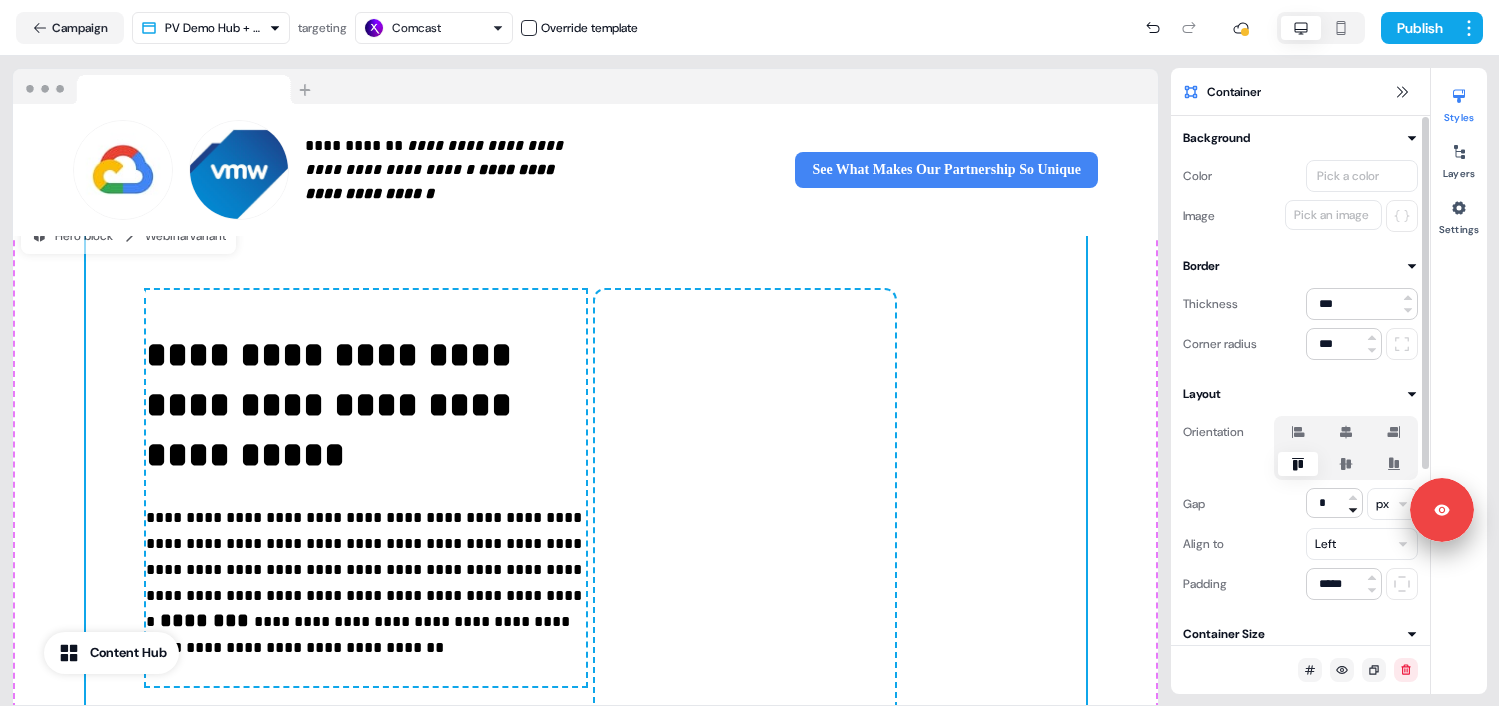 click 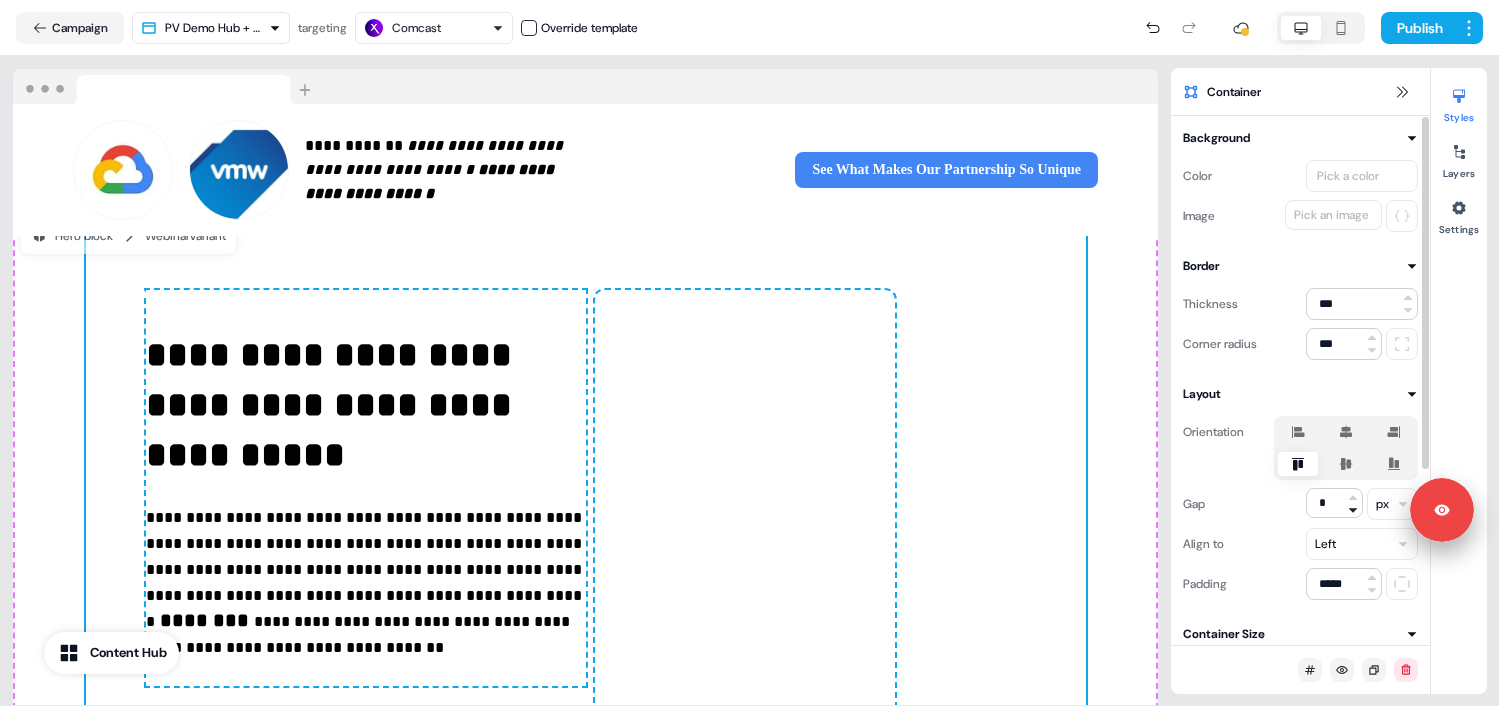 click 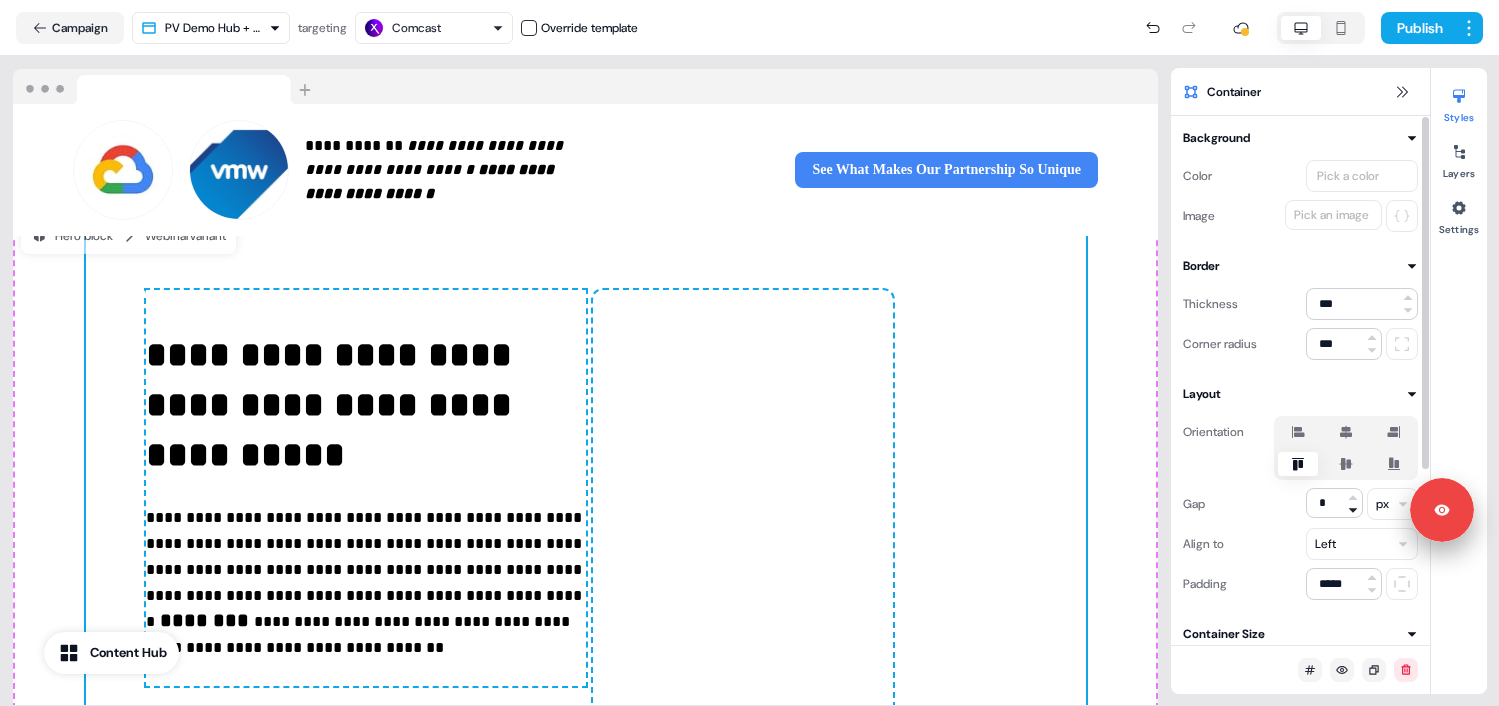 click 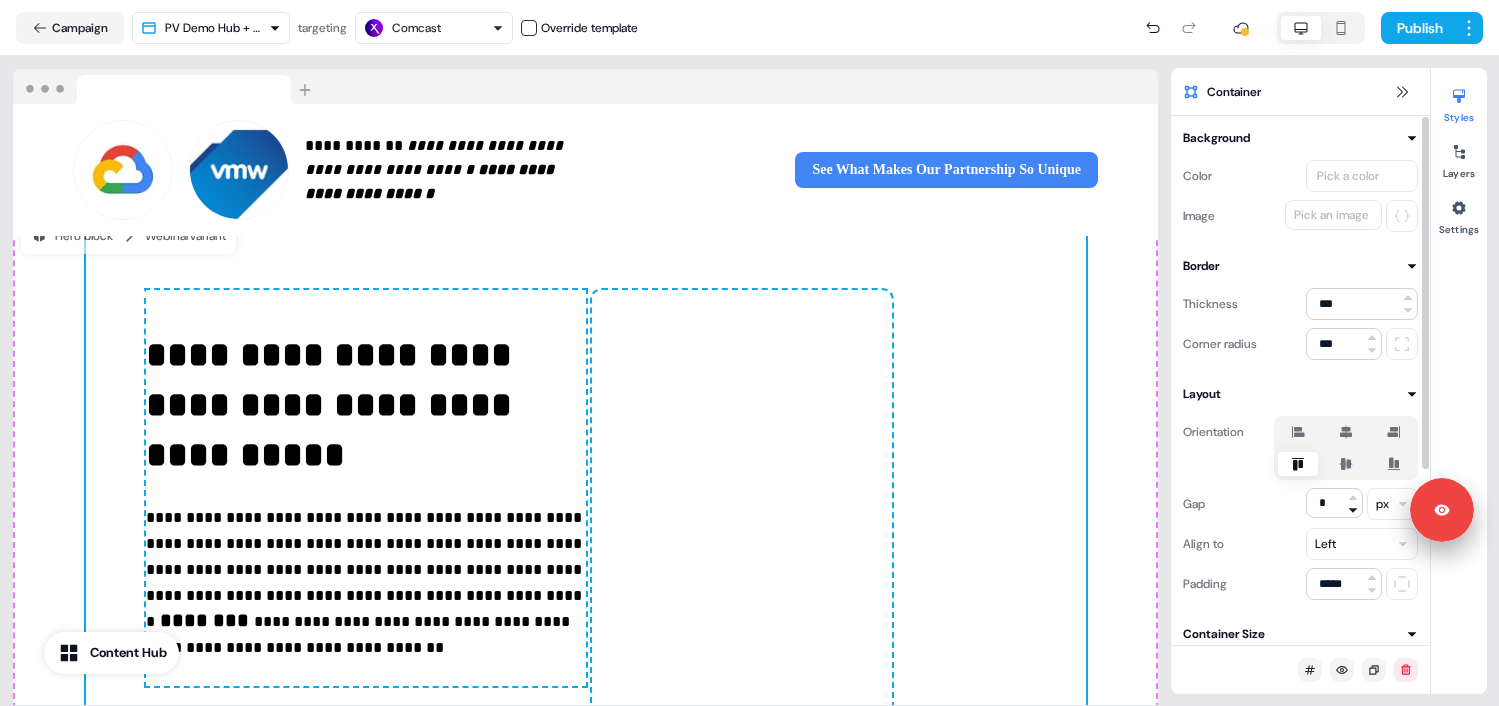 click 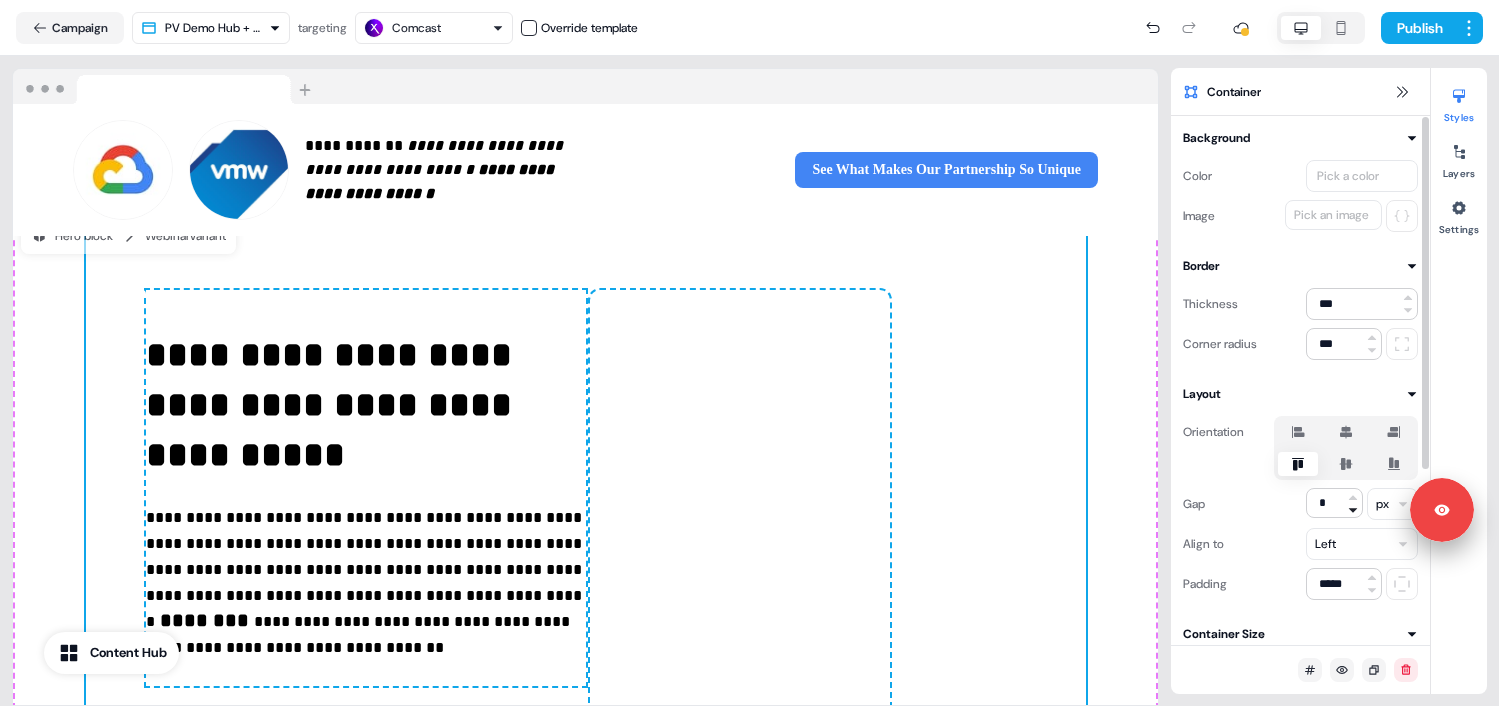 click 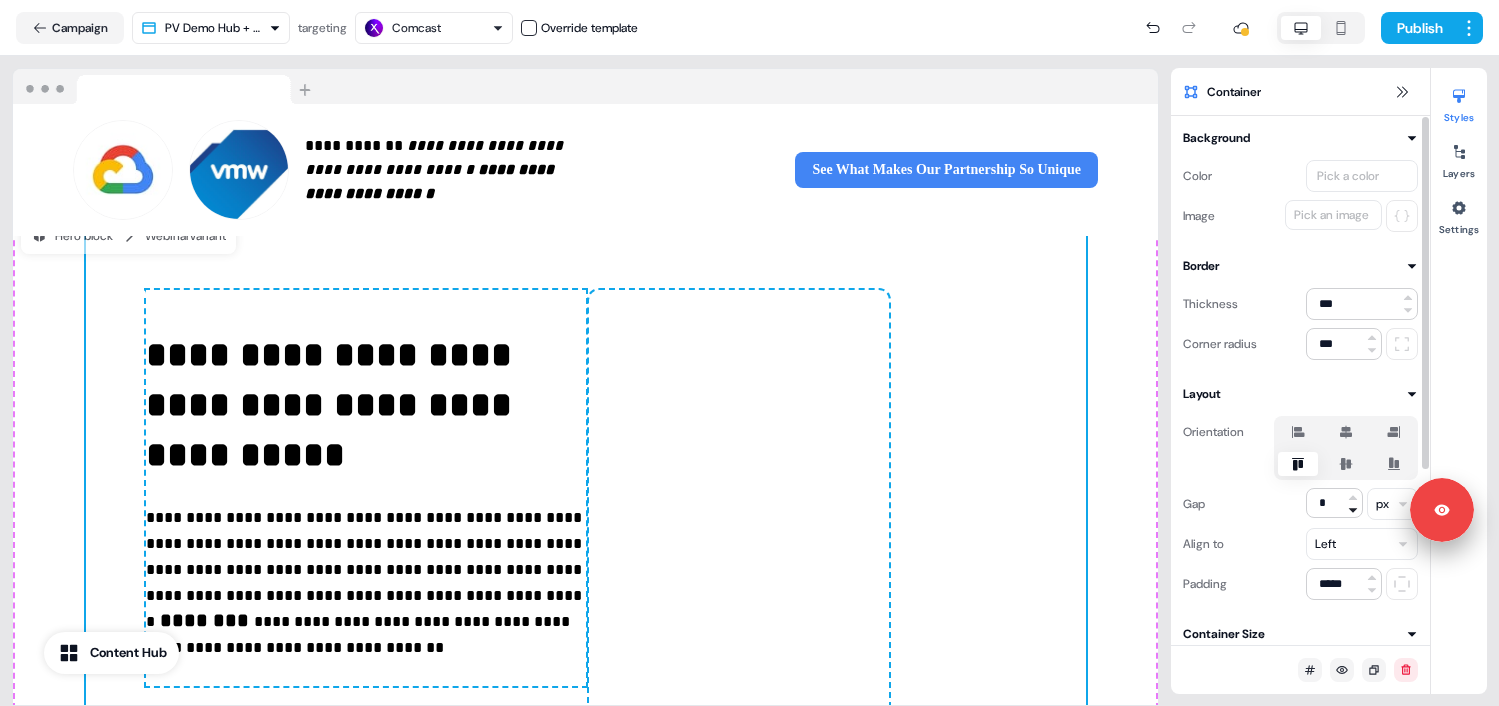 click 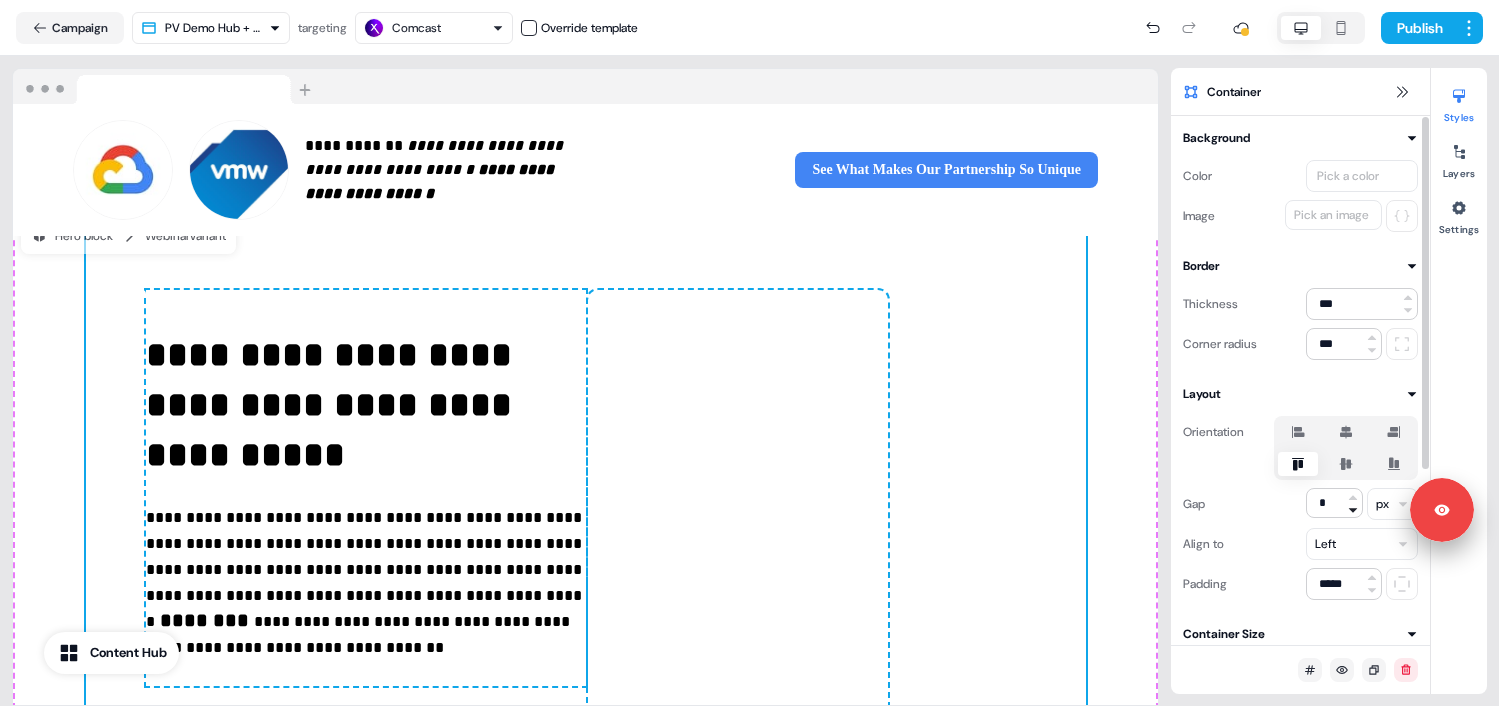 click 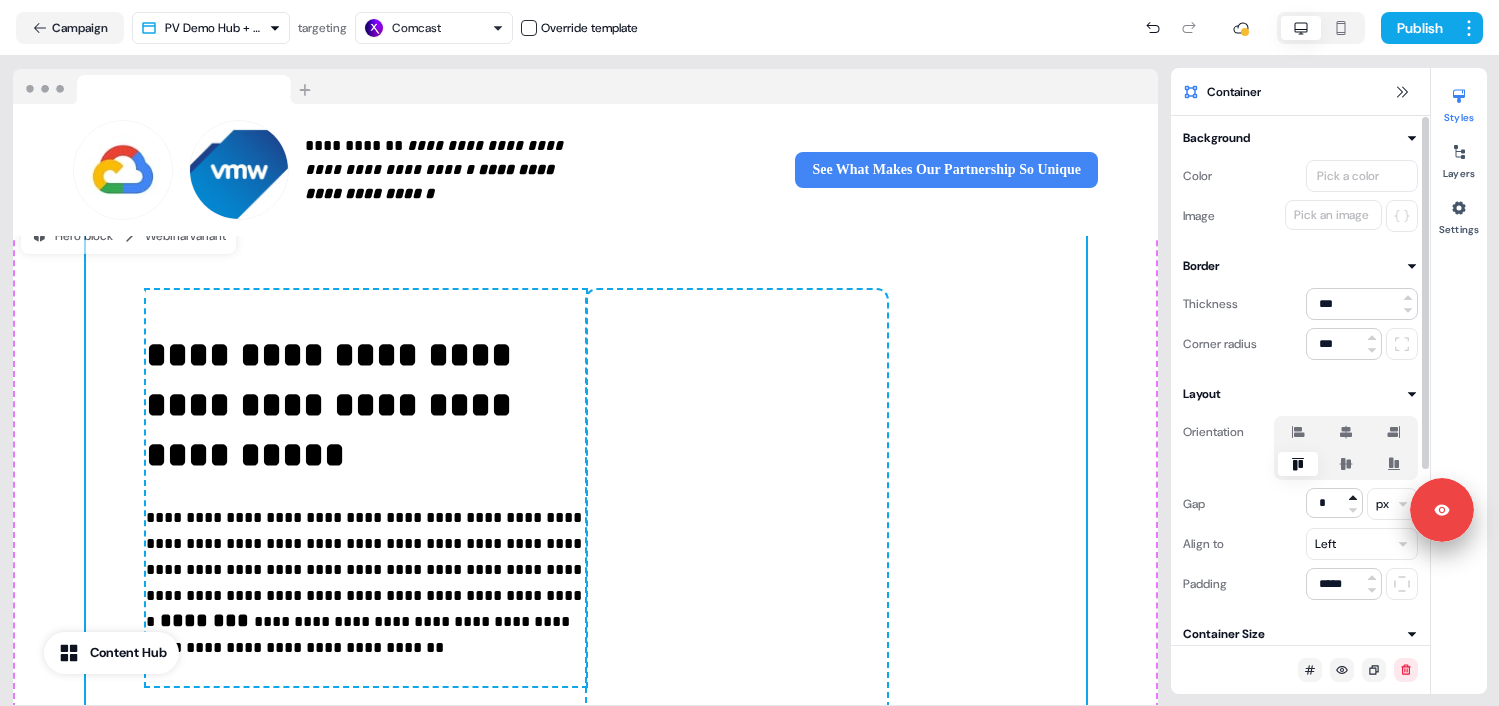 click 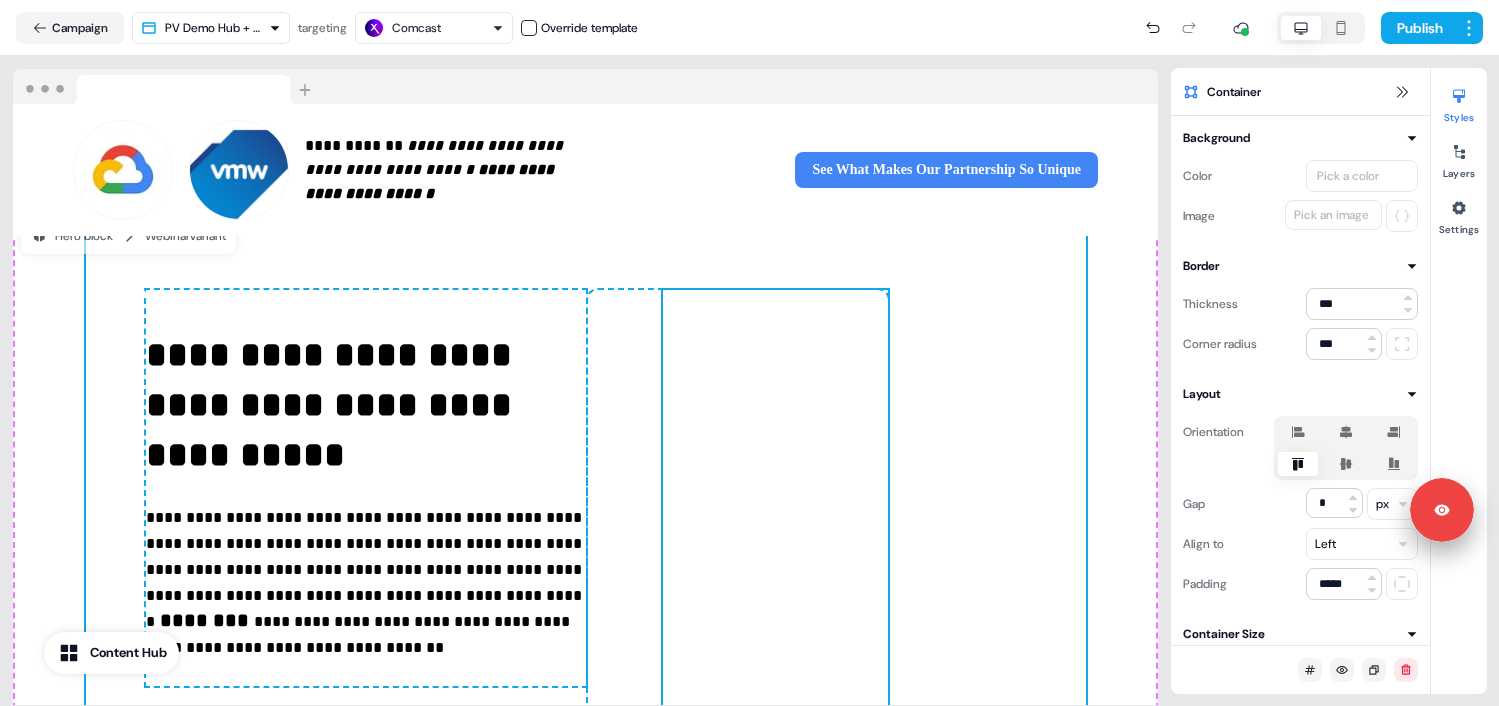 click at bounding box center (775, 540) 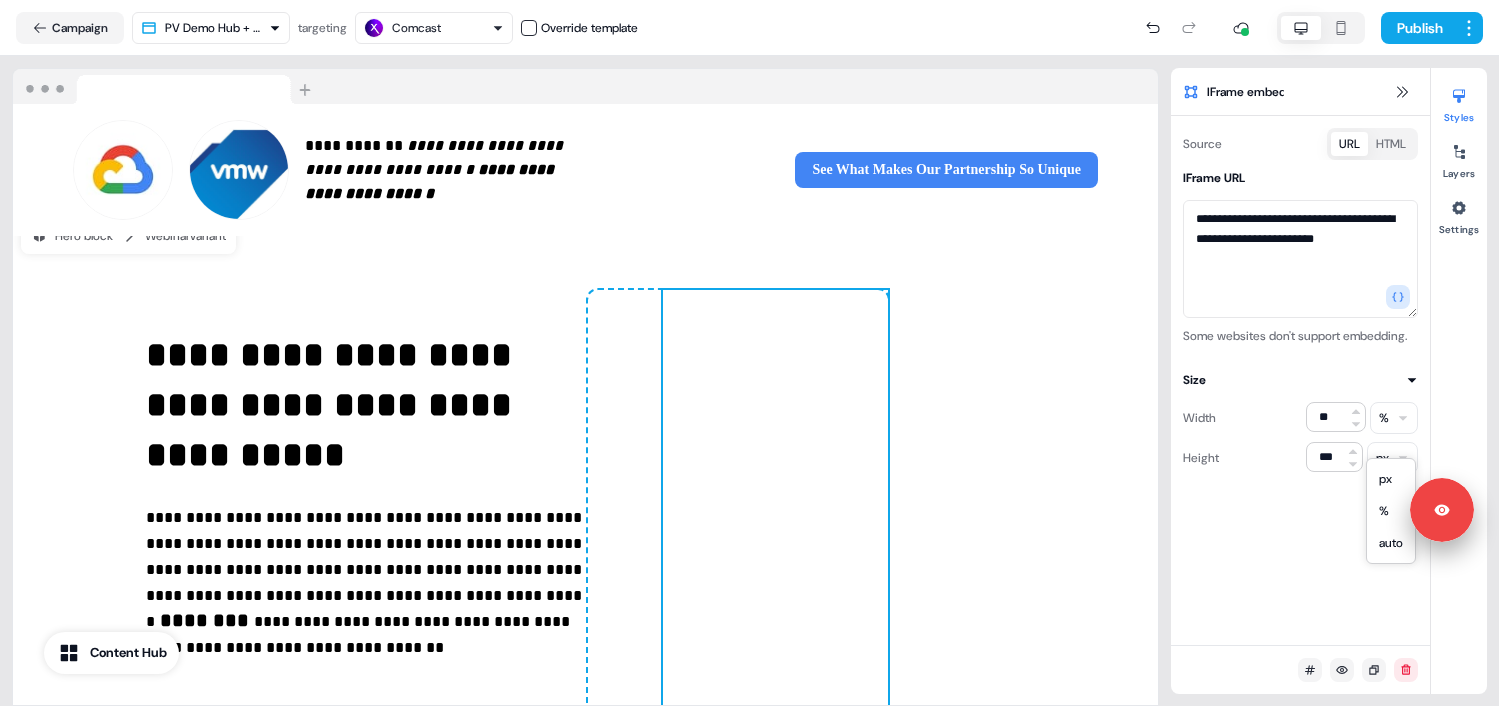 click on "**********" at bounding box center [749, 353] 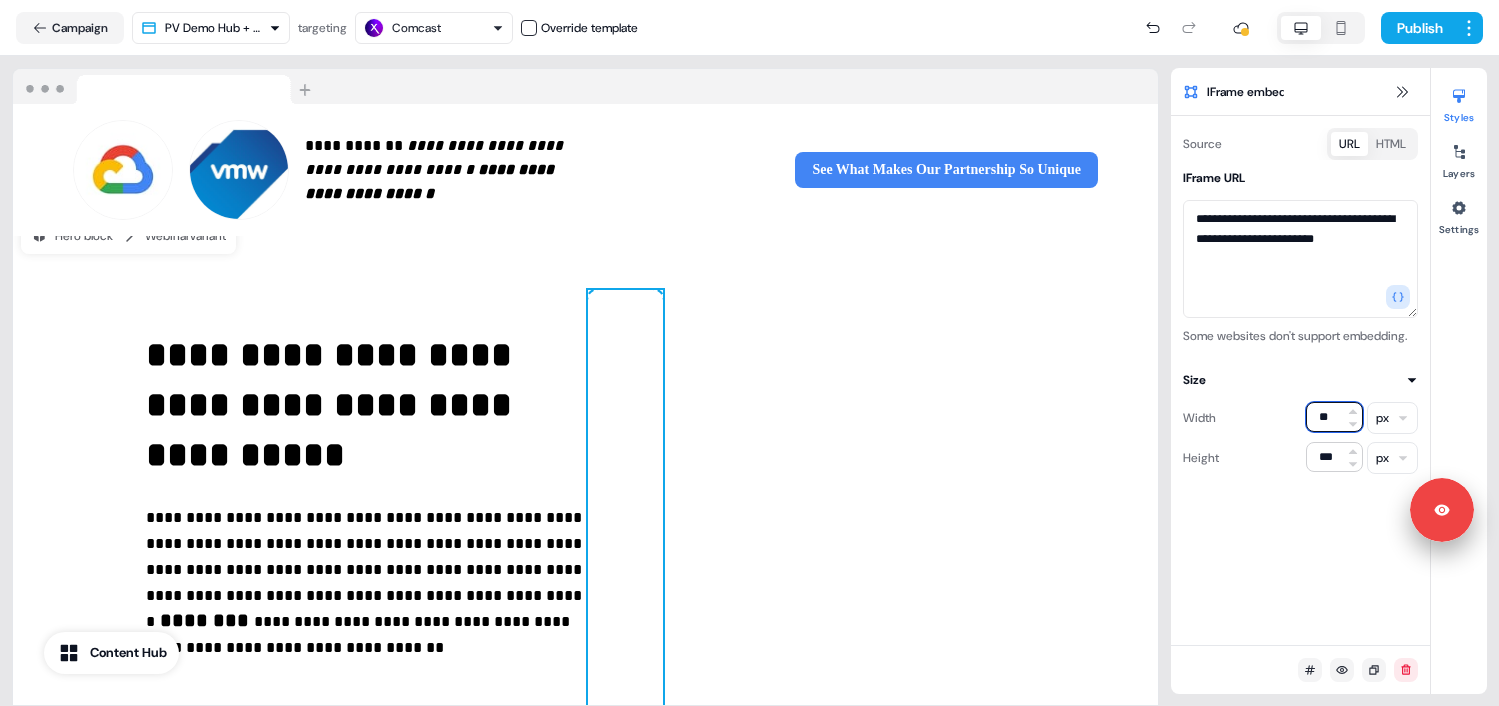 click on "**" at bounding box center (1334, 417) 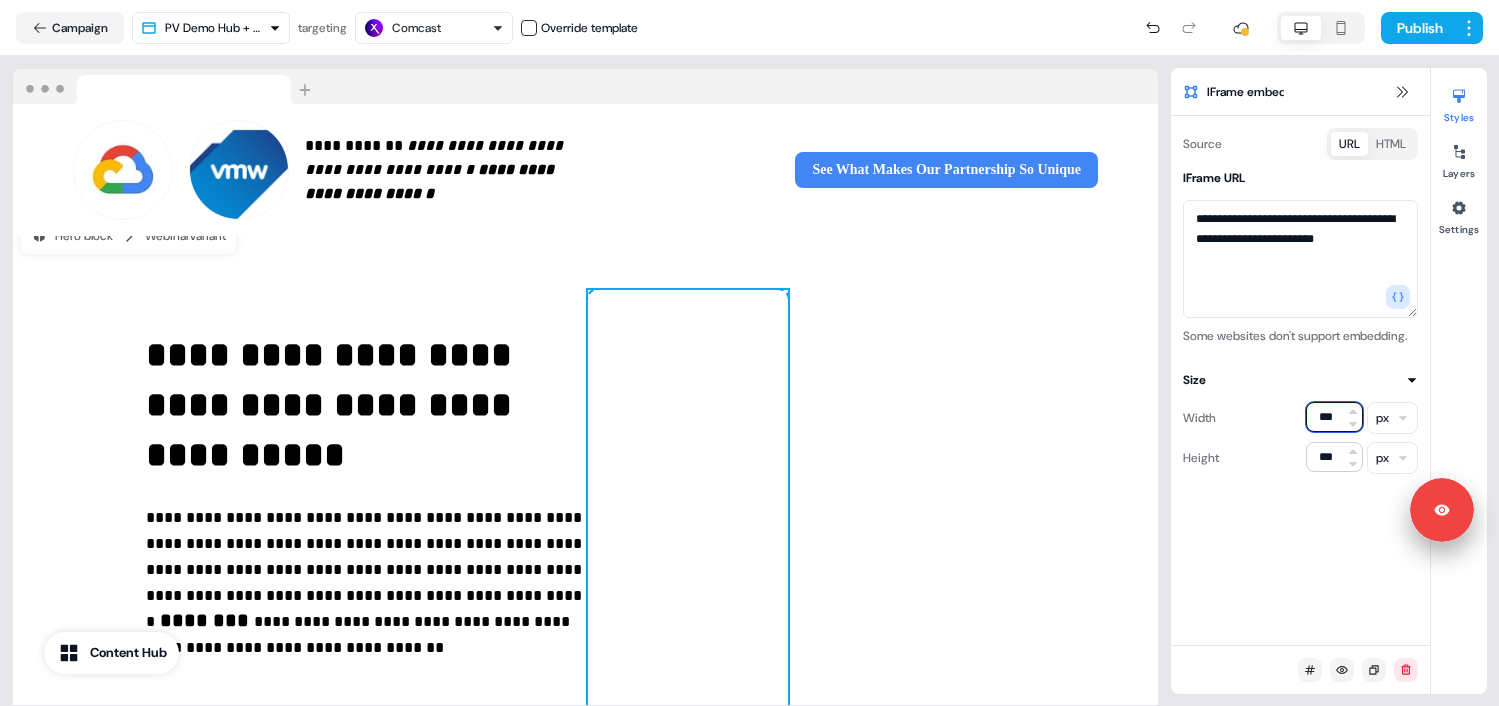 click on "***" at bounding box center (1334, 417) 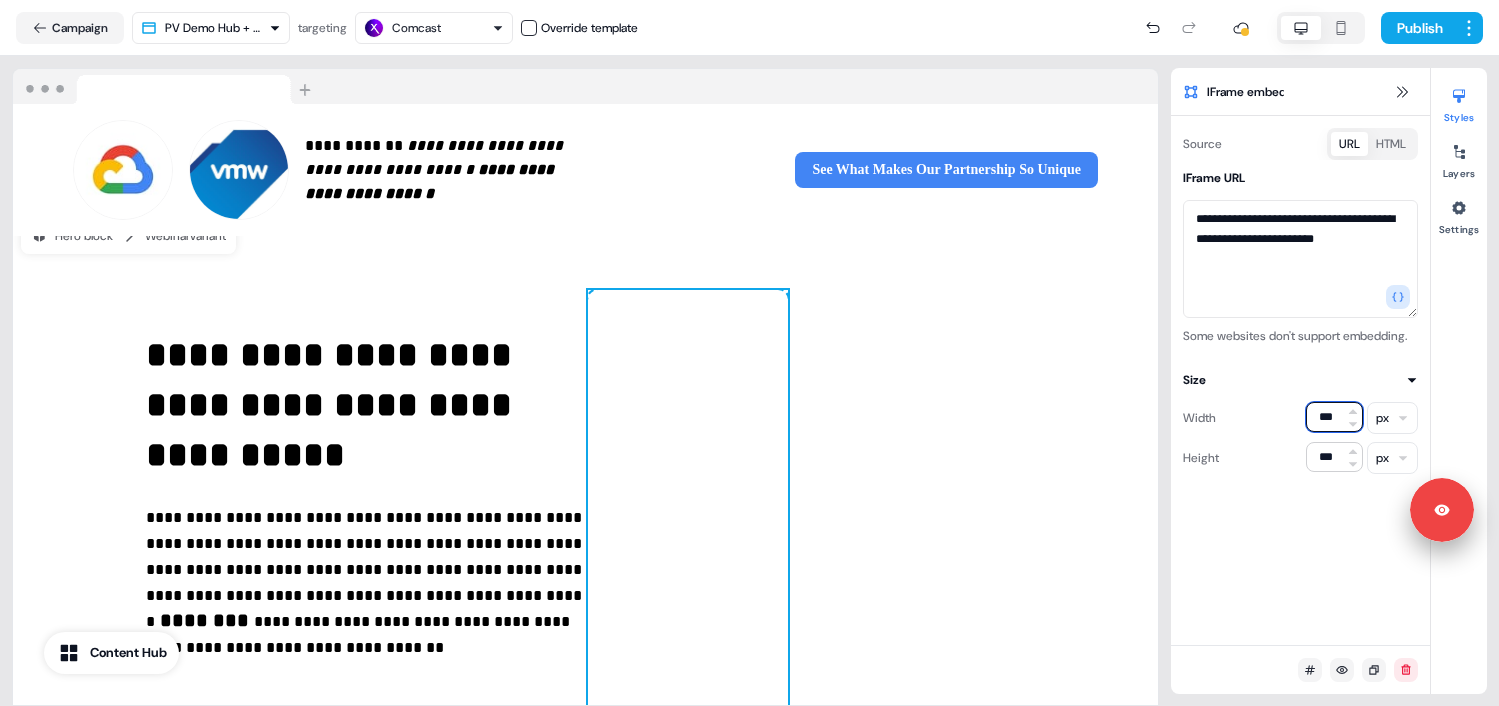 click on "***" at bounding box center [1334, 417] 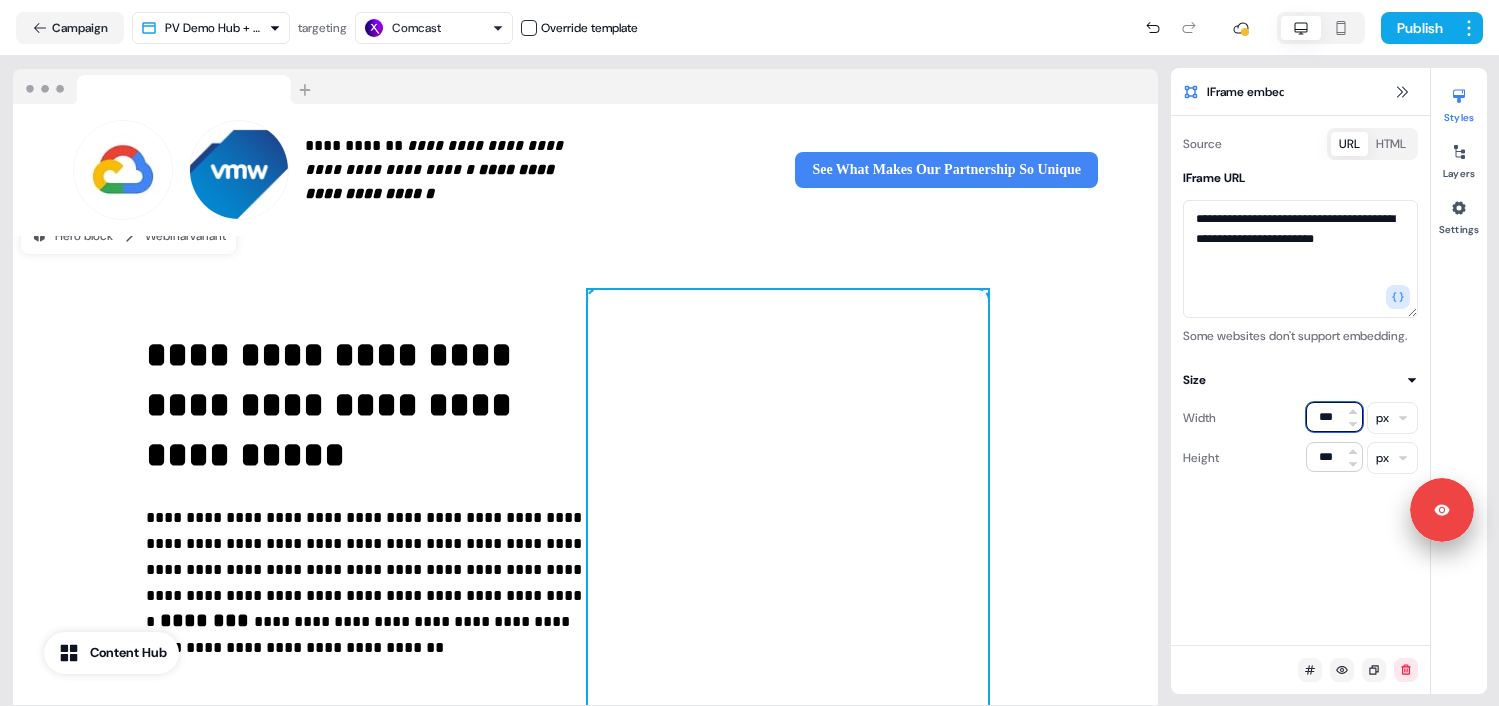 type on "***" 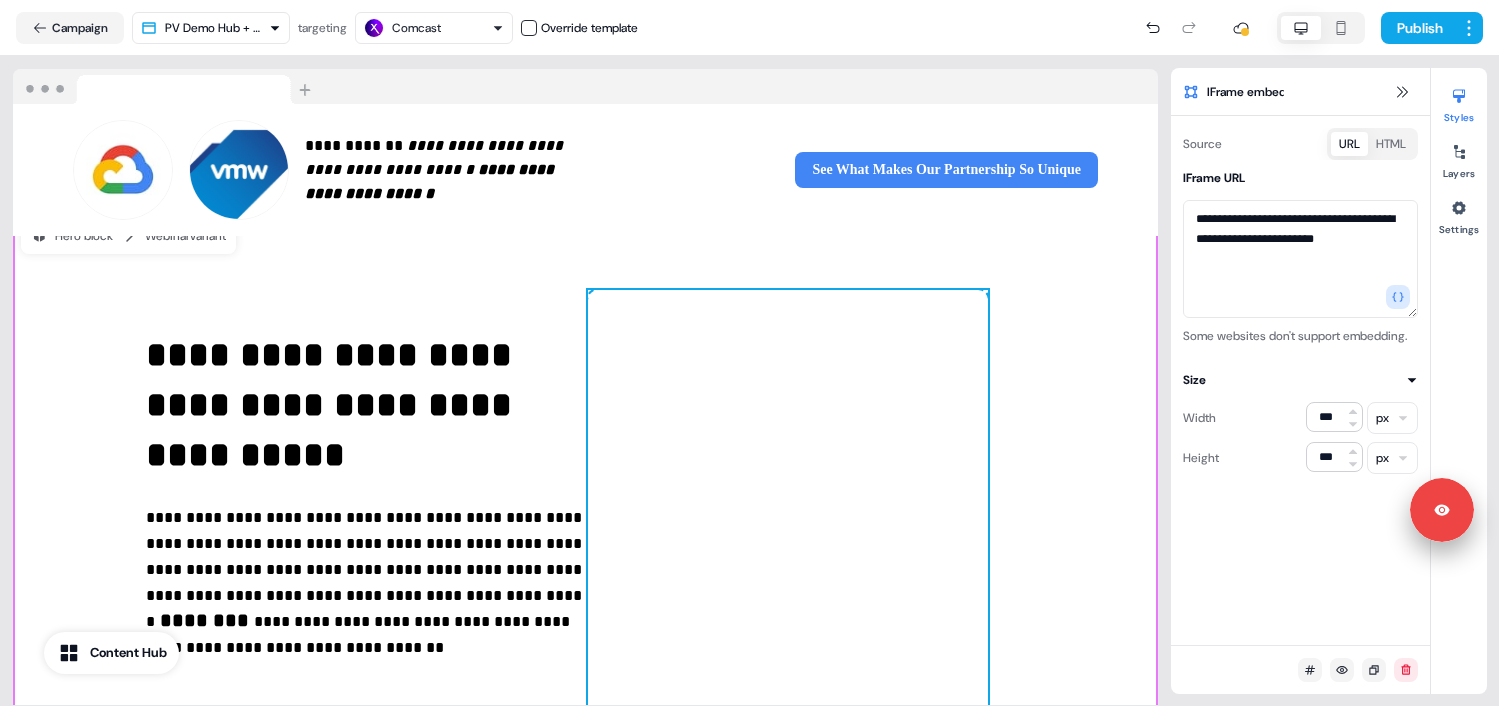 click on "**********" at bounding box center (585, 540) 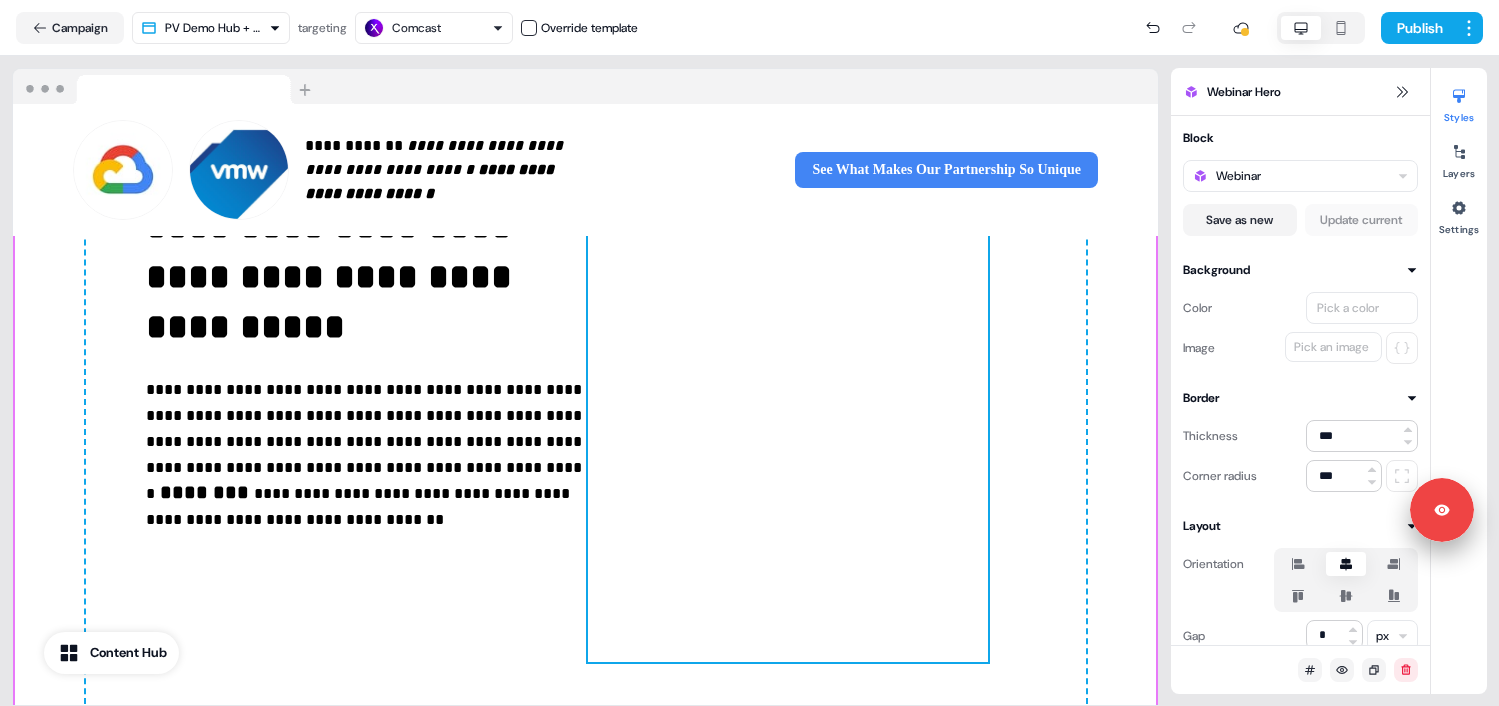 scroll, scrollTop: 152, scrollLeft: 0, axis: vertical 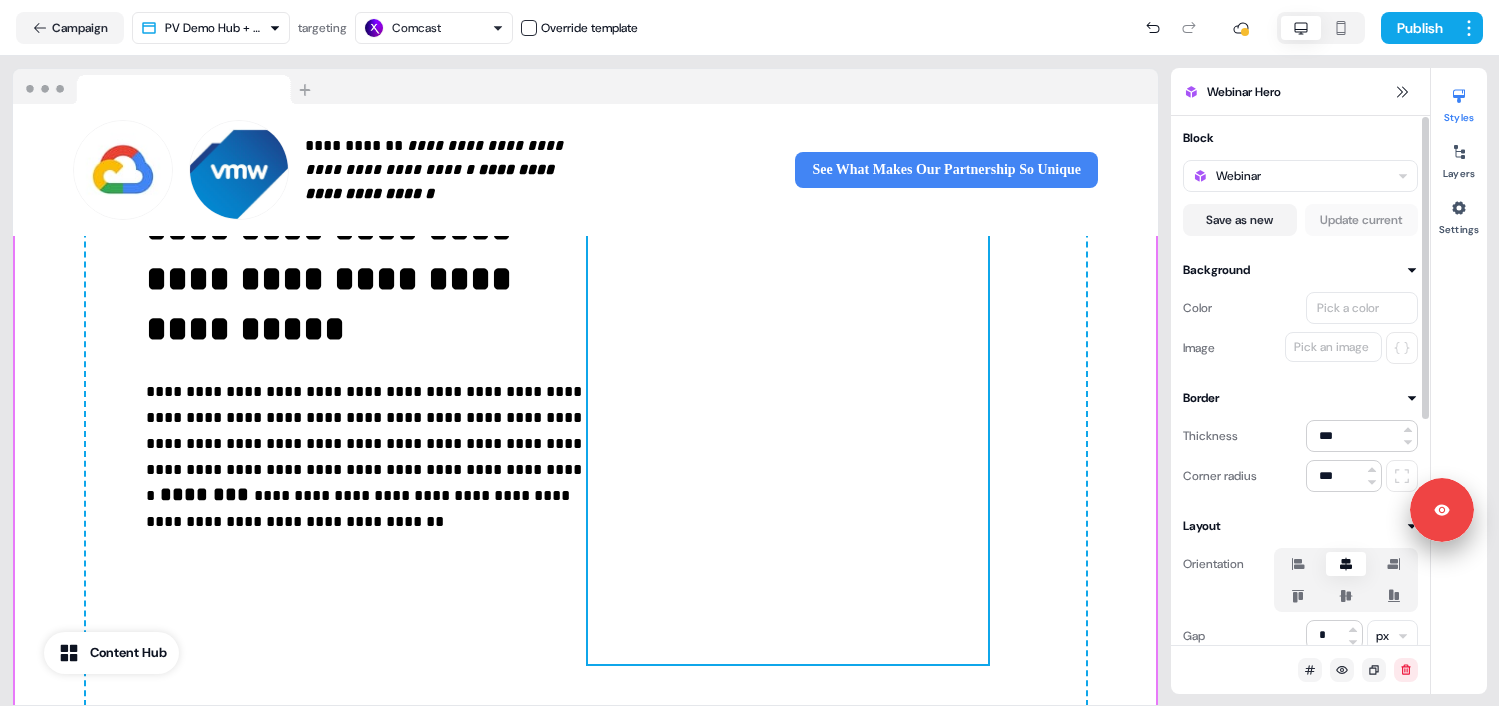 click at bounding box center [788, 414] 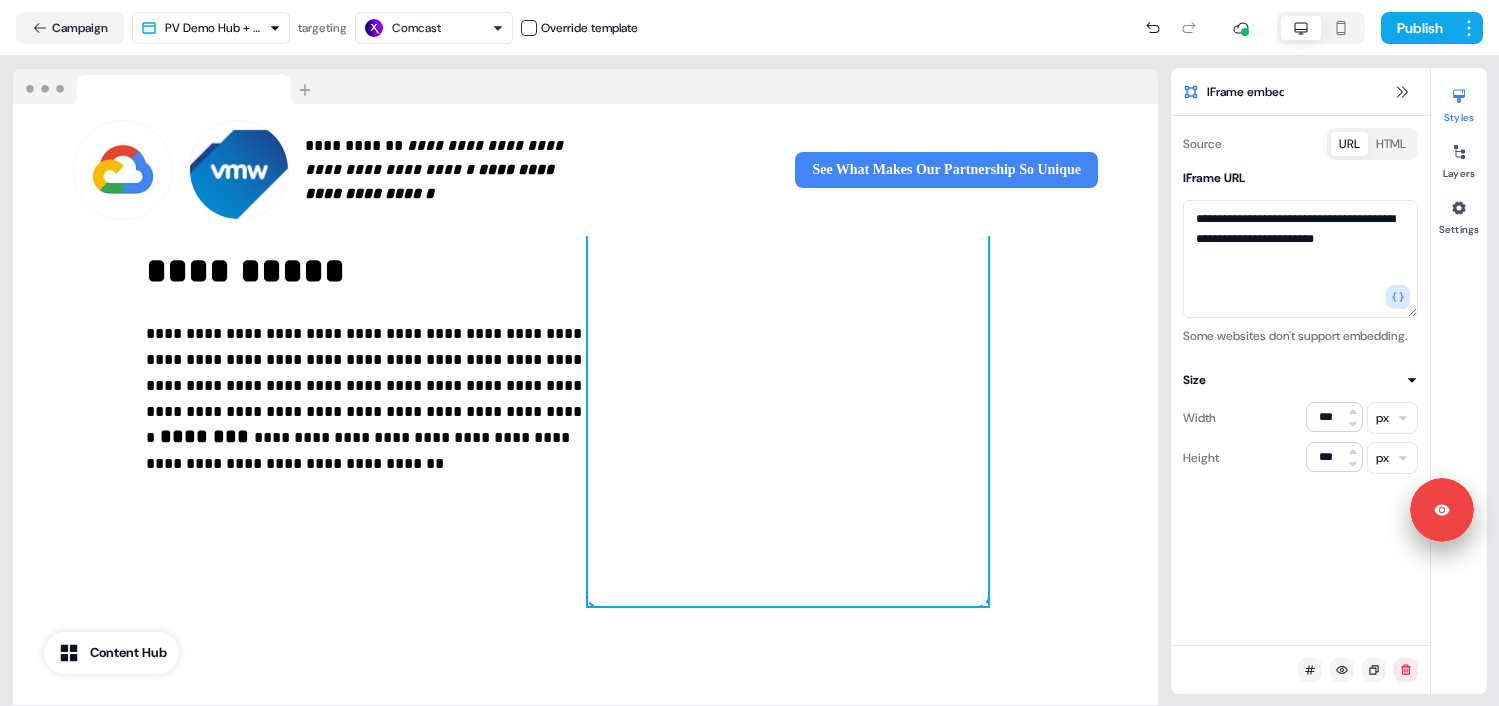 scroll, scrollTop: 211, scrollLeft: 0, axis: vertical 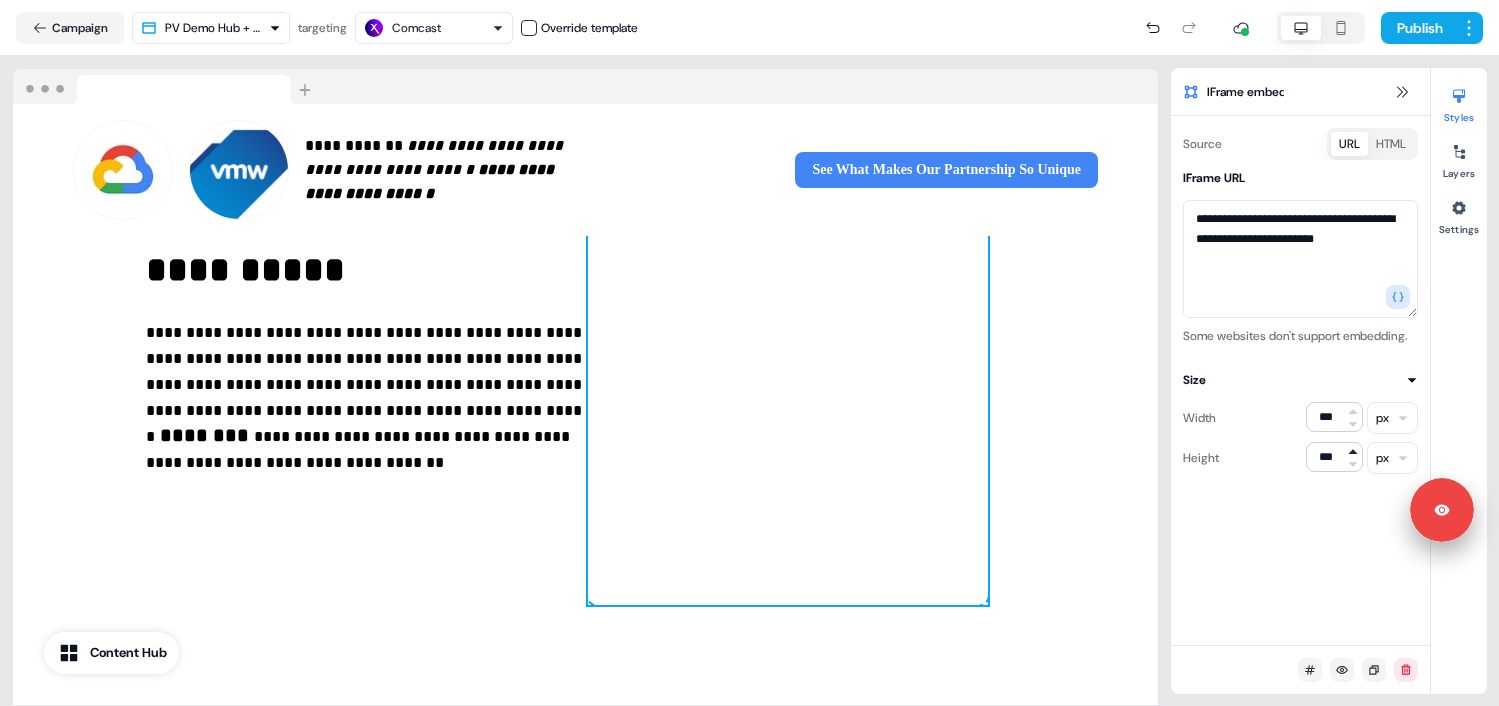 click 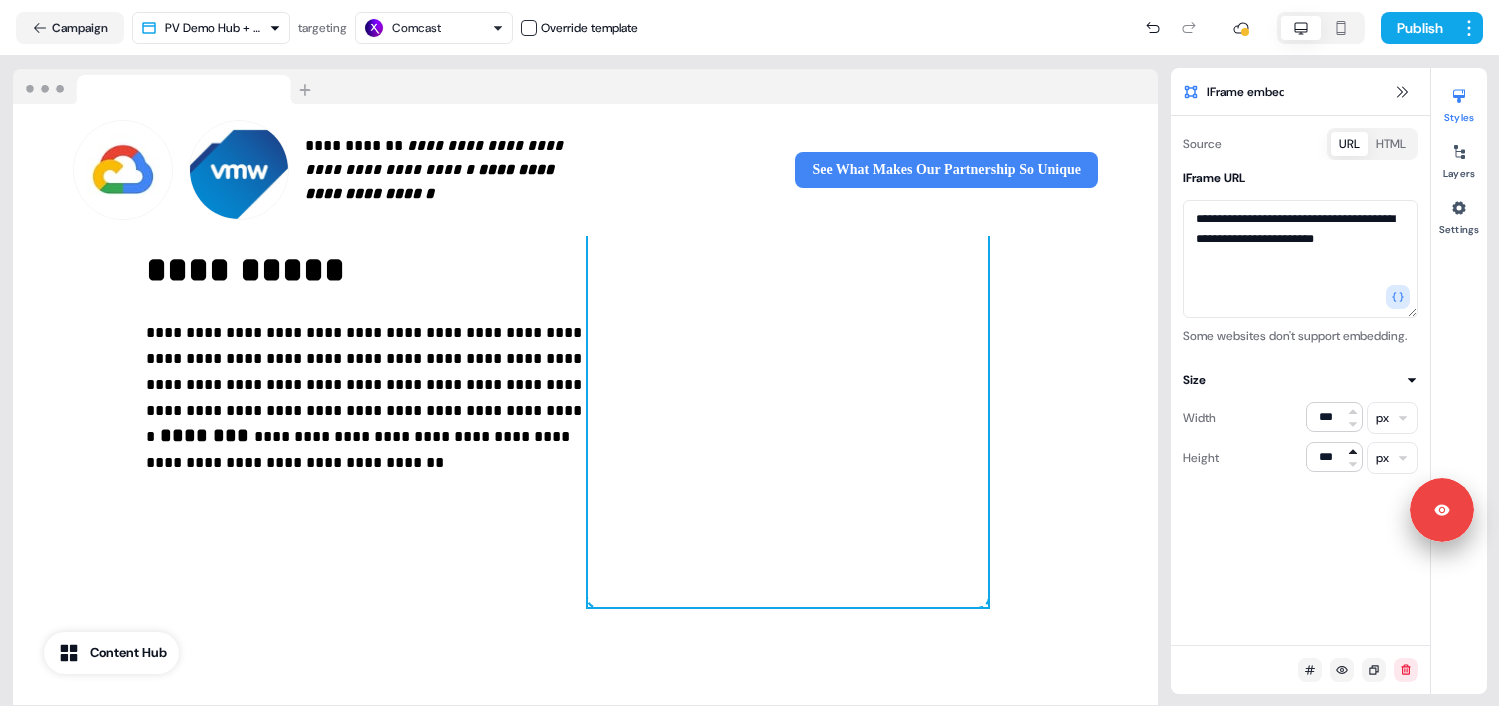 click 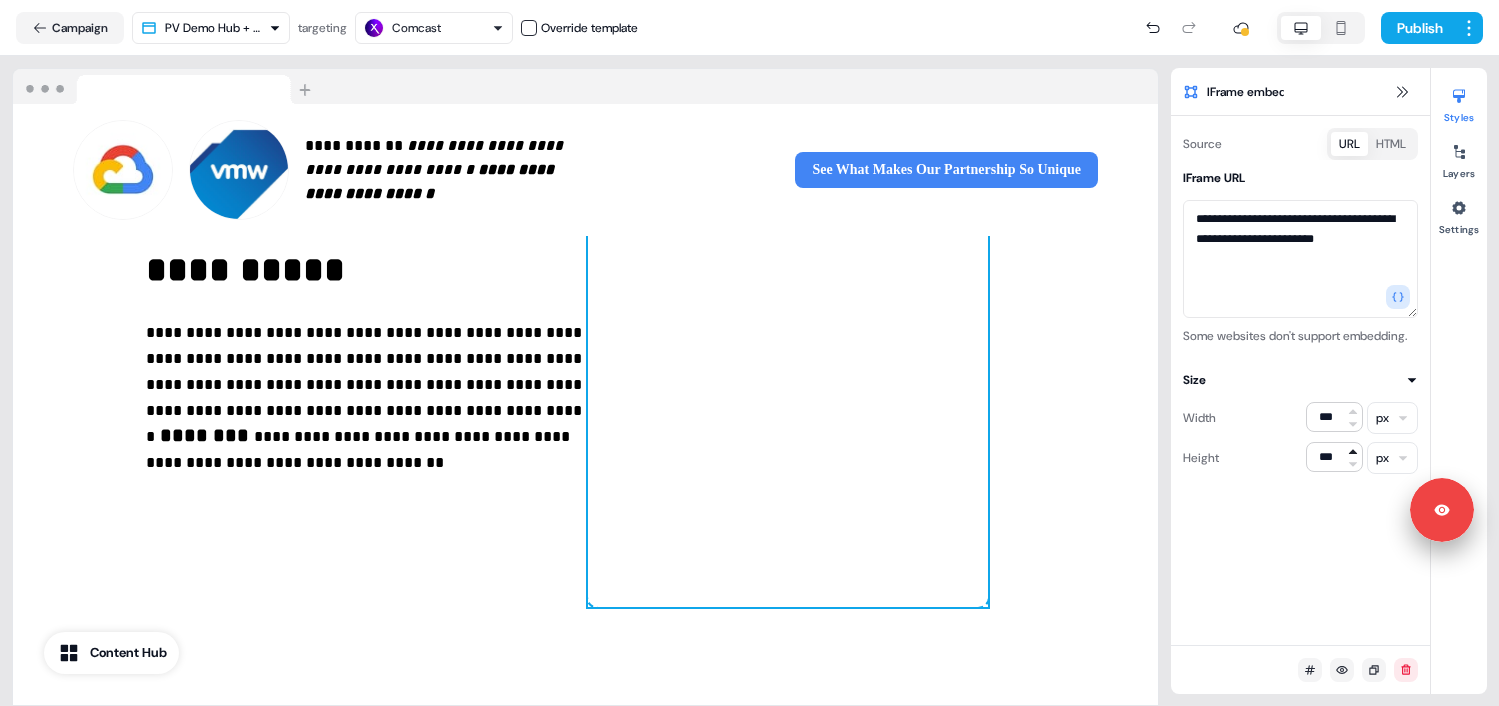 click 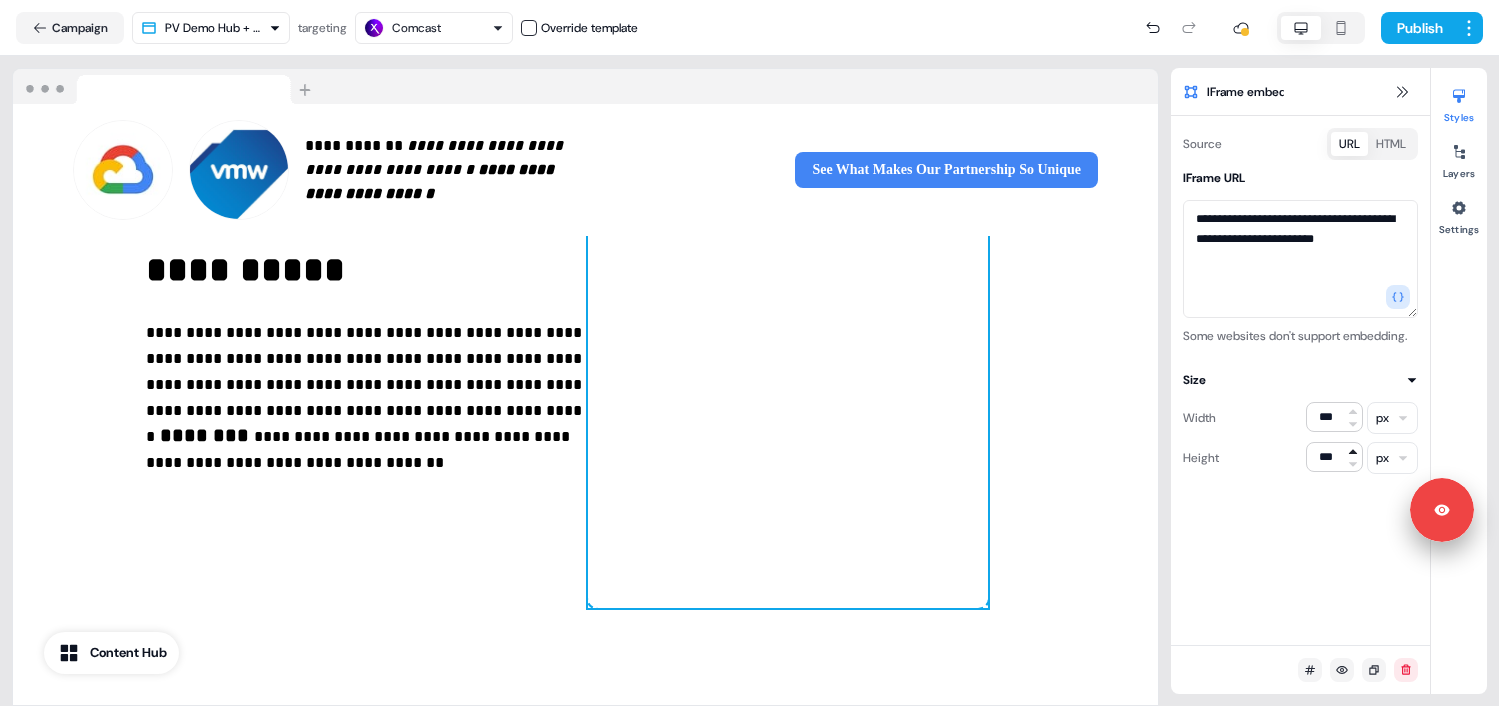 click 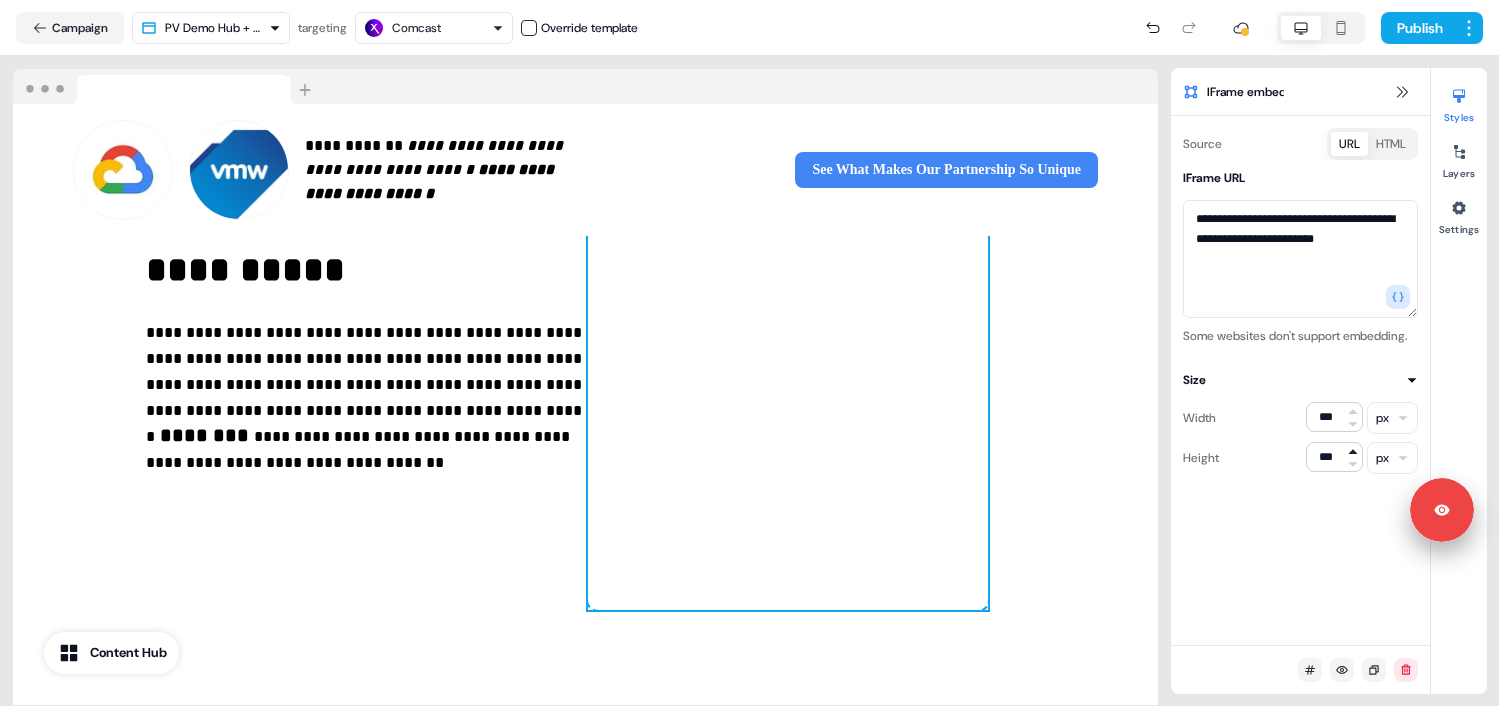 click 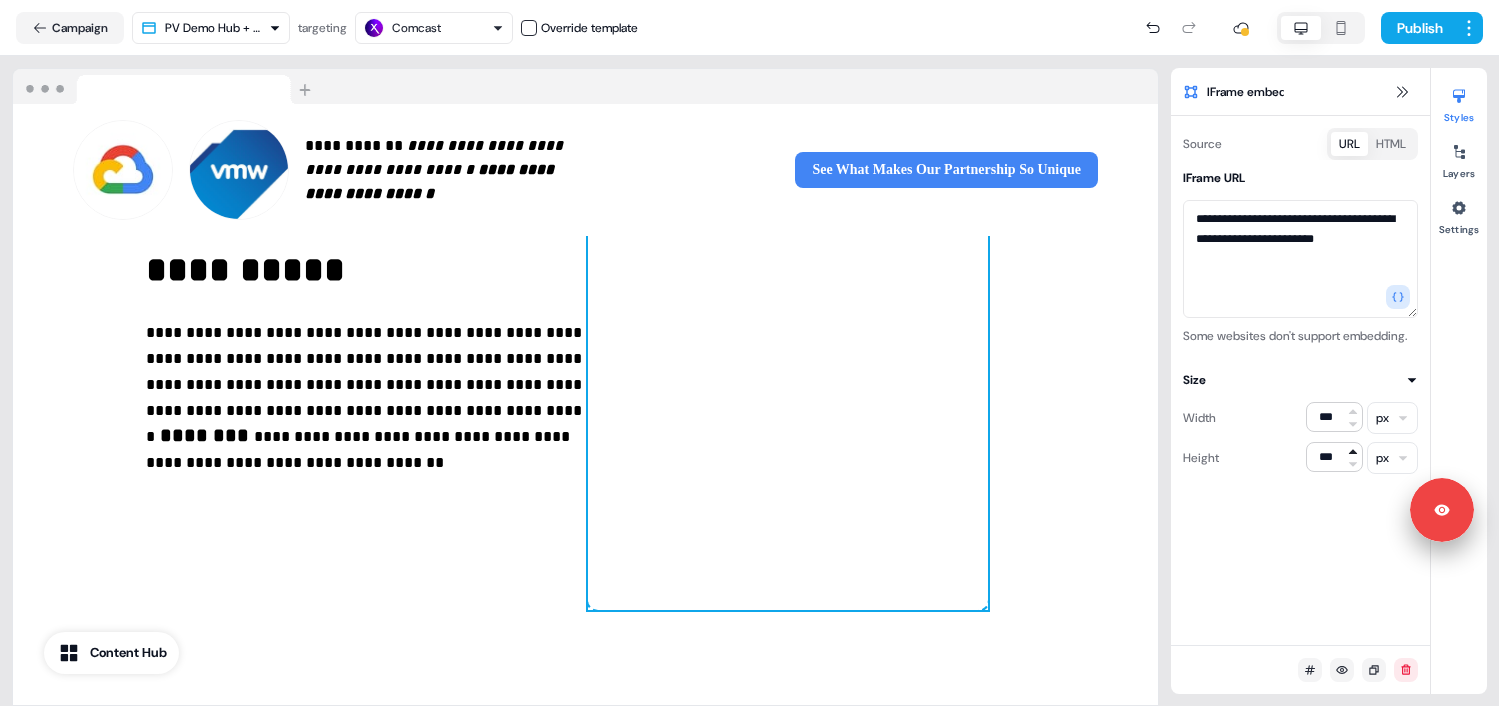click 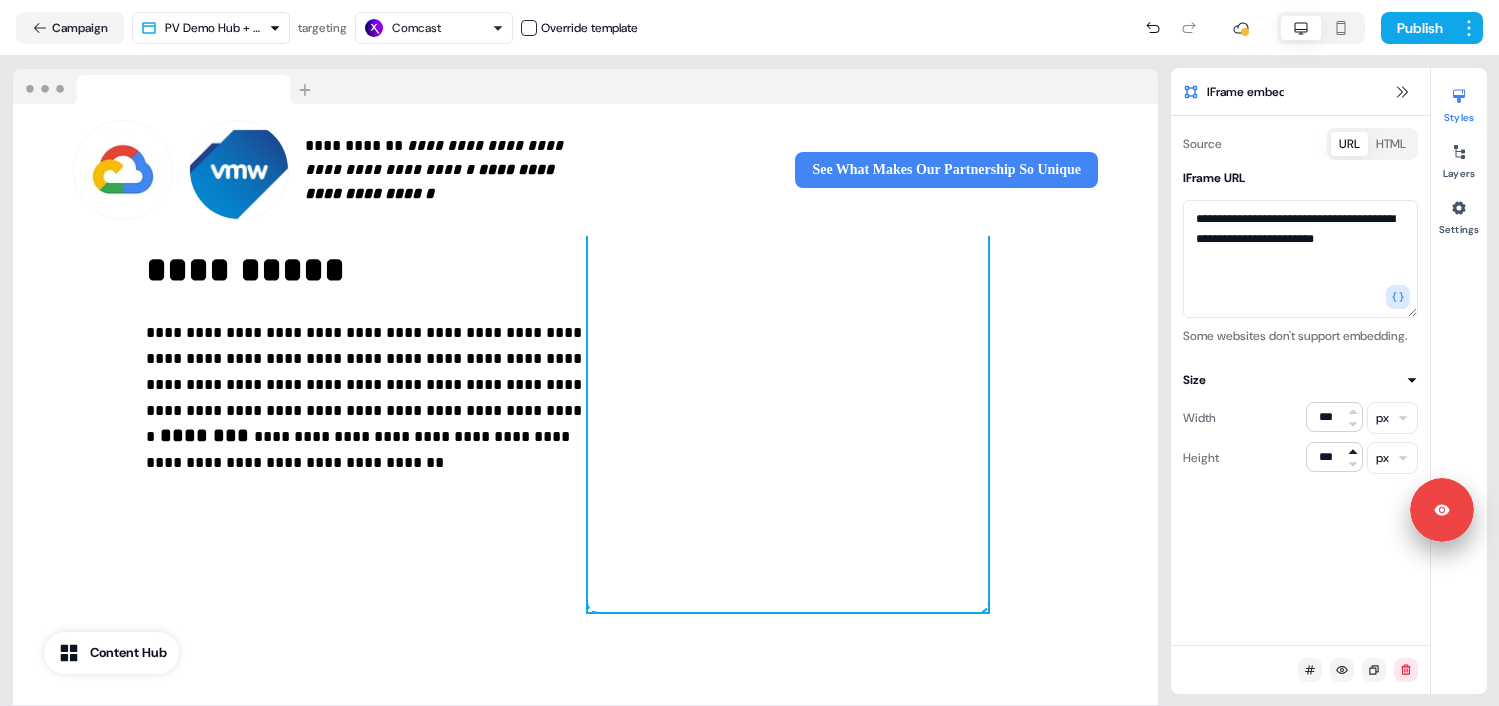 click 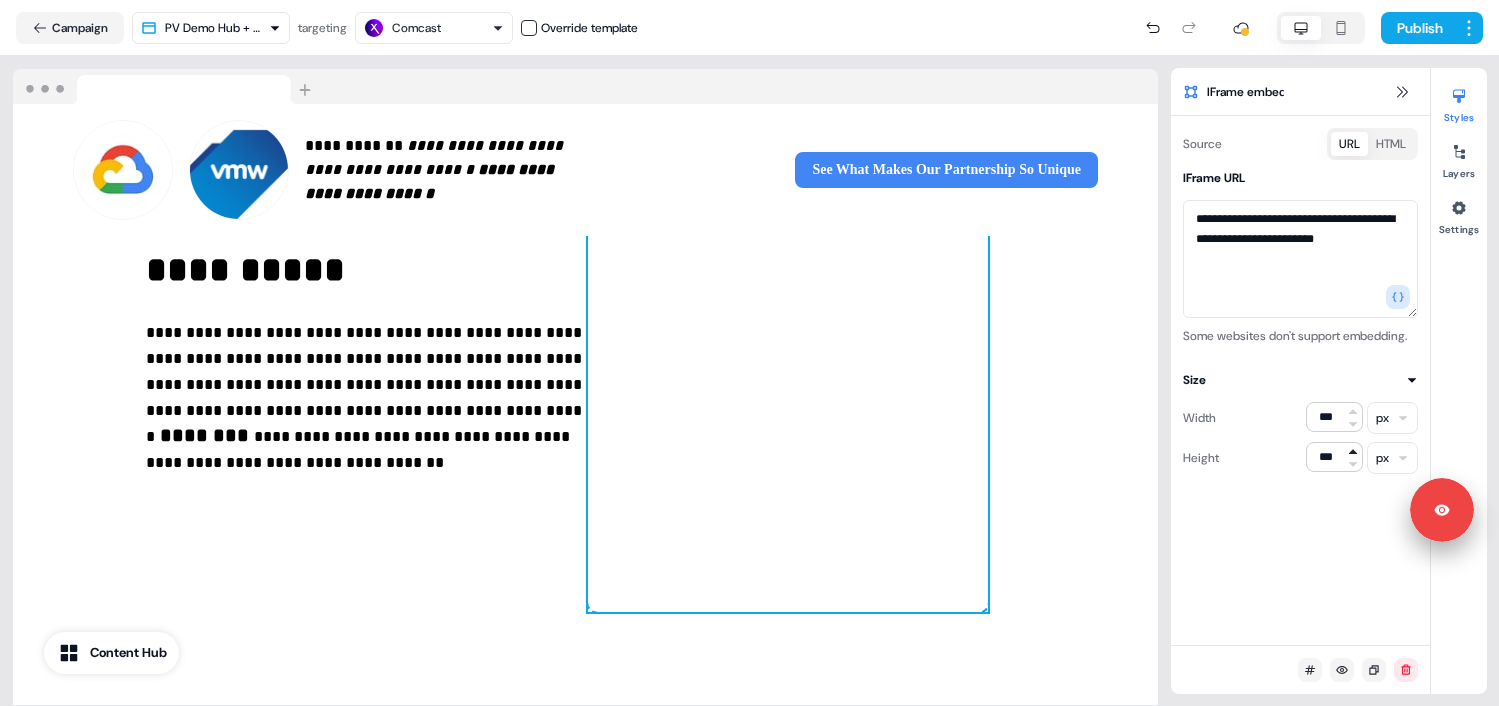 click 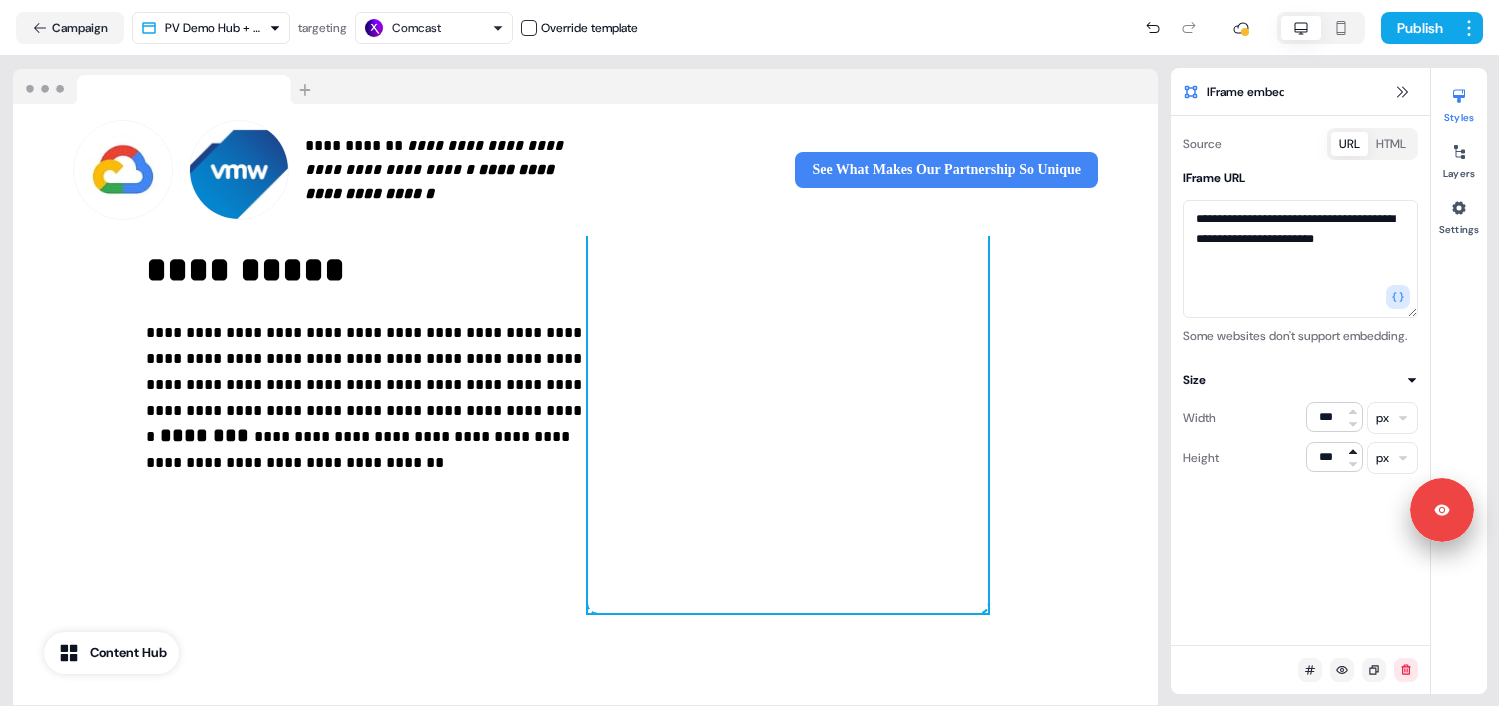 click 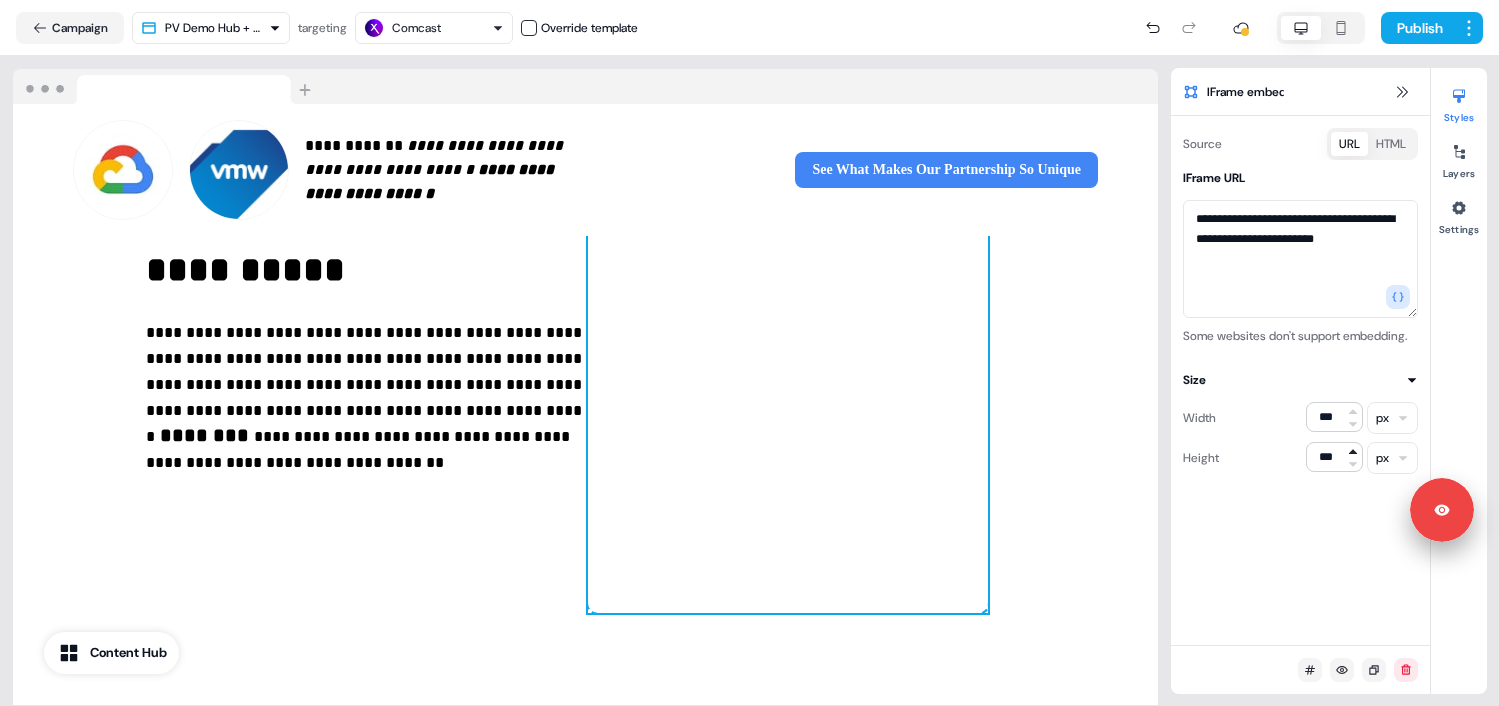 click 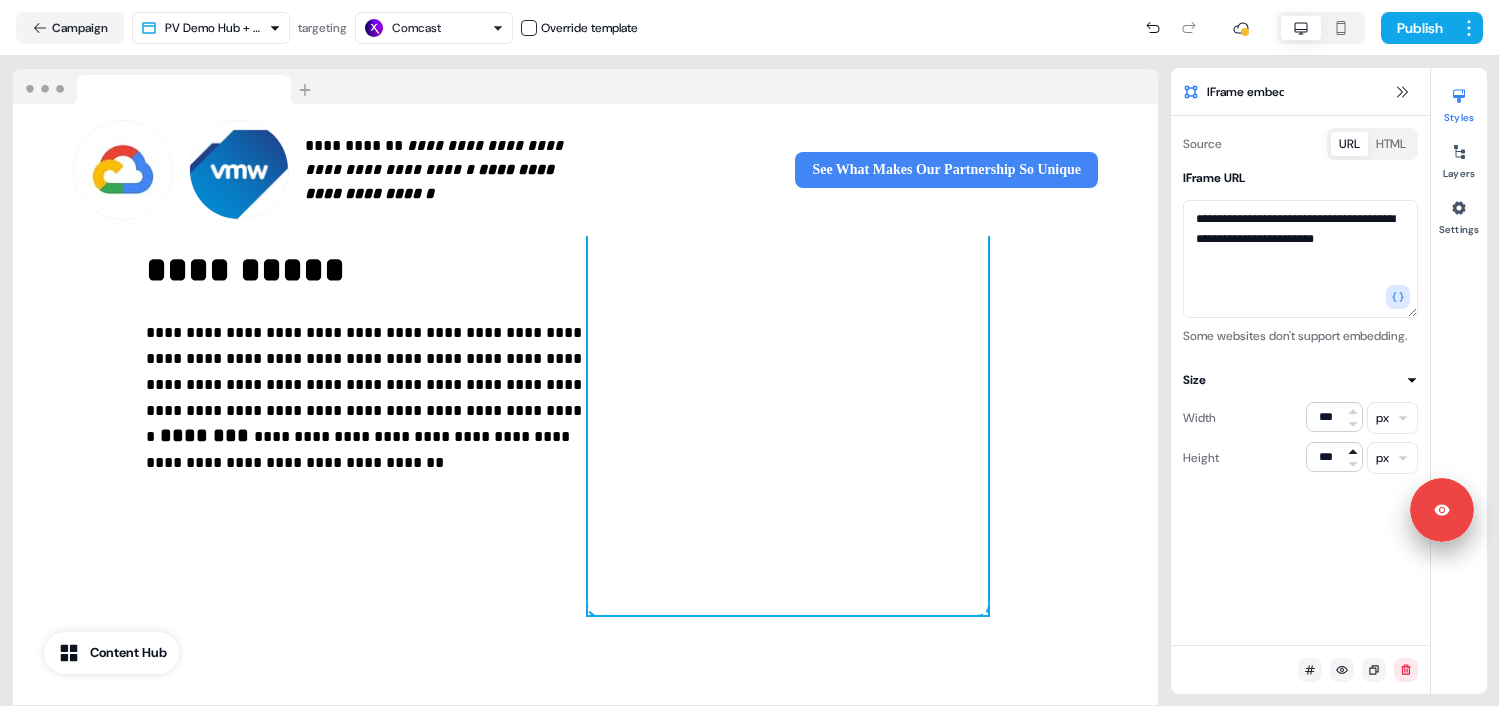 click 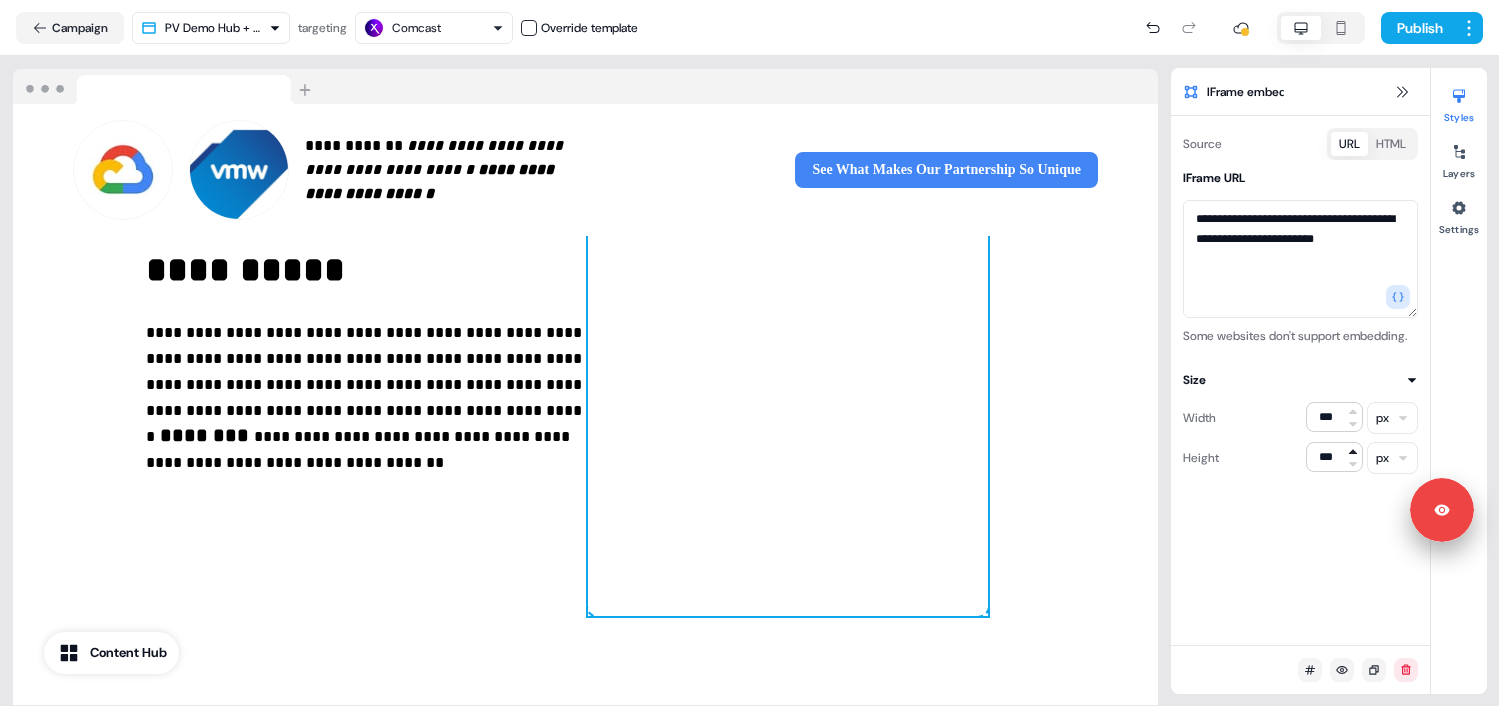 click 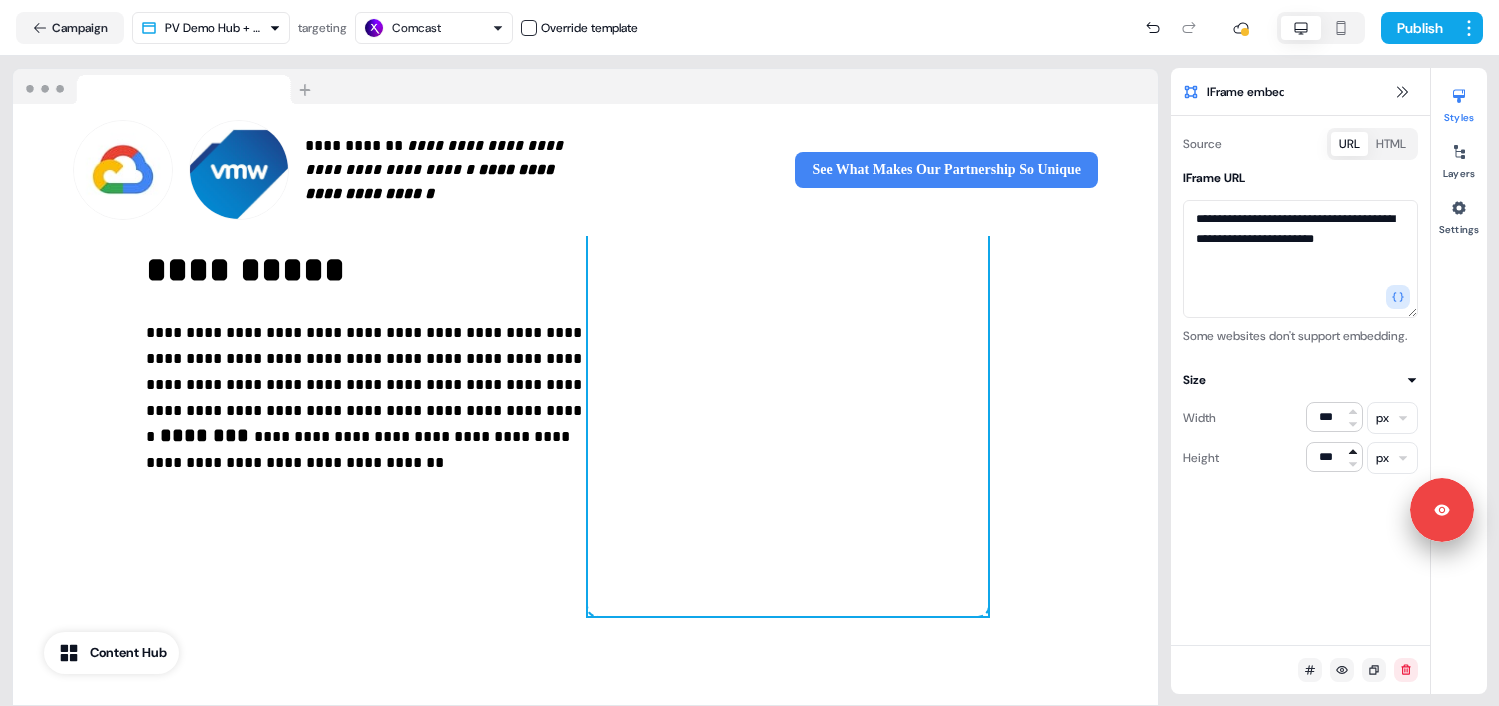 click 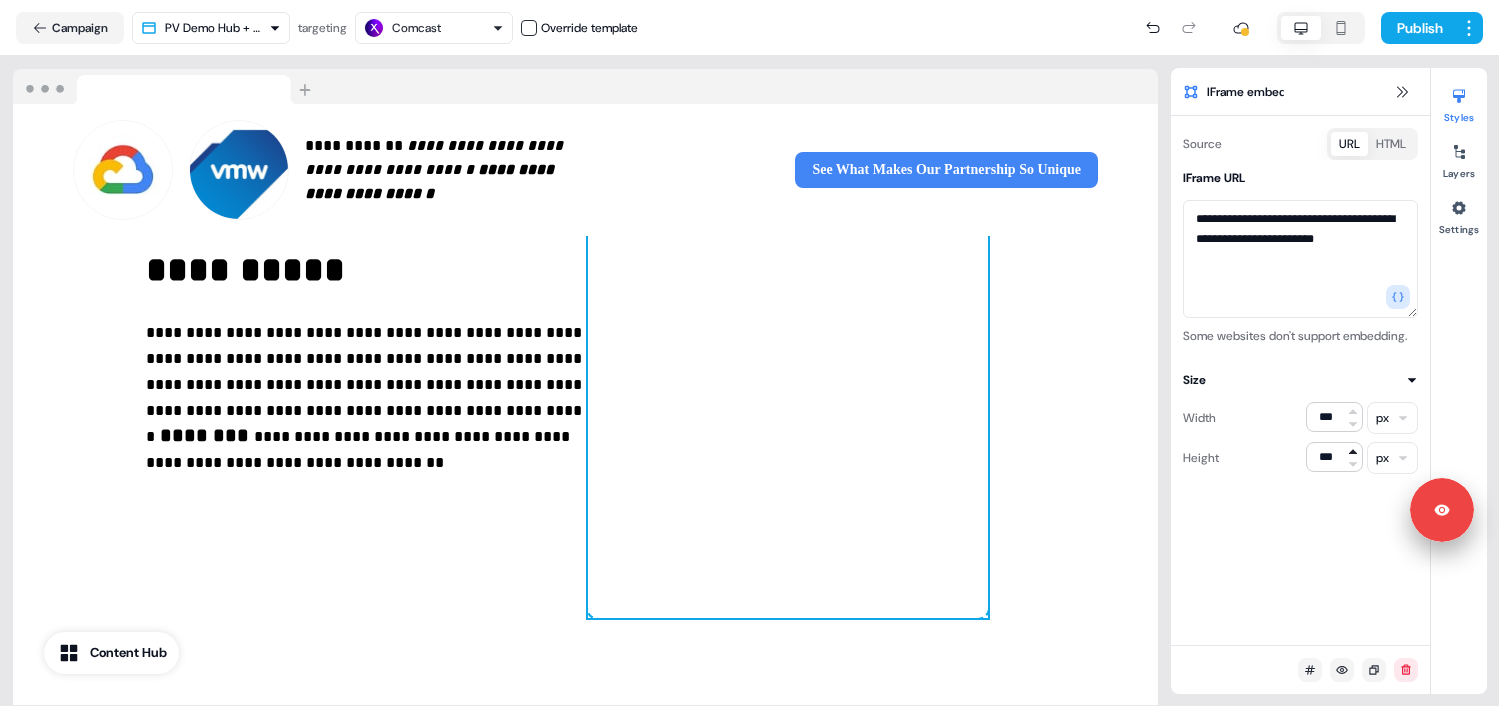 click 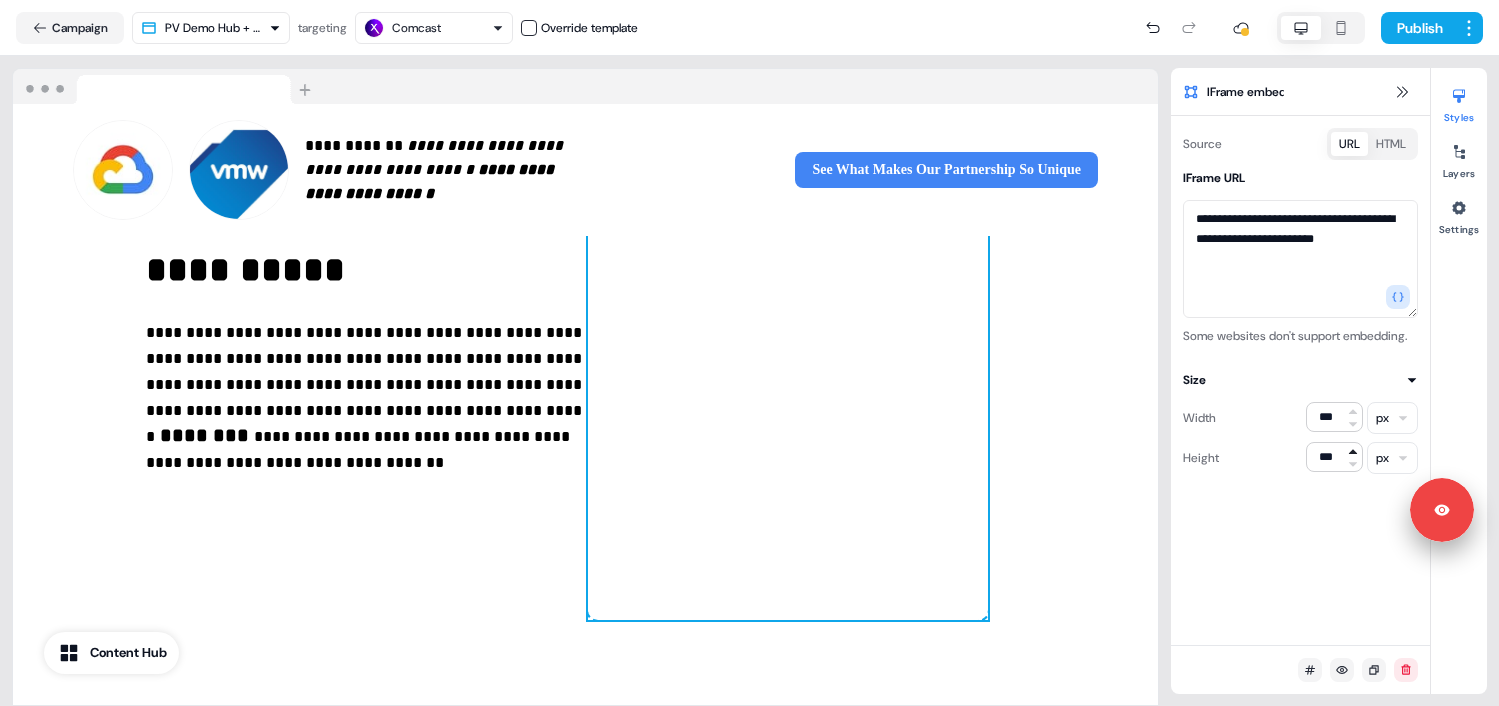click 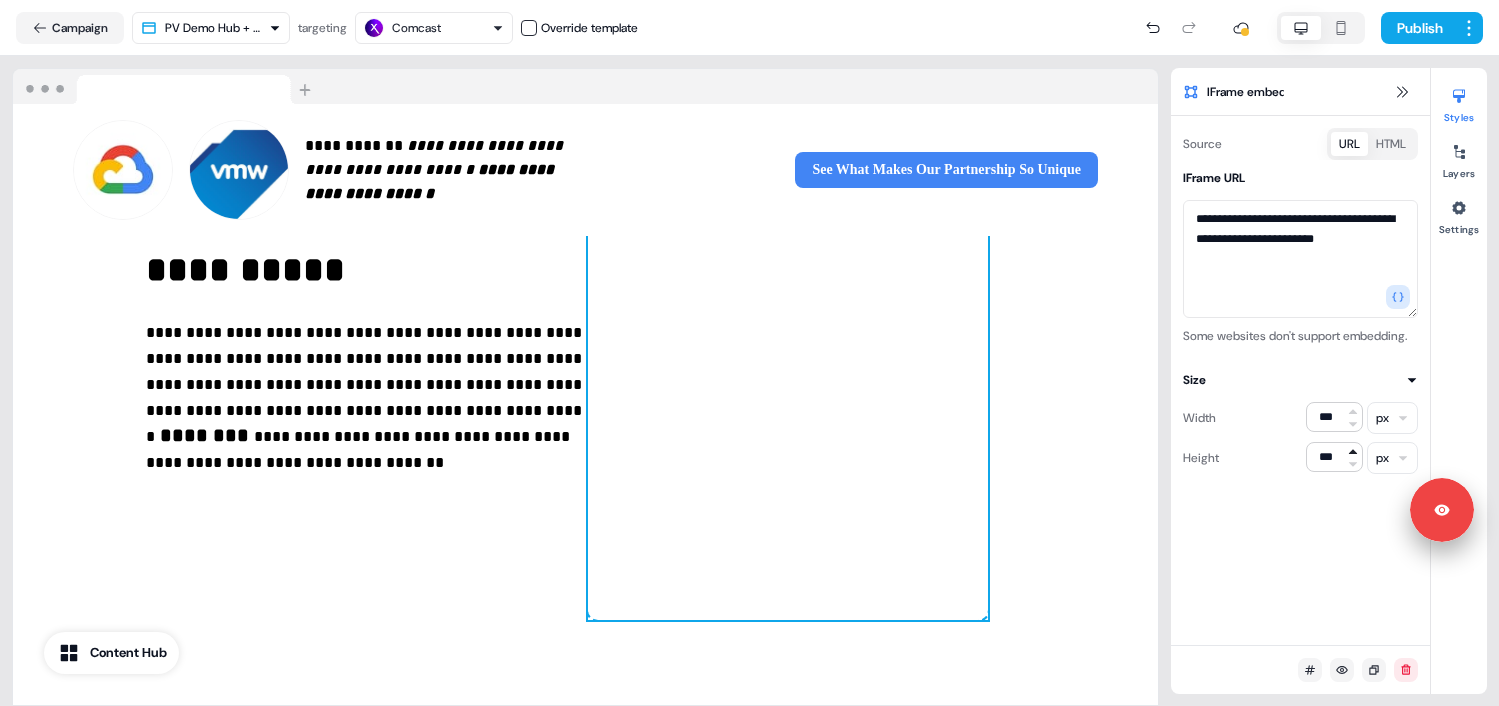 click 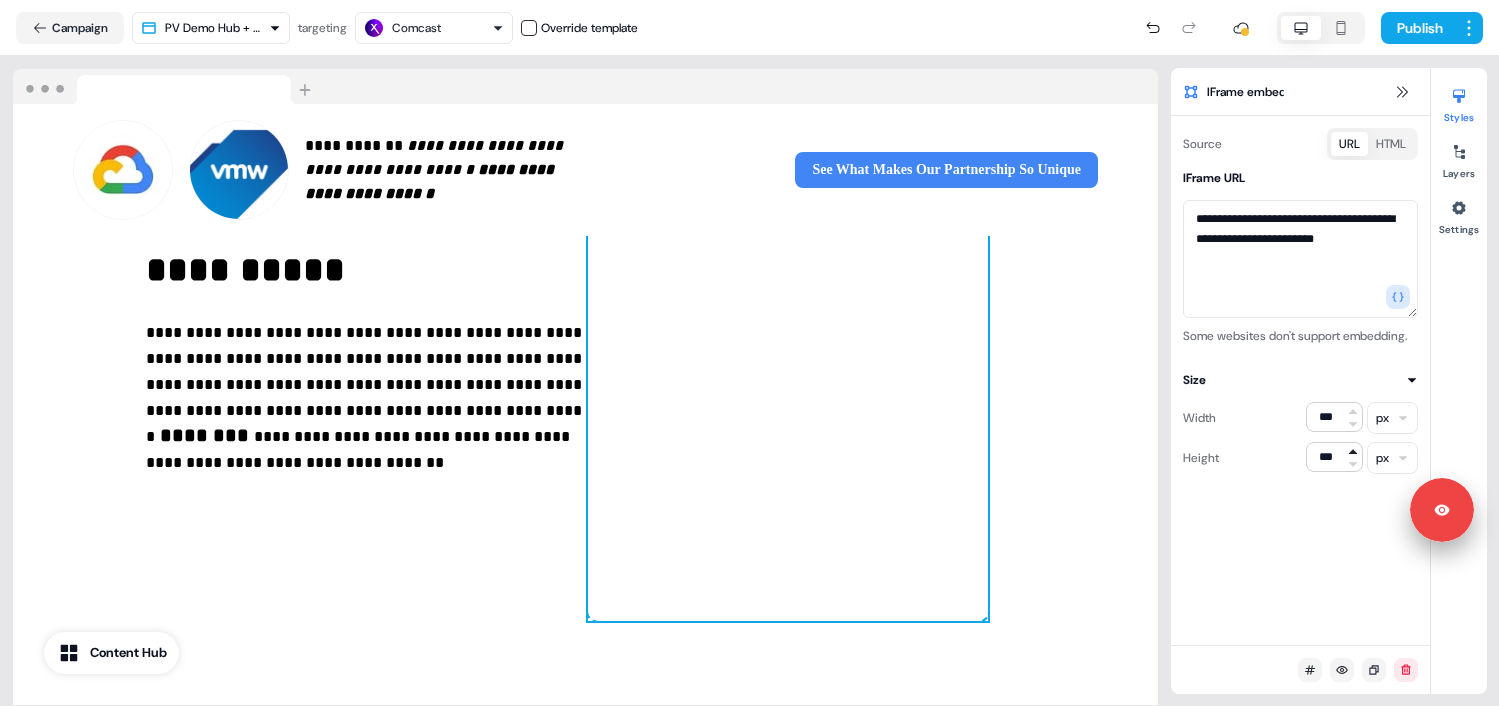 click 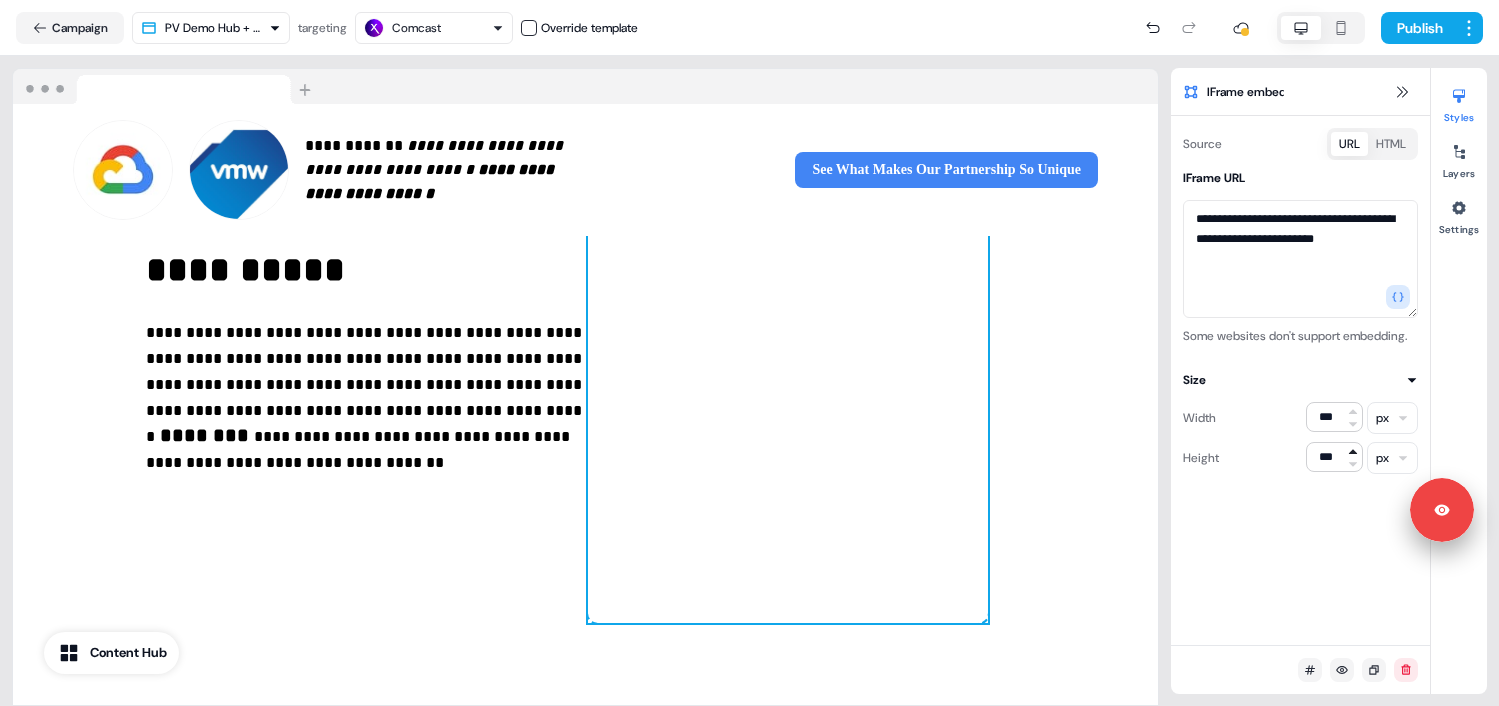 click 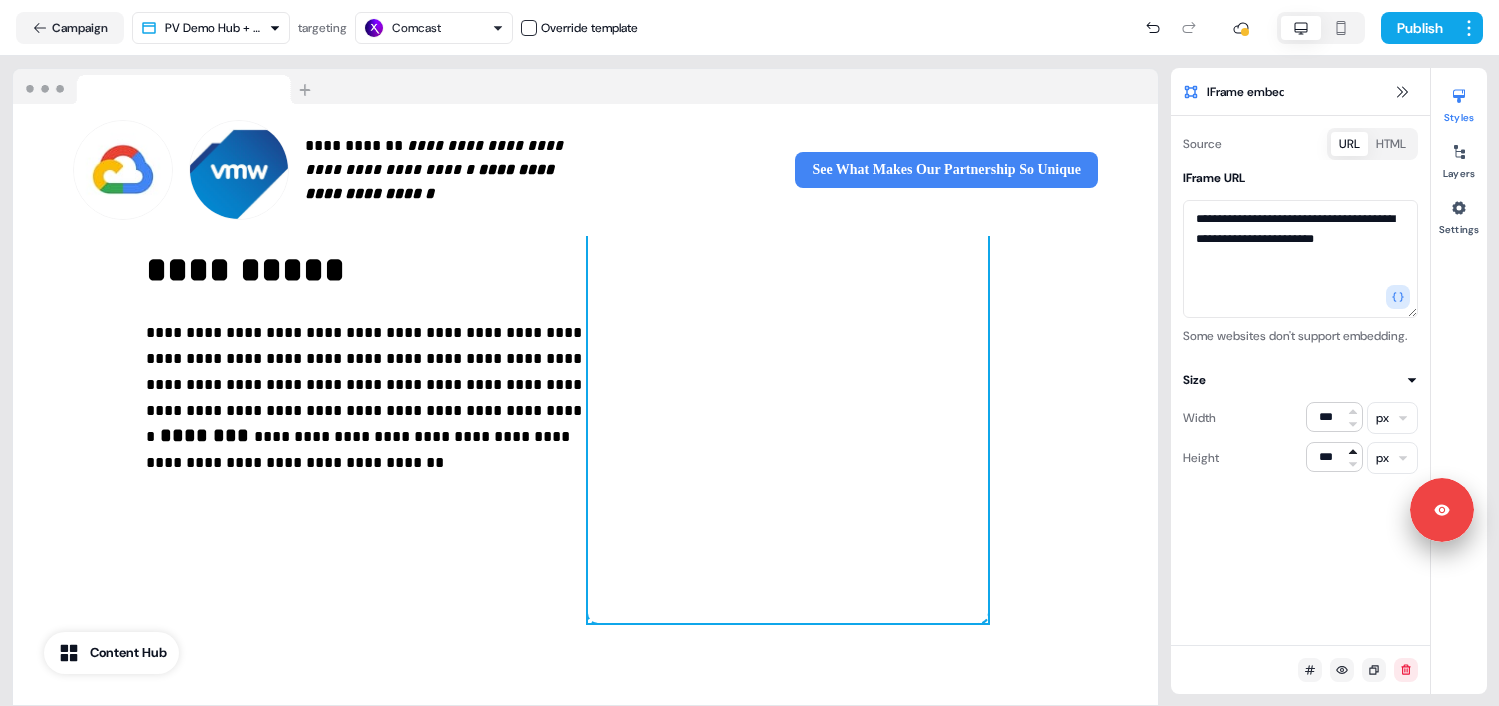 click 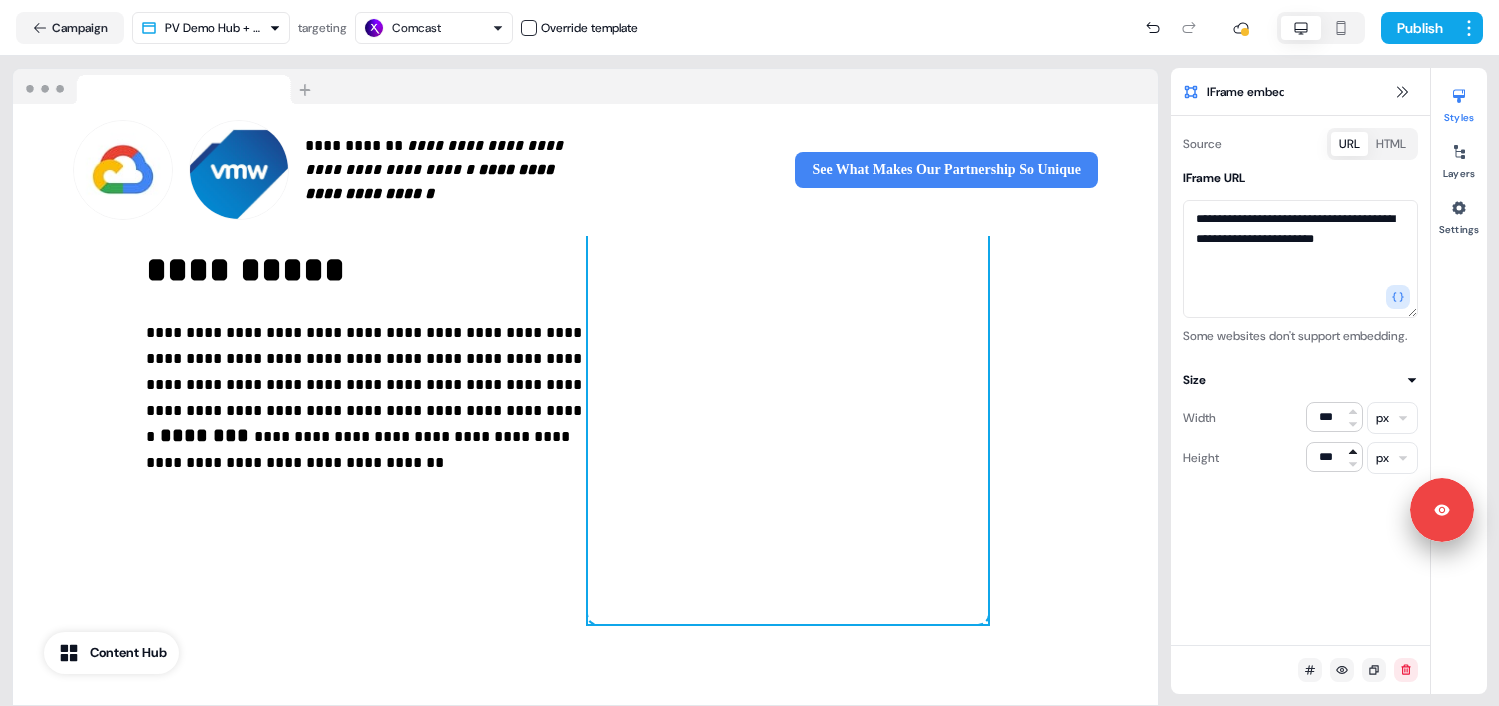 click 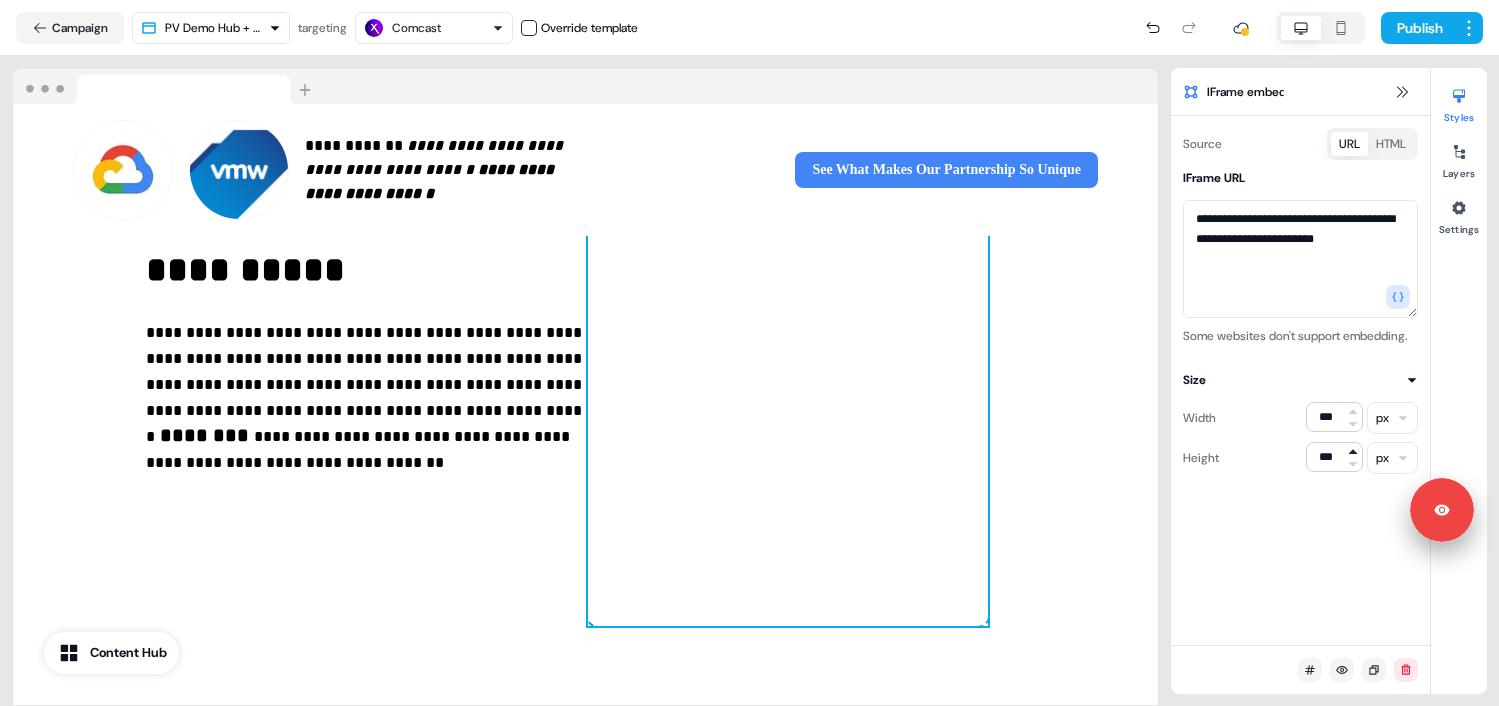 click 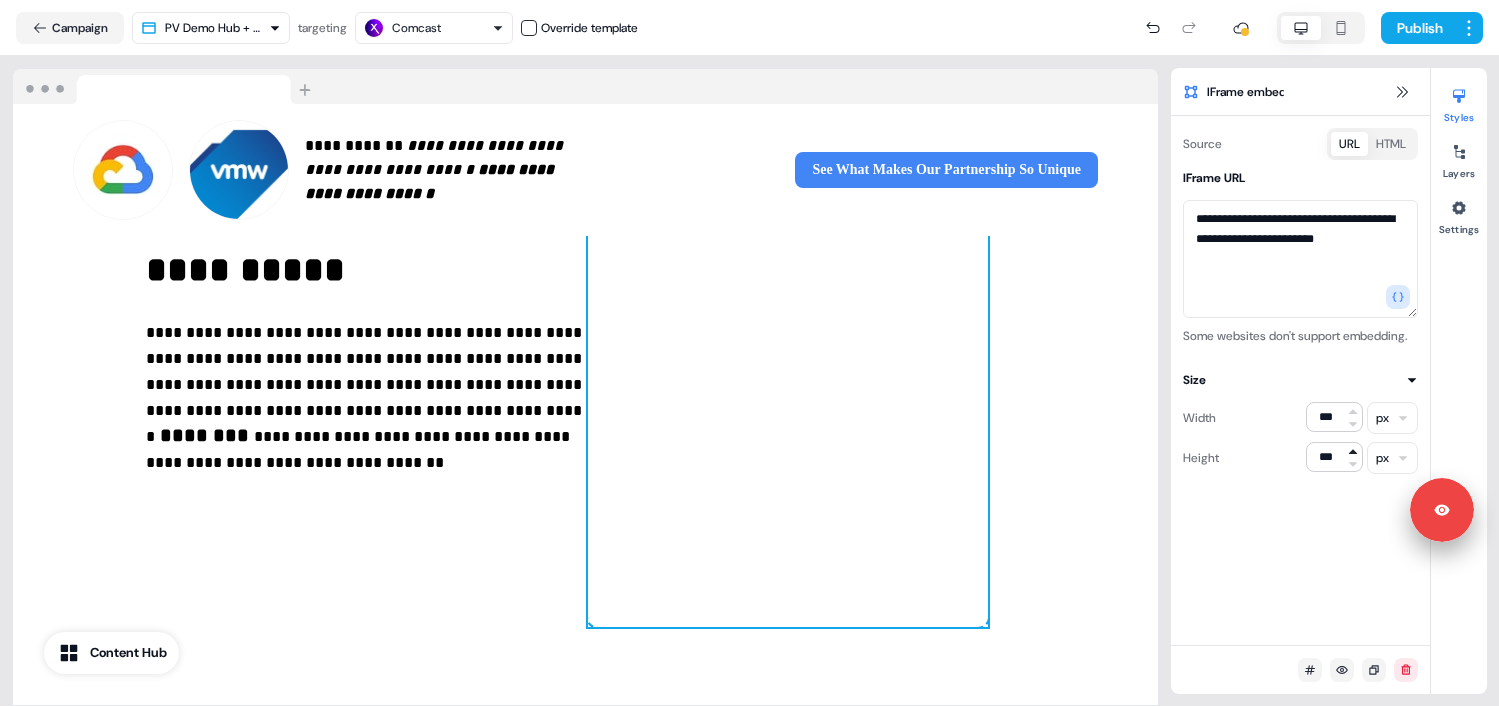 click 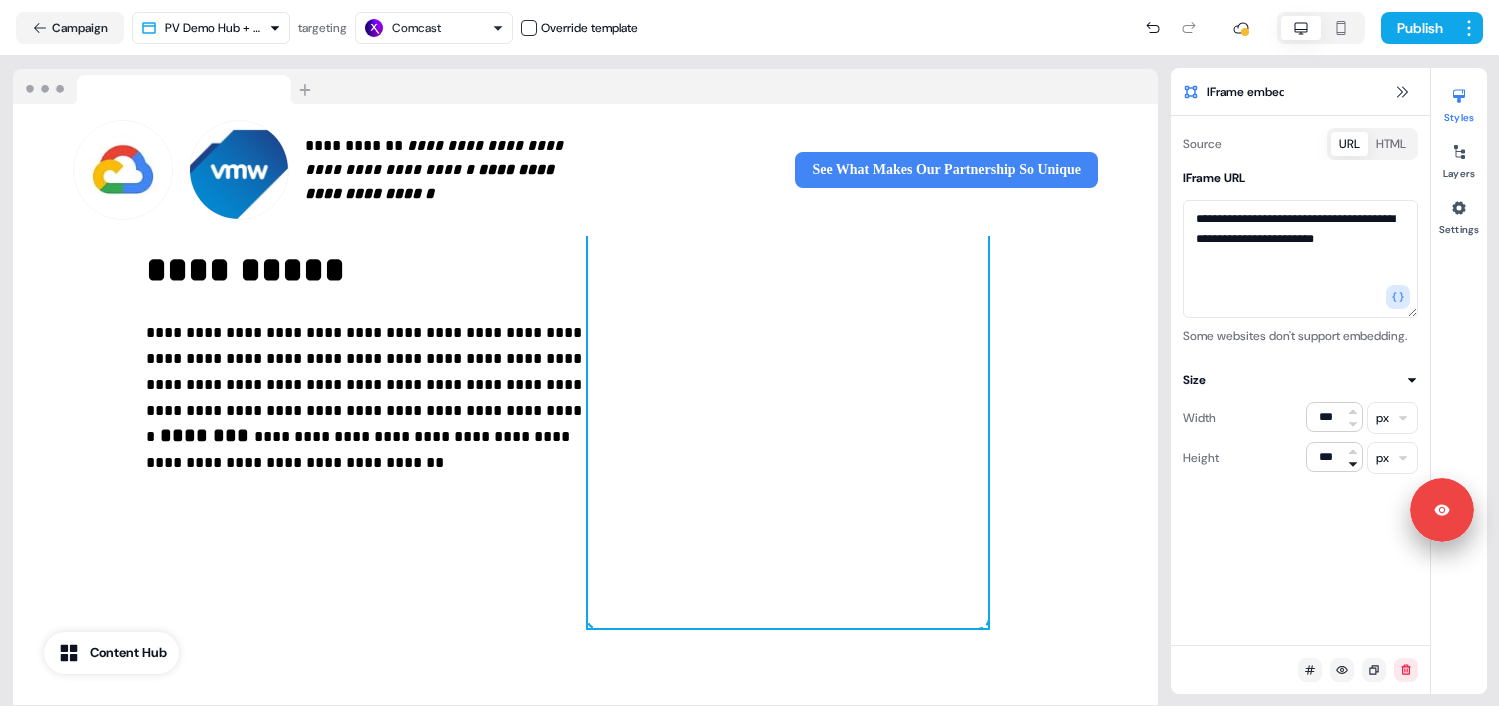 click 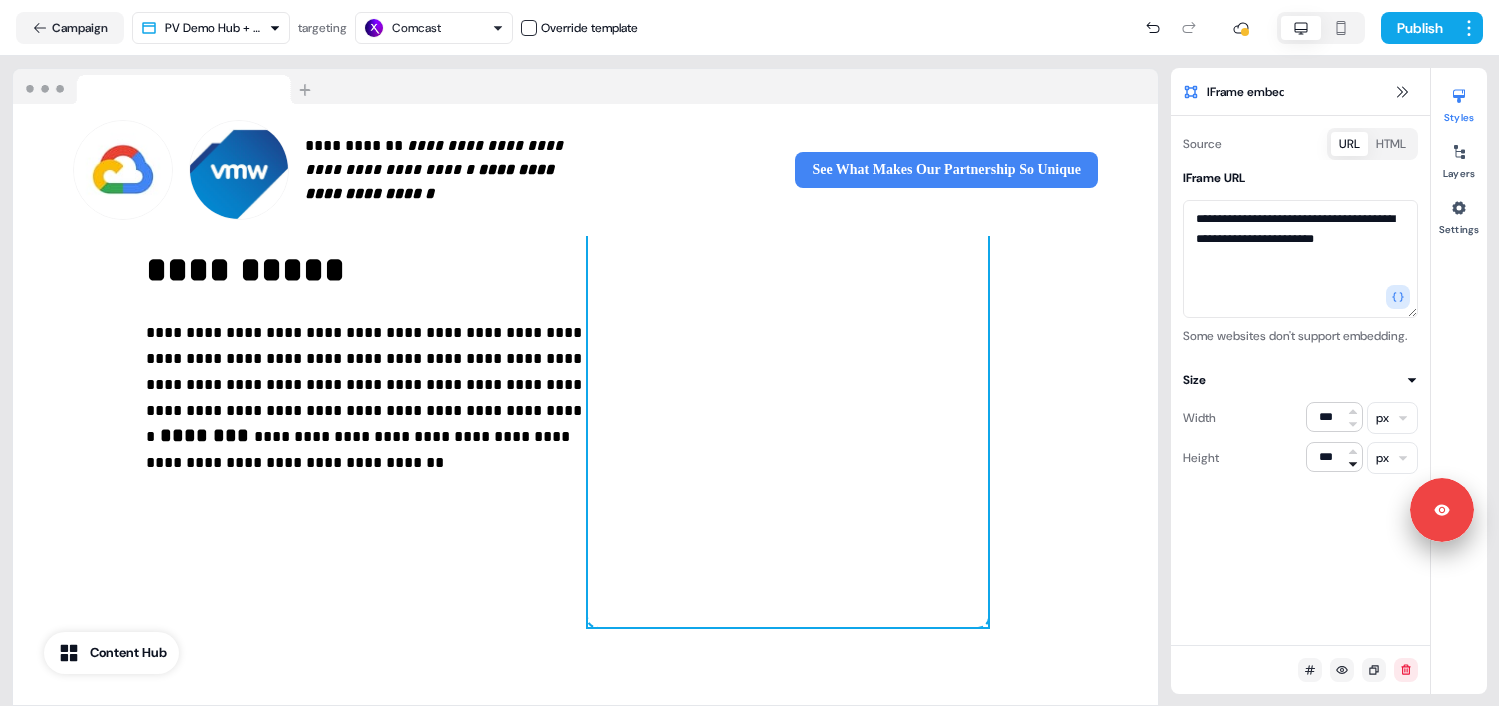 click 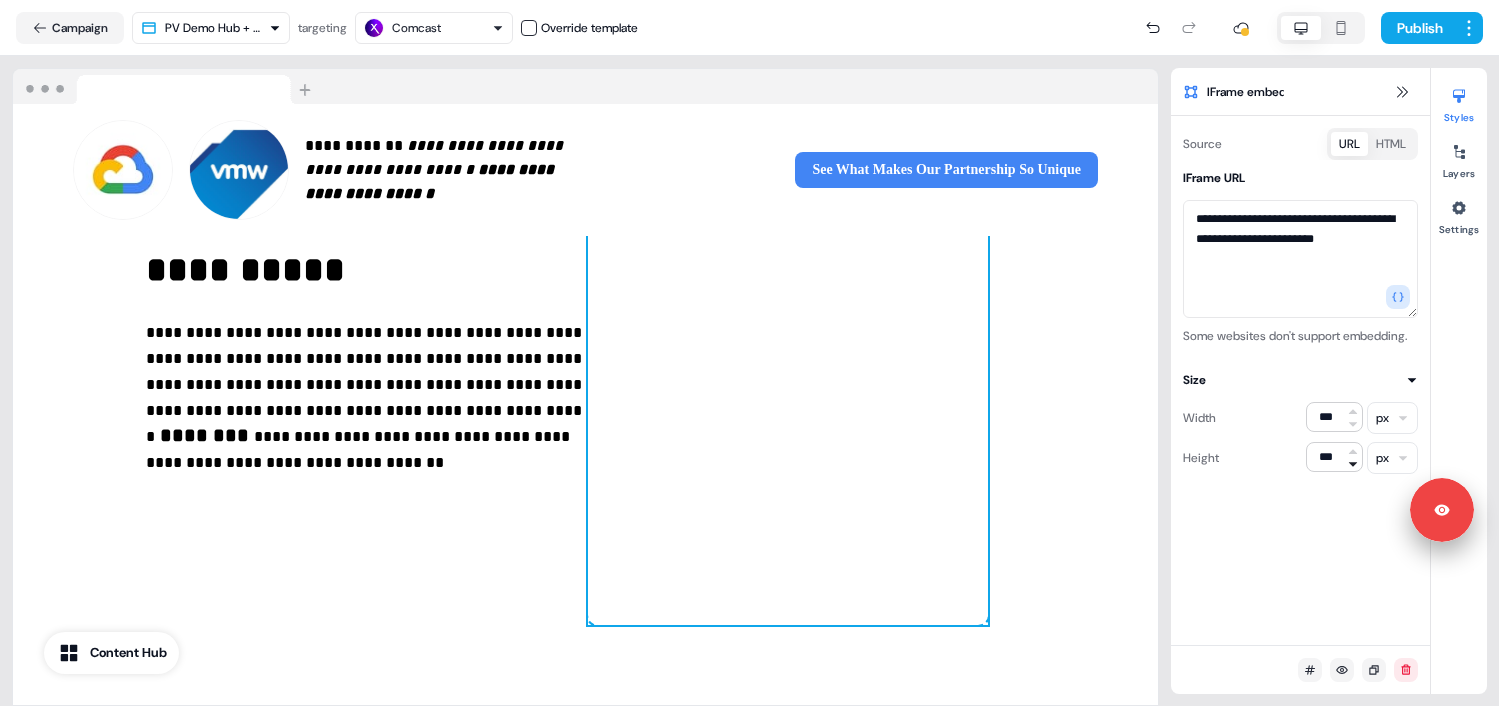 click 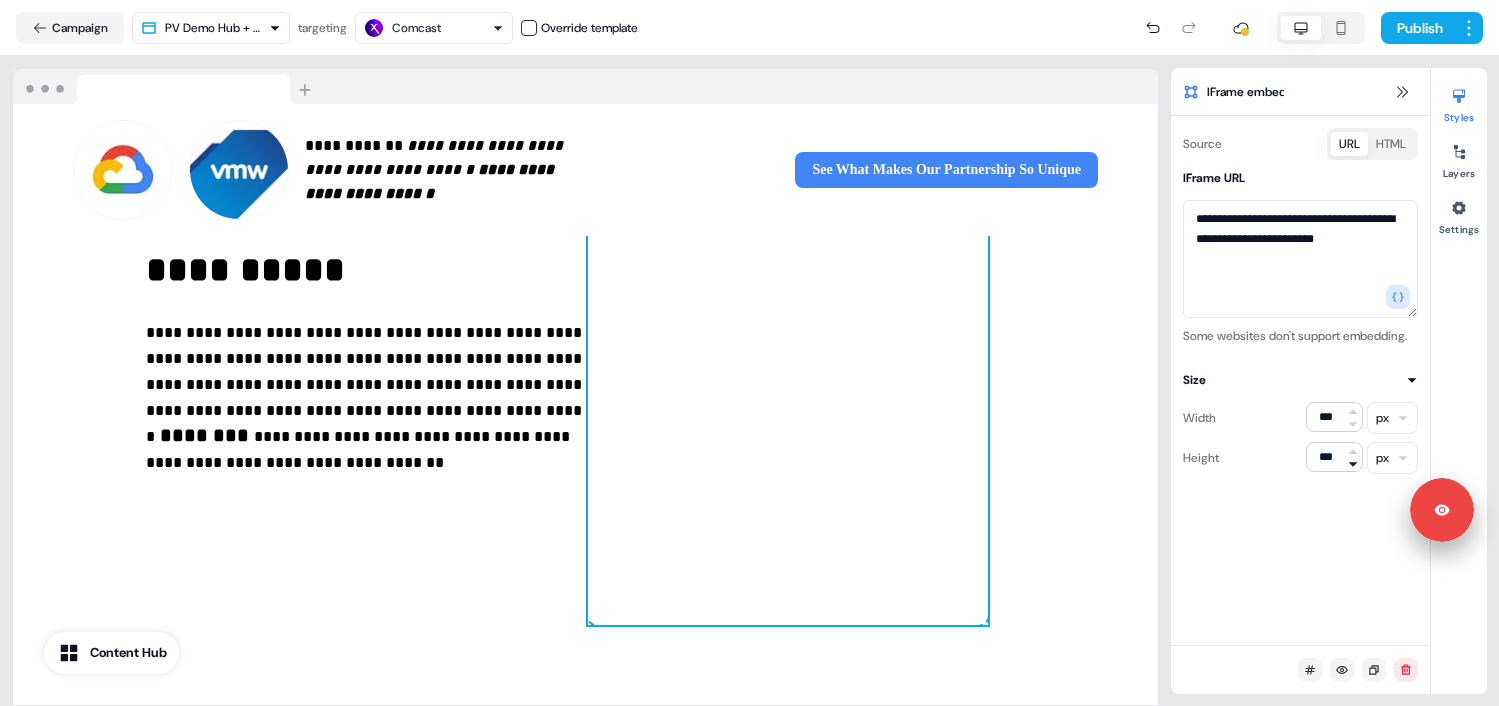click 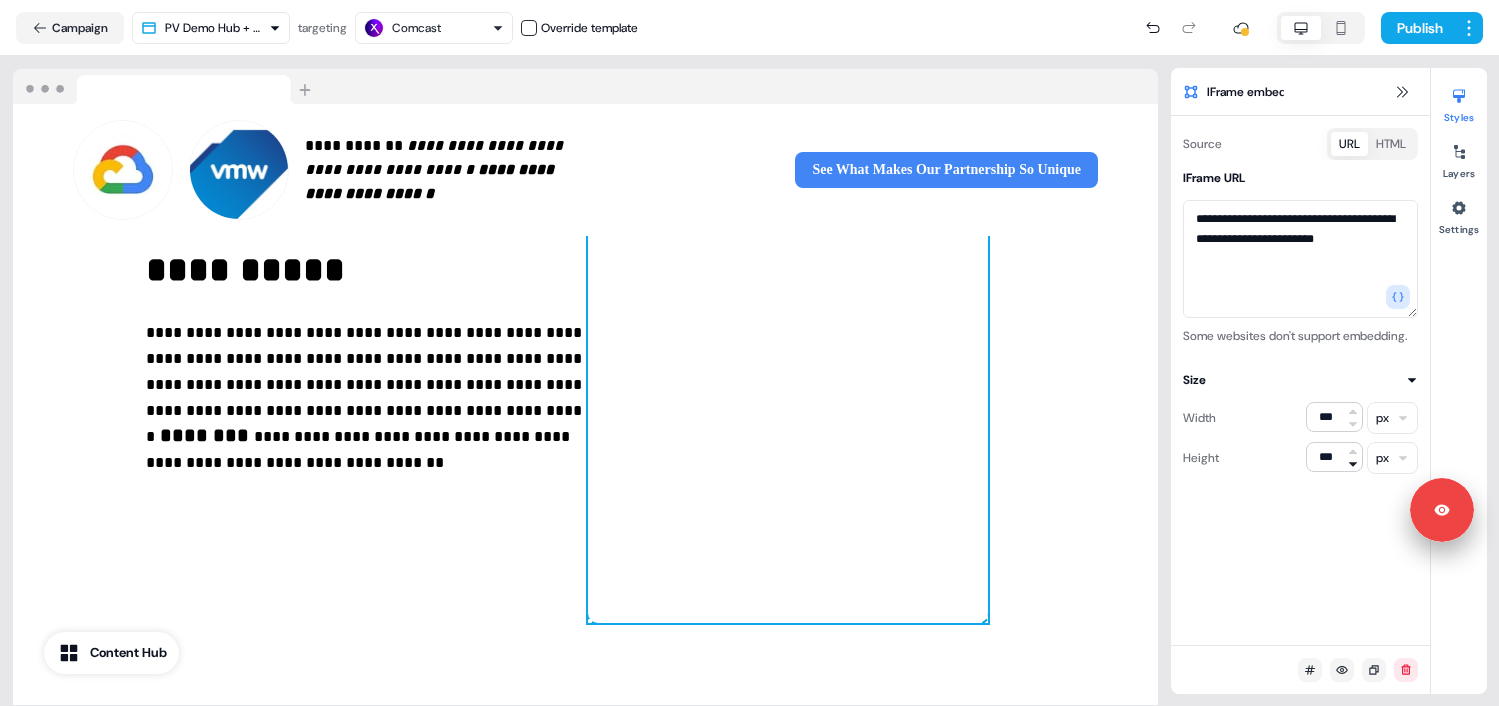 click 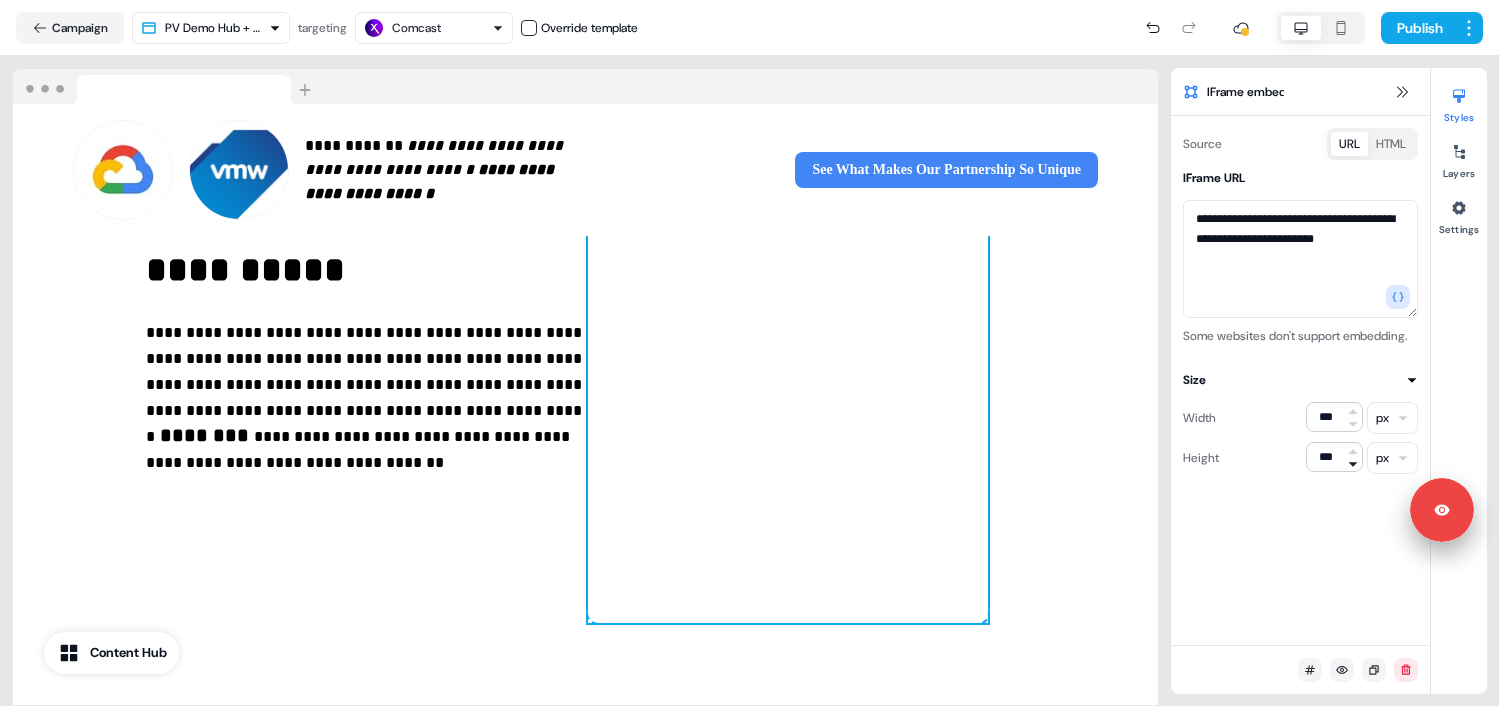 click 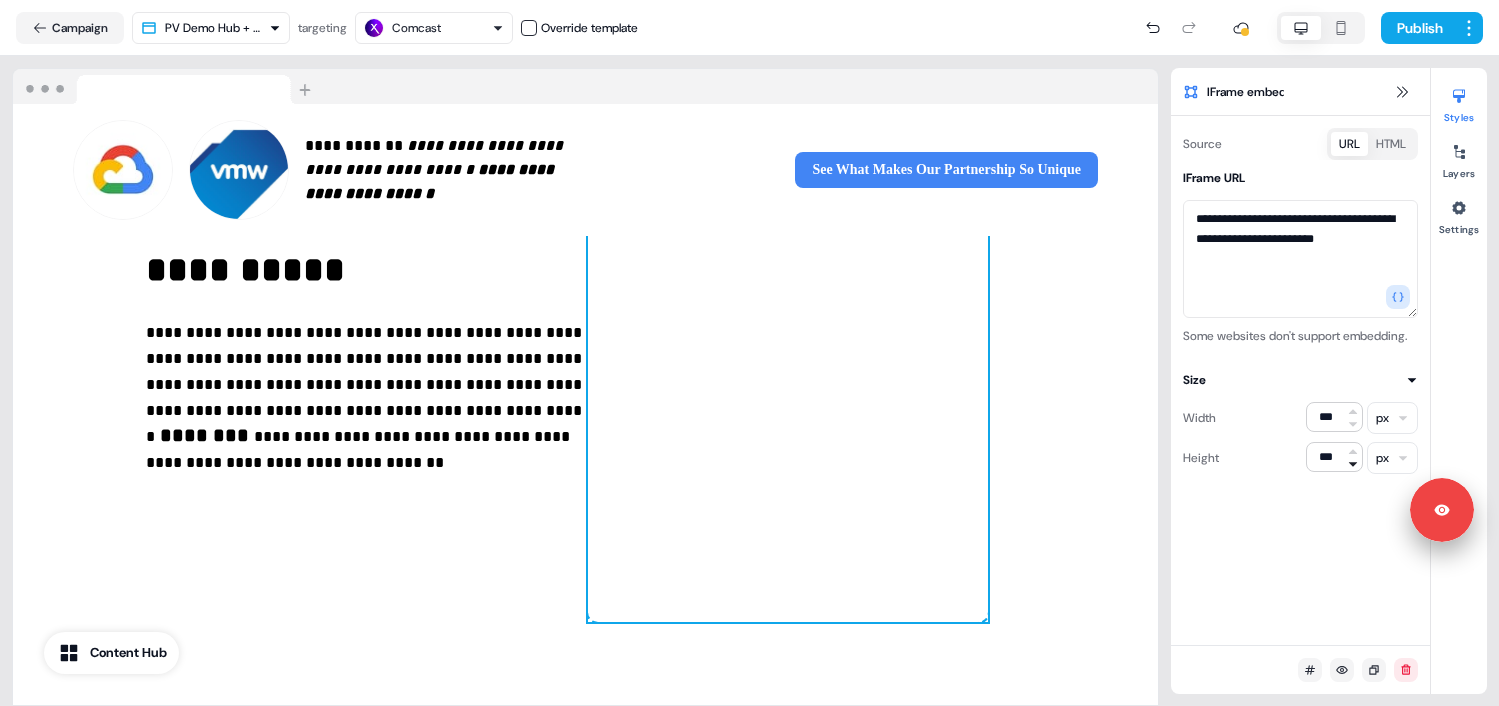 click 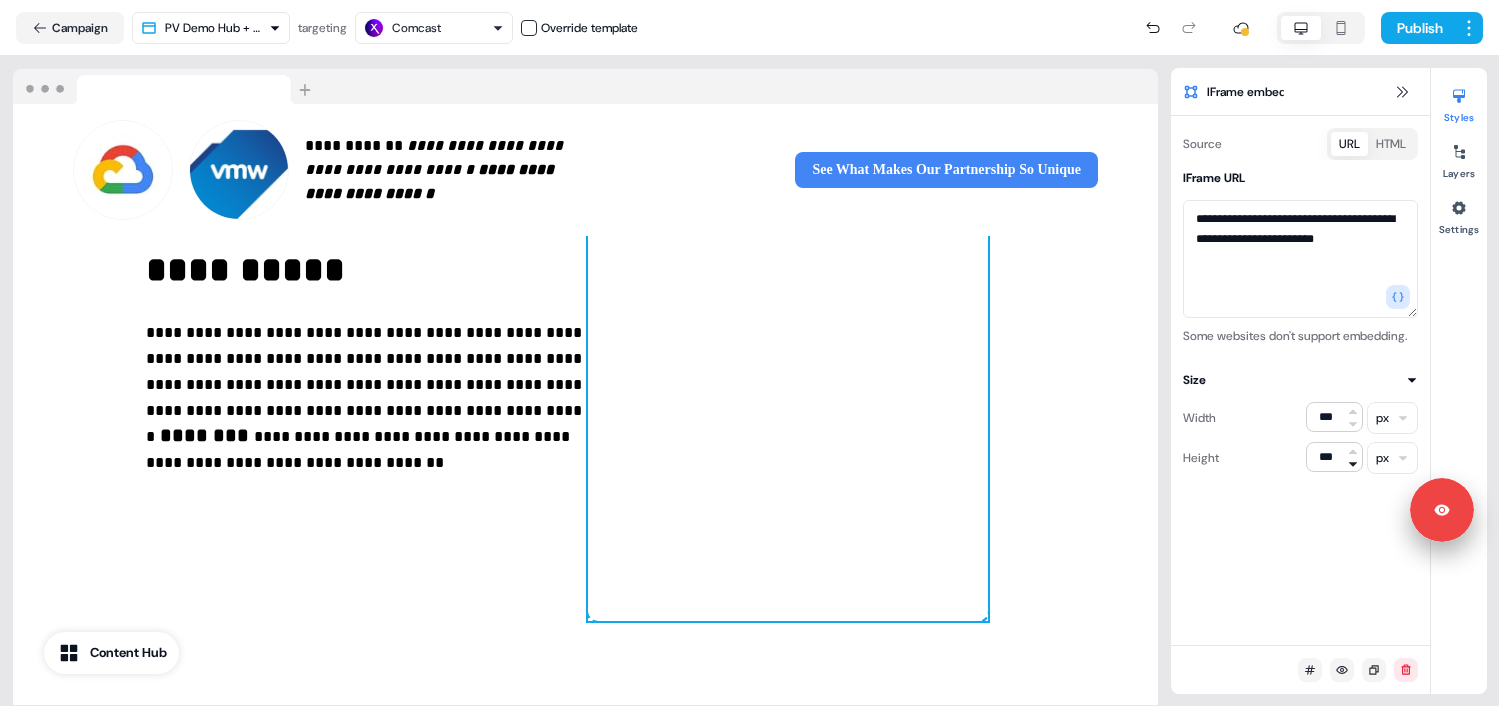 click 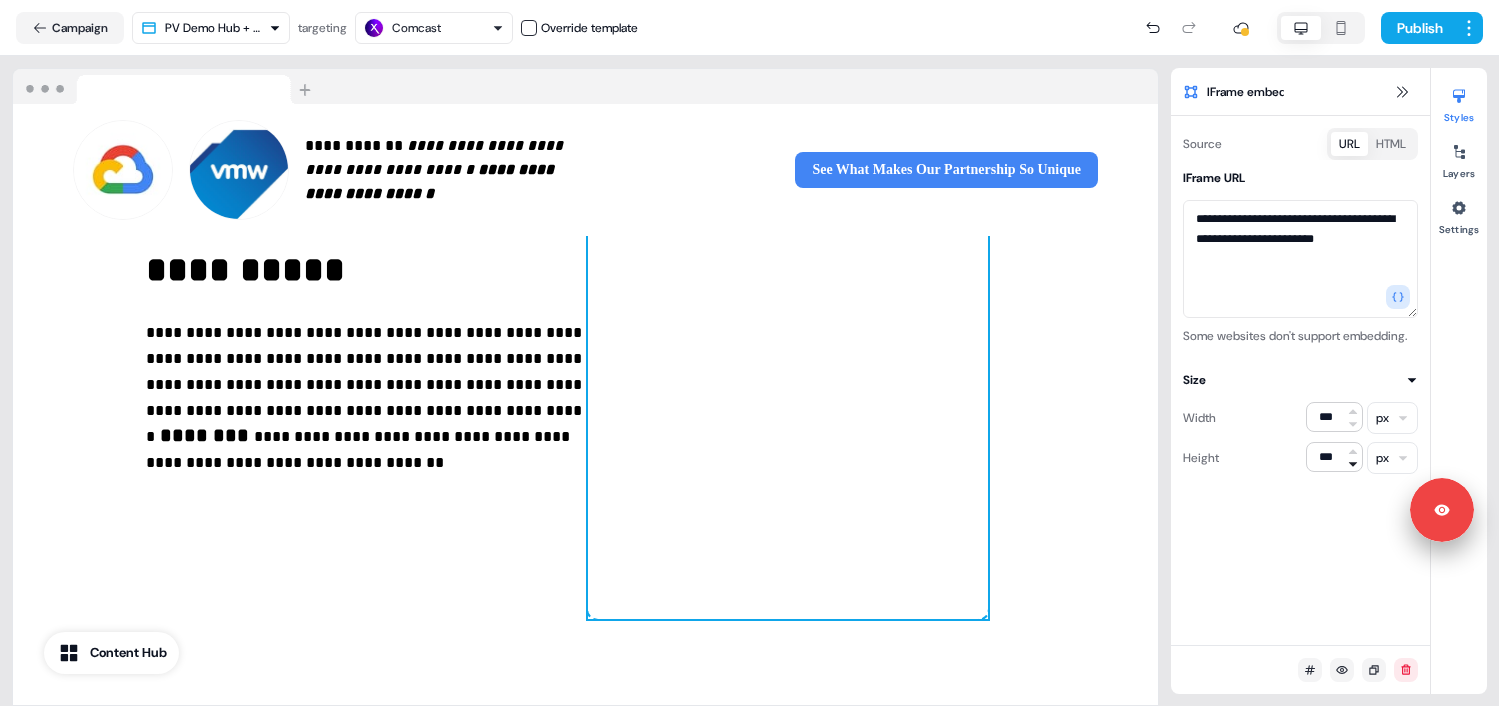 click 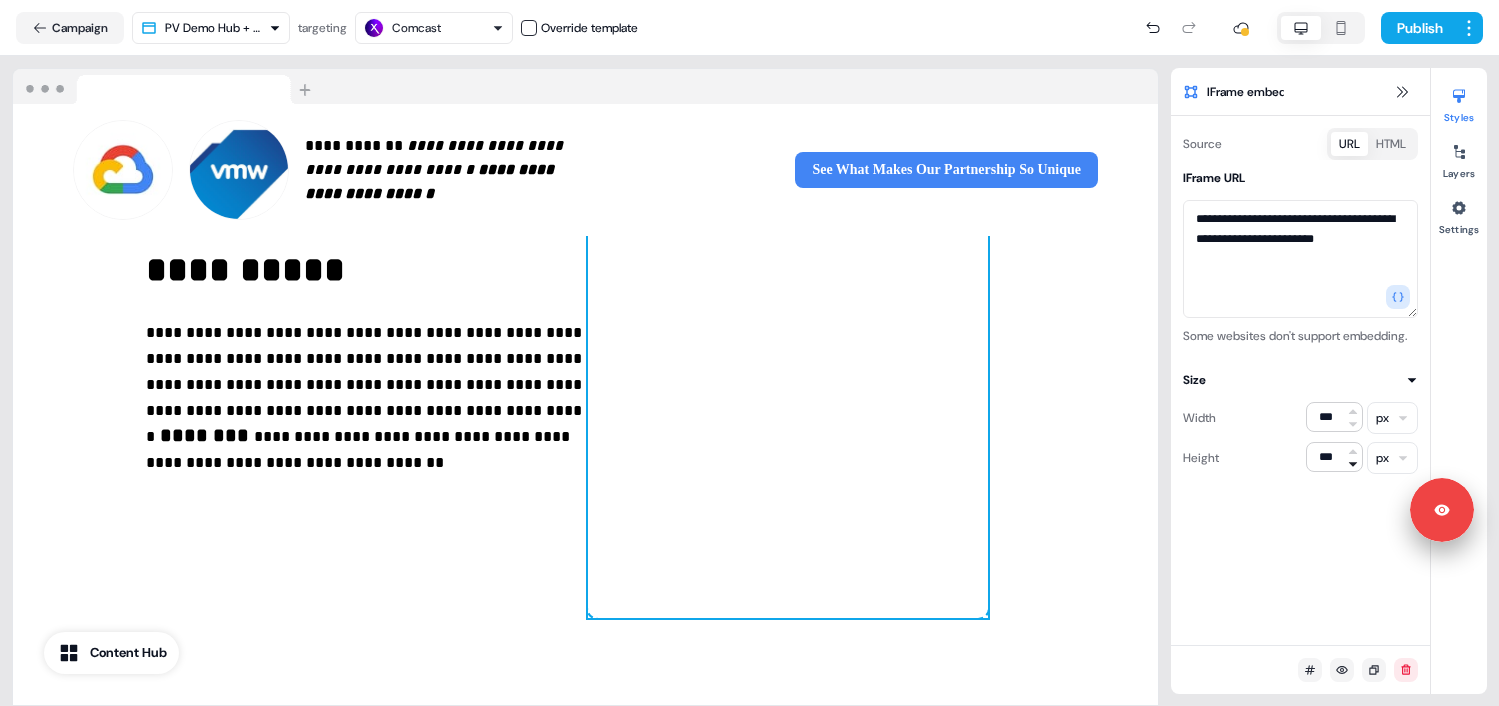 click 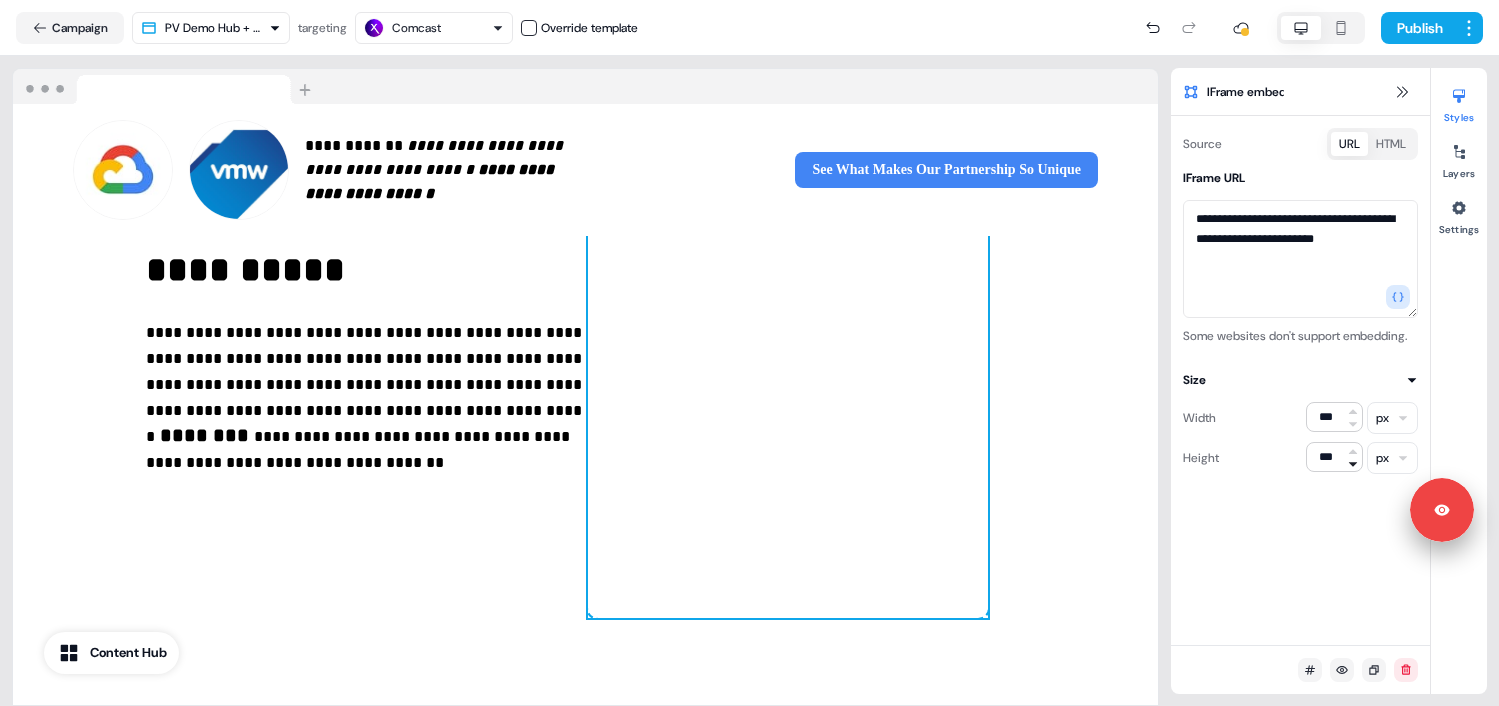 click 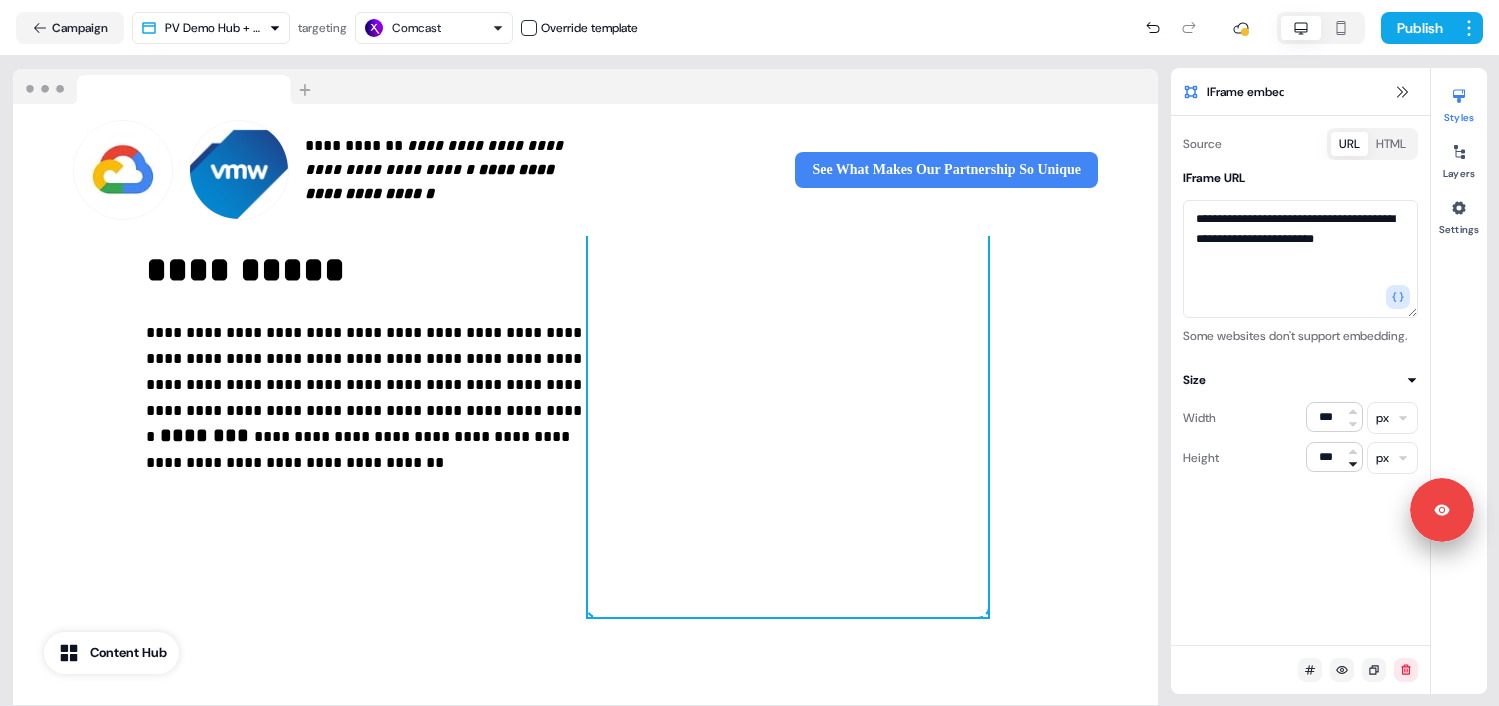 click 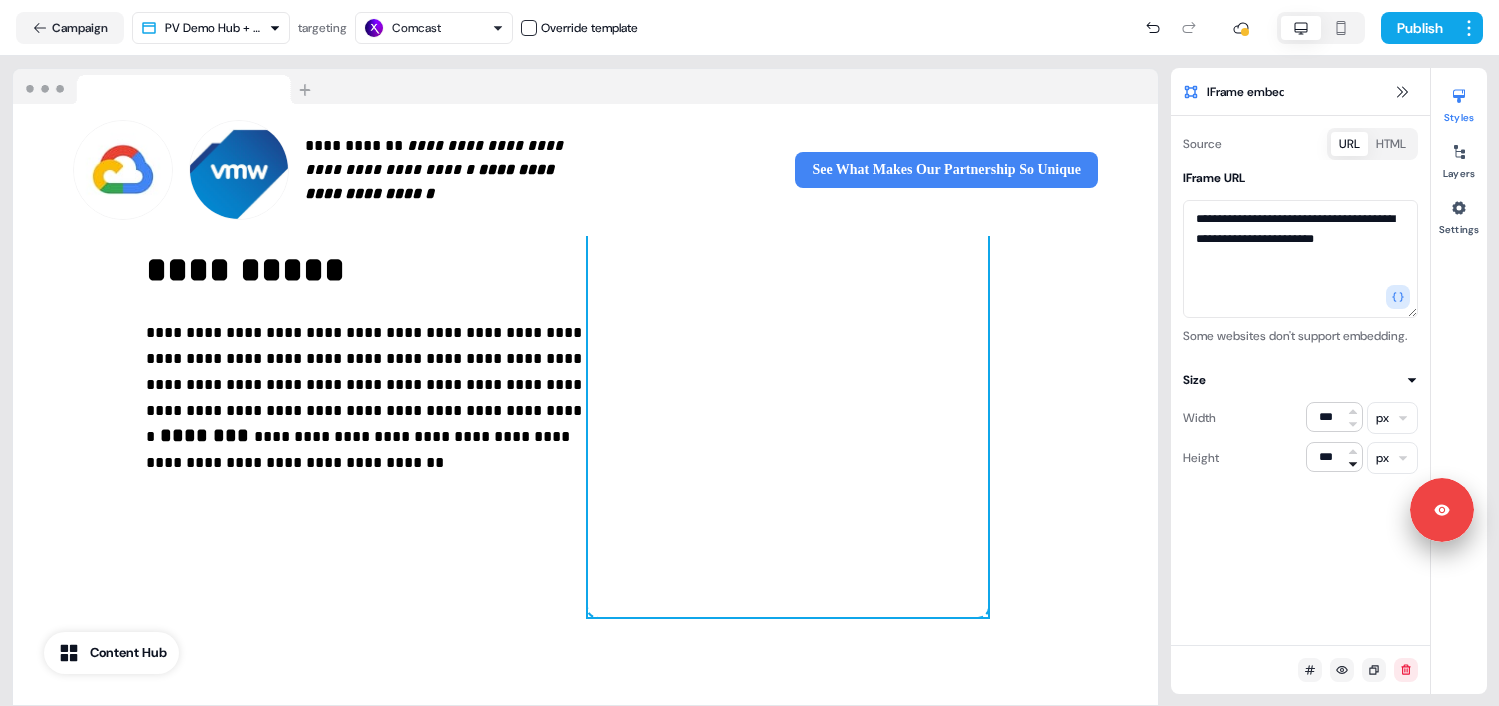 click 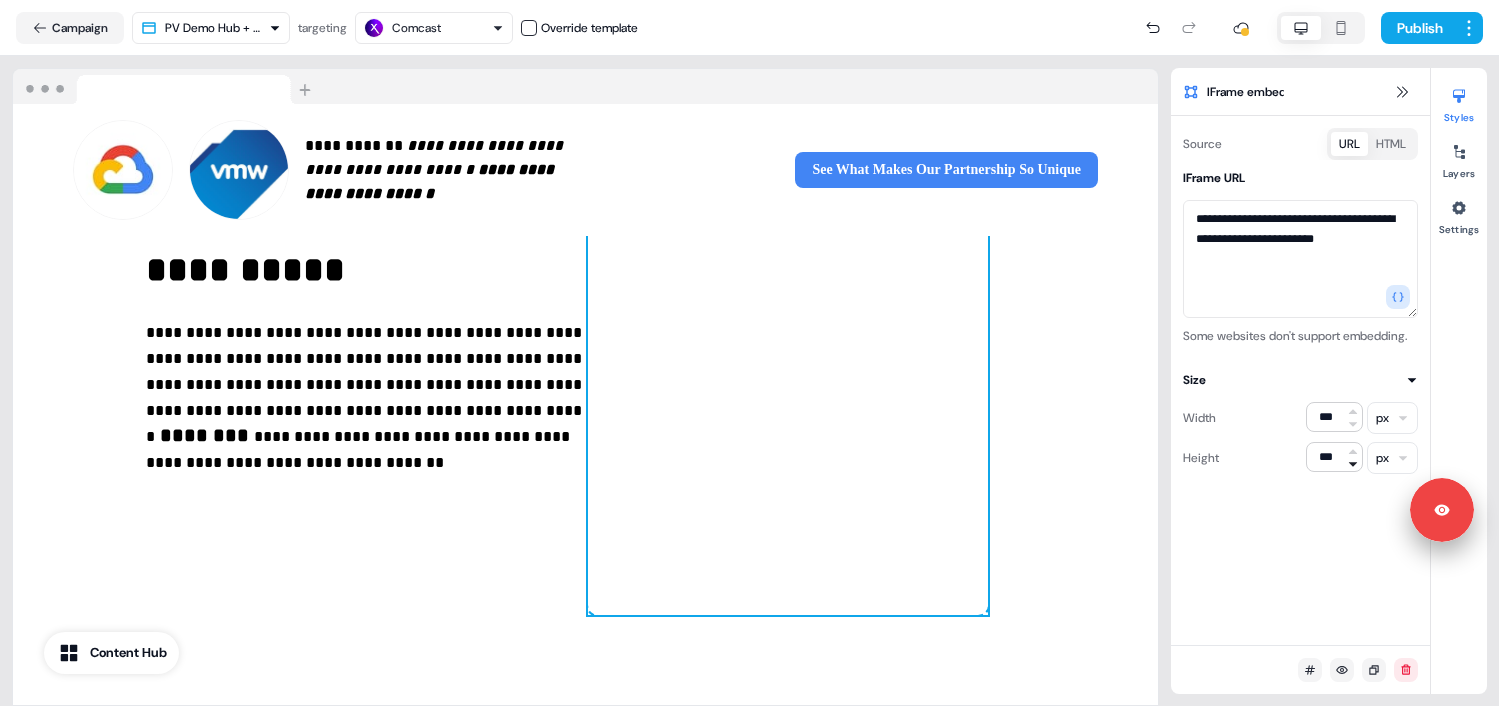 click 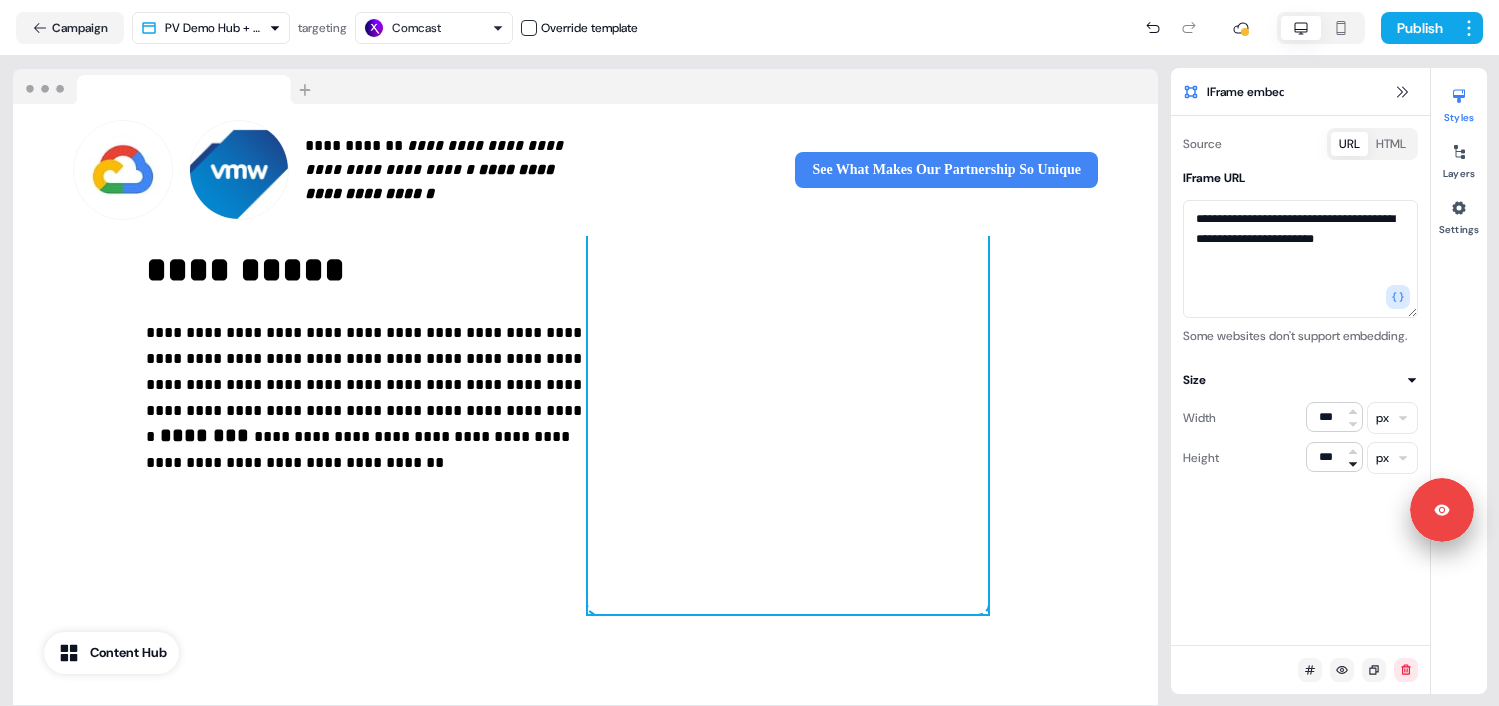 click 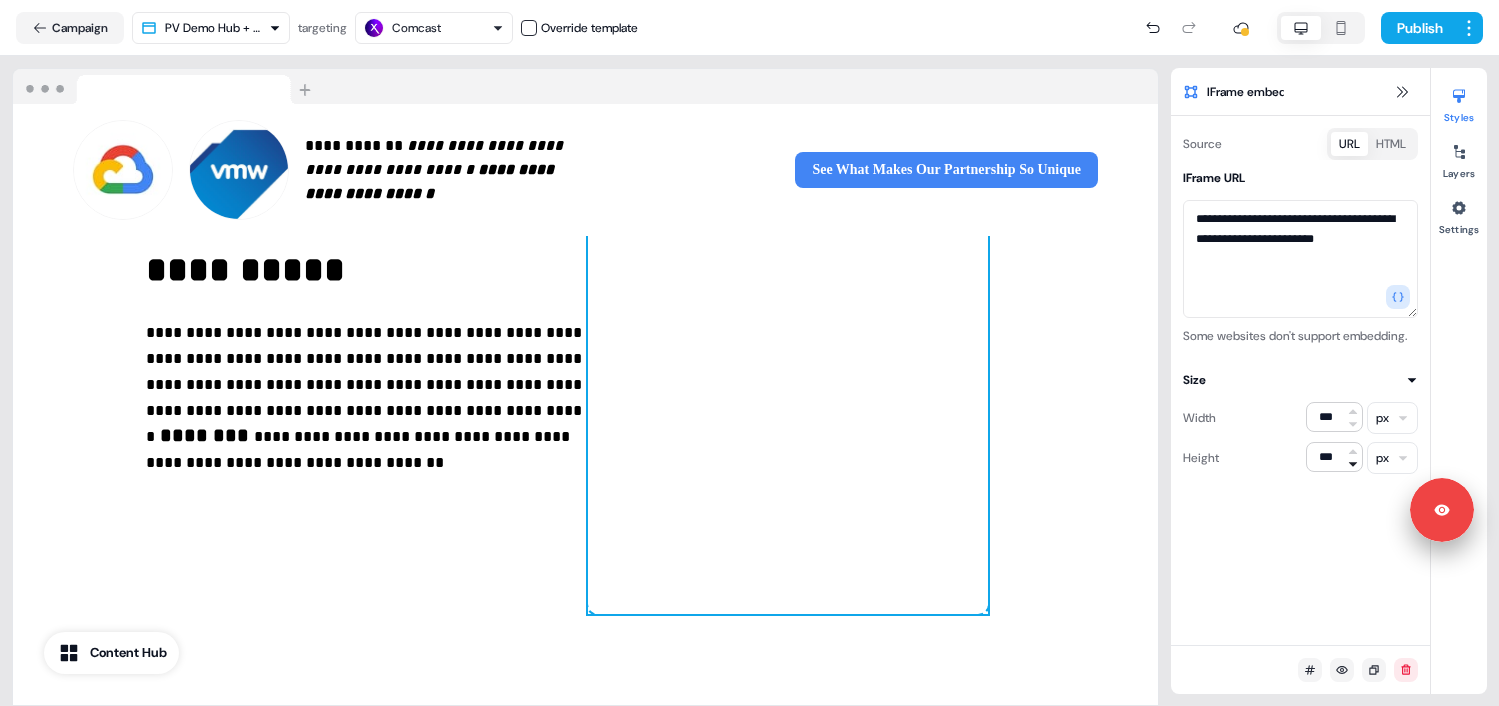 click 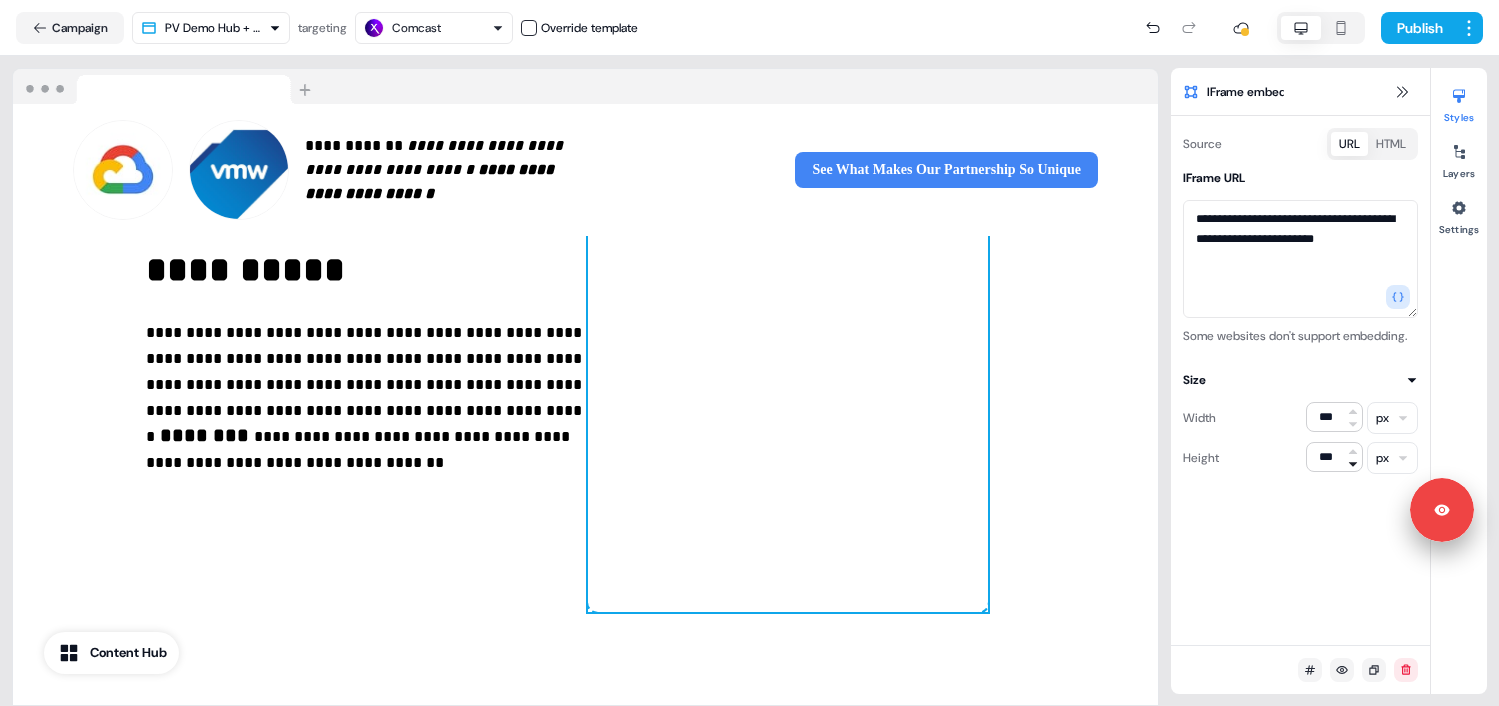 click 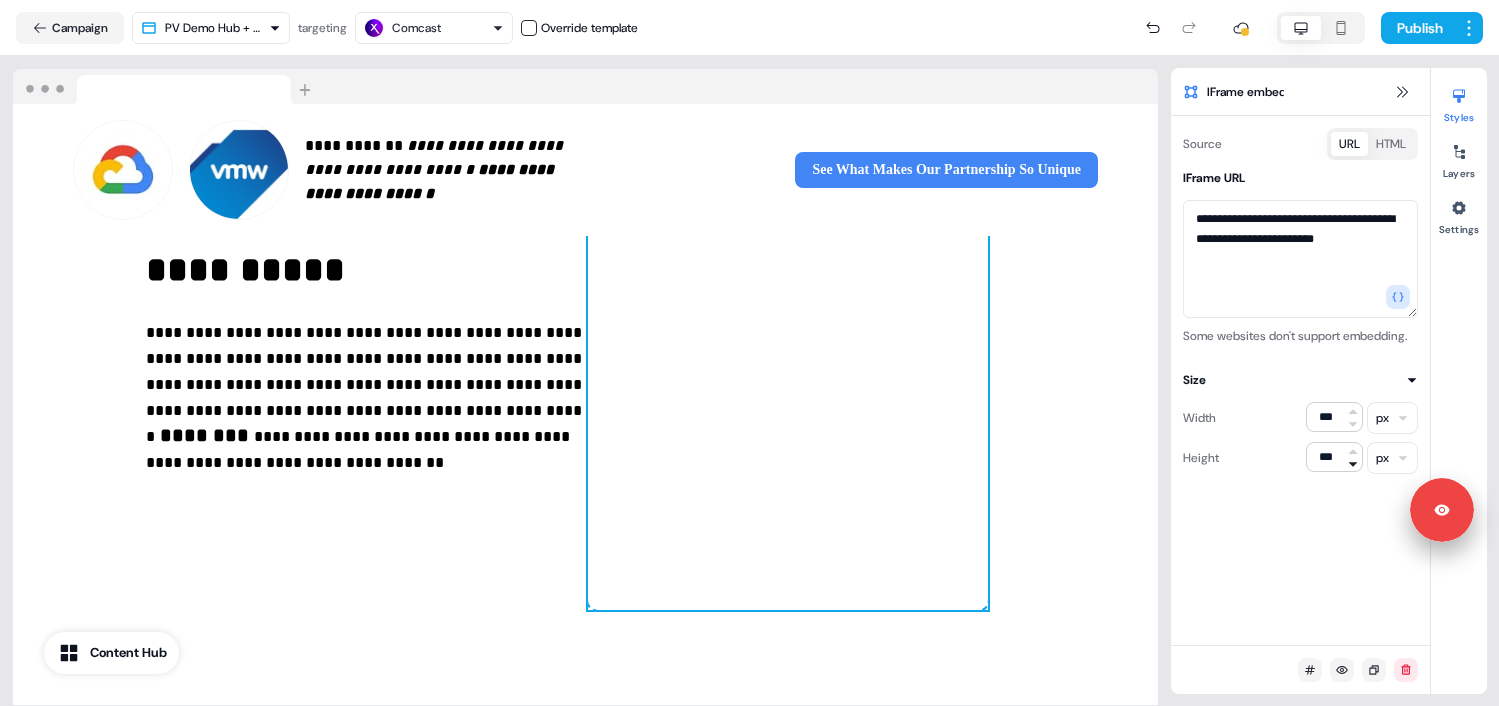 click 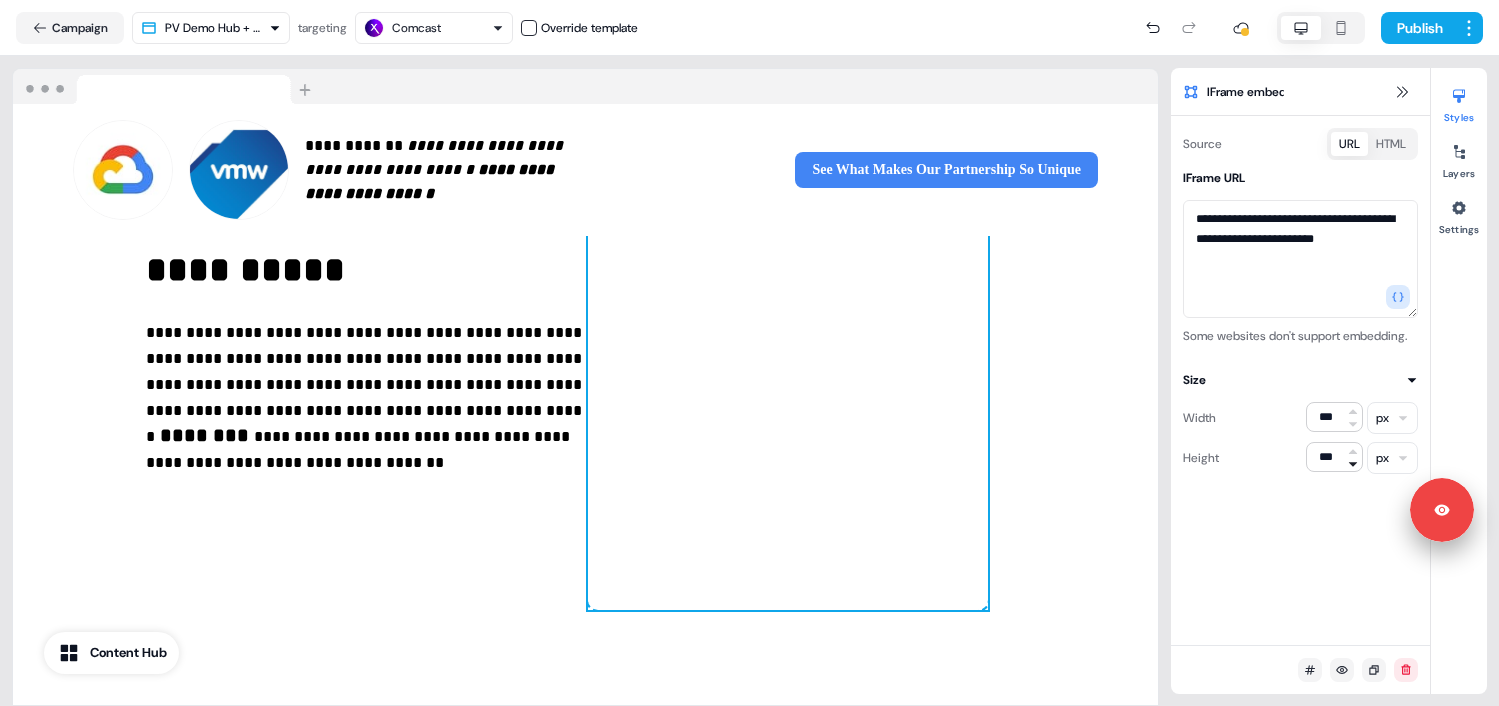 click 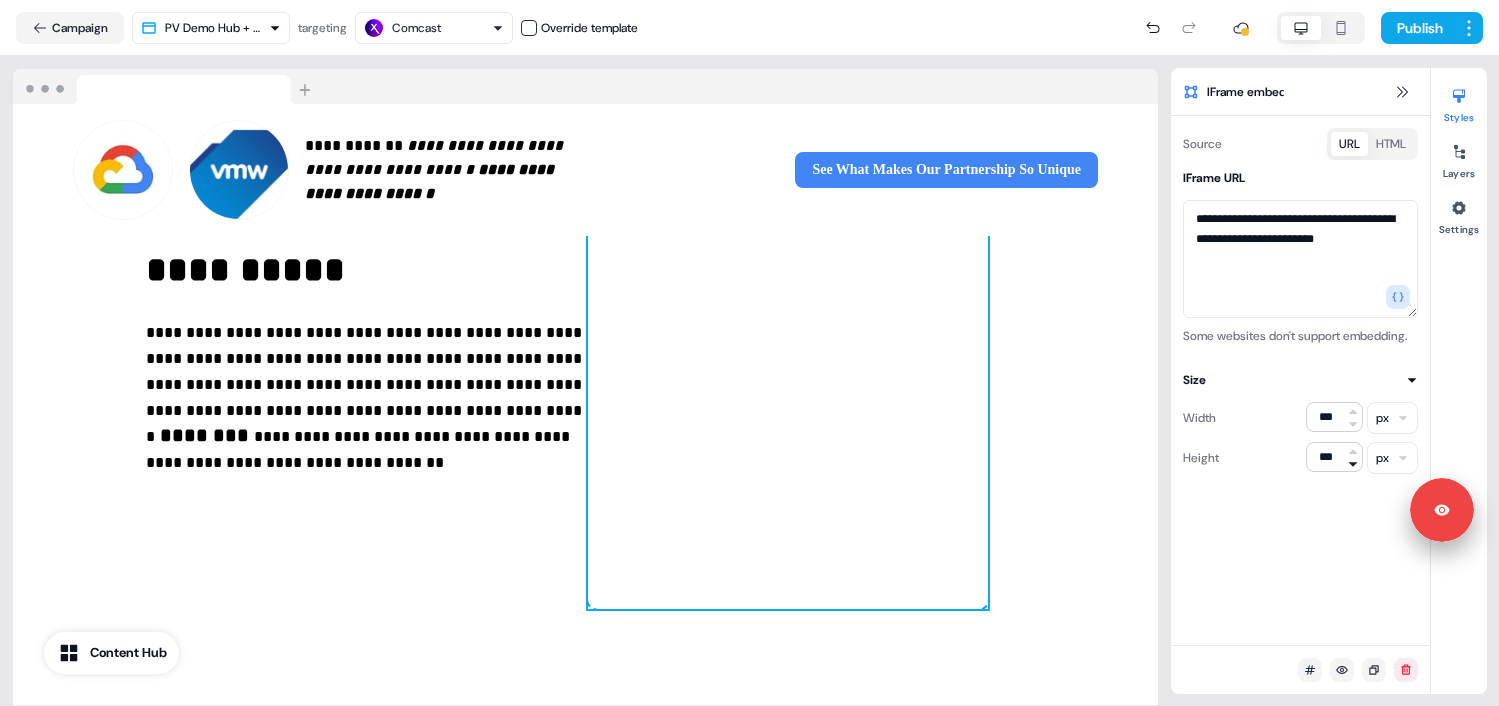 click 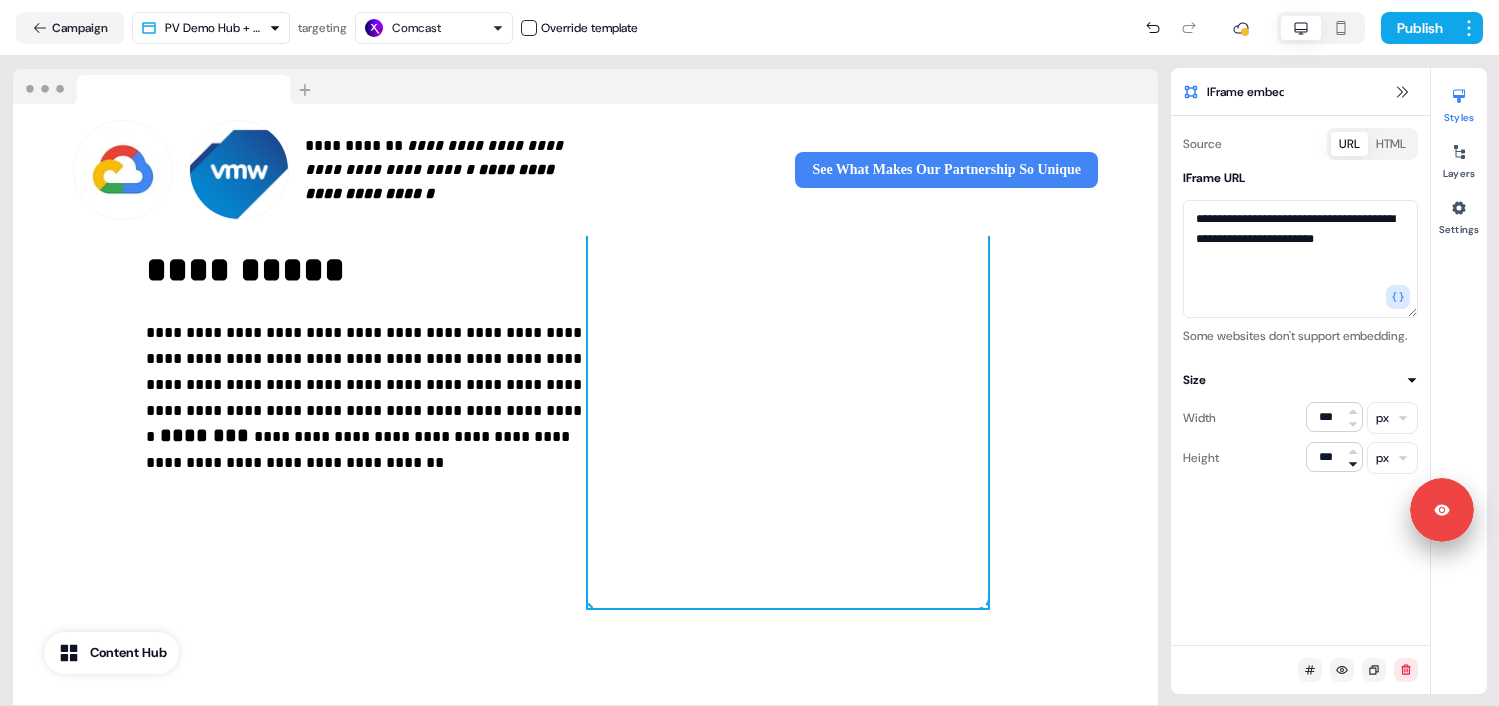 click 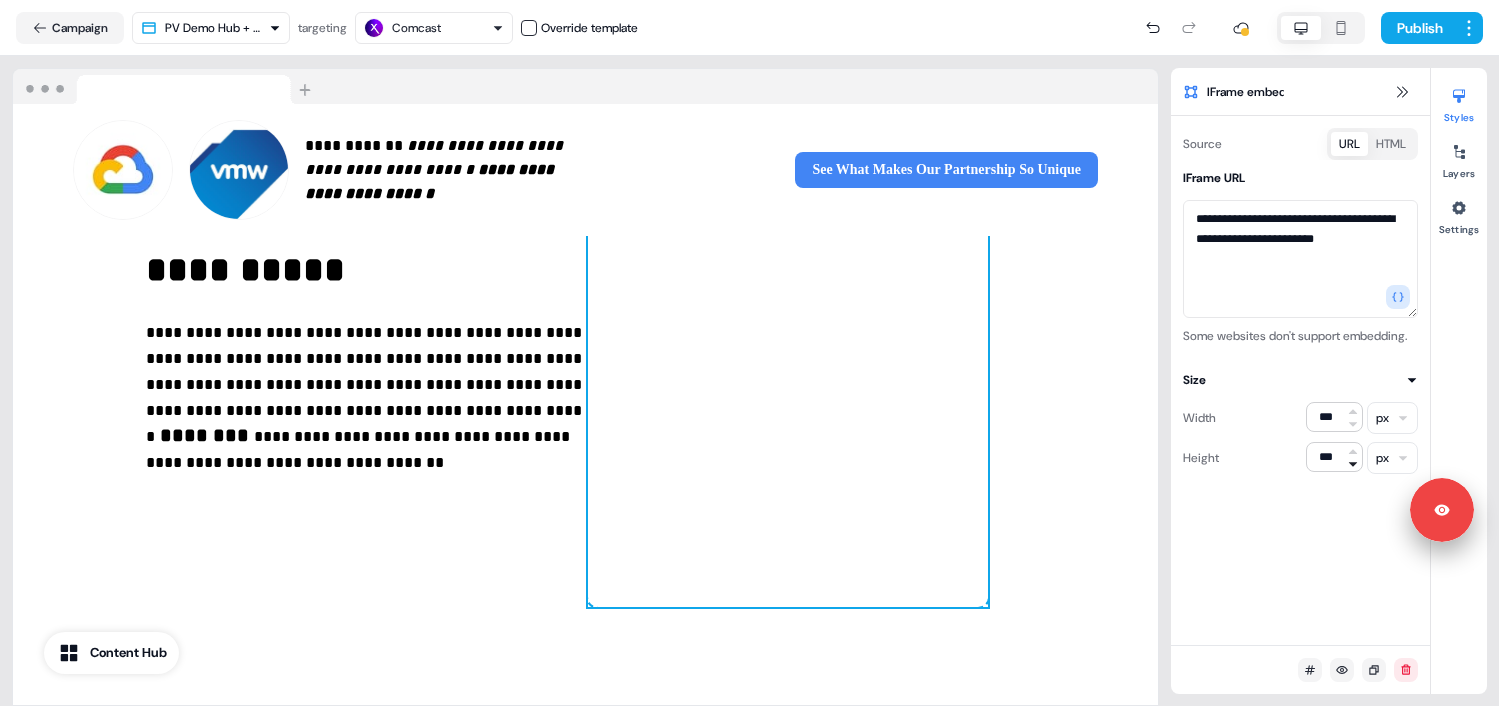 click 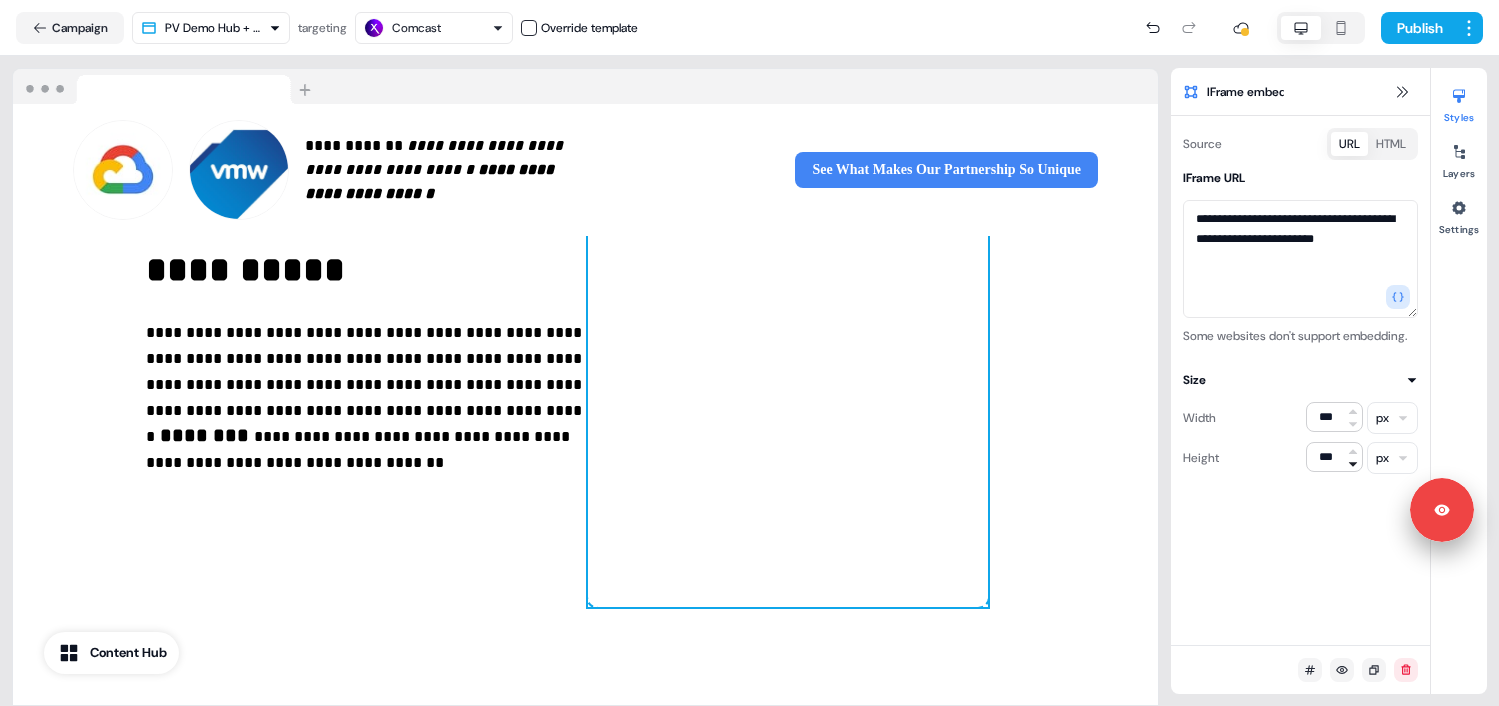 click 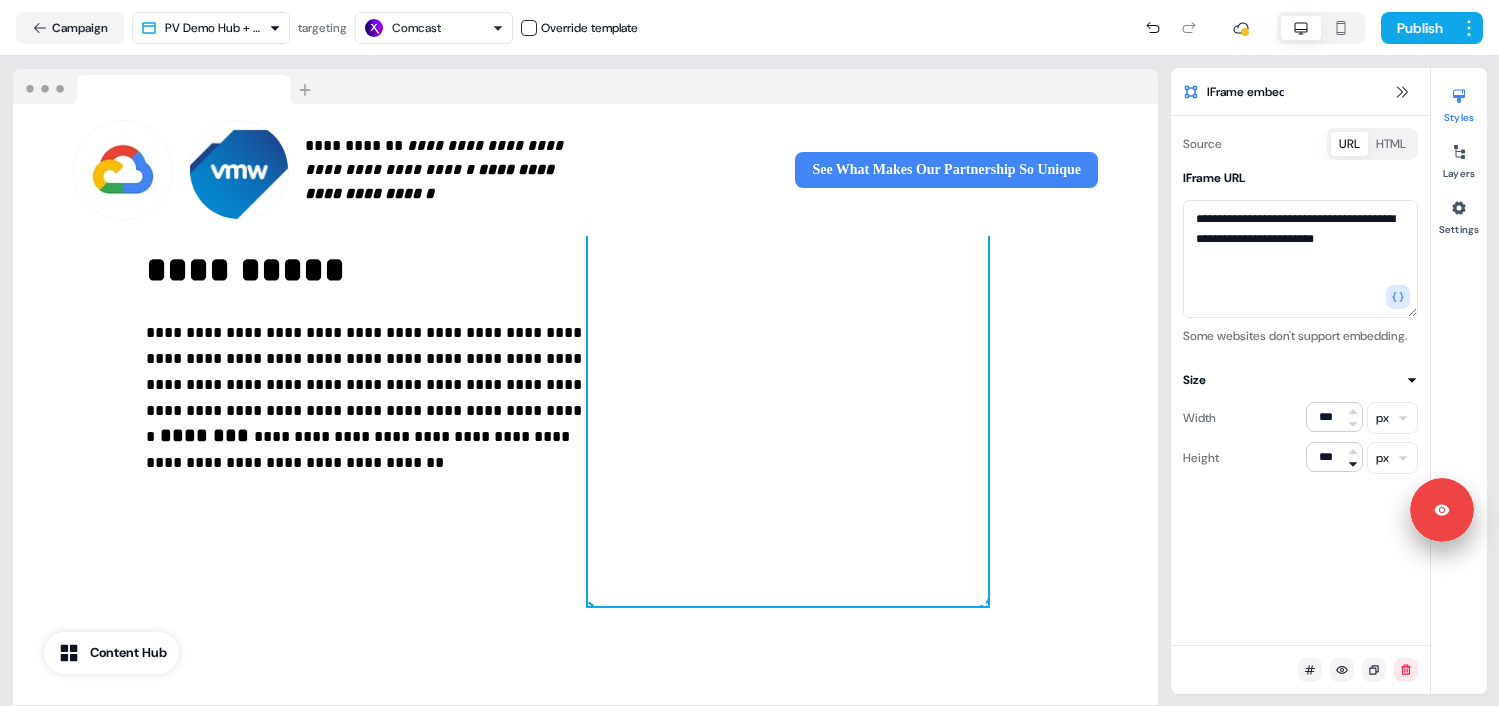 type on "***" 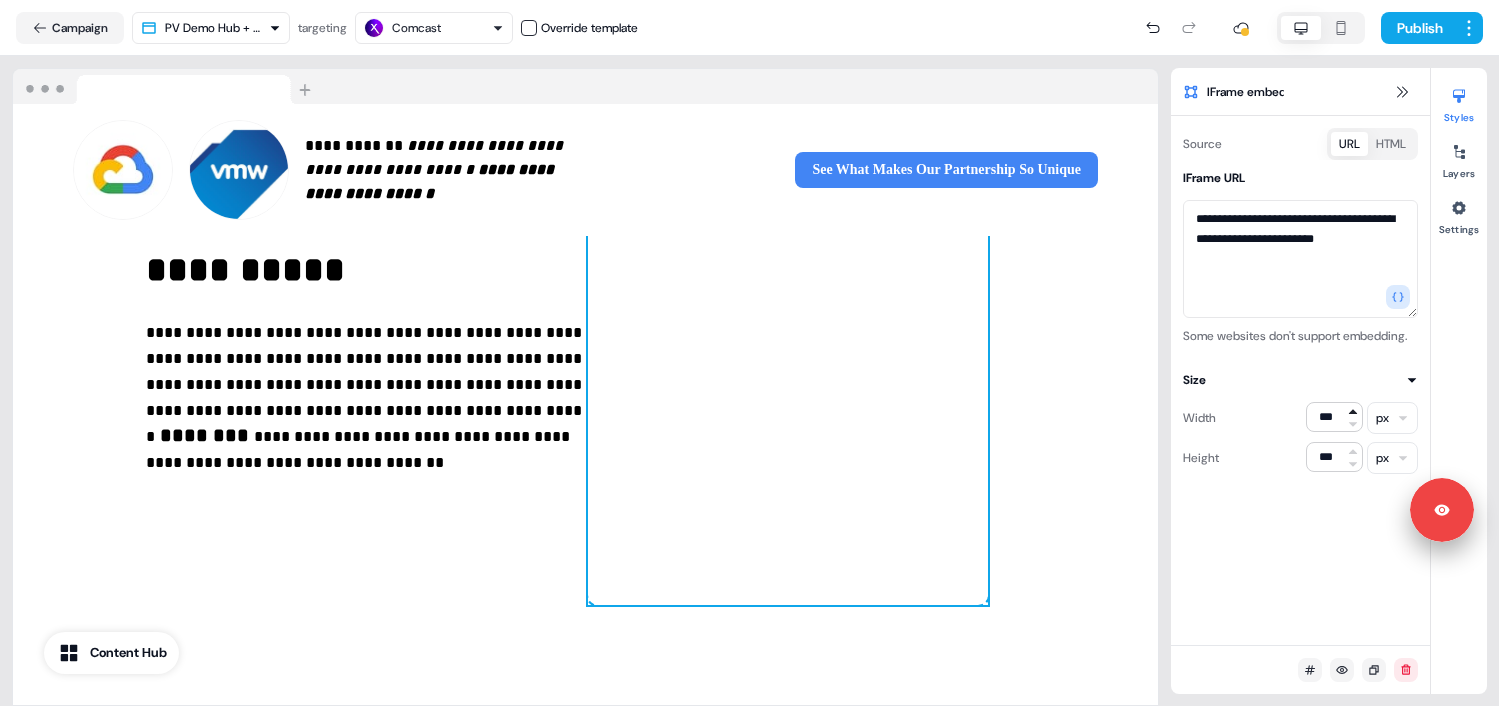 click 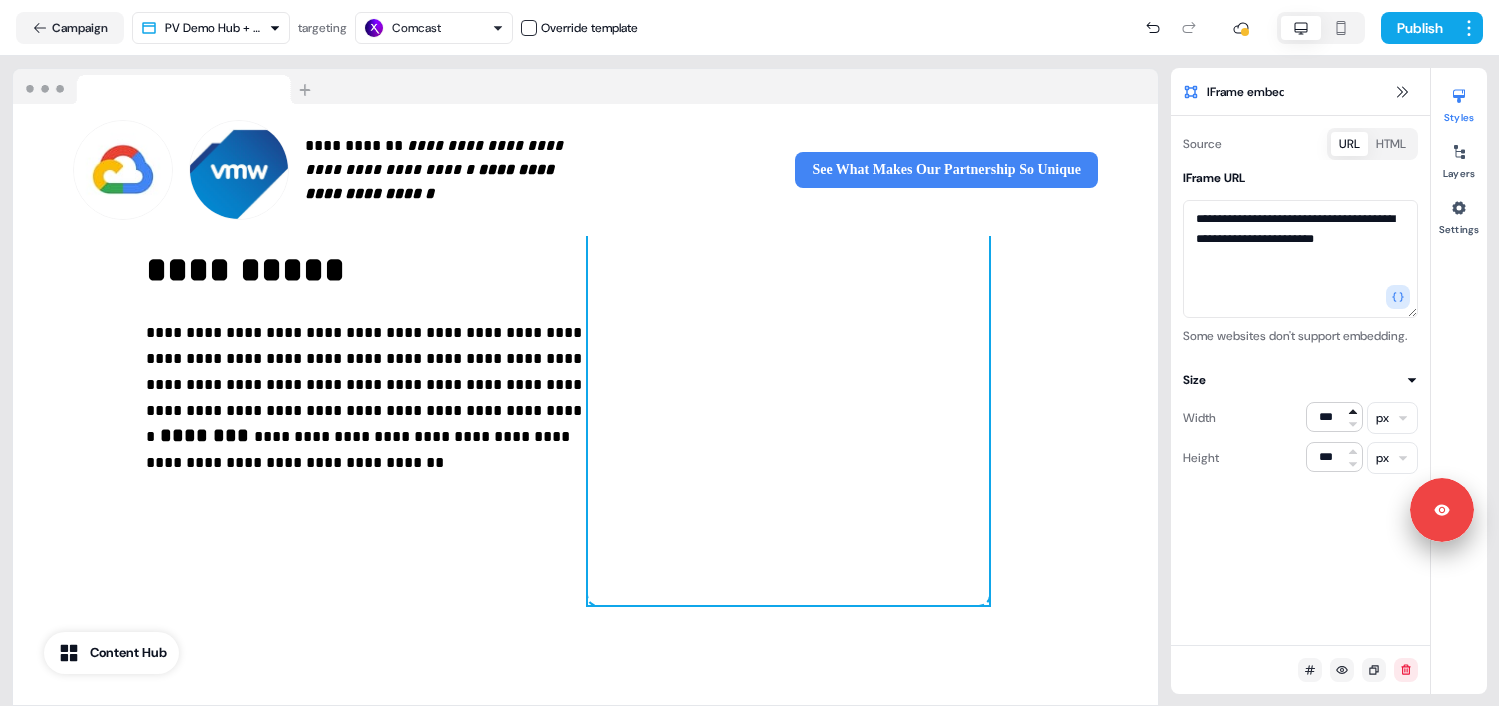 click 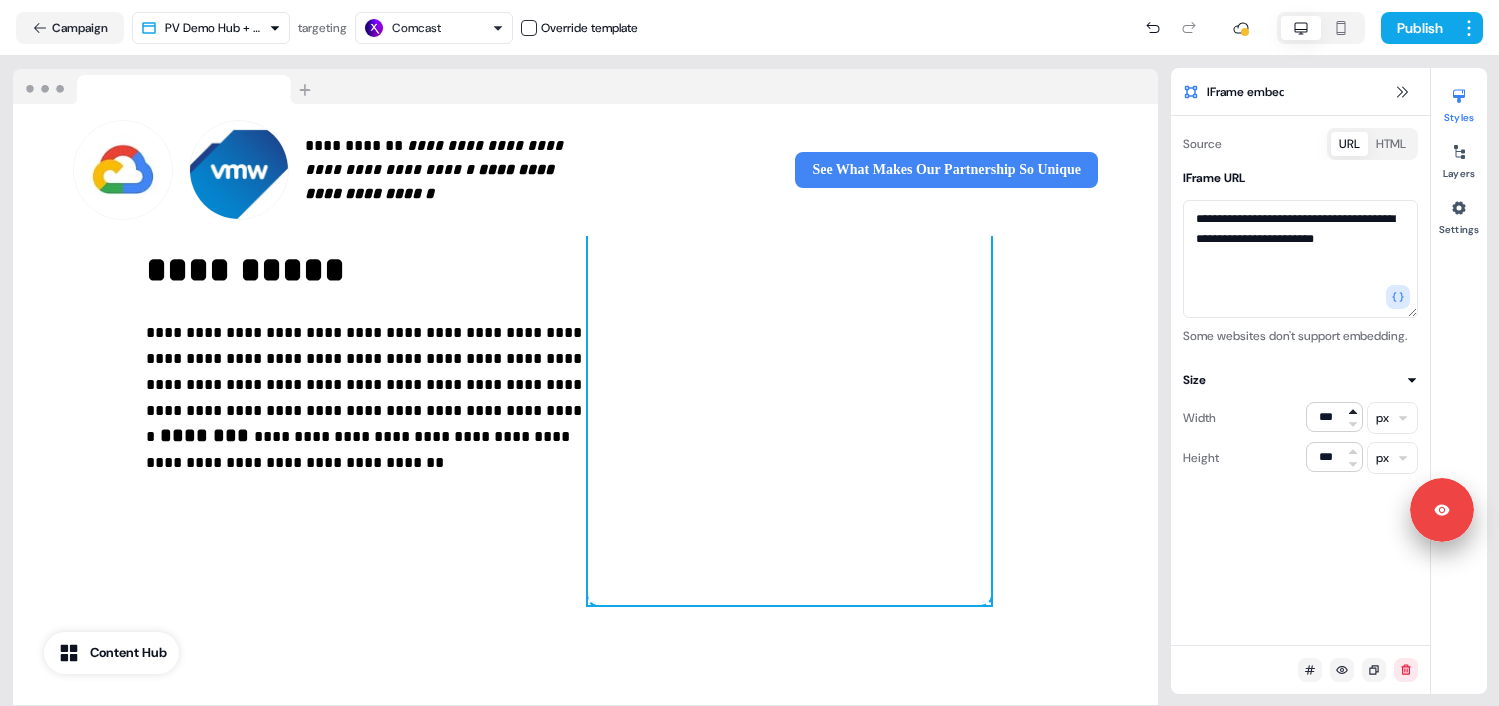 click 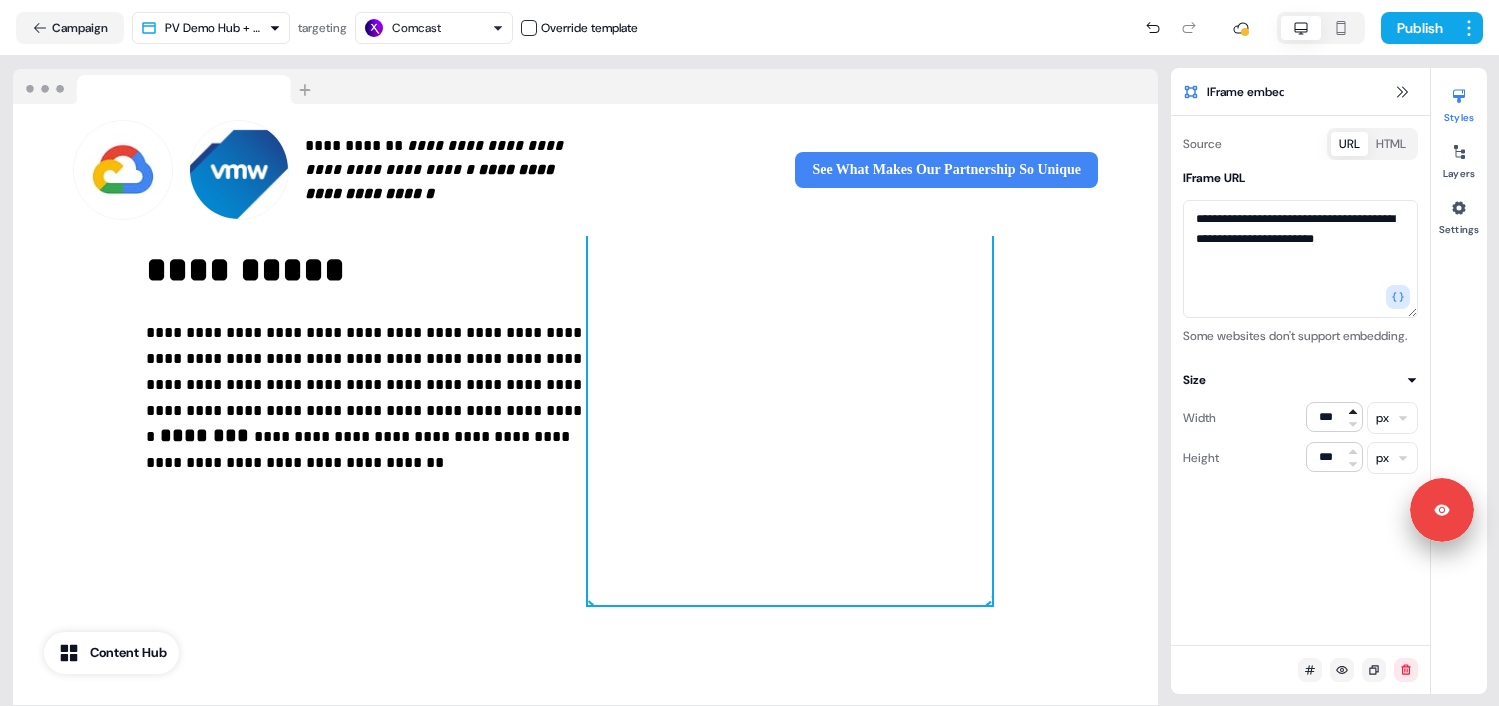 click 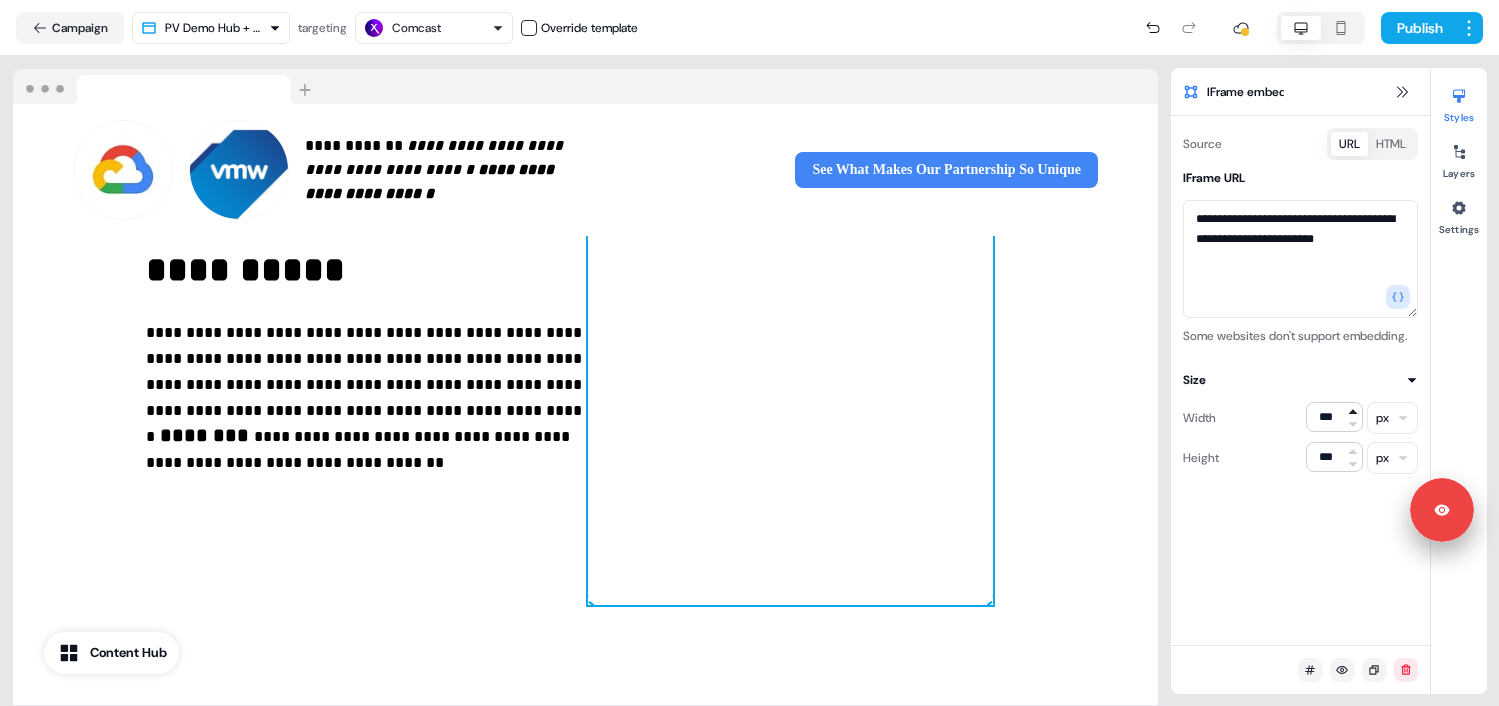 click 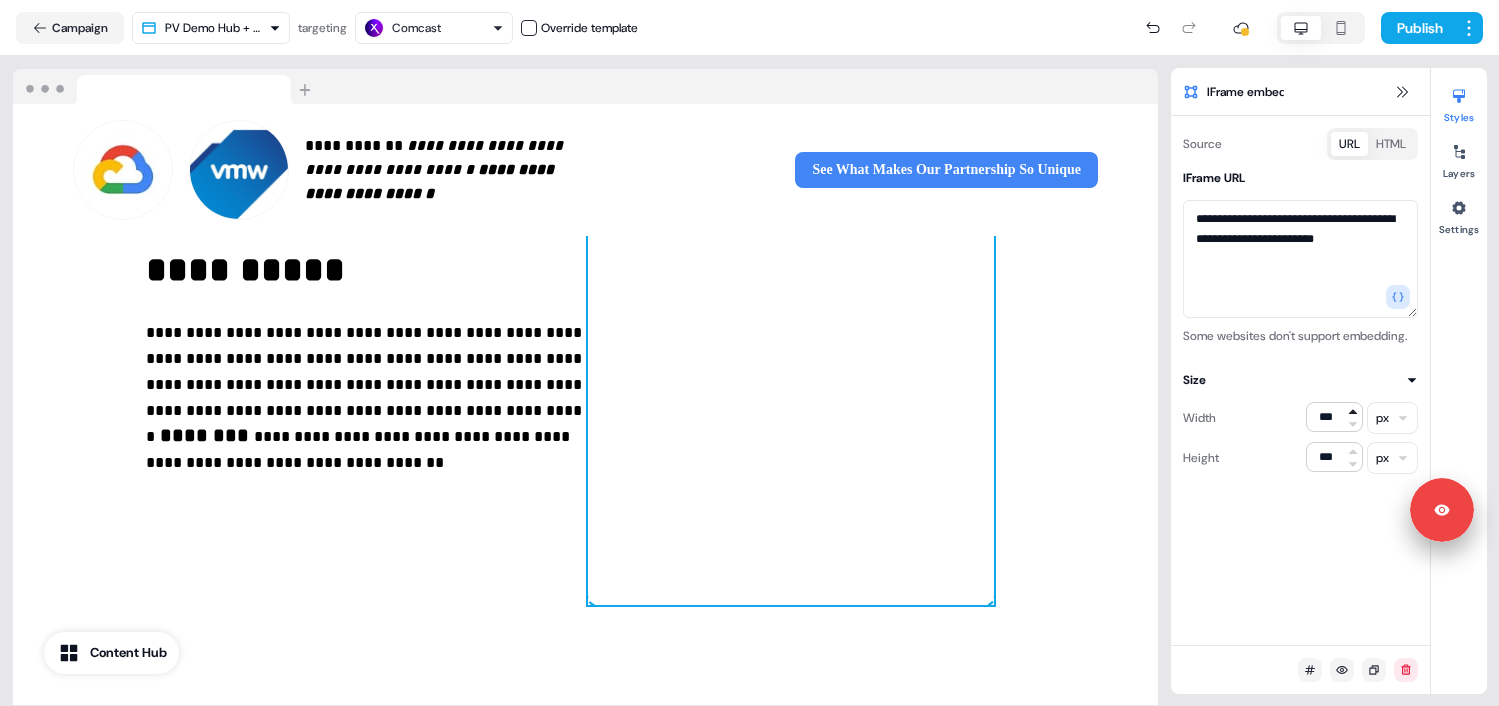 click 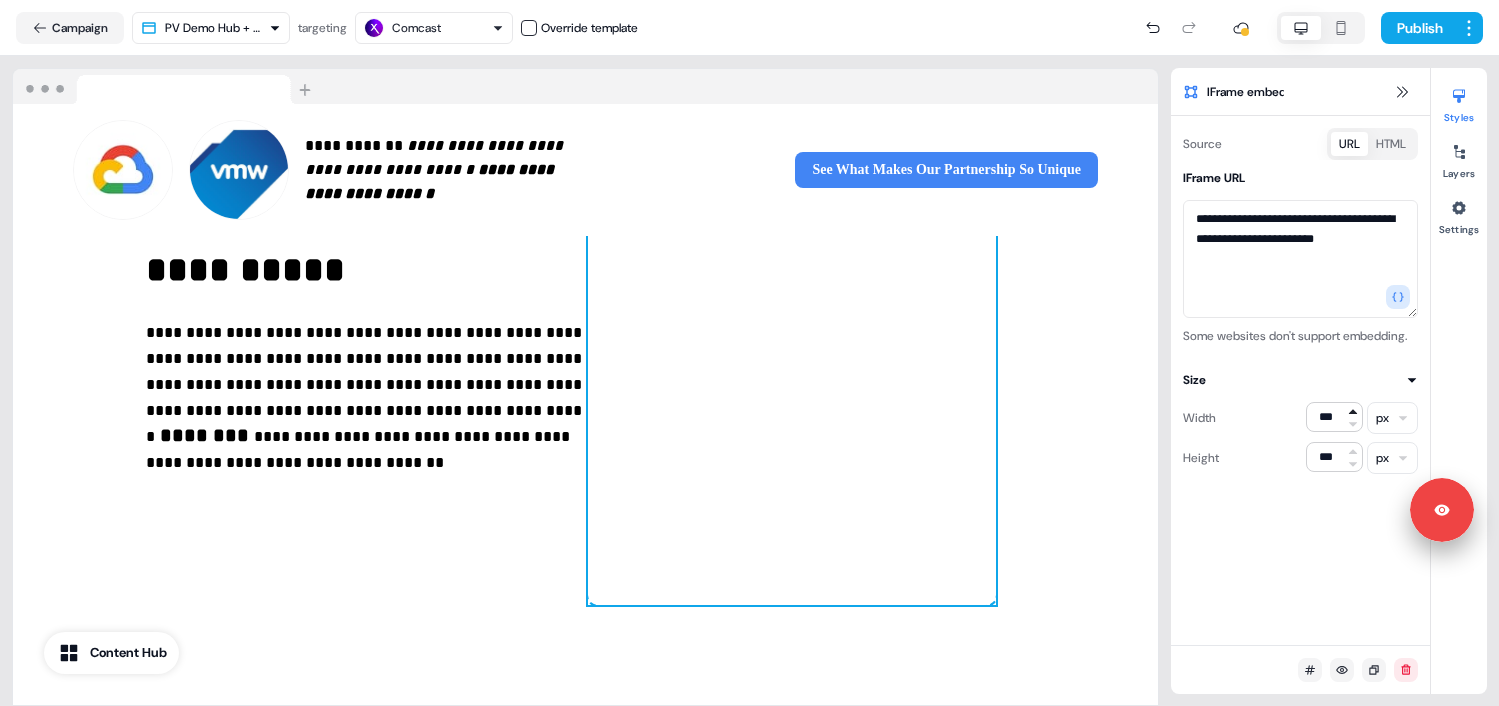 click 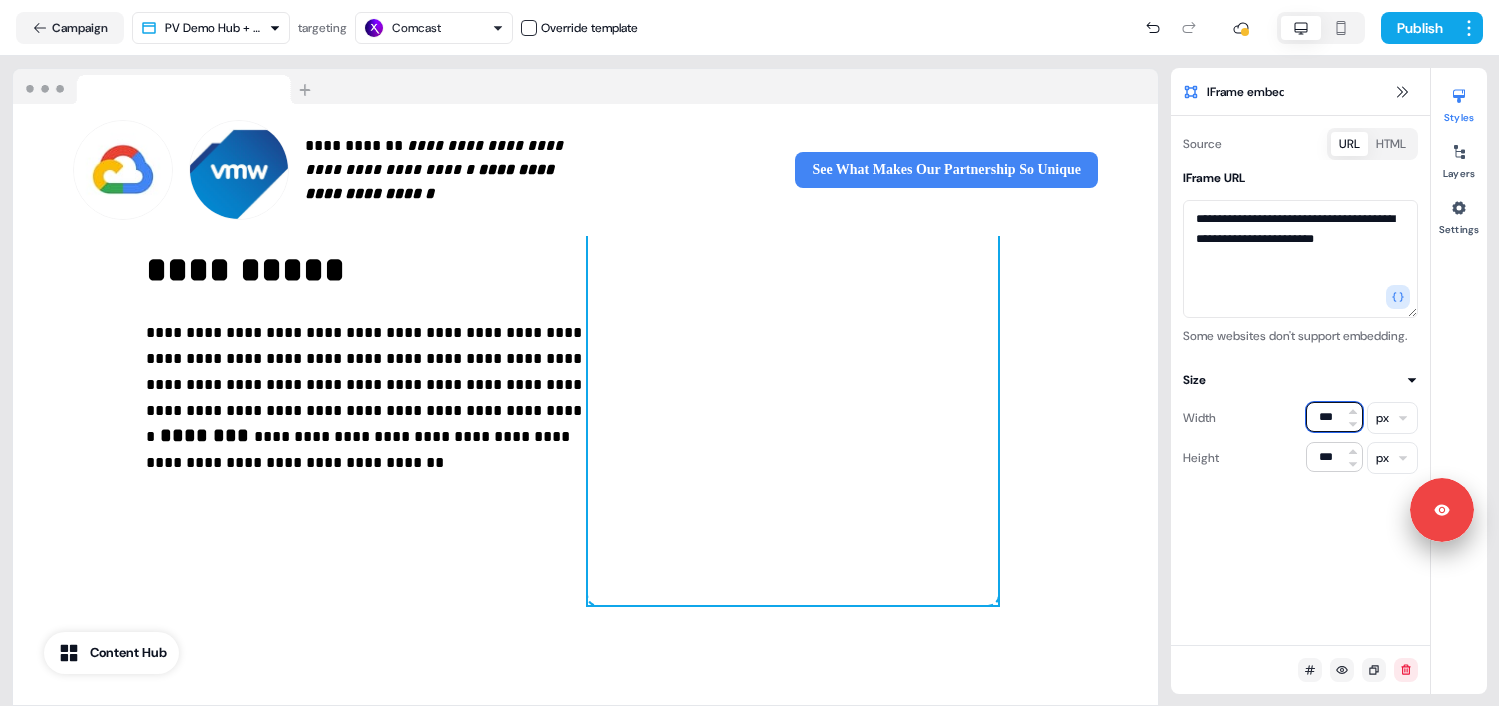 click on "***" at bounding box center [1334, 417] 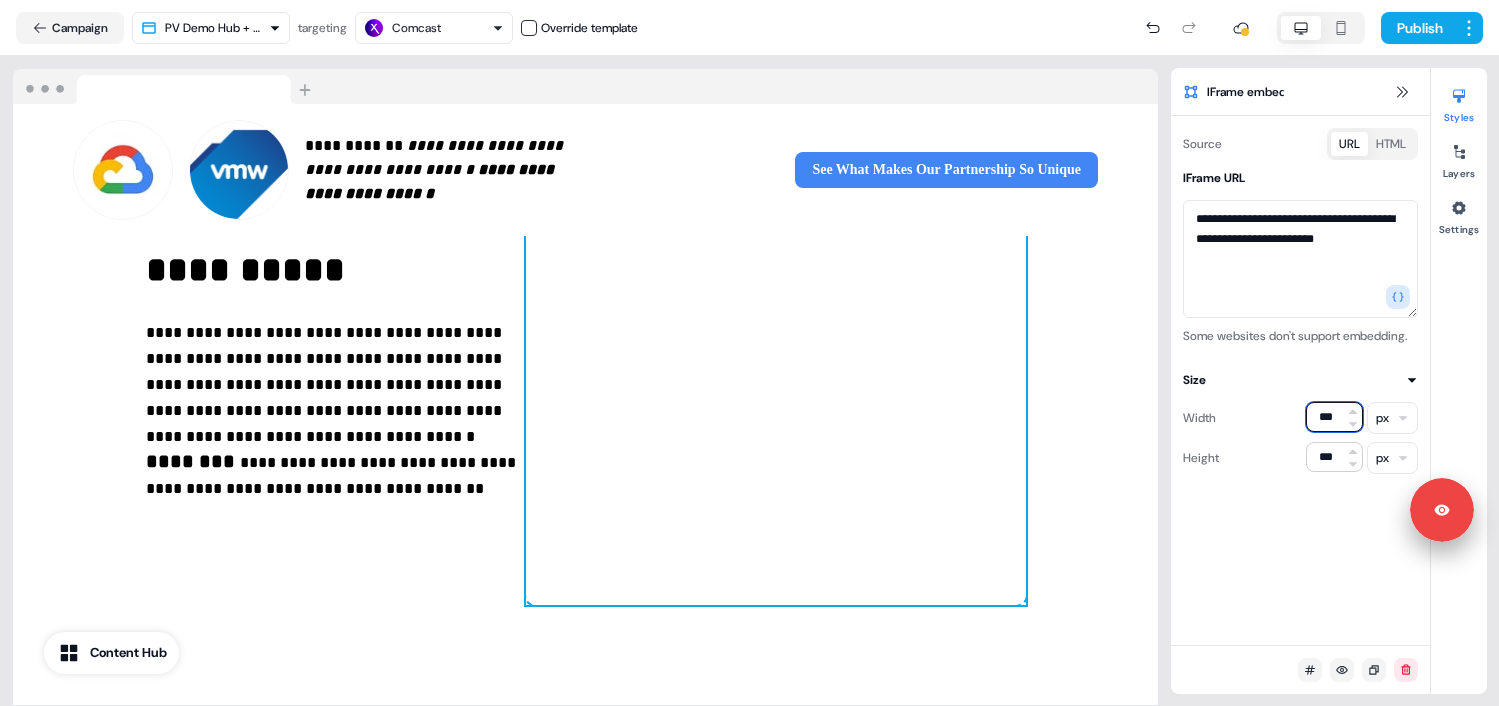 click on "***" at bounding box center [1334, 417] 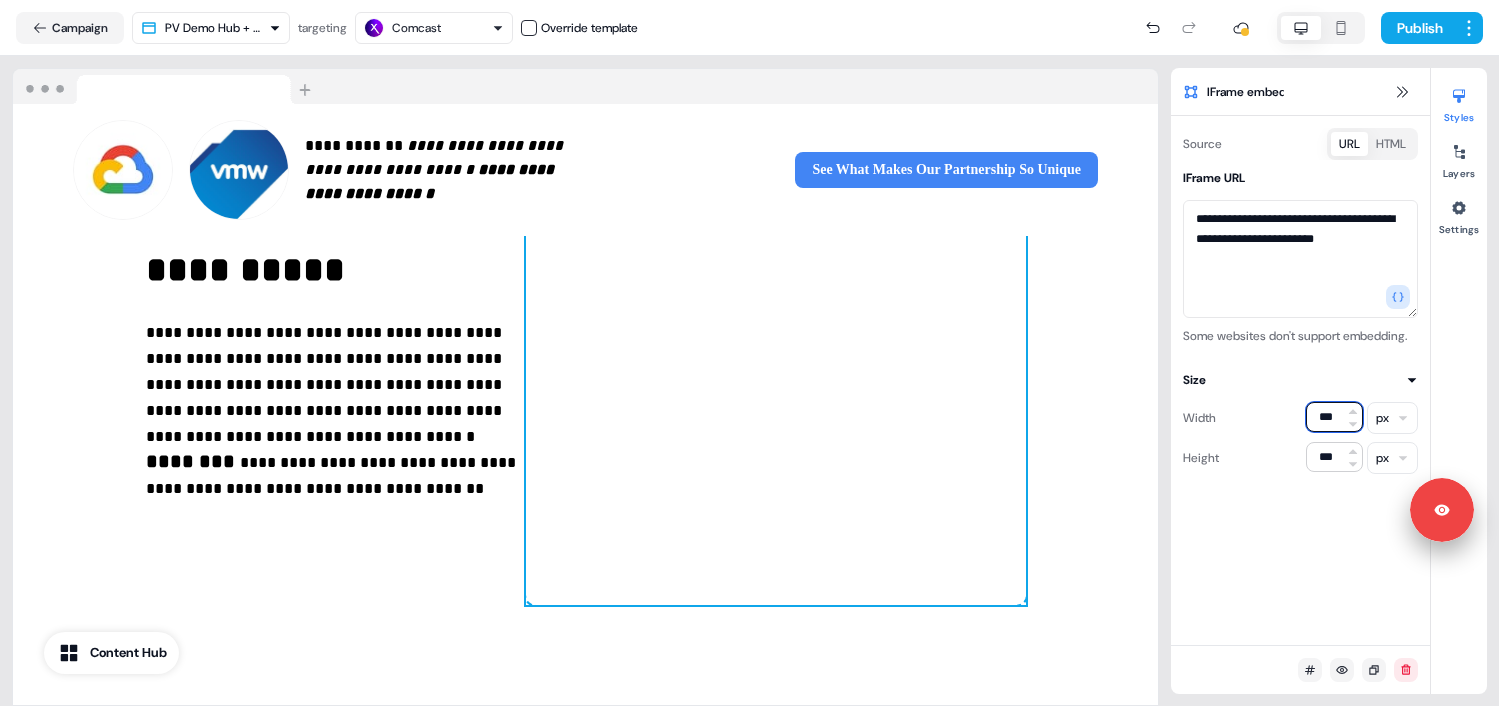 click on "***" at bounding box center (1334, 417) 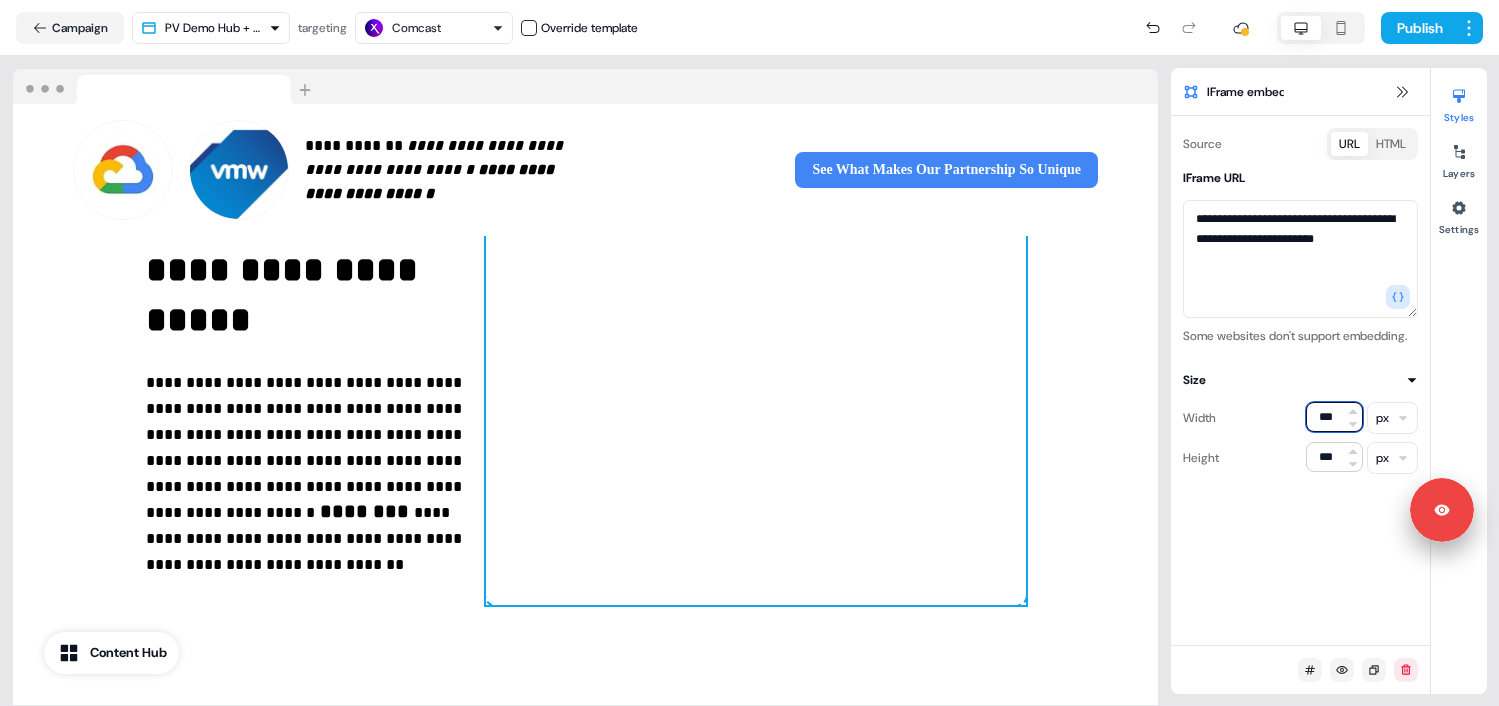 click on "***" at bounding box center (1334, 417) 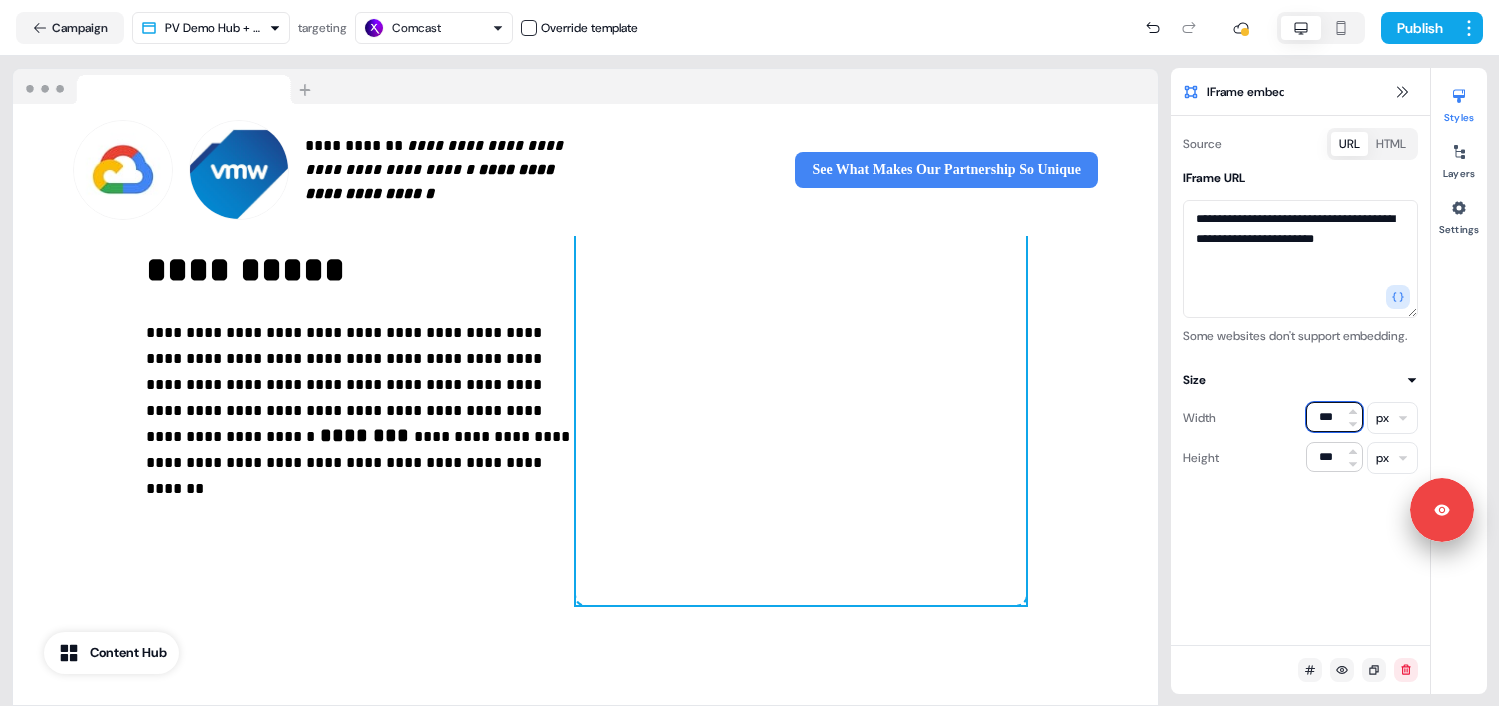 type on "***" 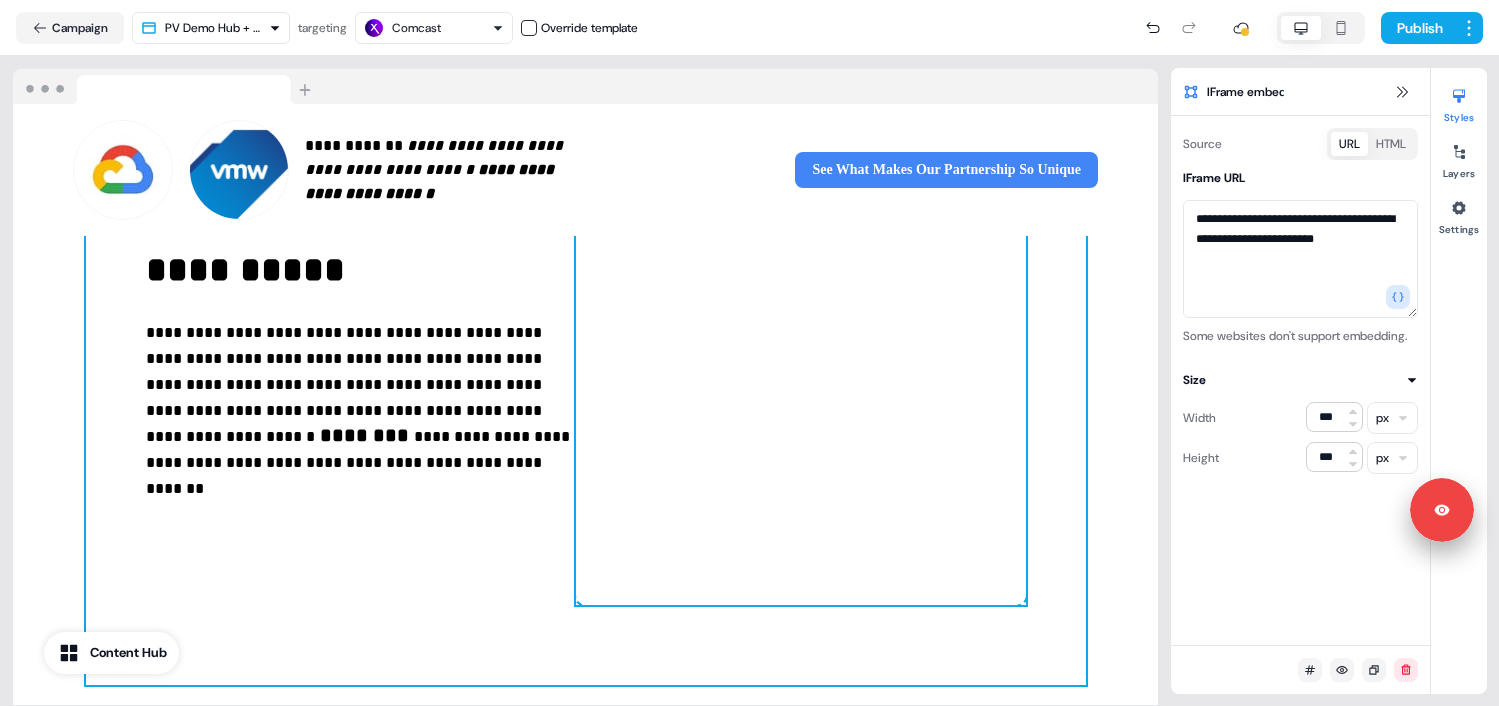 click on "**********" at bounding box center [586, 355] 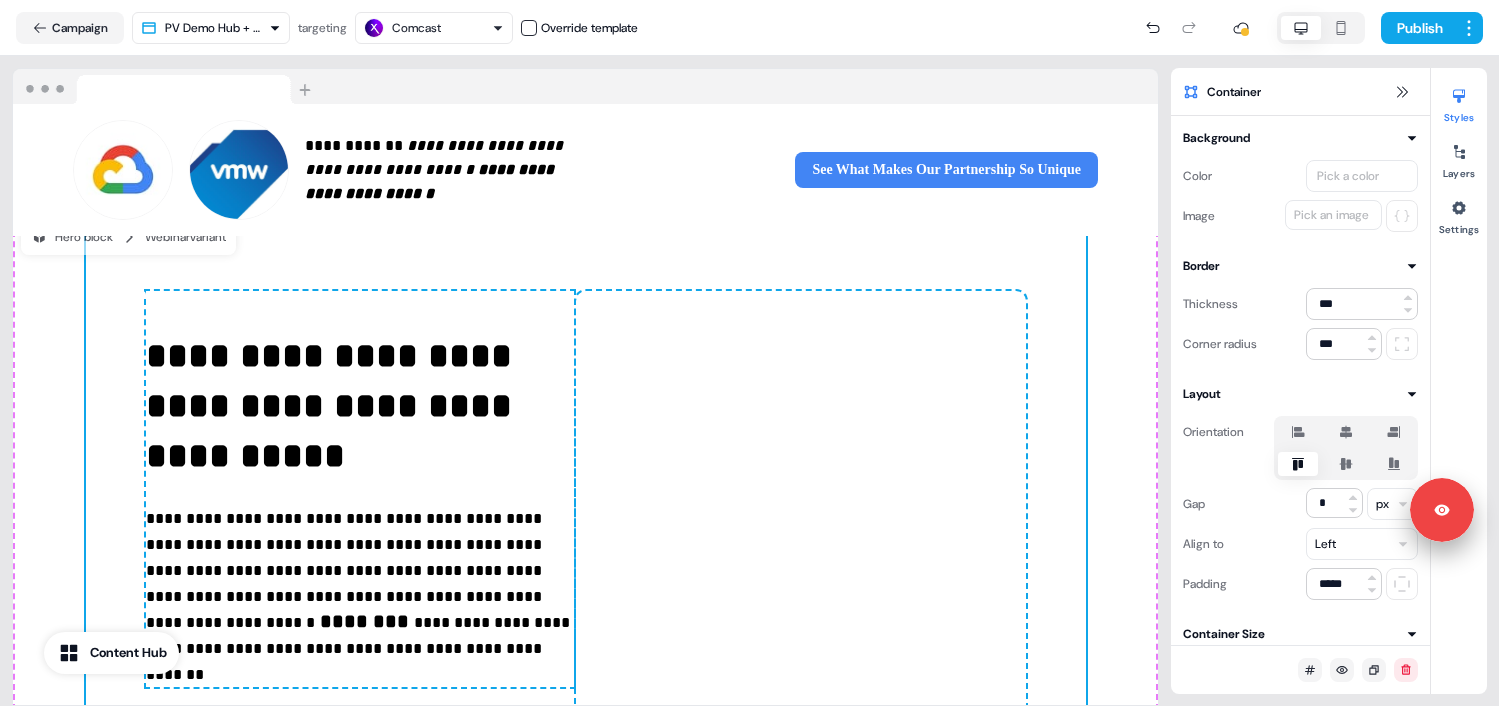 scroll, scrollTop: 10, scrollLeft: 0, axis: vertical 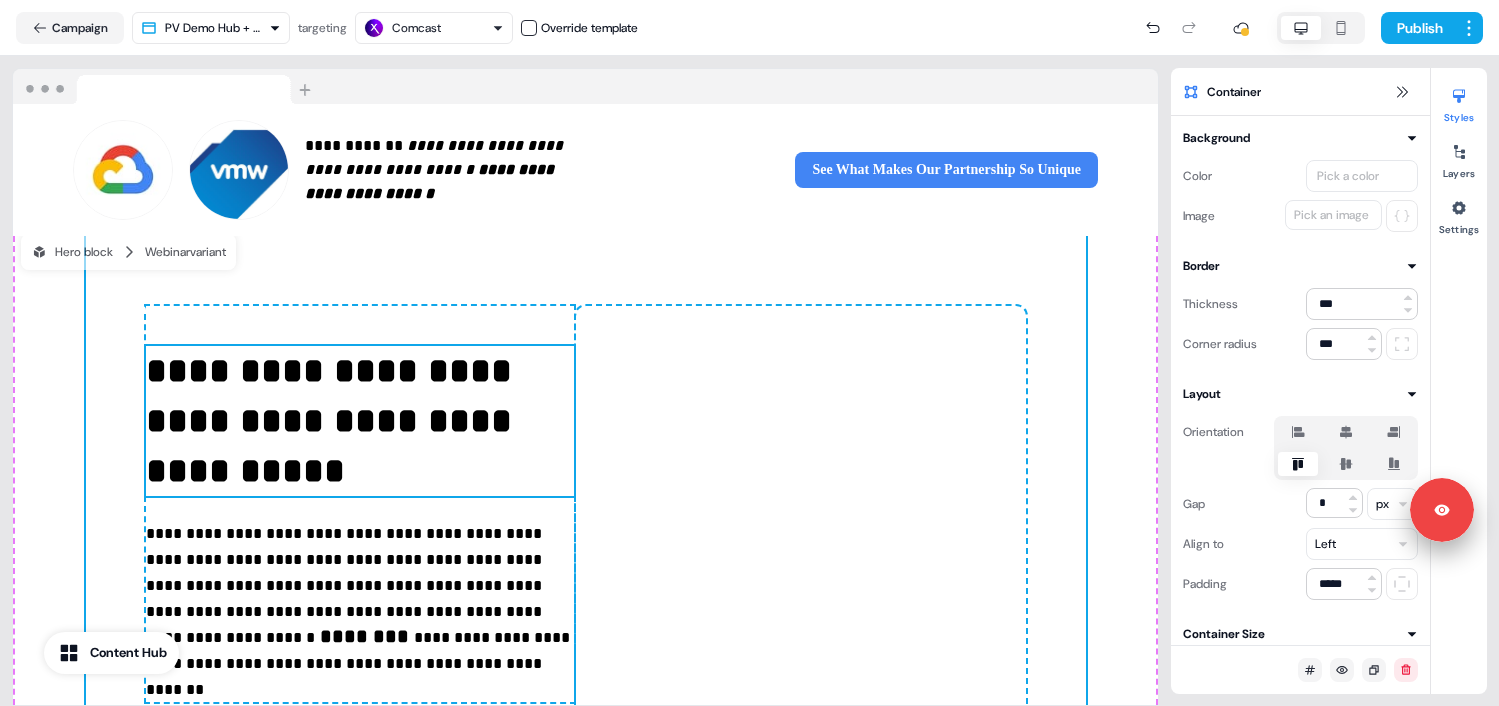 click on "**********" at bounding box center [360, 421] 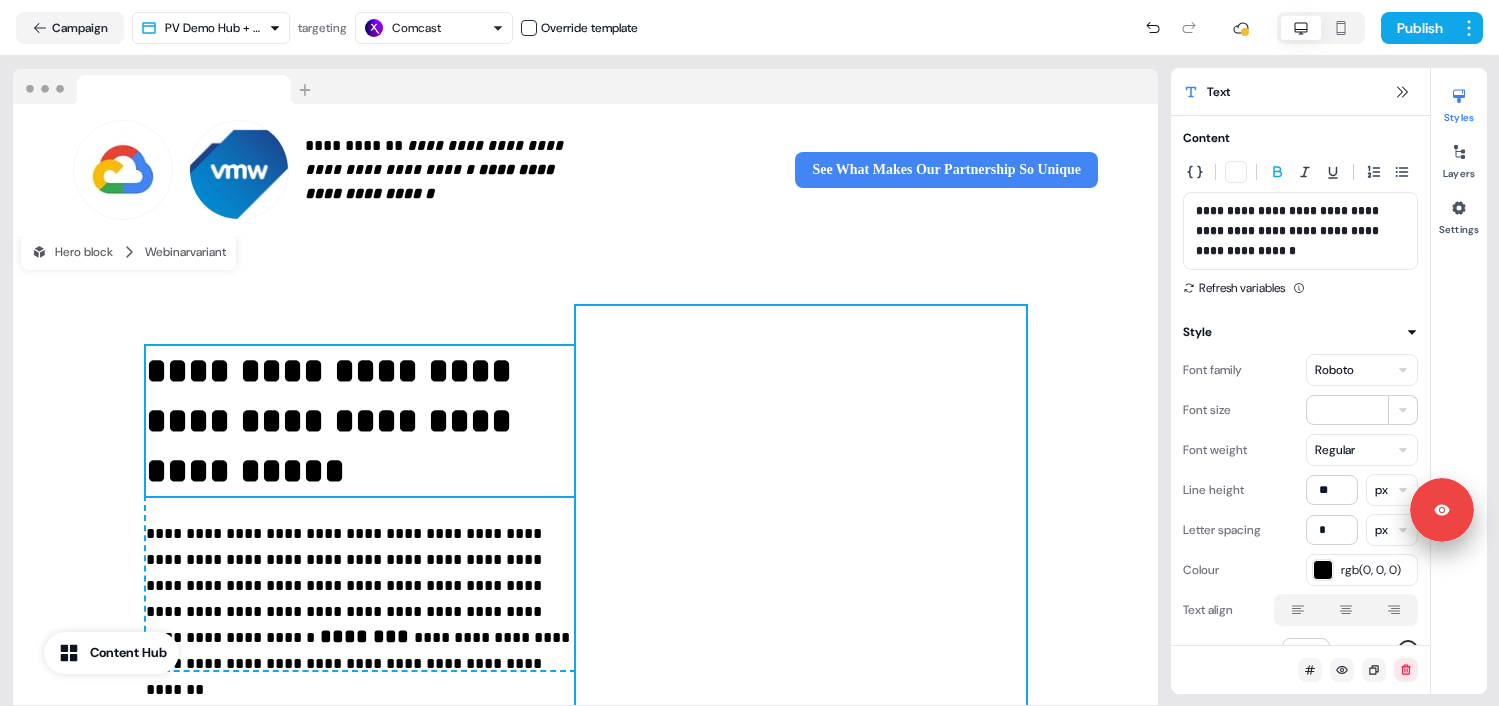click at bounding box center [801, 556] 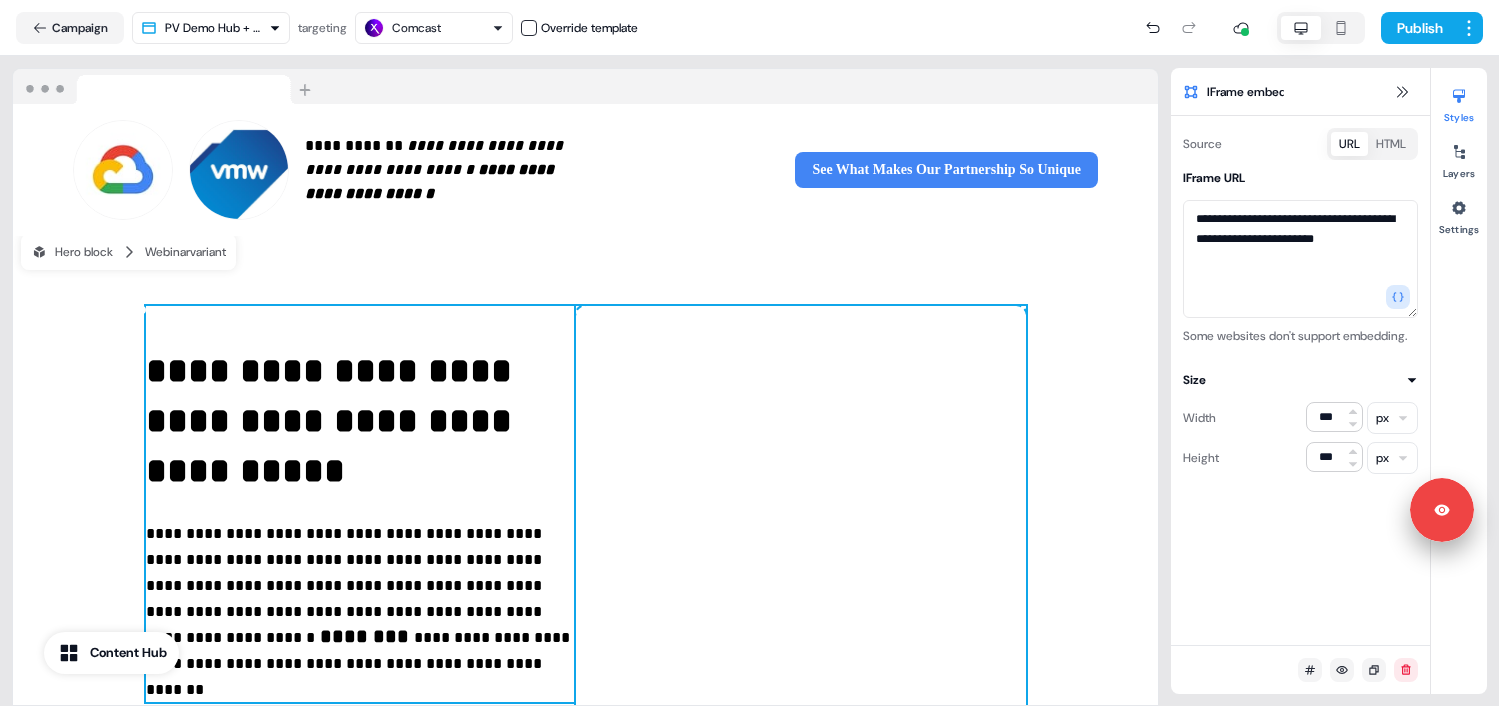 click on "**********" at bounding box center [360, 504] 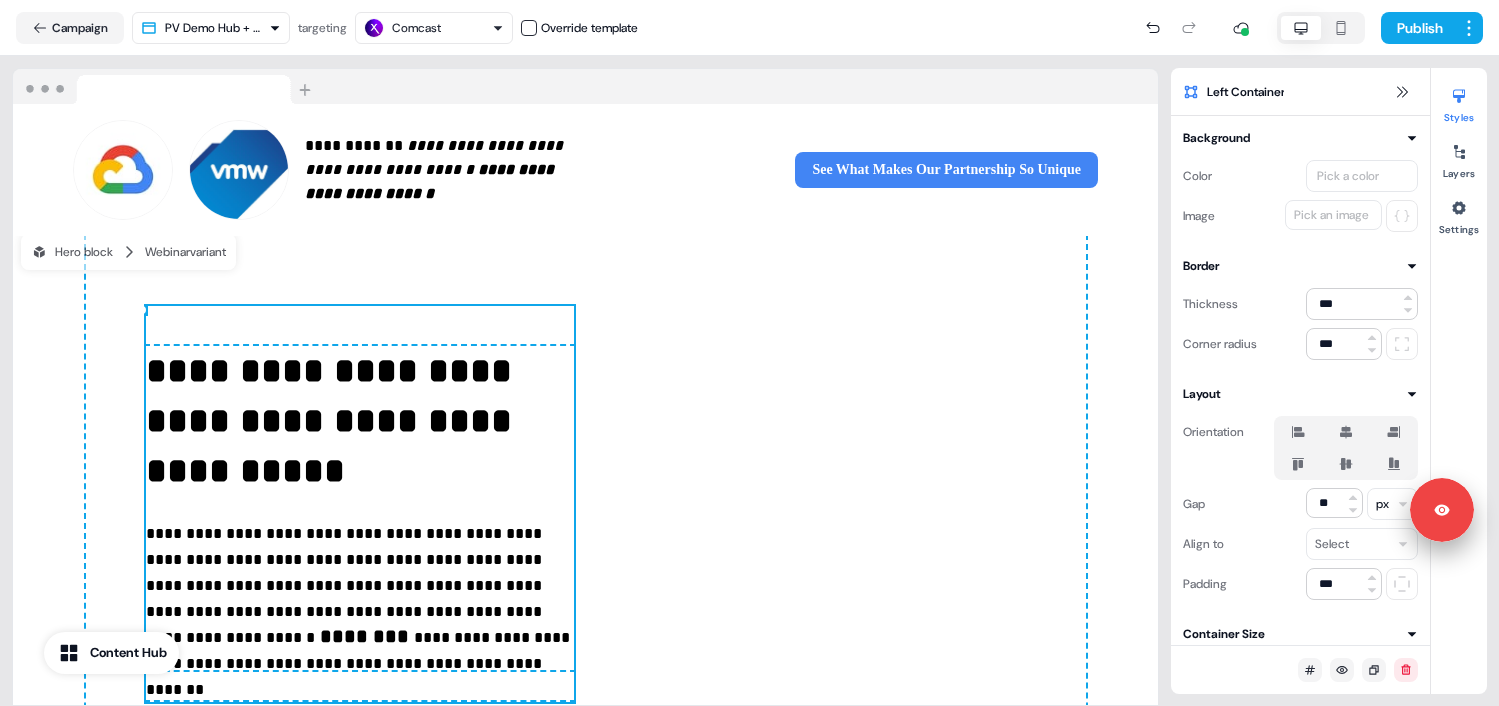 click on "**********" at bounding box center (586, 556) 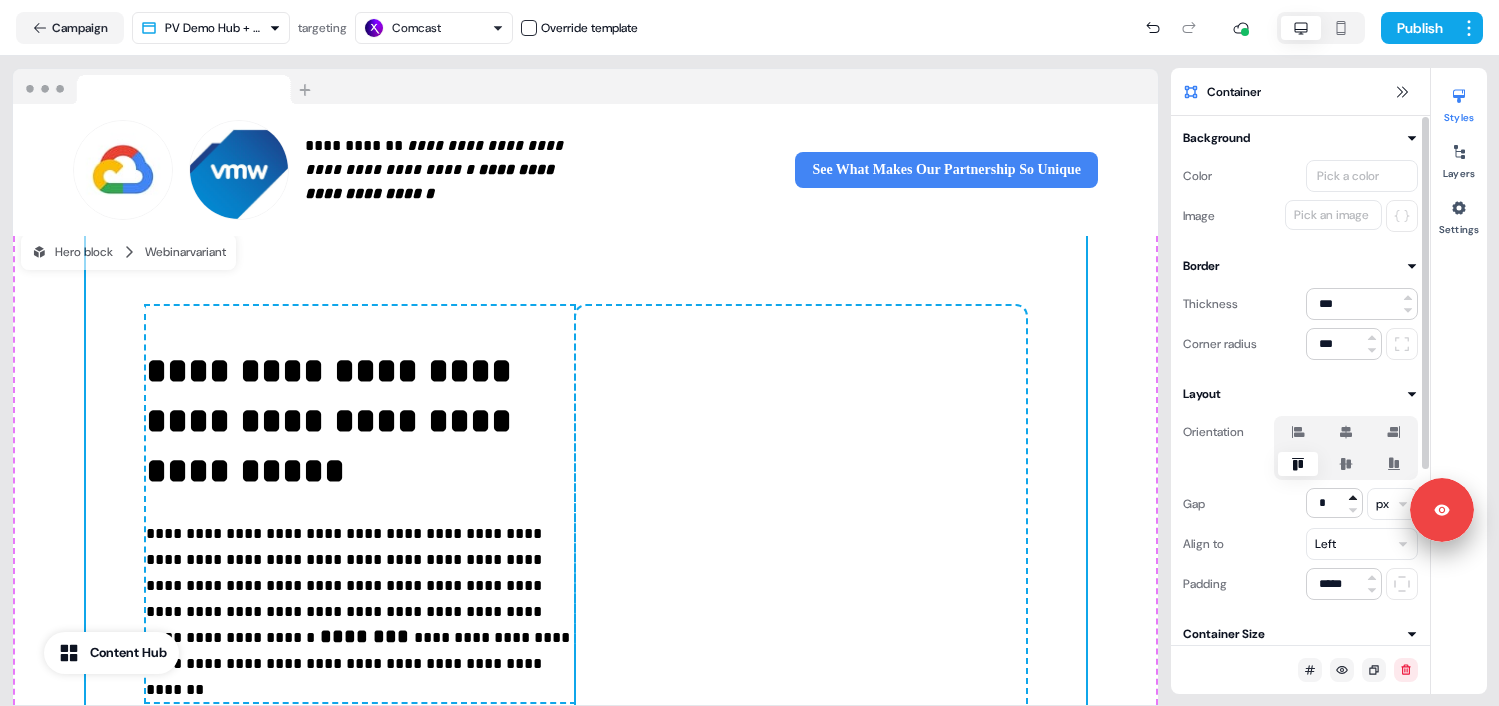 click 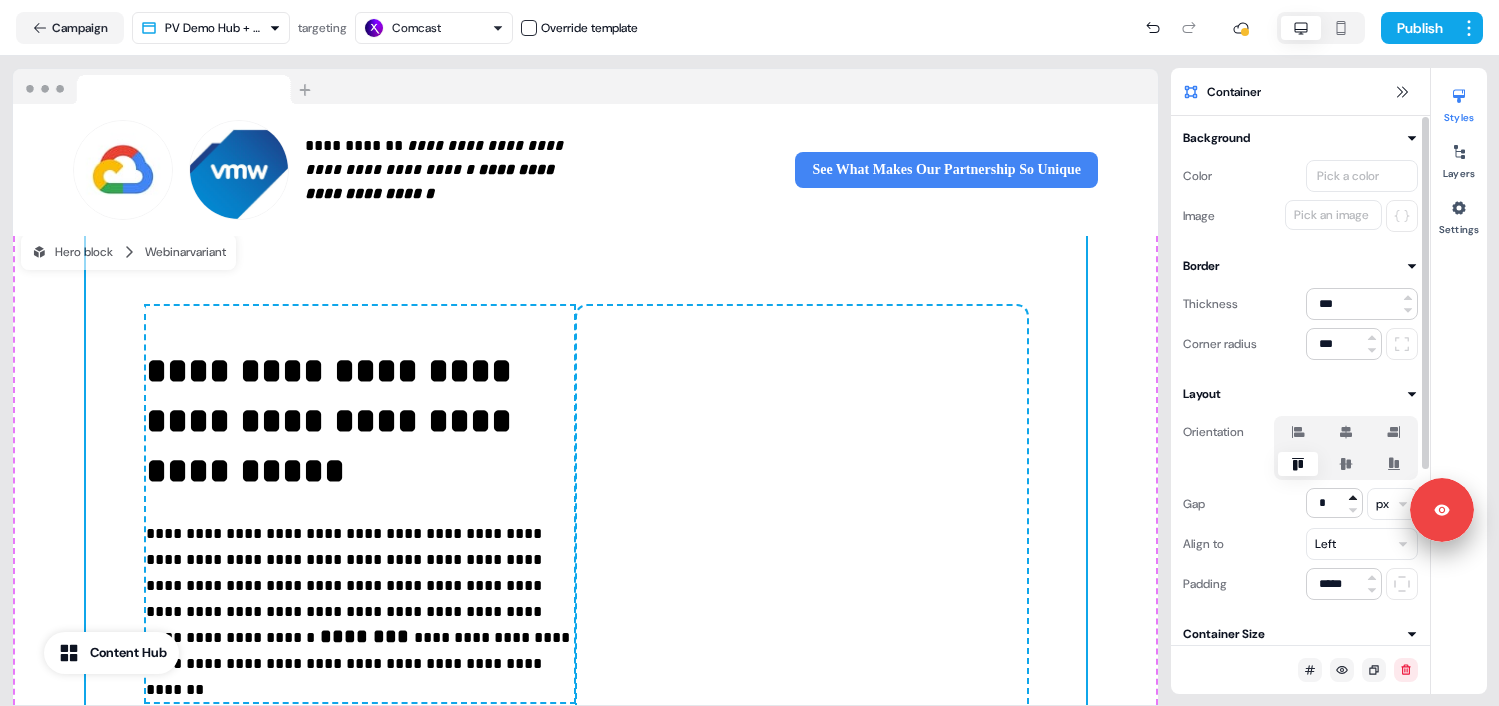 click 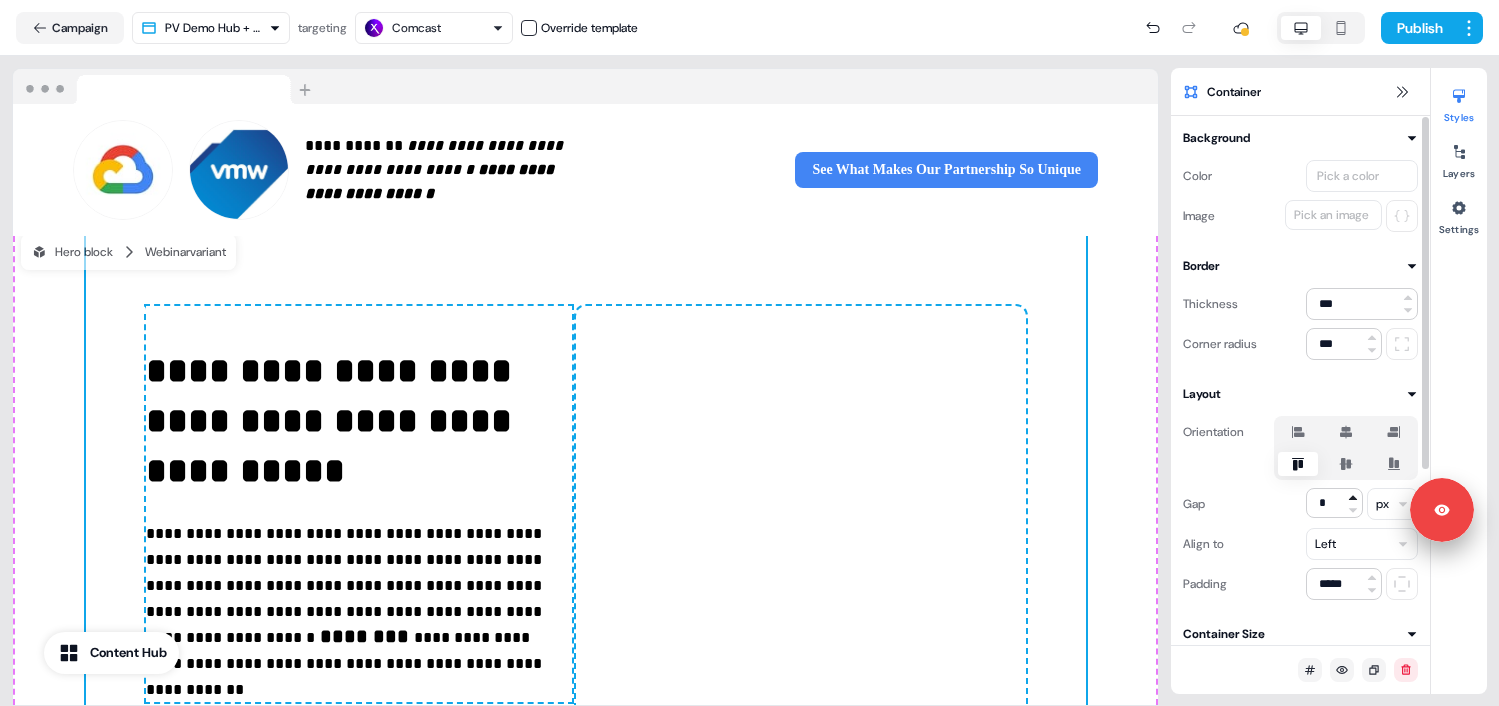 click 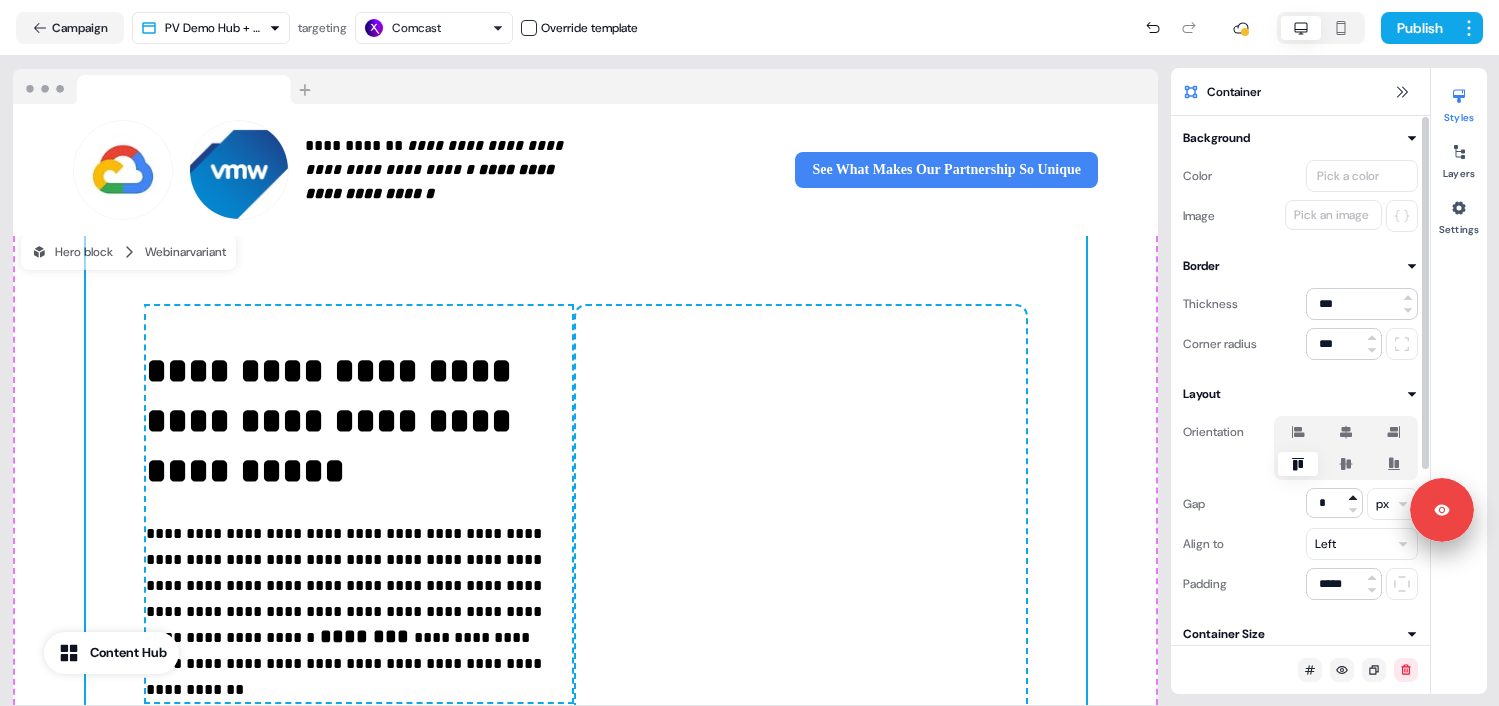 click 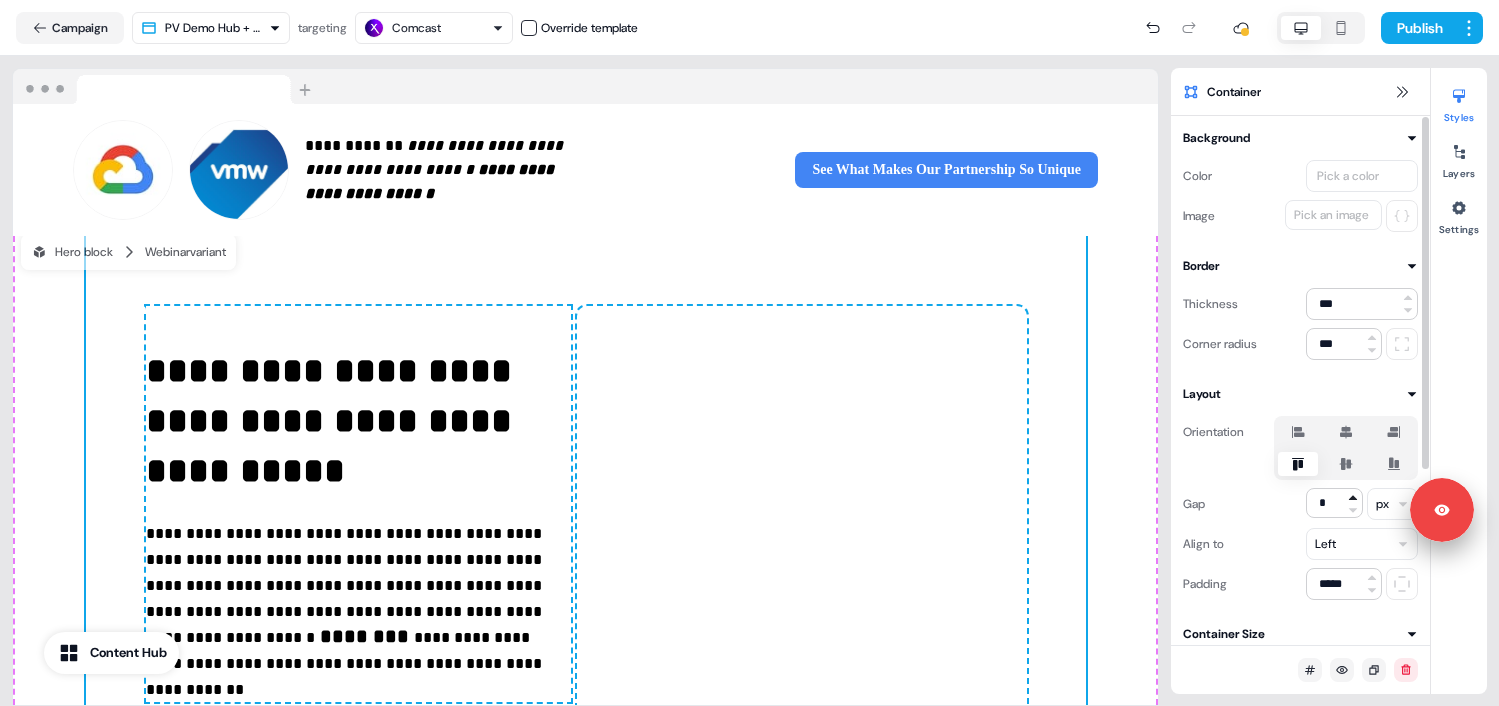 click 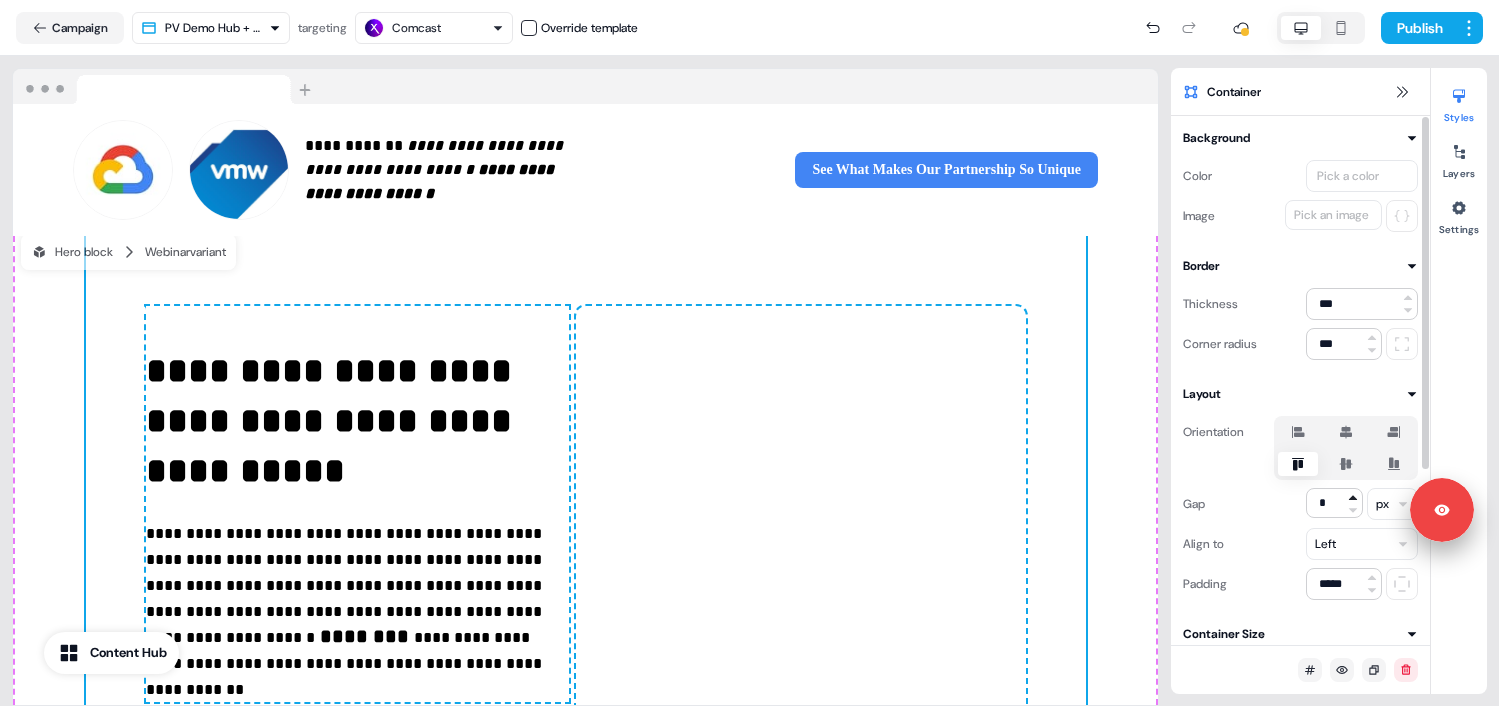click 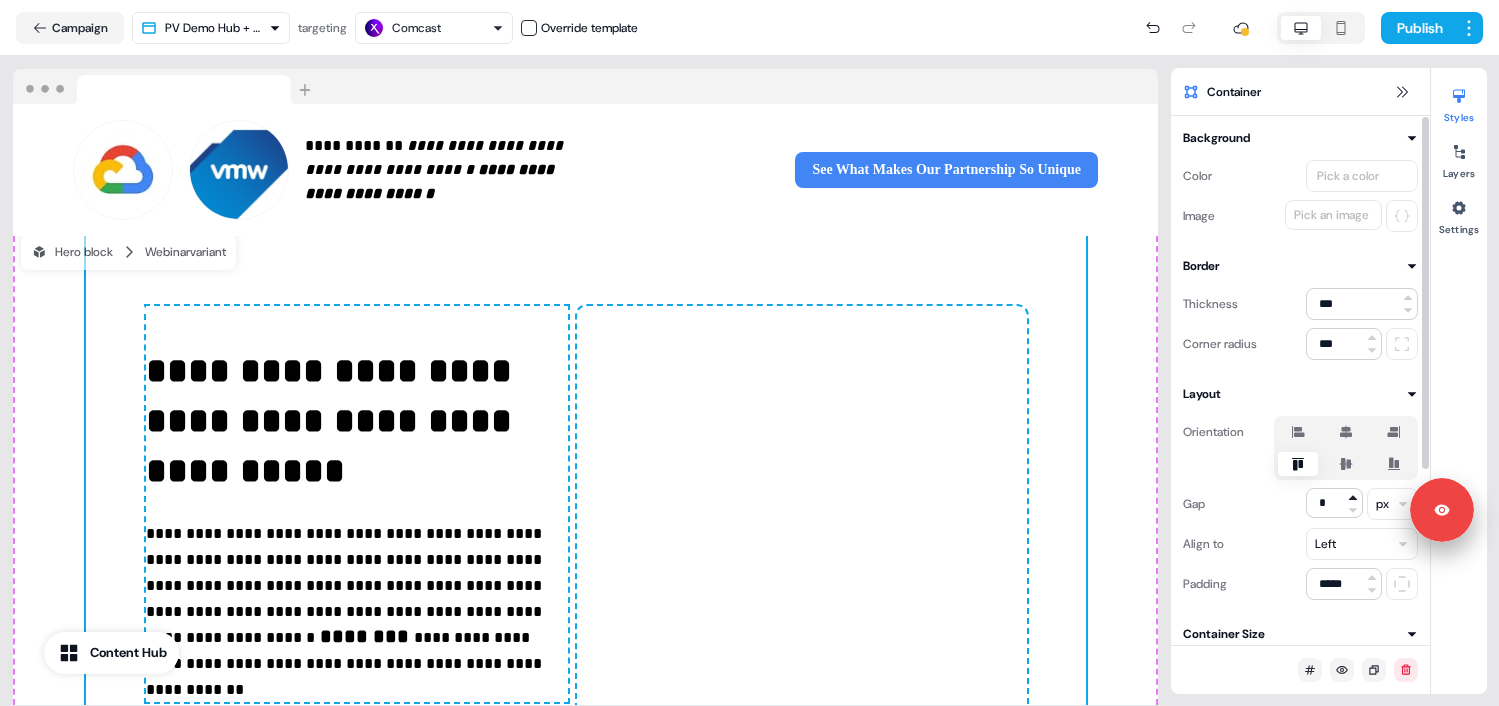 click 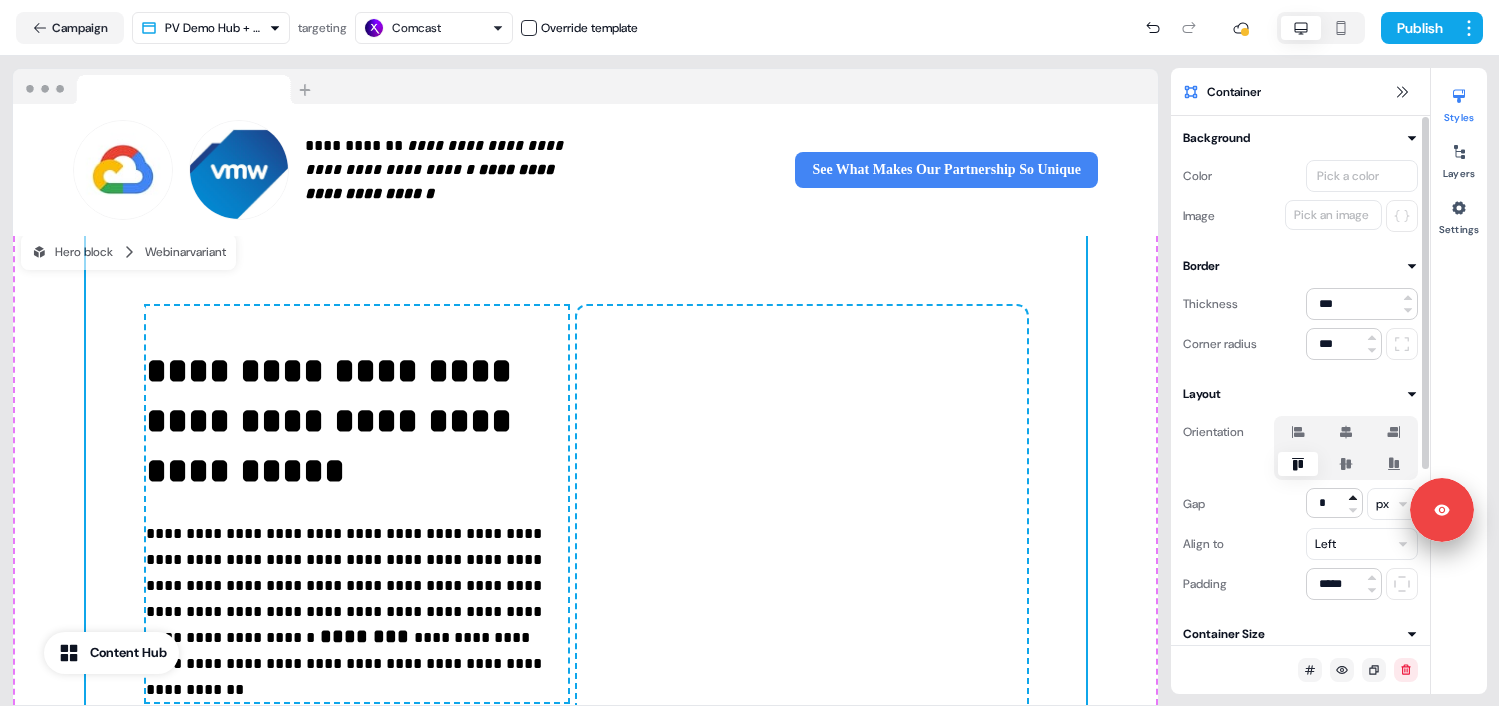 click 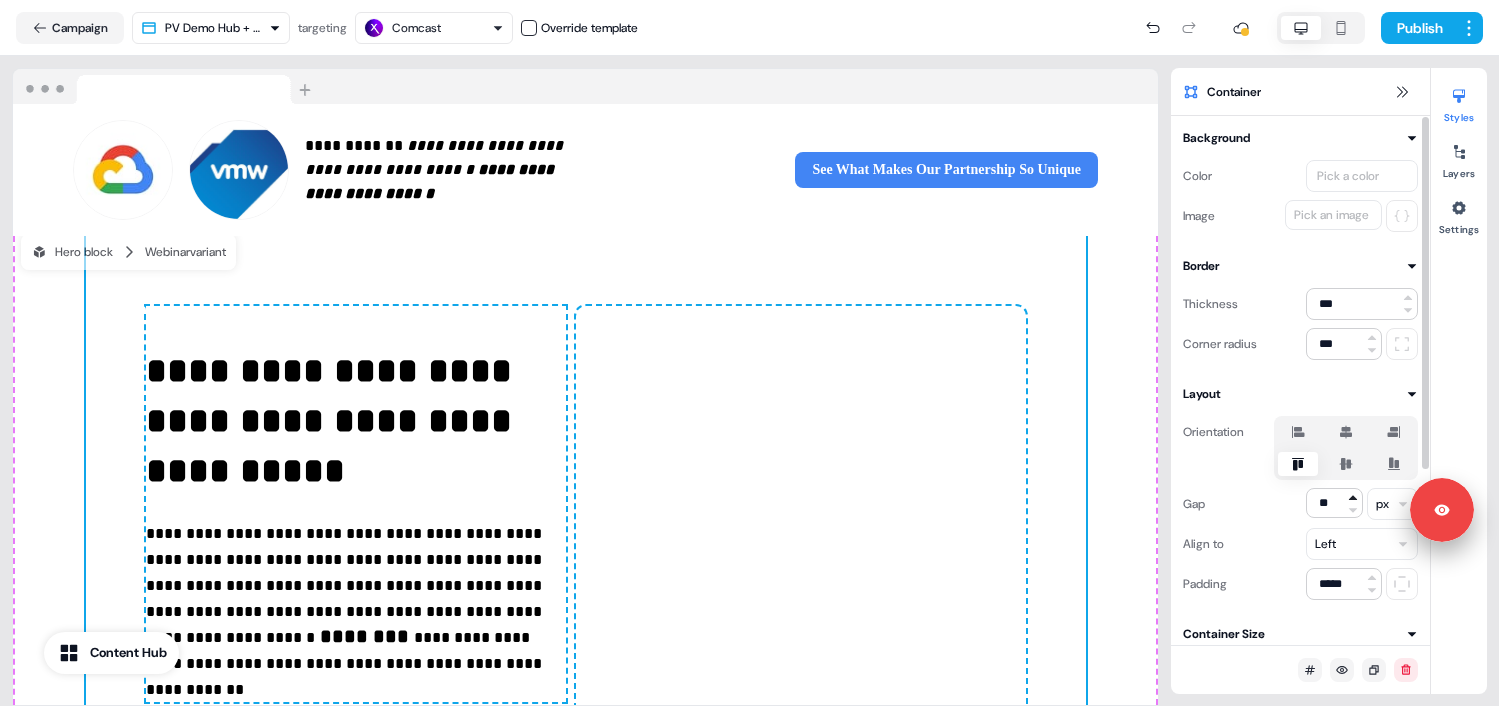 click 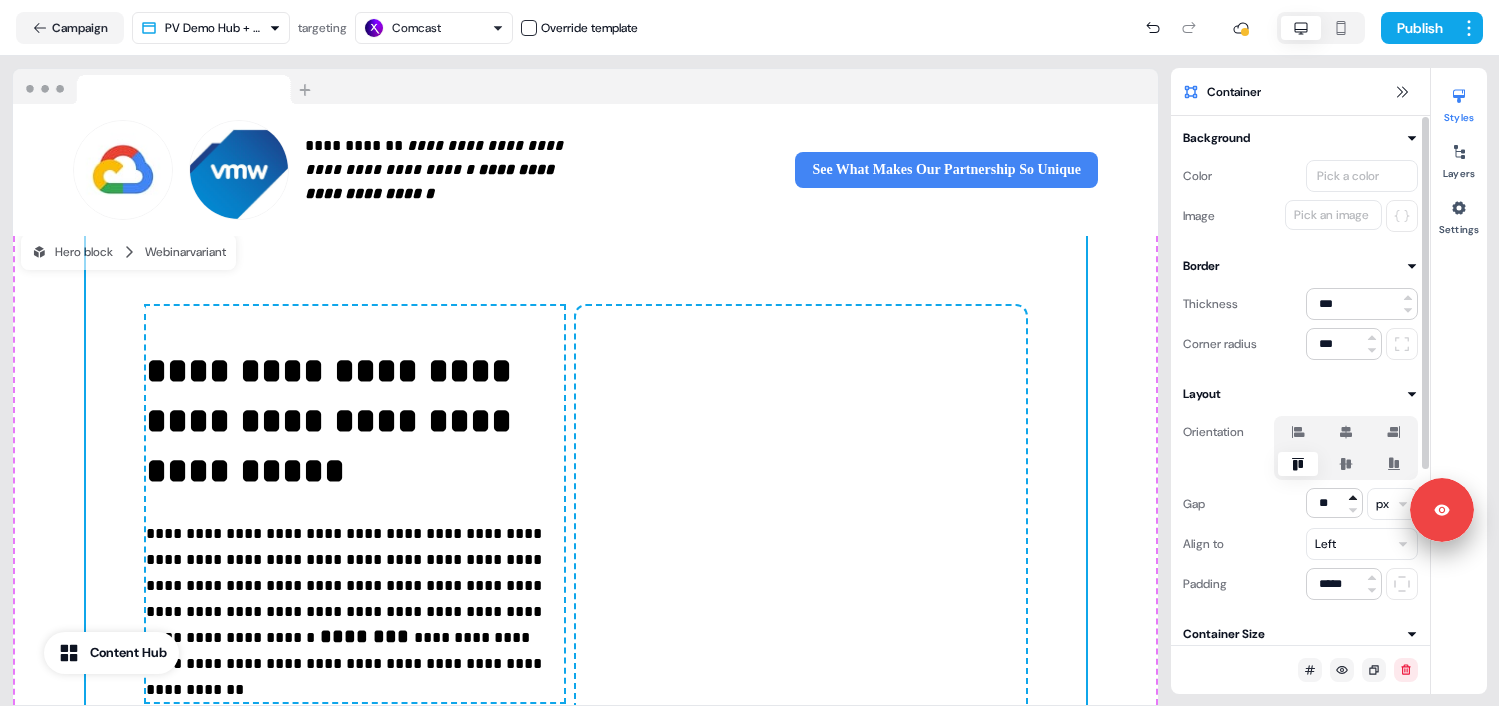click 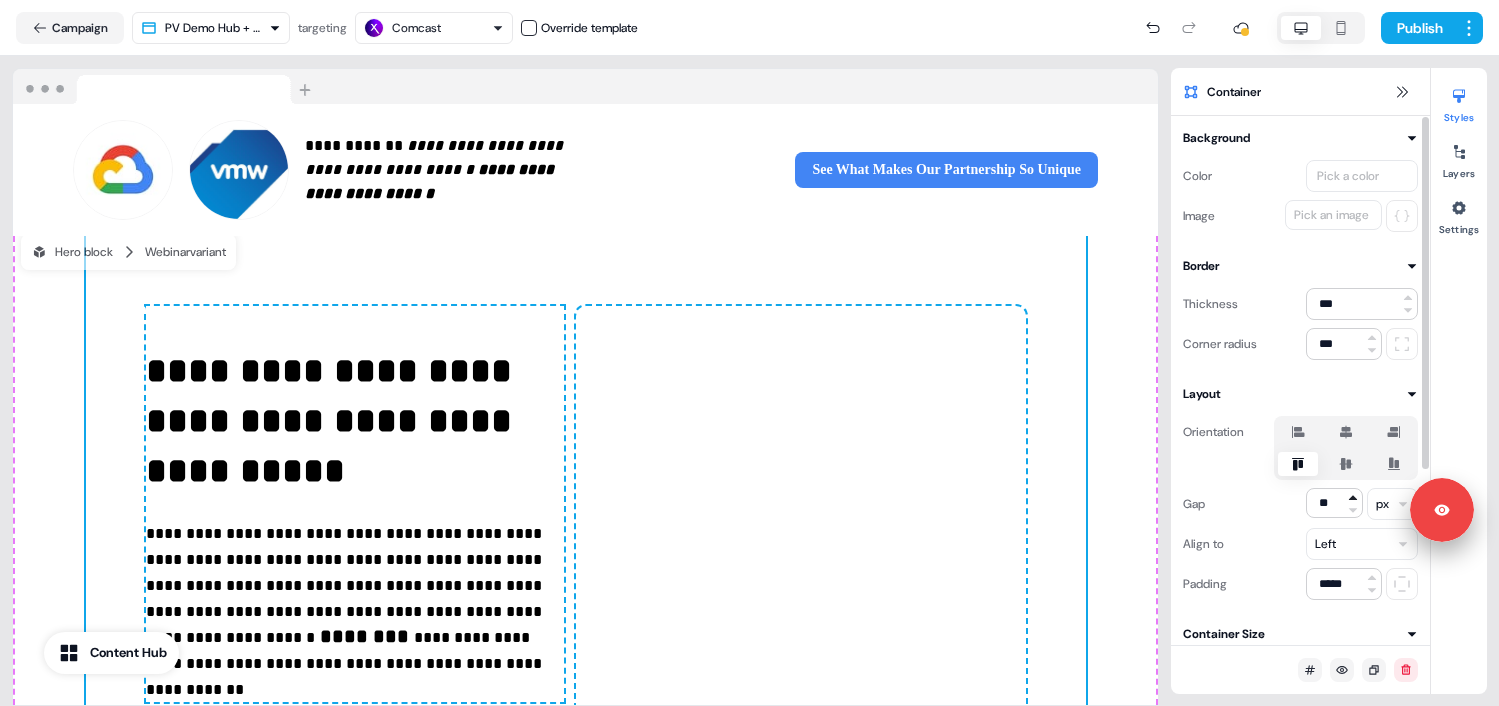click 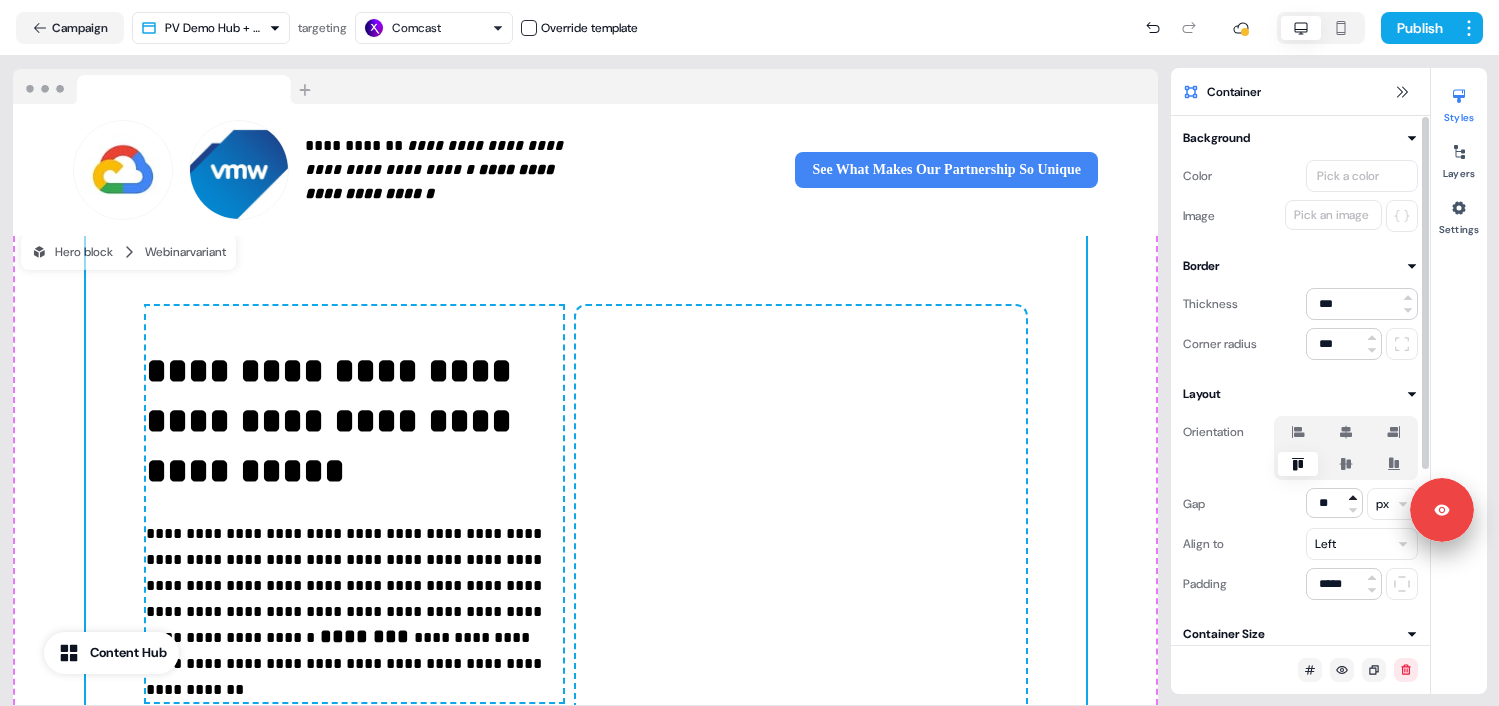 click 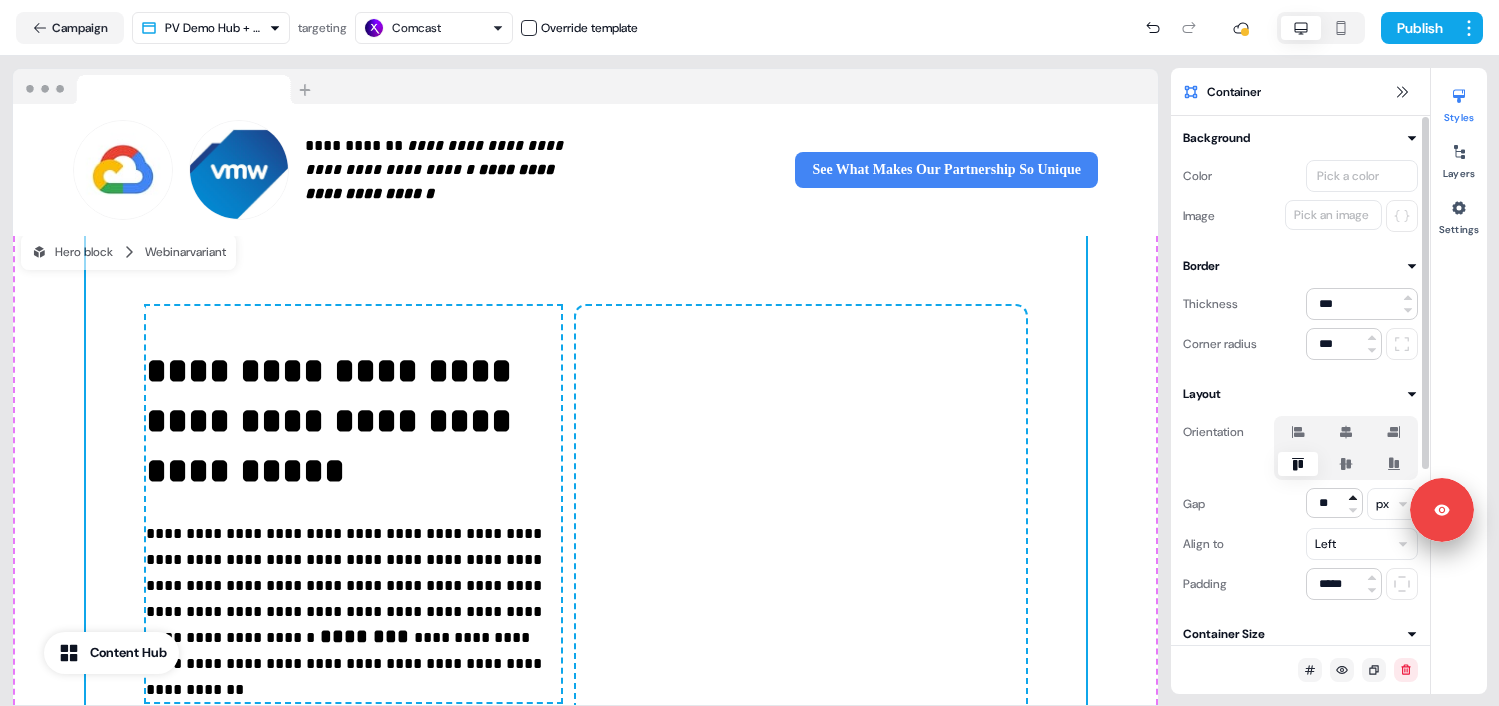 click 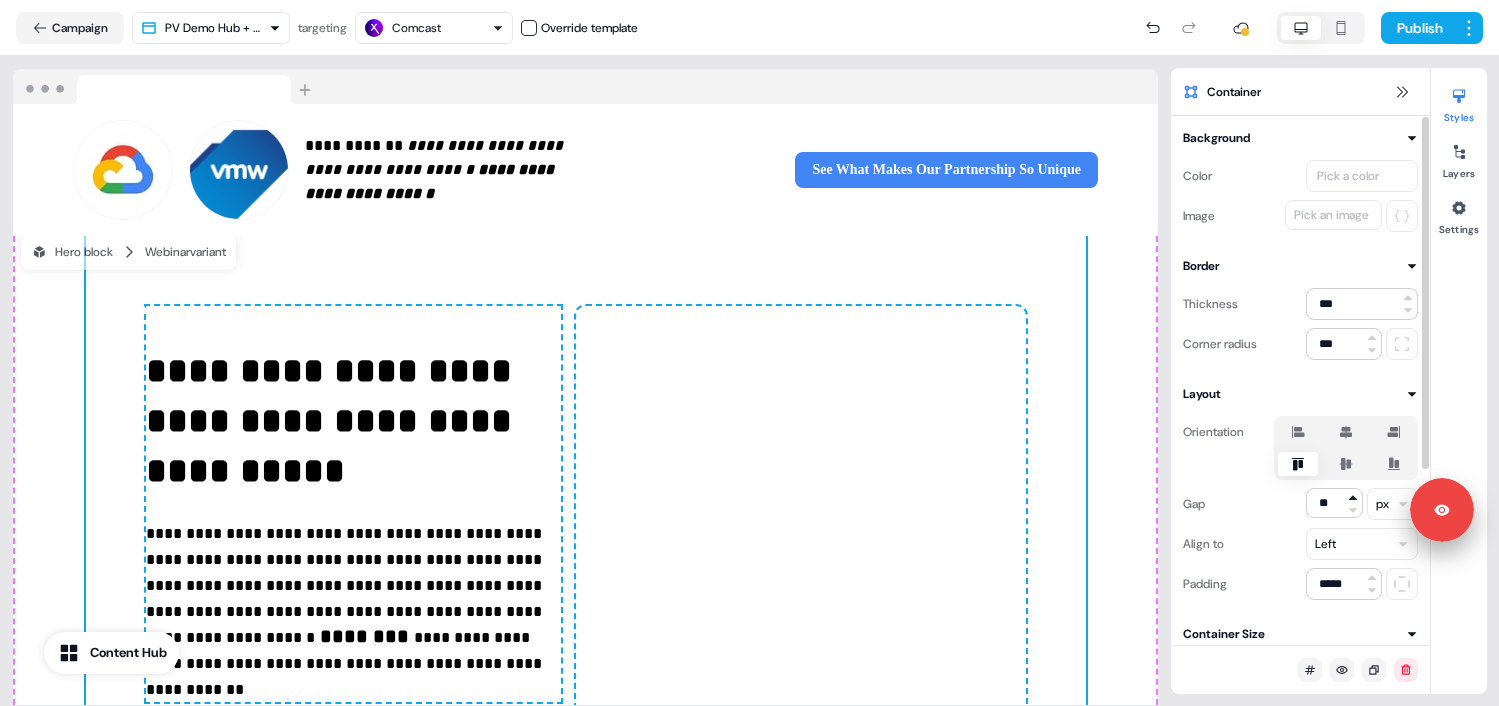 click 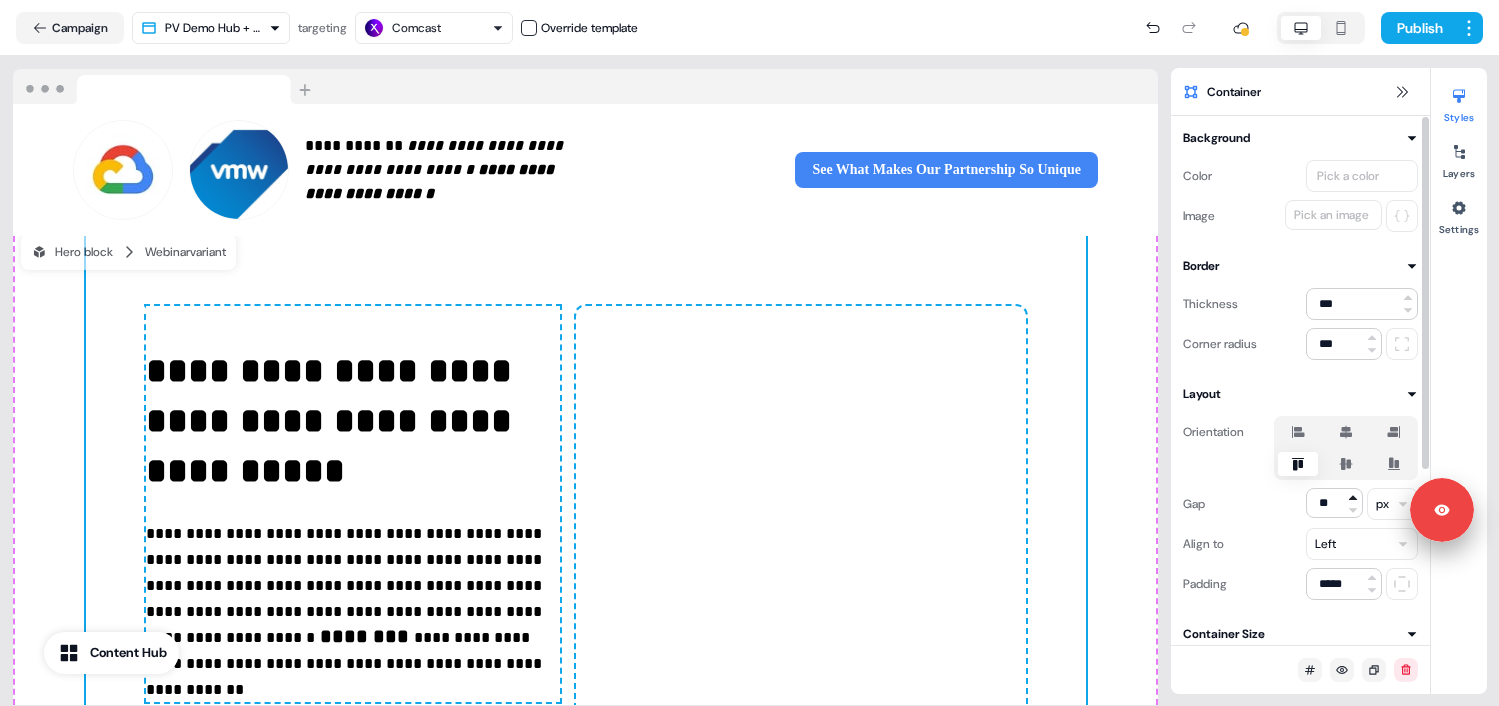 click 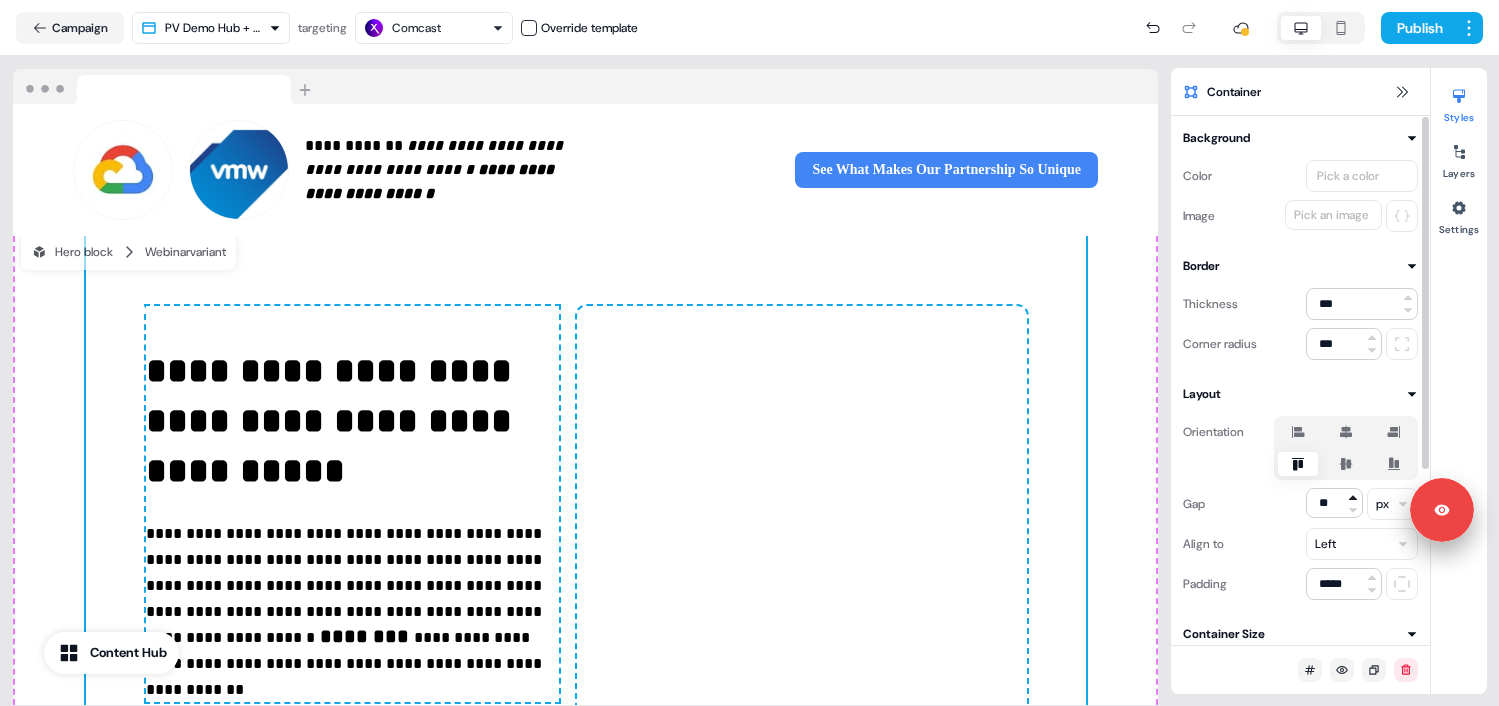 click 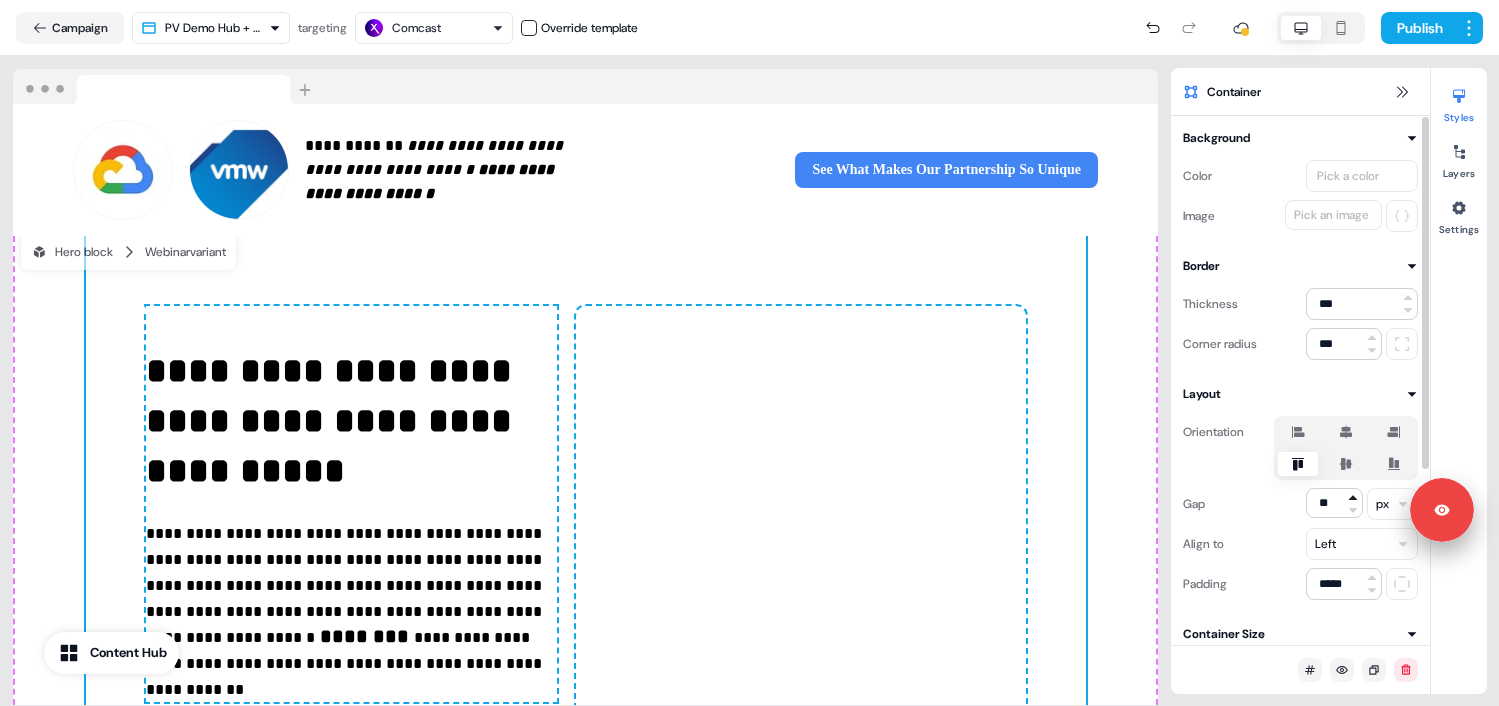 click 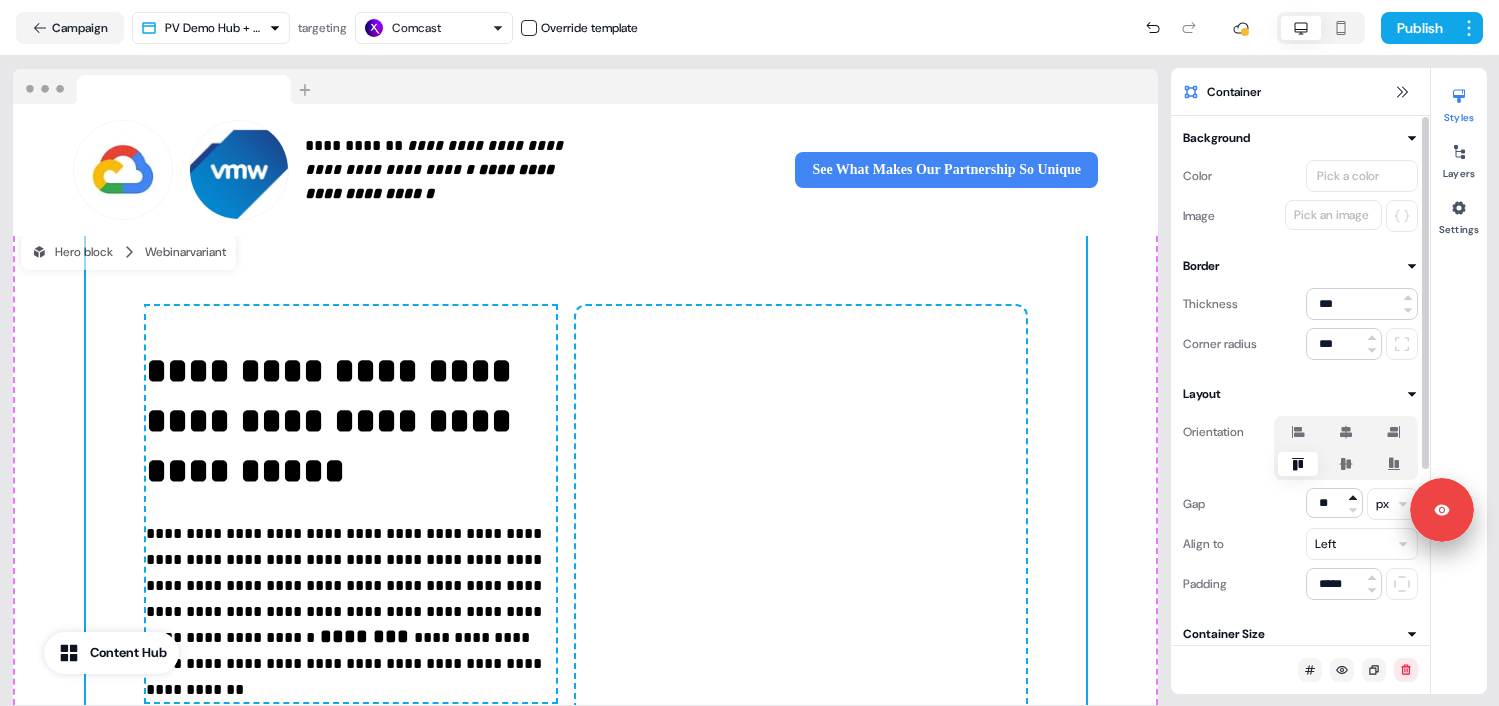 click 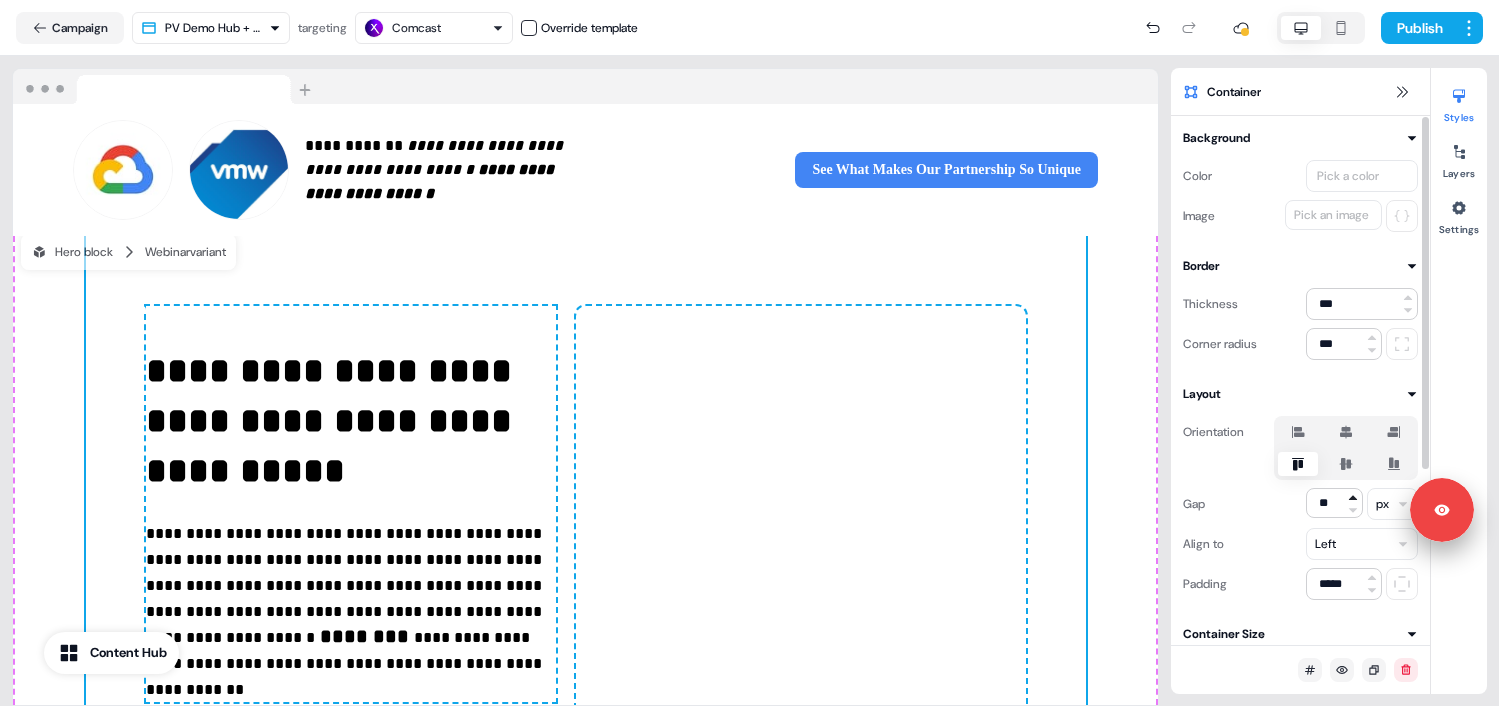 click 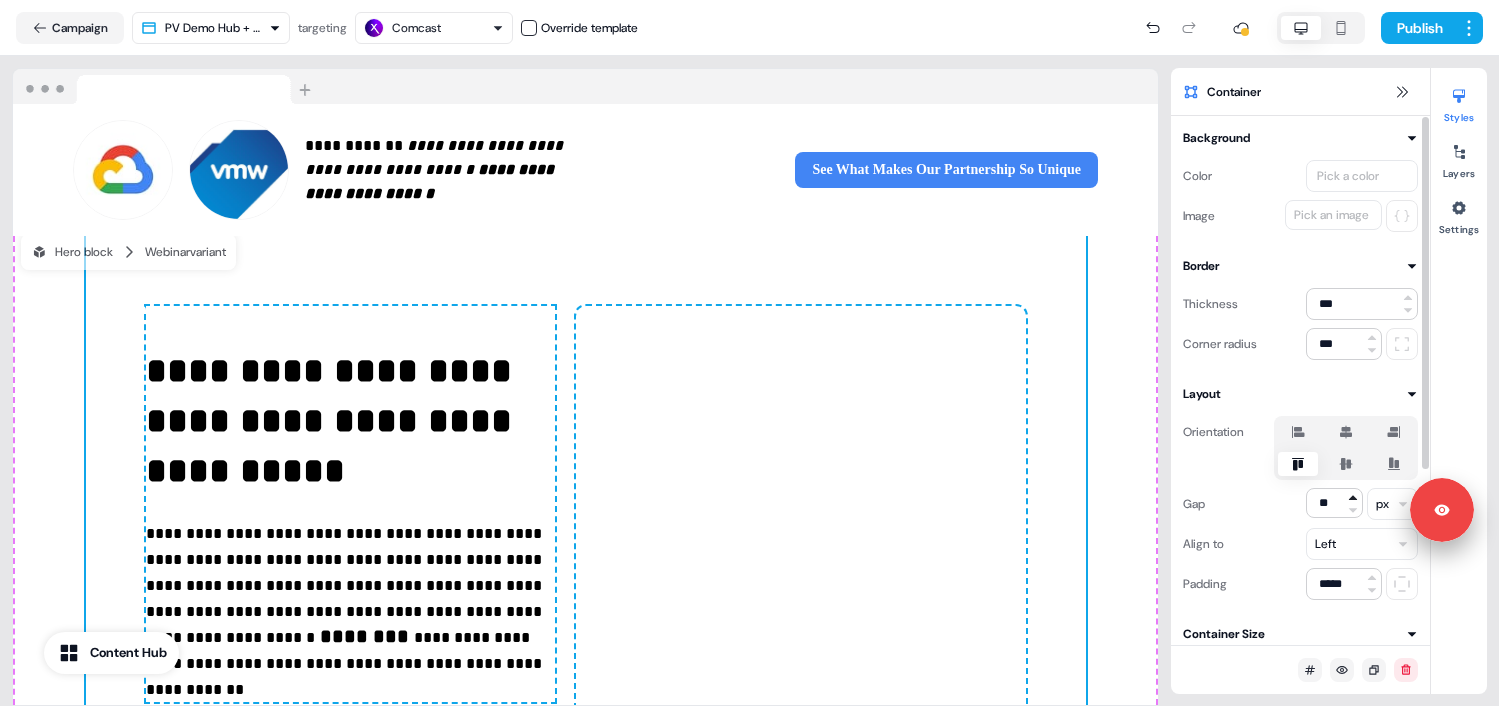 click 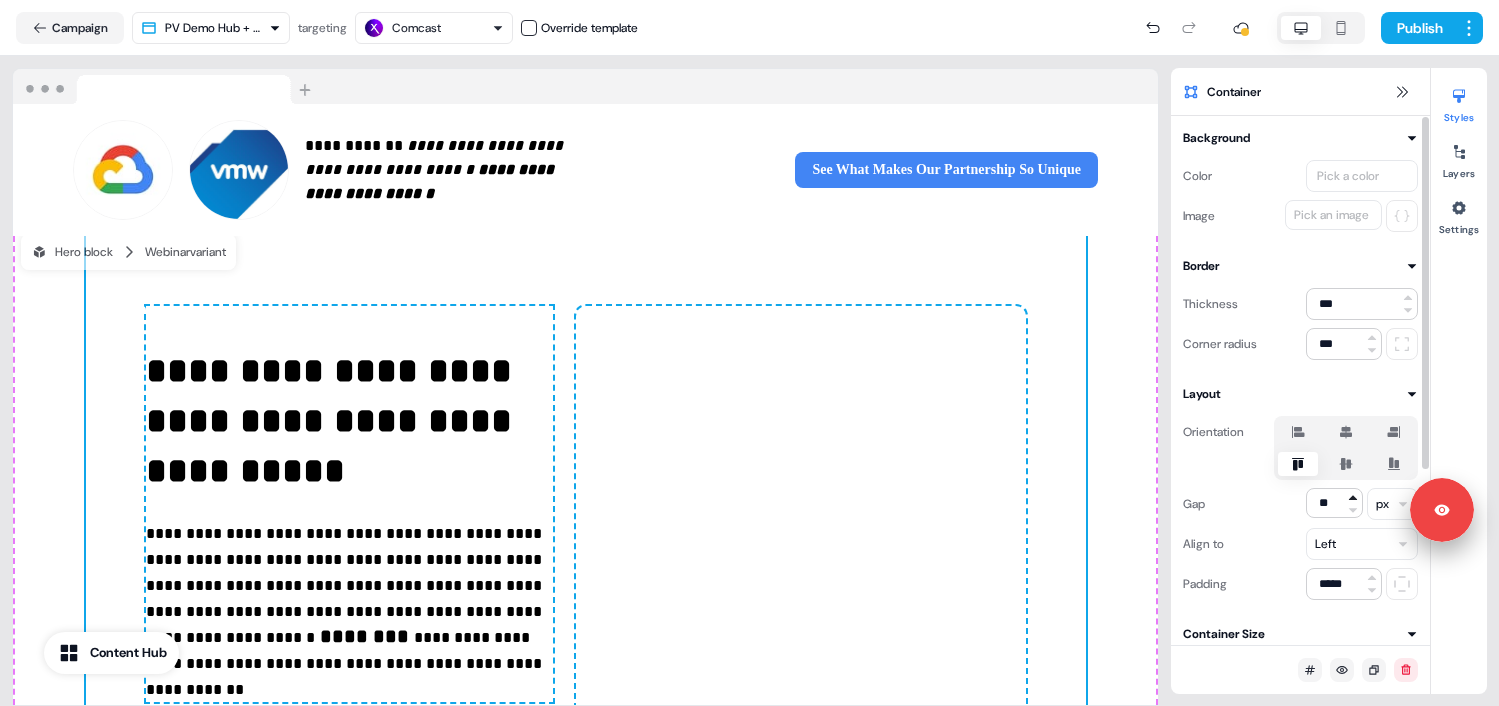 click 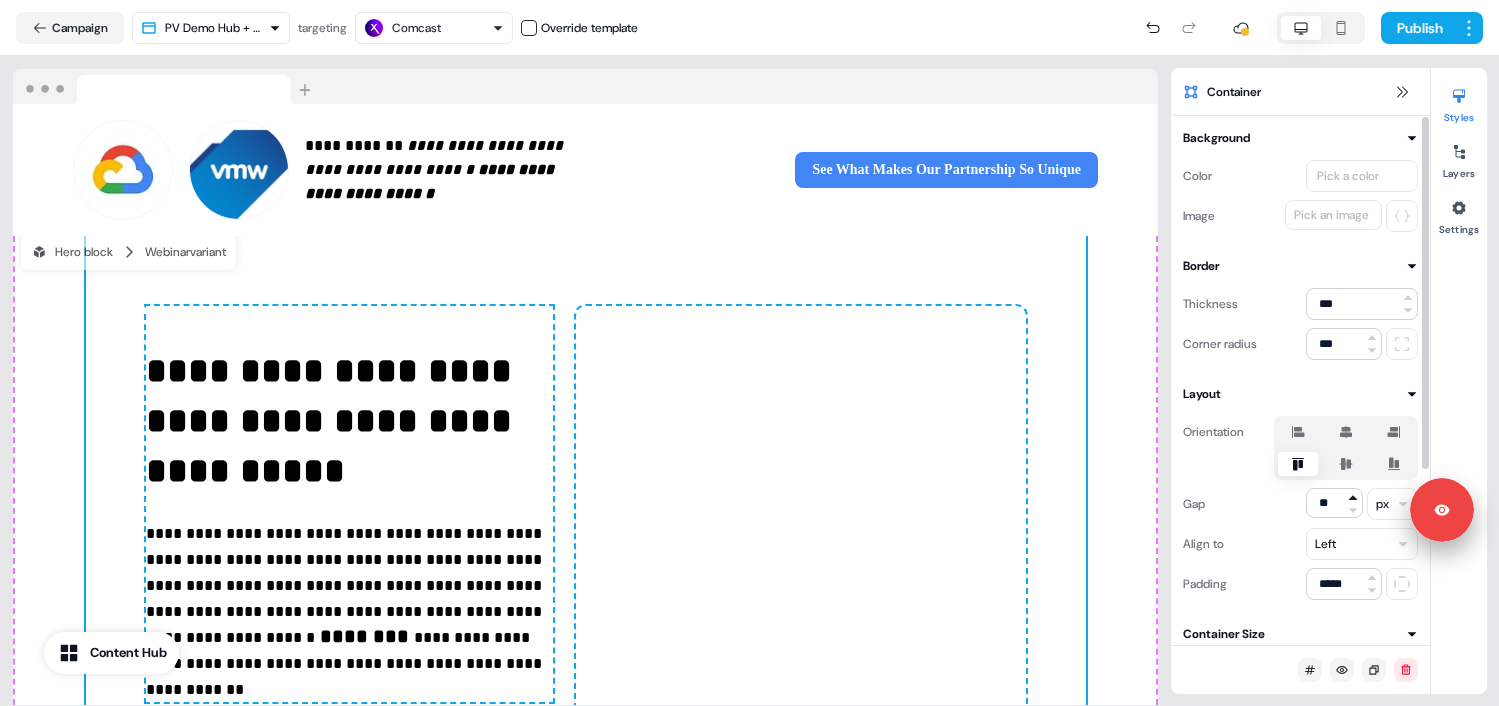 type on "**" 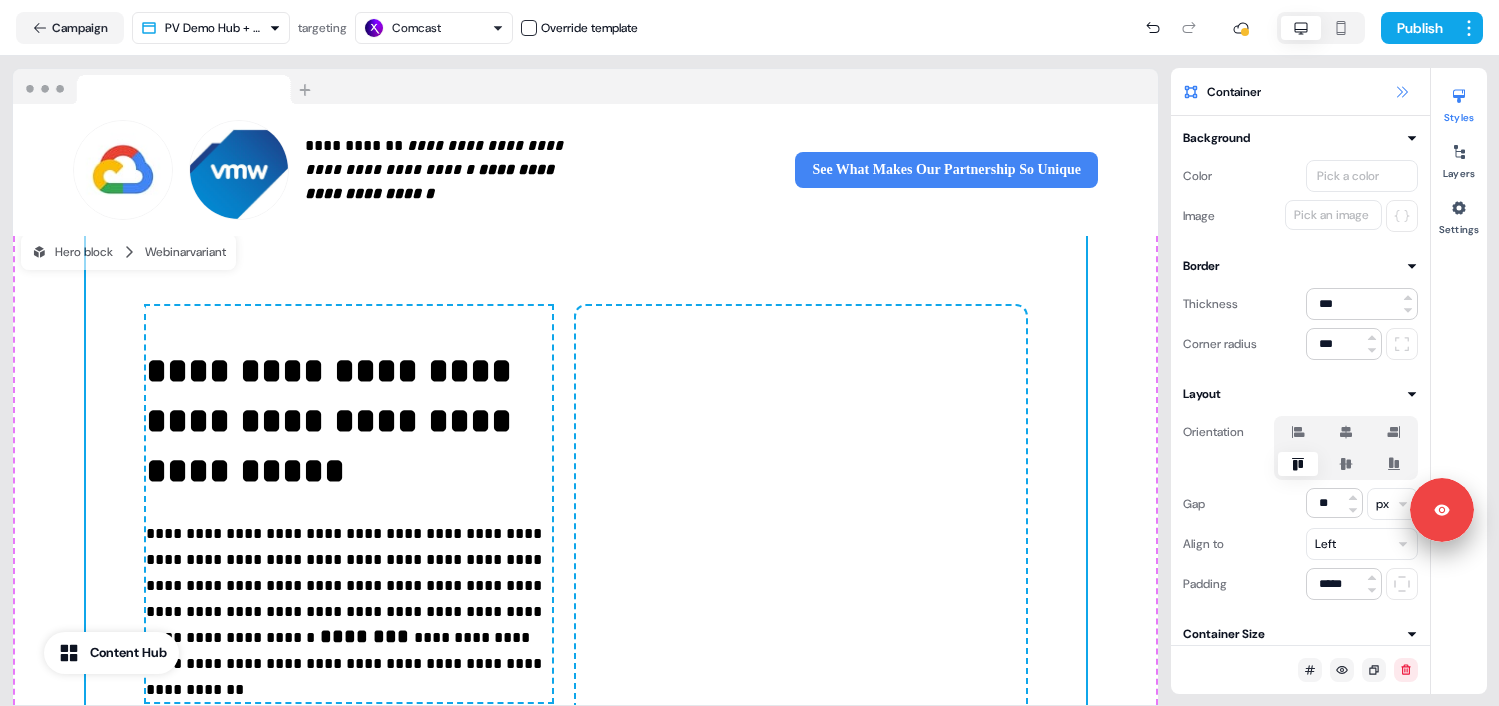 click 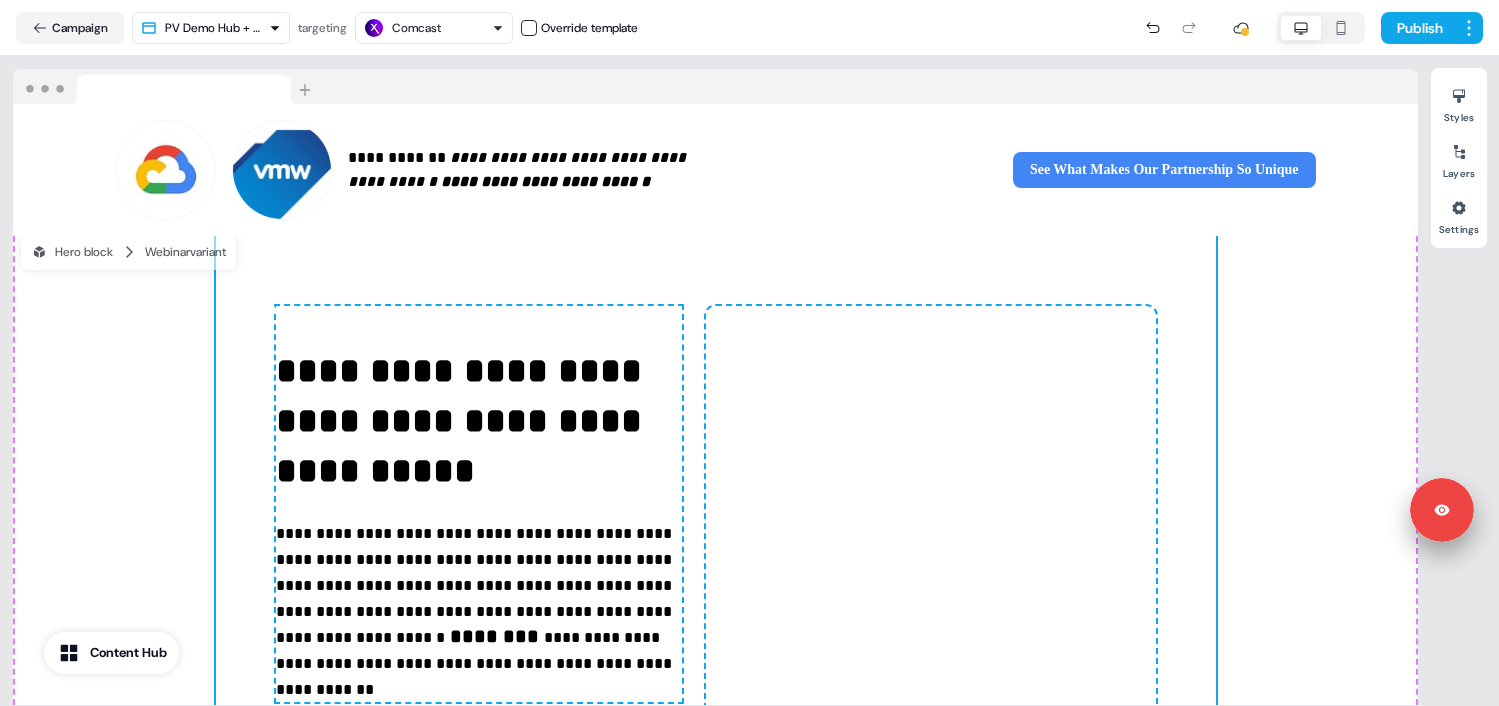 click on "**********" at bounding box center (716, 556) 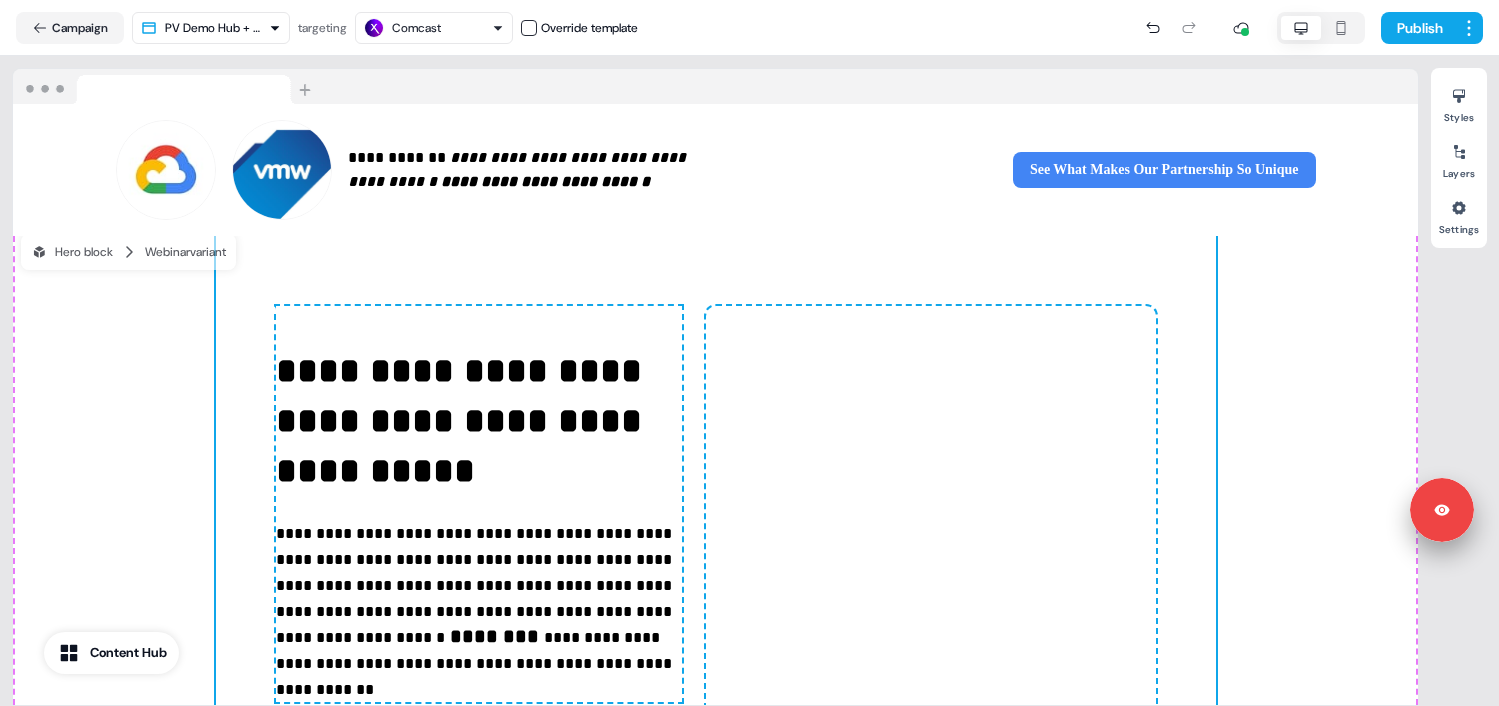 scroll, scrollTop: 0, scrollLeft: 0, axis: both 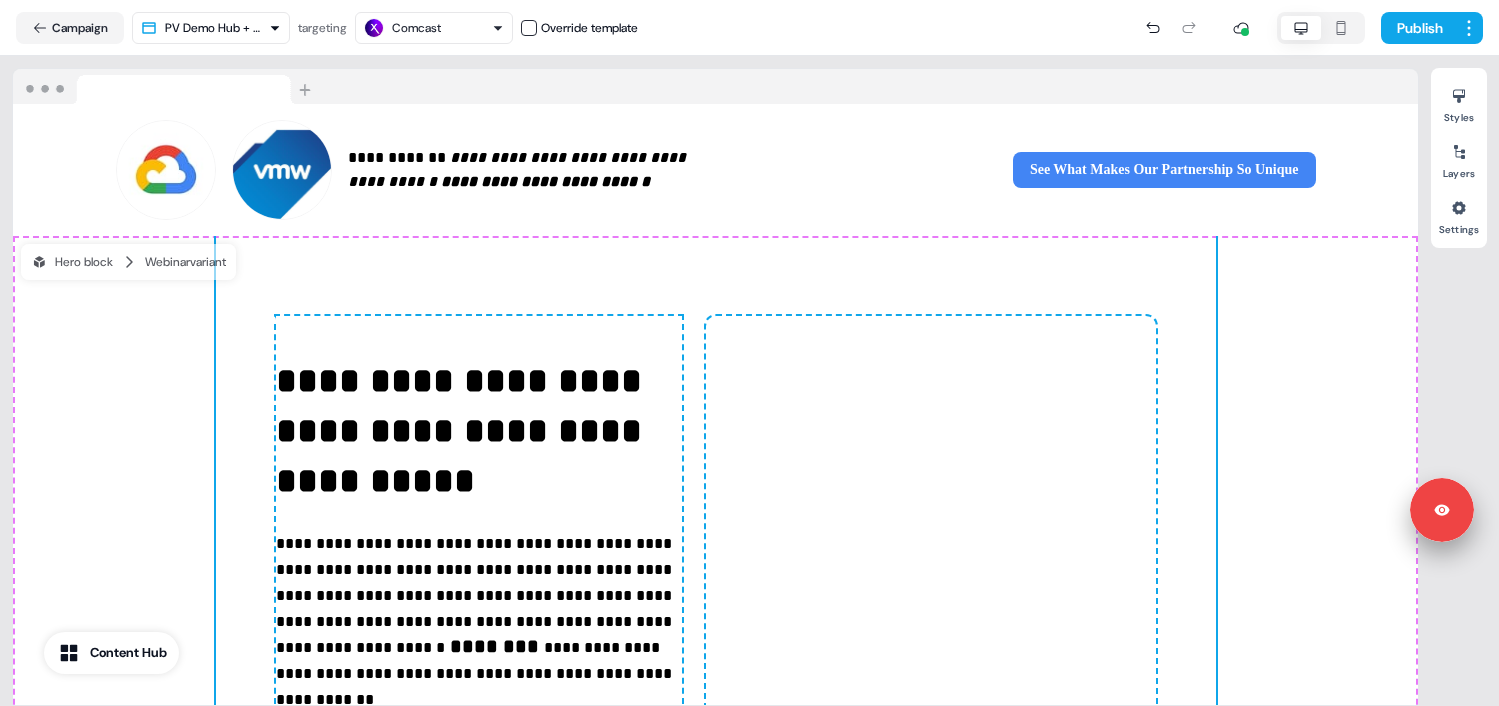 click on "**********" at bounding box center (716, 566) 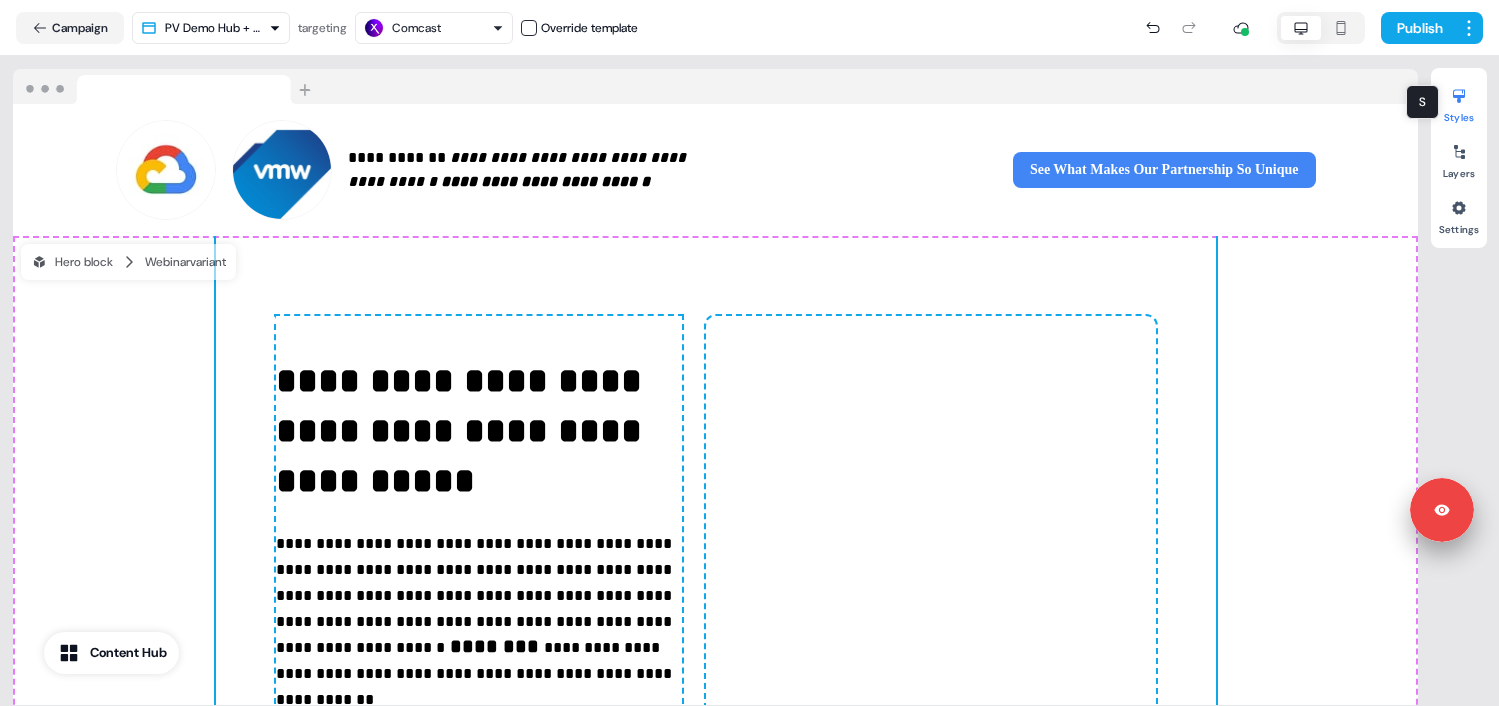 click at bounding box center [1459, 96] 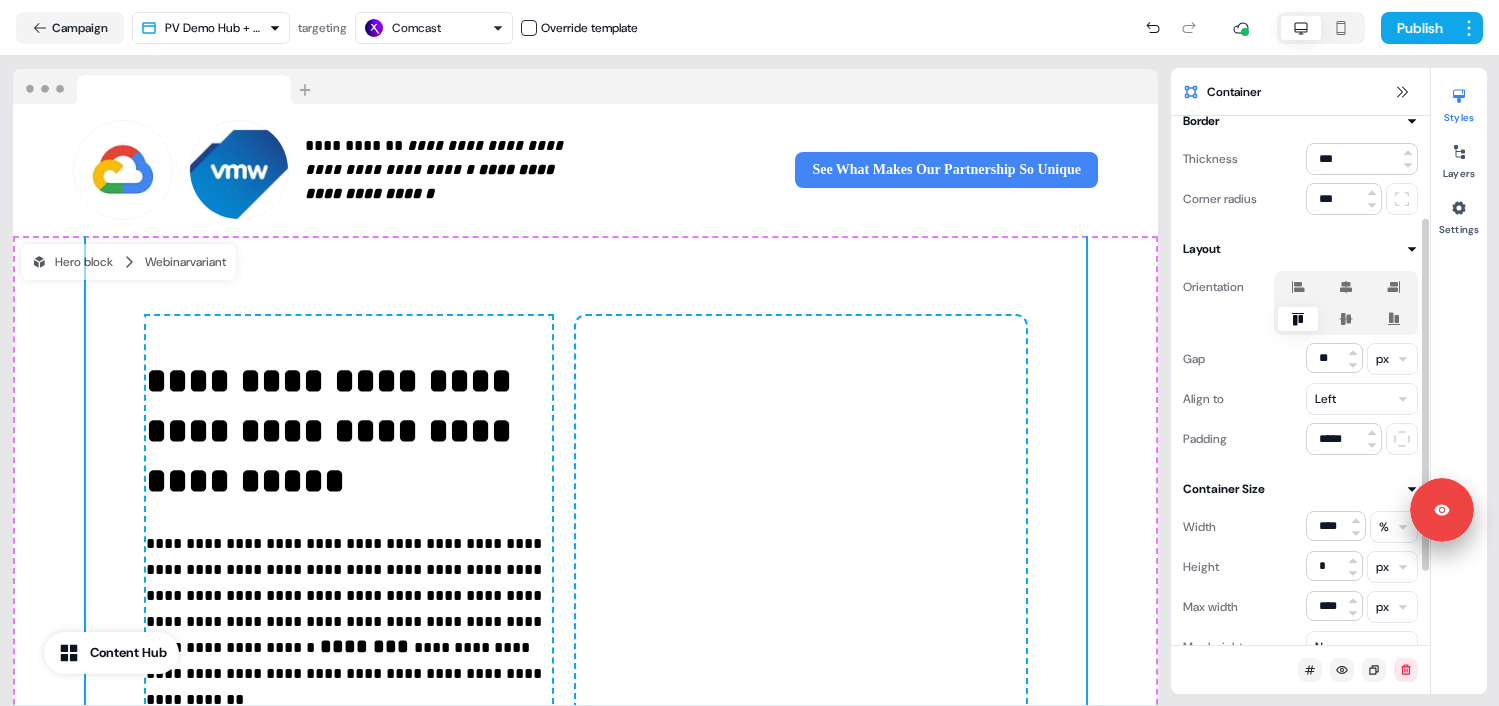 scroll, scrollTop: 160, scrollLeft: 0, axis: vertical 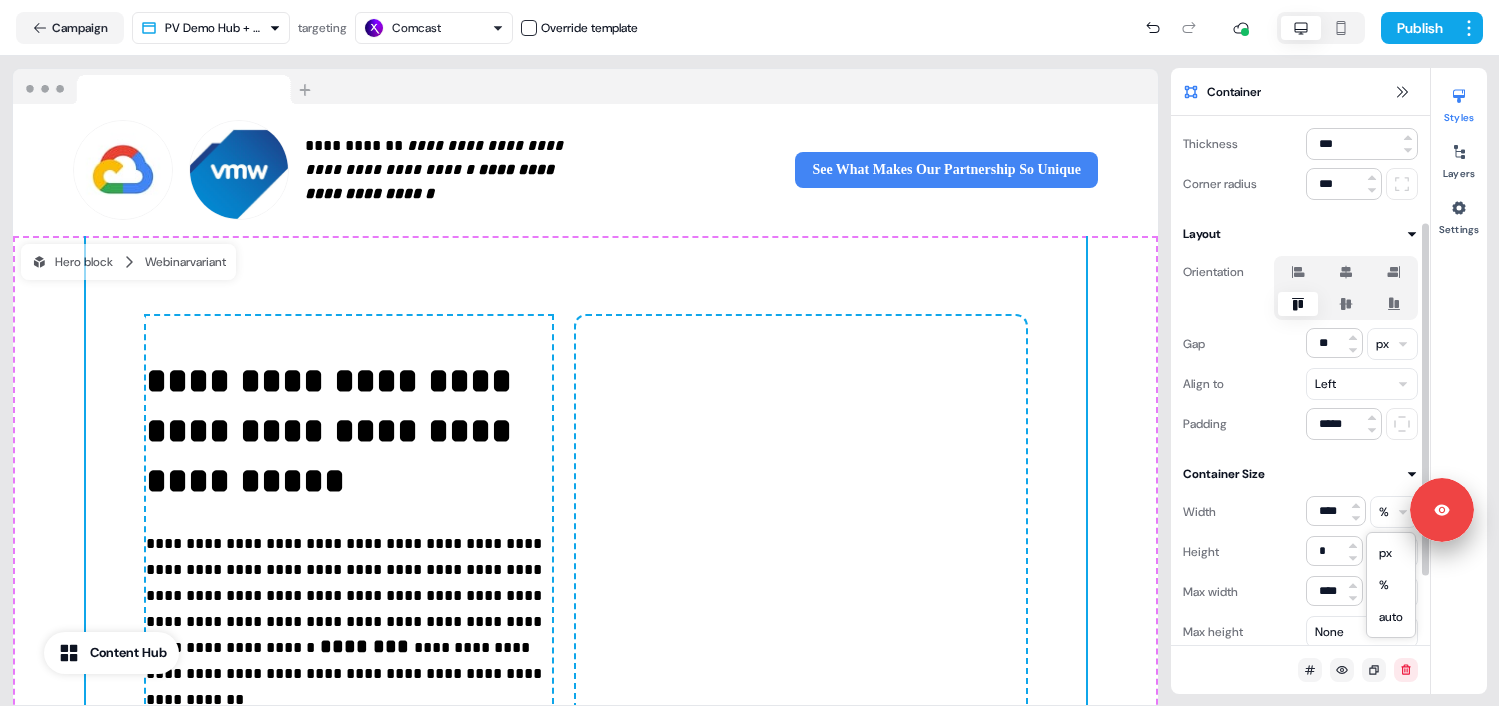 click on "**********" at bounding box center [749, 353] 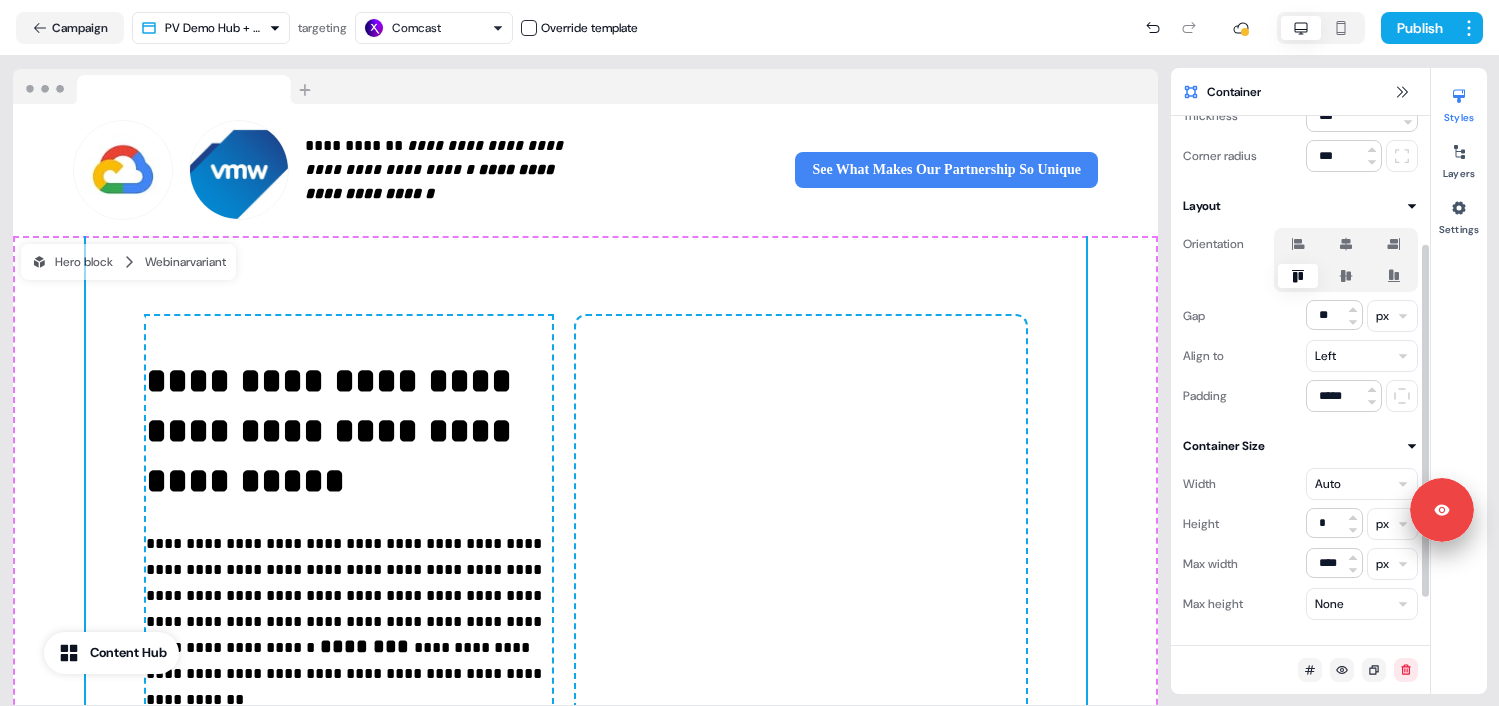 scroll, scrollTop: 195, scrollLeft: 0, axis: vertical 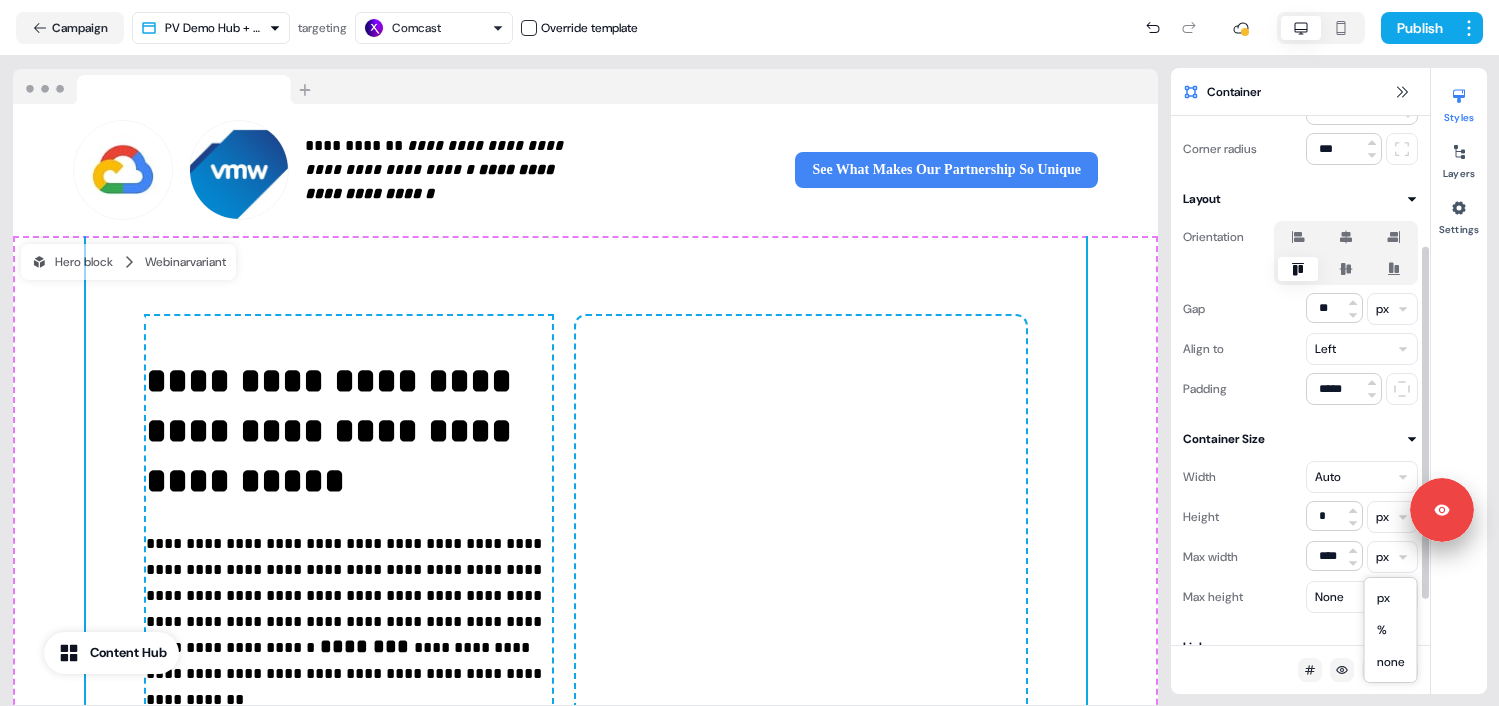 click on "**********" at bounding box center (749, 353) 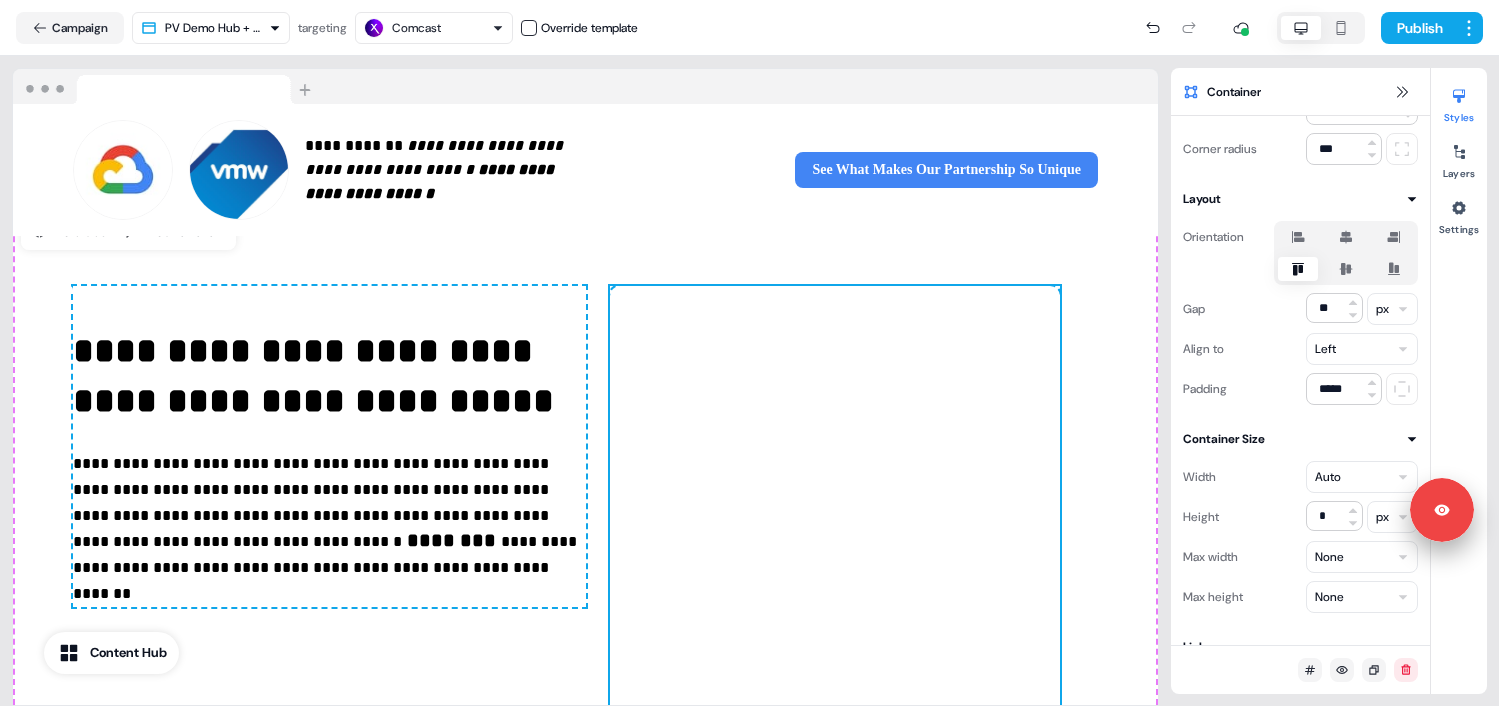 scroll, scrollTop: 12, scrollLeft: 0, axis: vertical 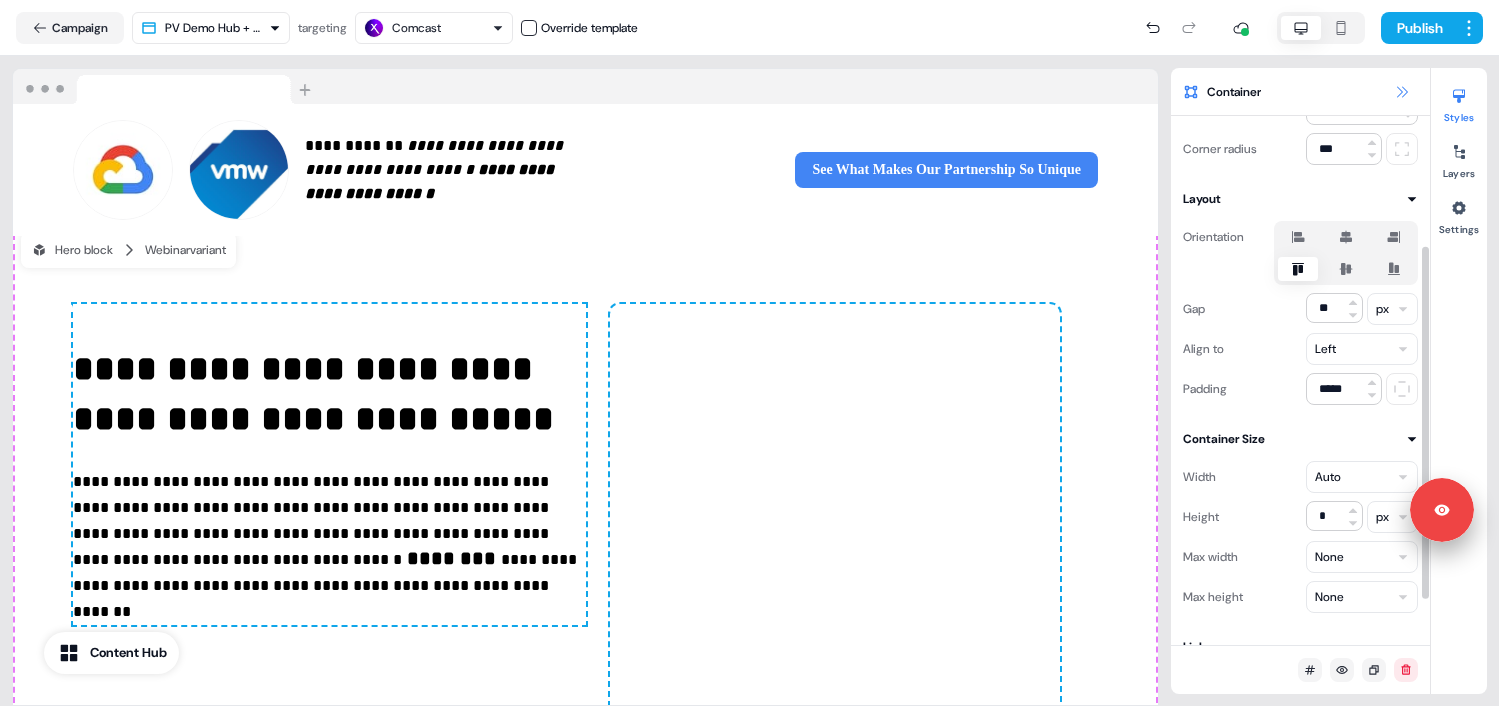 click at bounding box center [1402, 92] 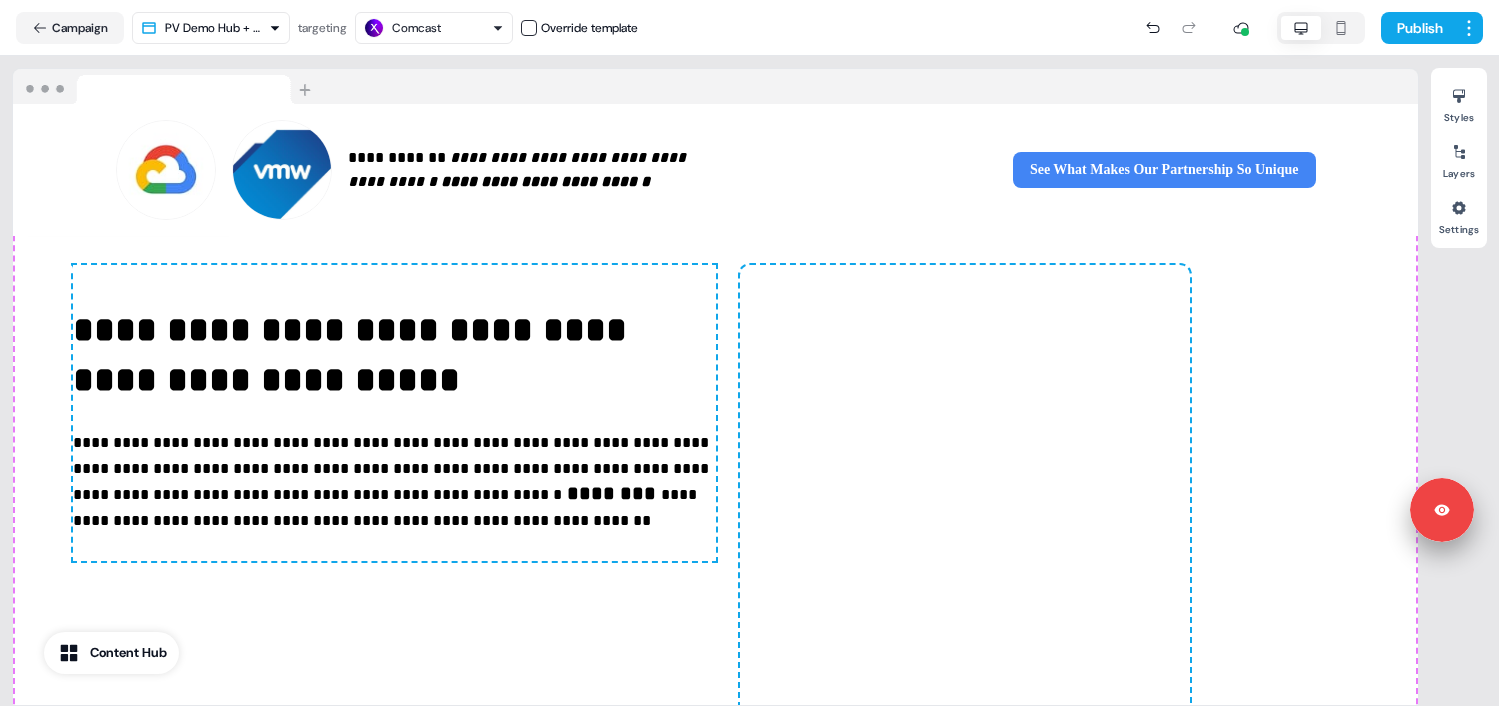 scroll, scrollTop: 16, scrollLeft: 0, axis: vertical 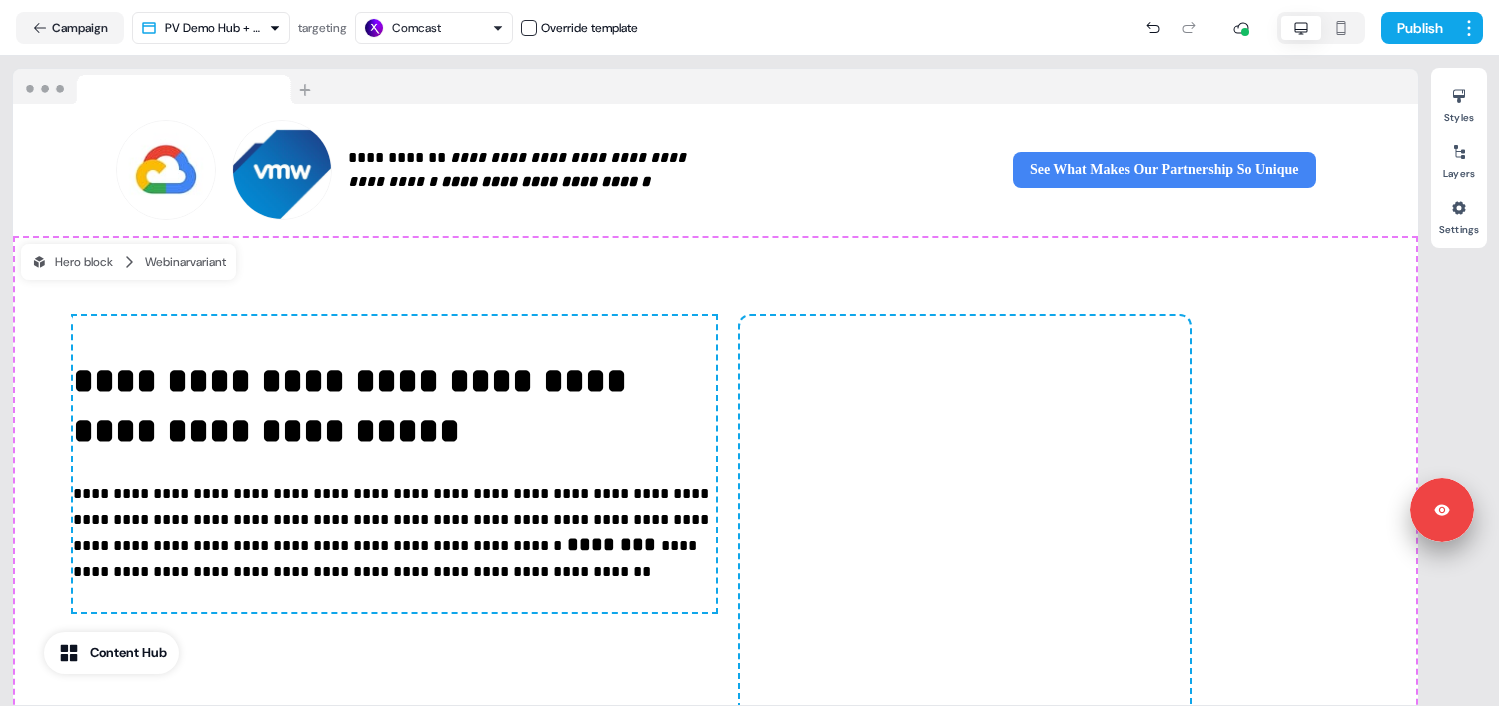 click on "**********" at bounding box center [715, 566] 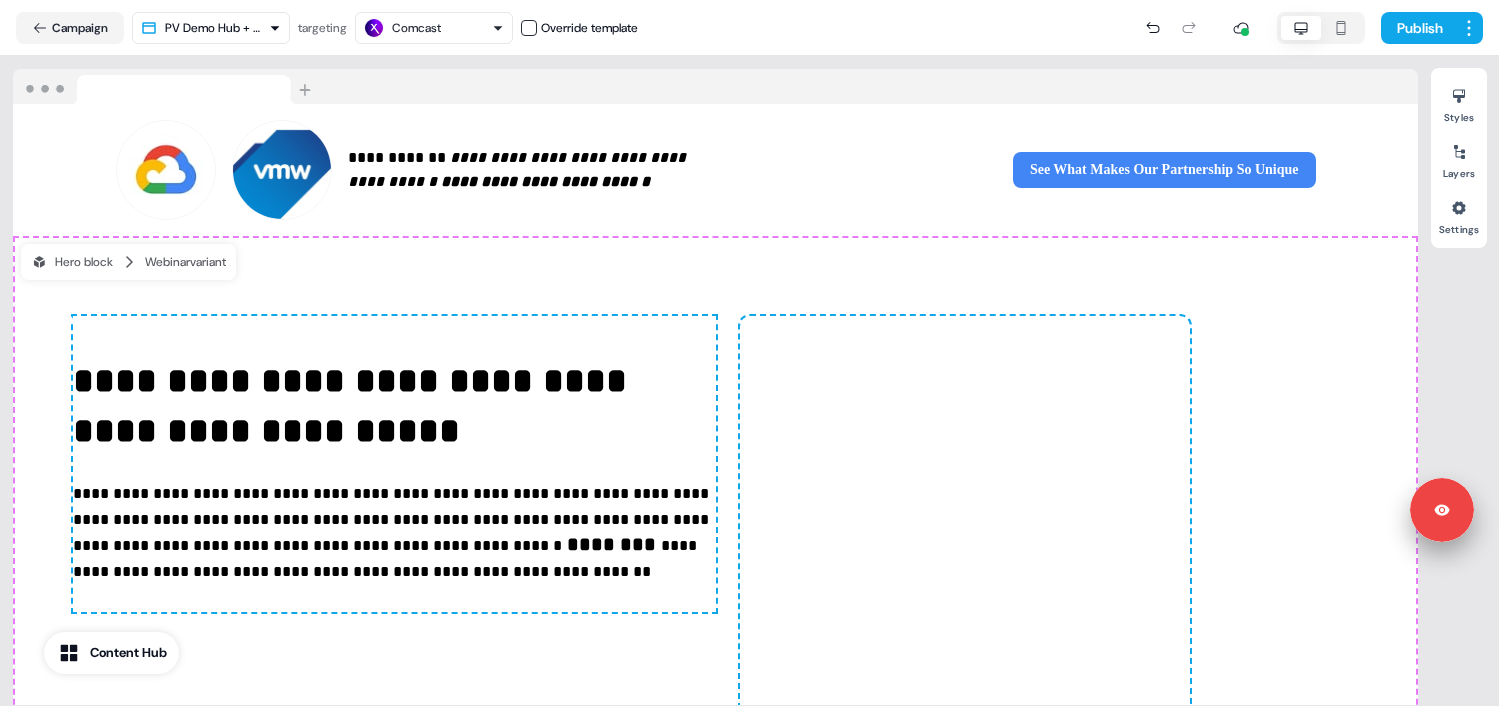 click on "**********" at bounding box center (715, 566) 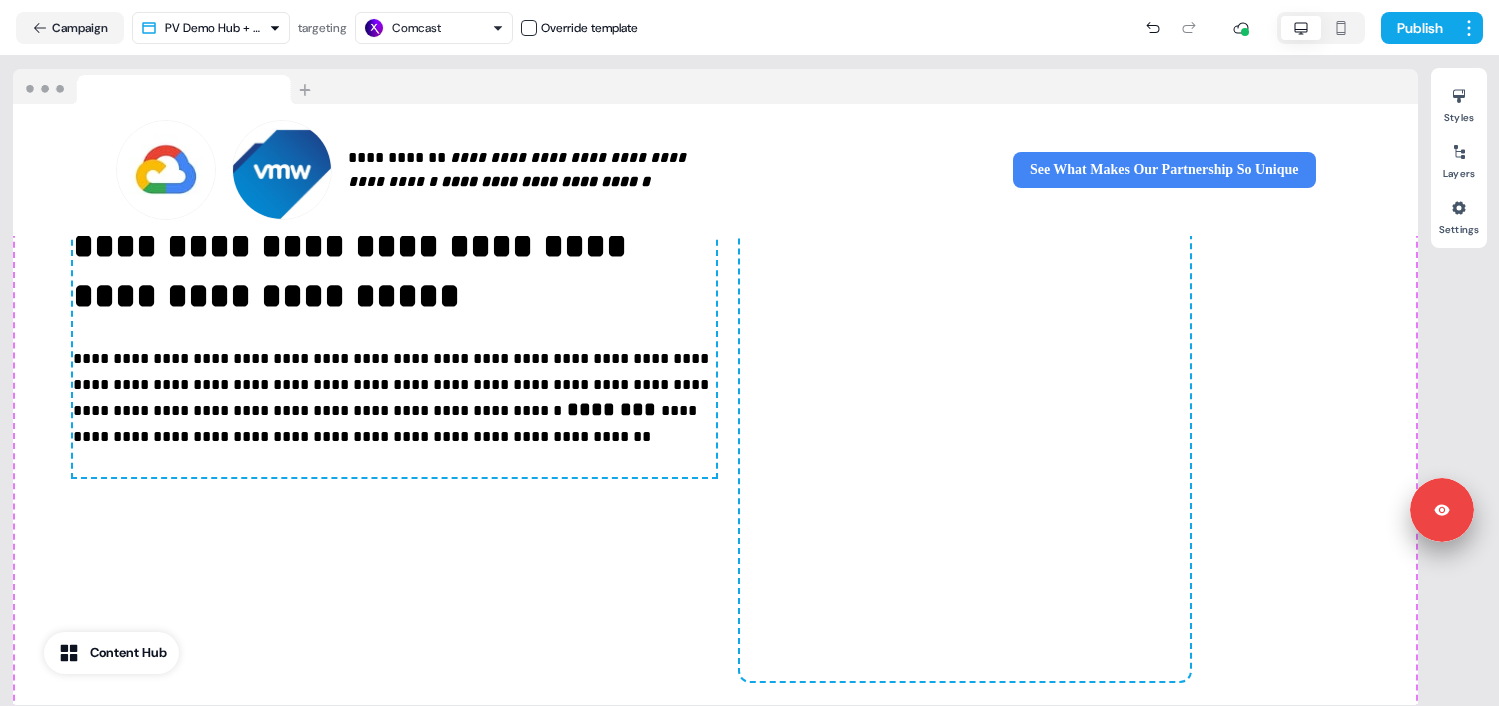 scroll, scrollTop: 138, scrollLeft: 0, axis: vertical 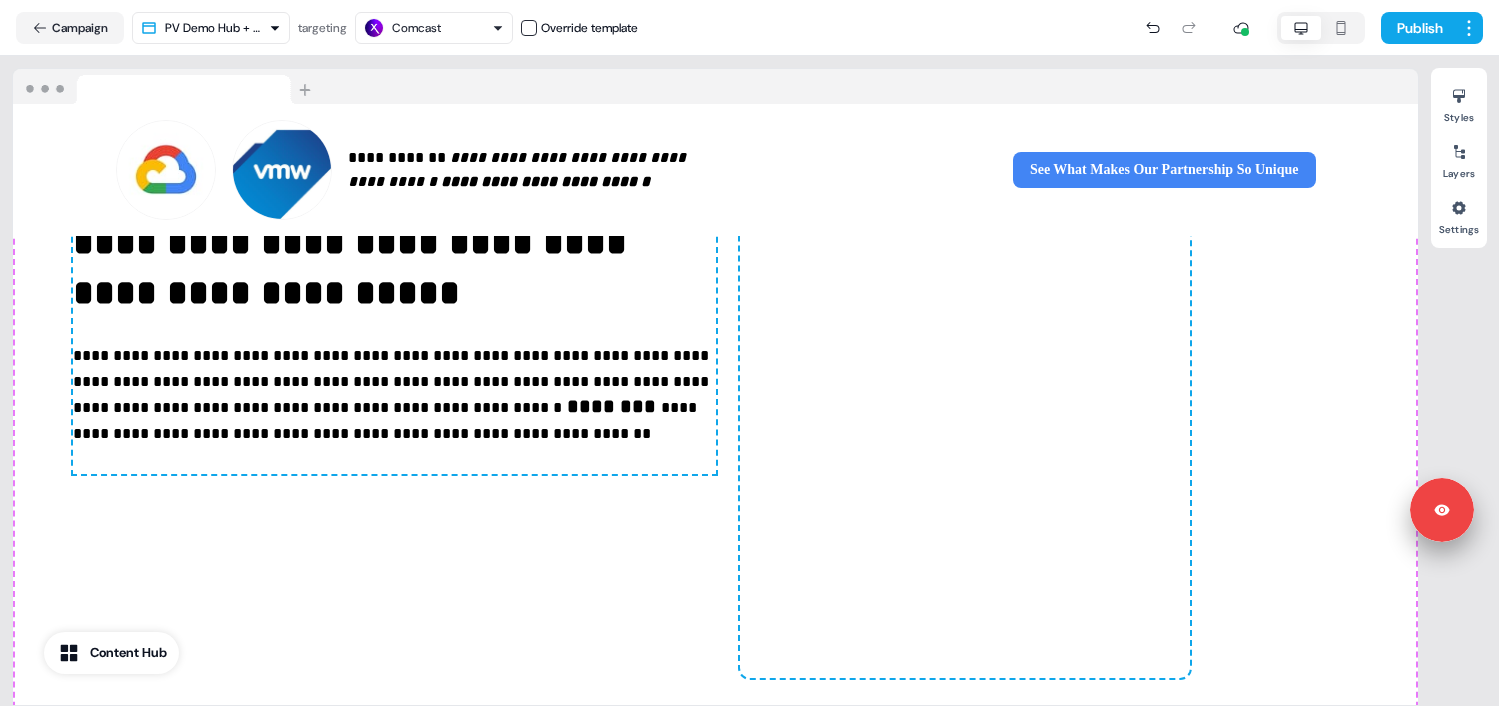 click on "**********" at bounding box center [715, 428] 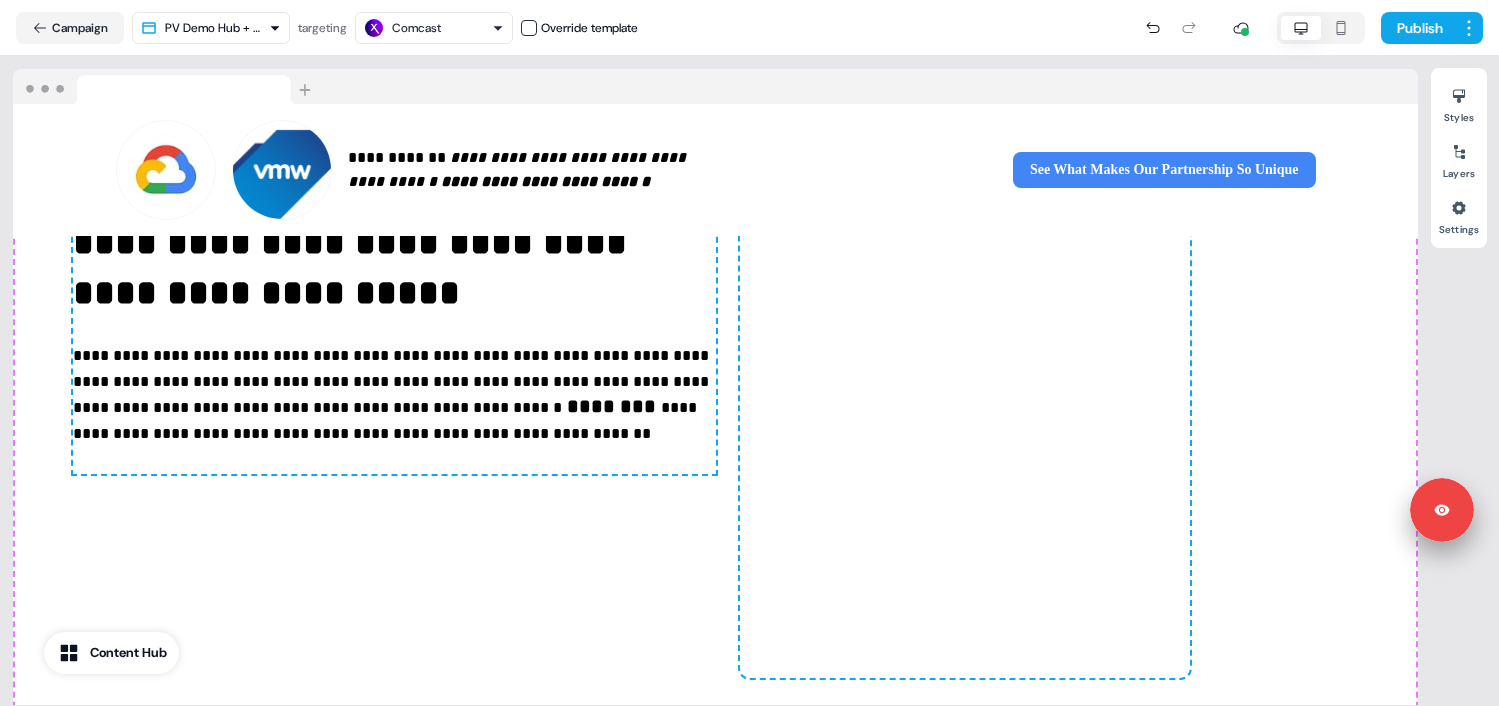 scroll, scrollTop: 0, scrollLeft: 0, axis: both 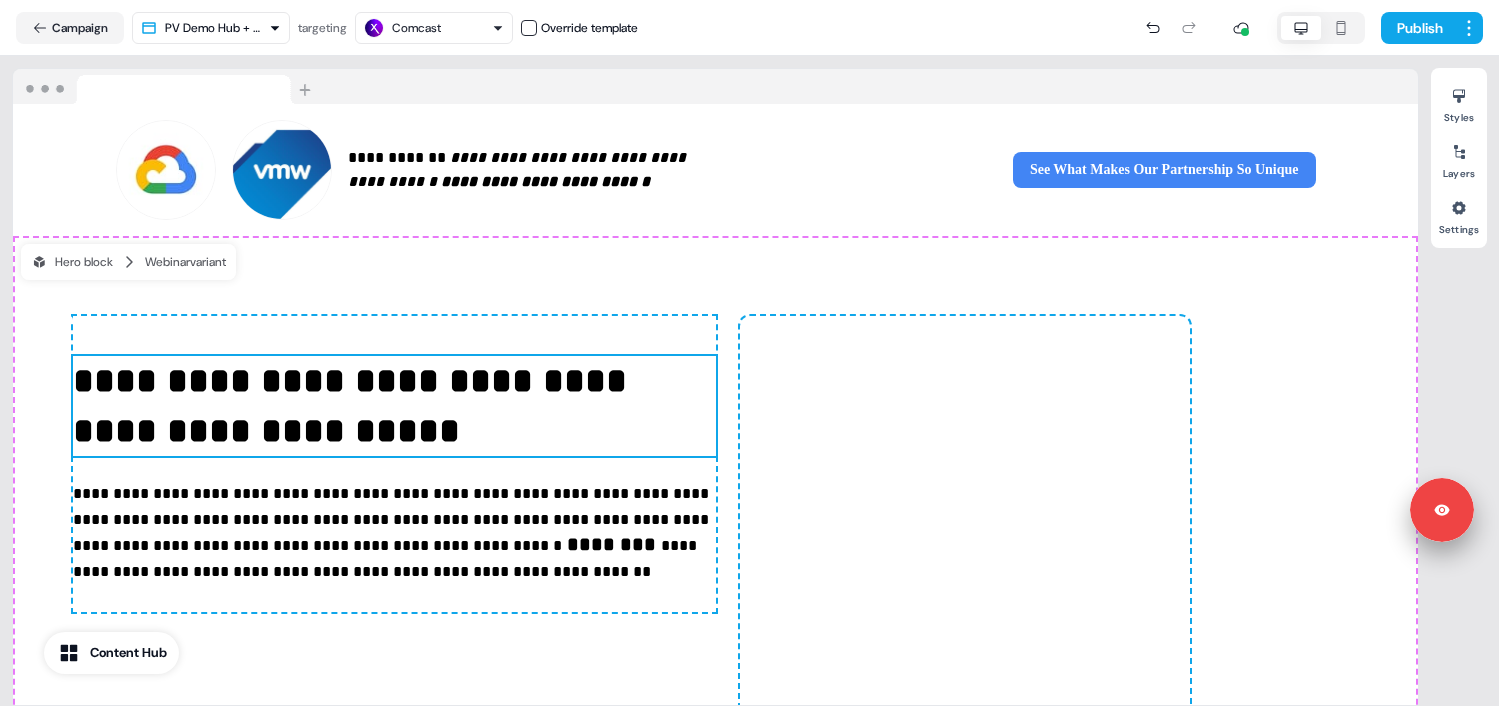 click on "**********" at bounding box center (394, 406) 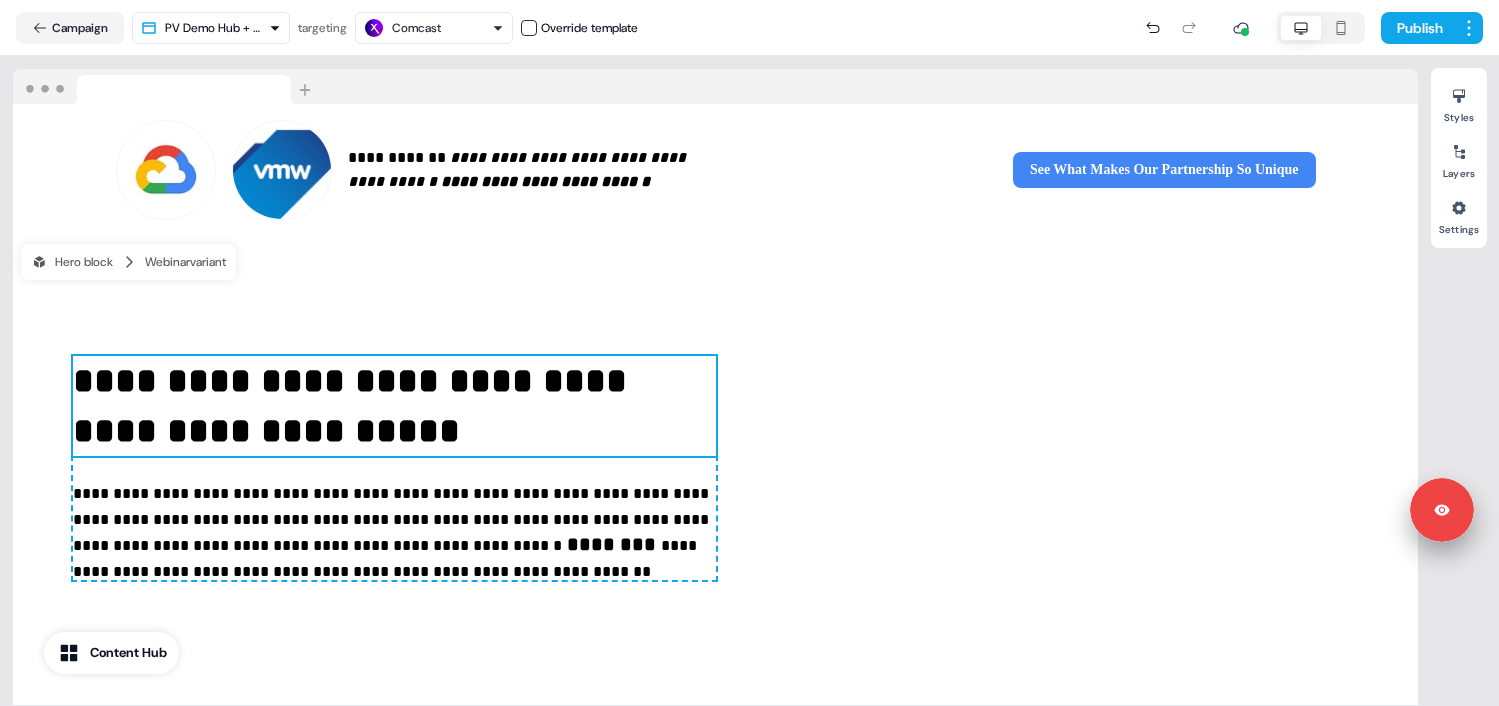 click on "**********" at bounding box center (715, 566) 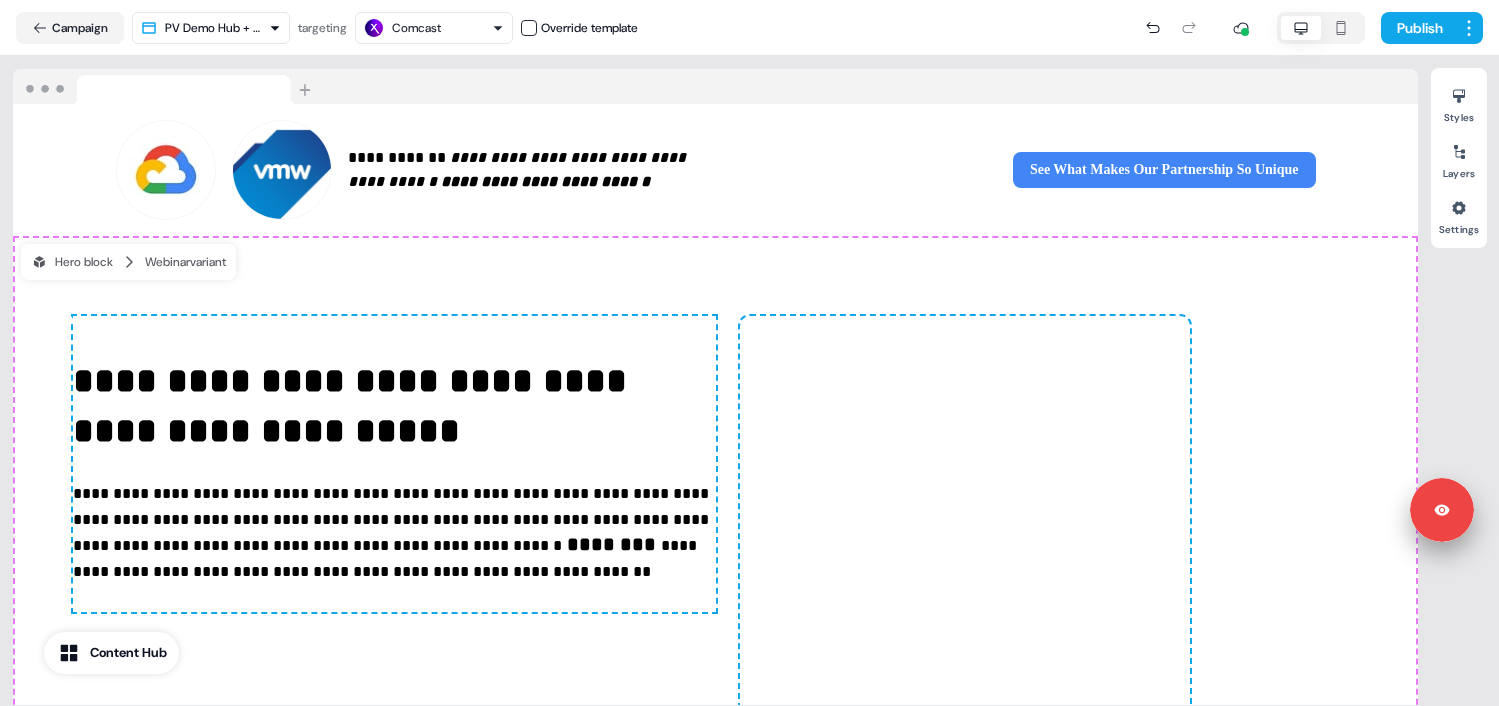 click on "**********" at bounding box center [715, 566] 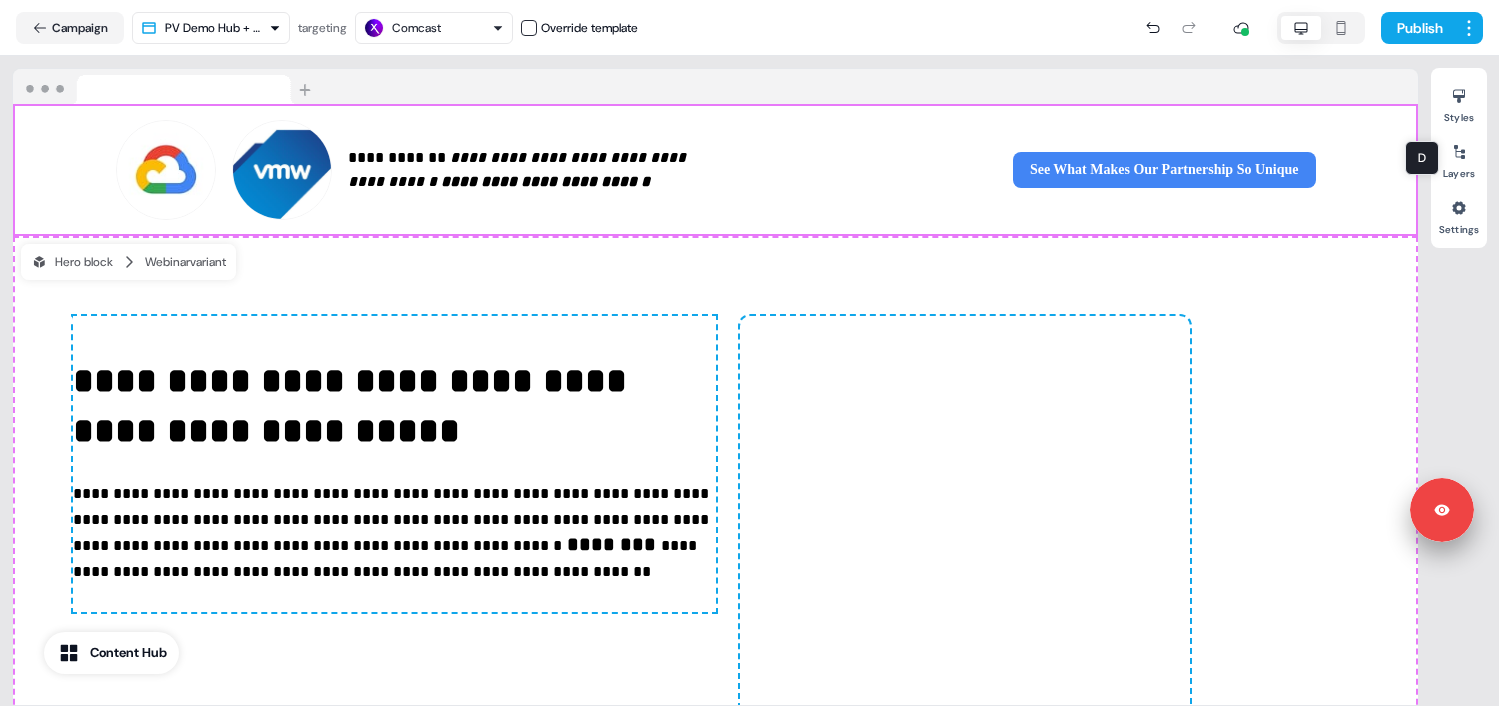 click on "**********" at bounding box center [715, 170] 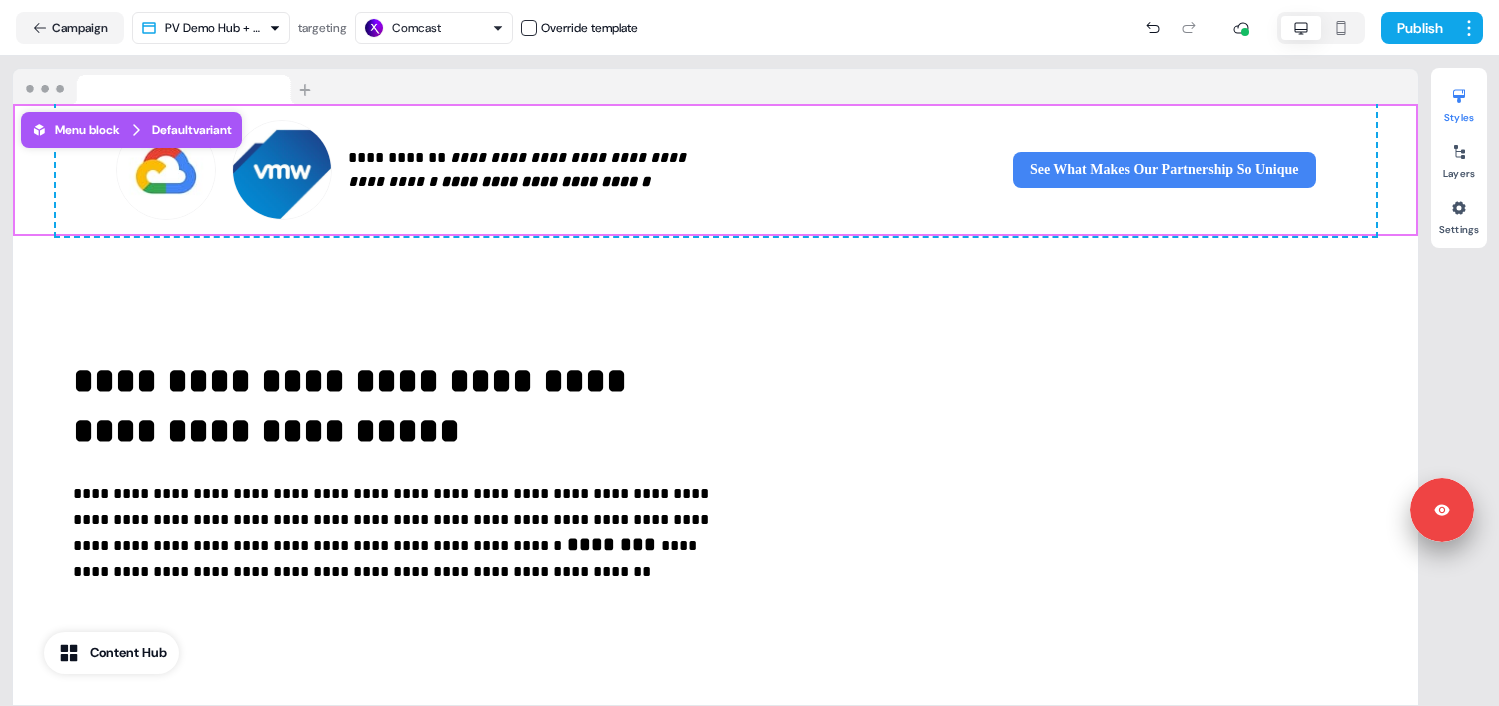 click 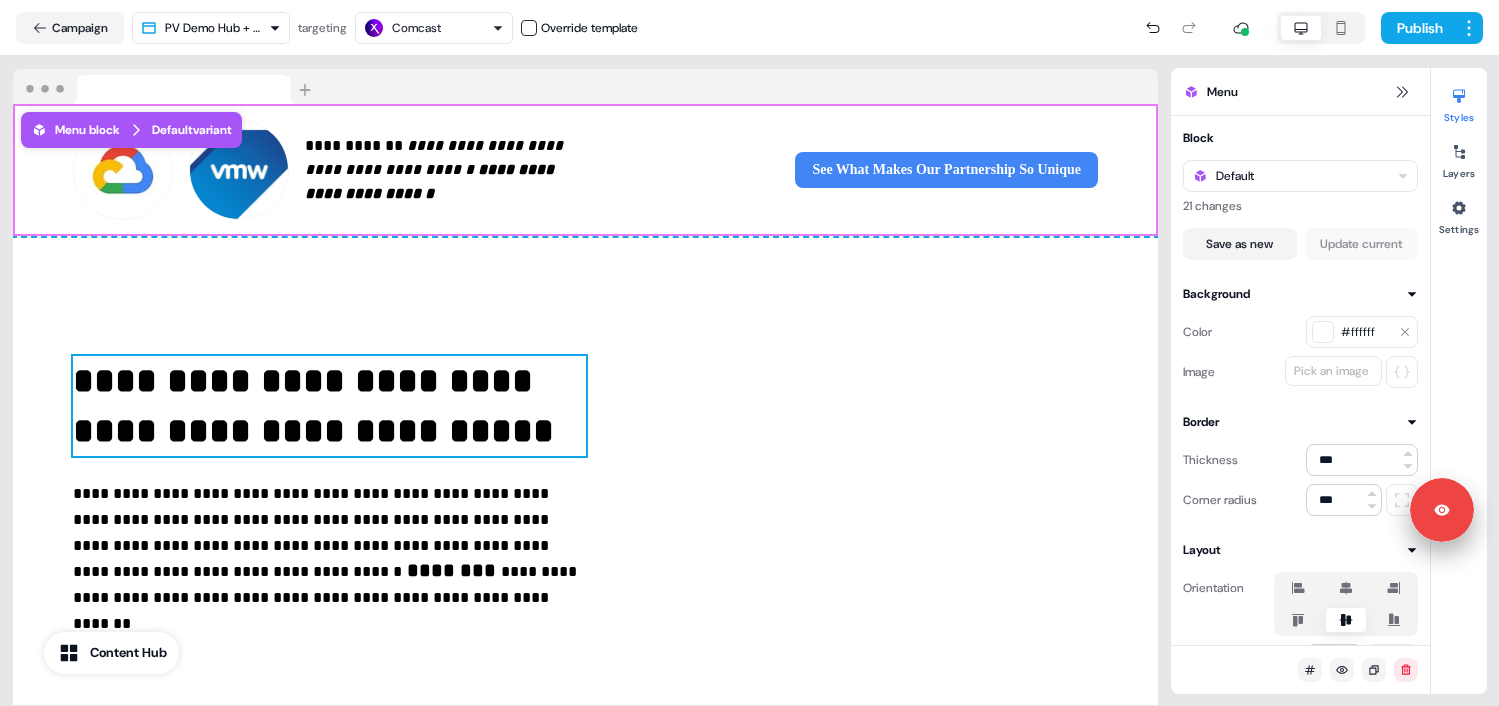 click on "**********" at bounding box center (329, 406) 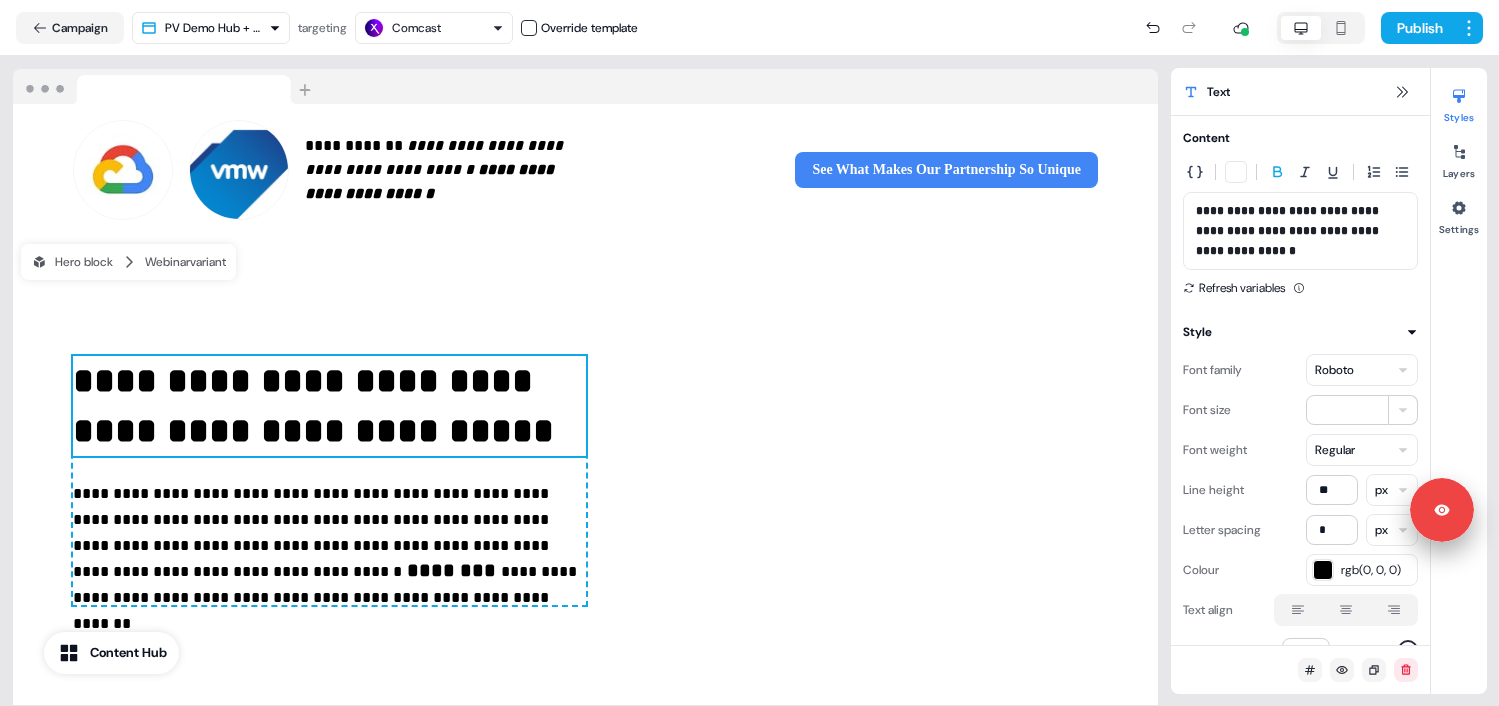 click on "**********" at bounding box center (585, 566) 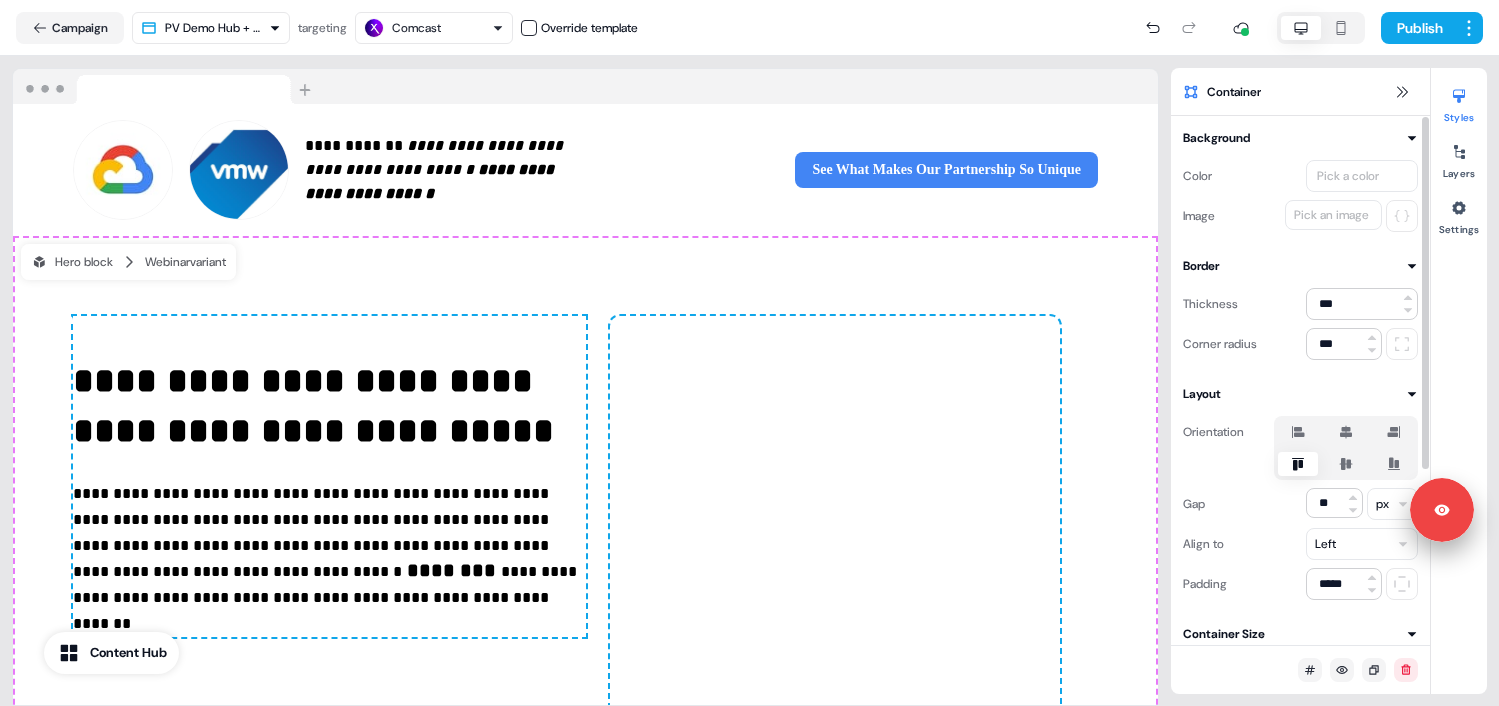 click 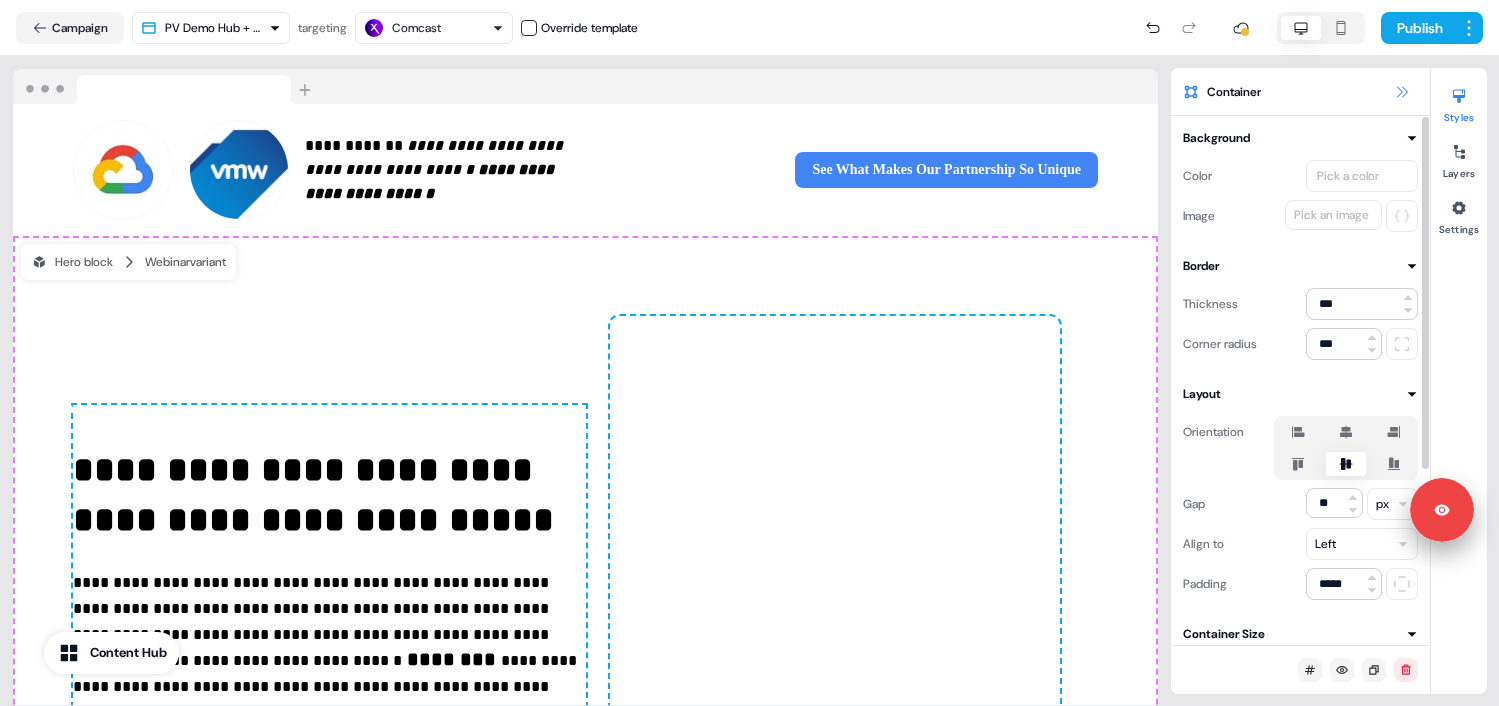 click 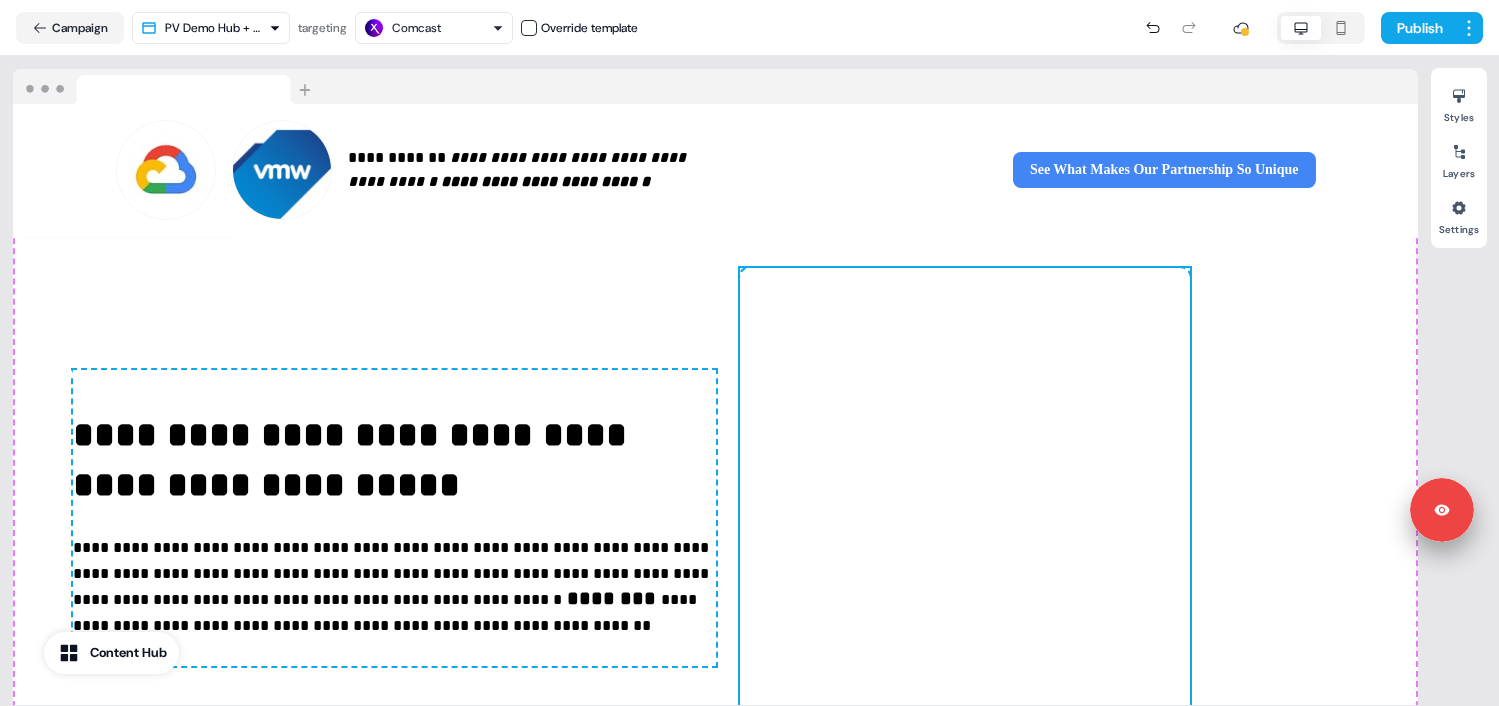 scroll, scrollTop: 69, scrollLeft: 0, axis: vertical 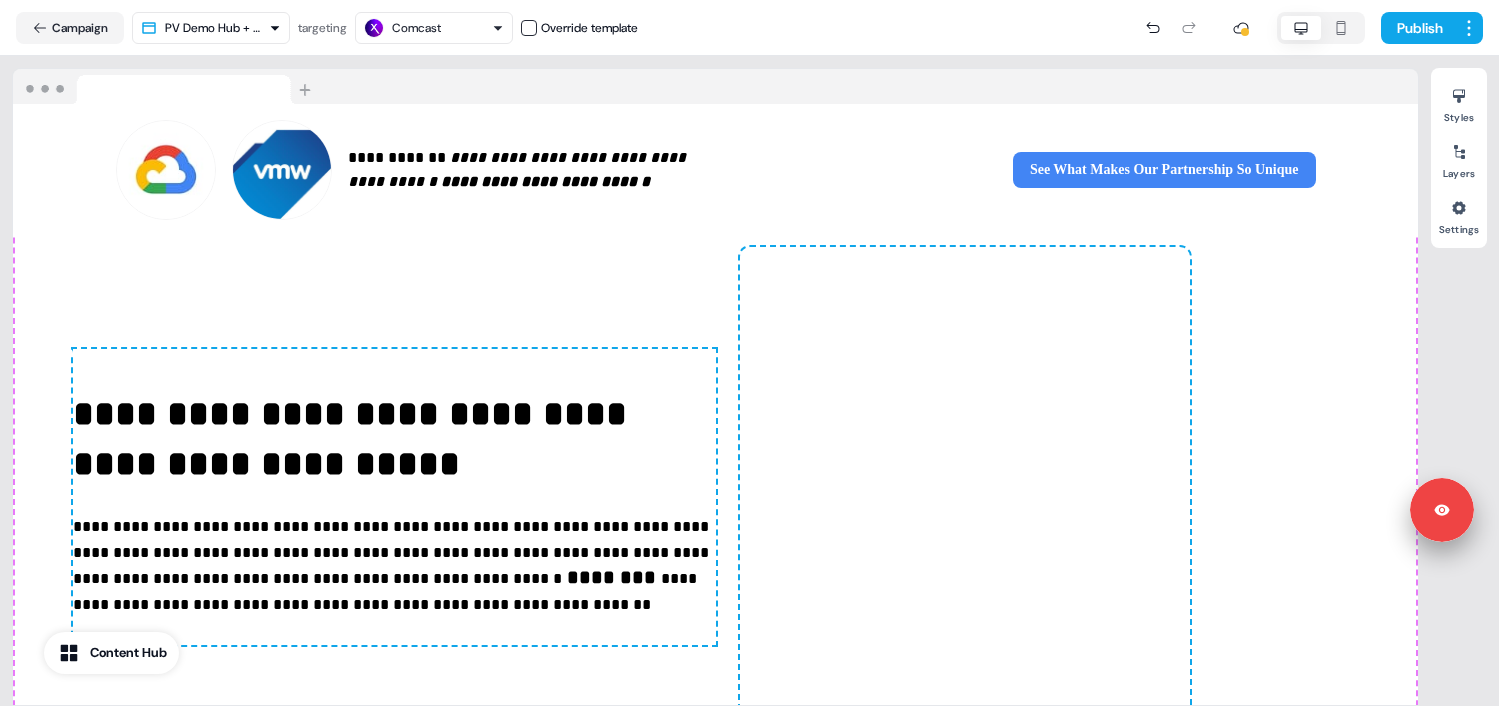 click on "**********" at bounding box center (715, 497) 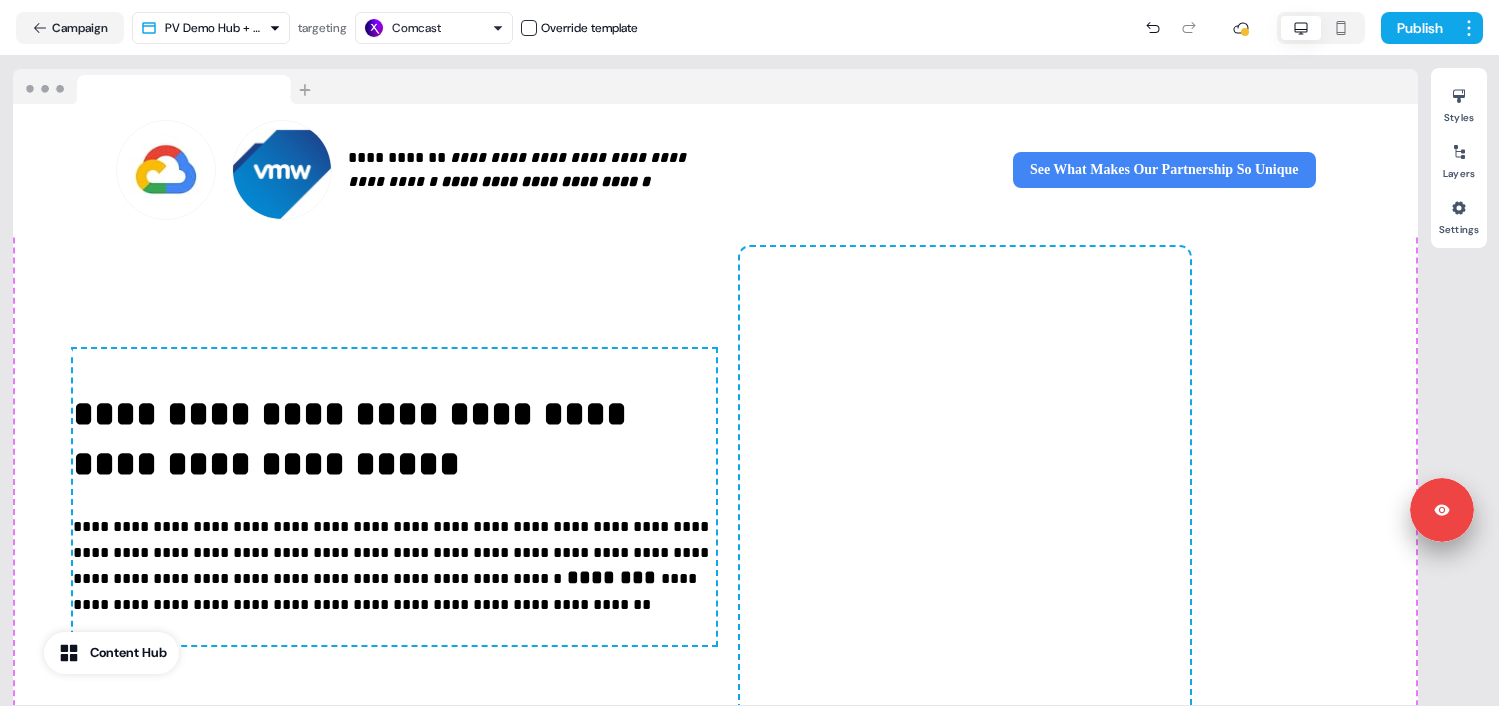 scroll, scrollTop: 0, scrollLeft: 0, axis: both 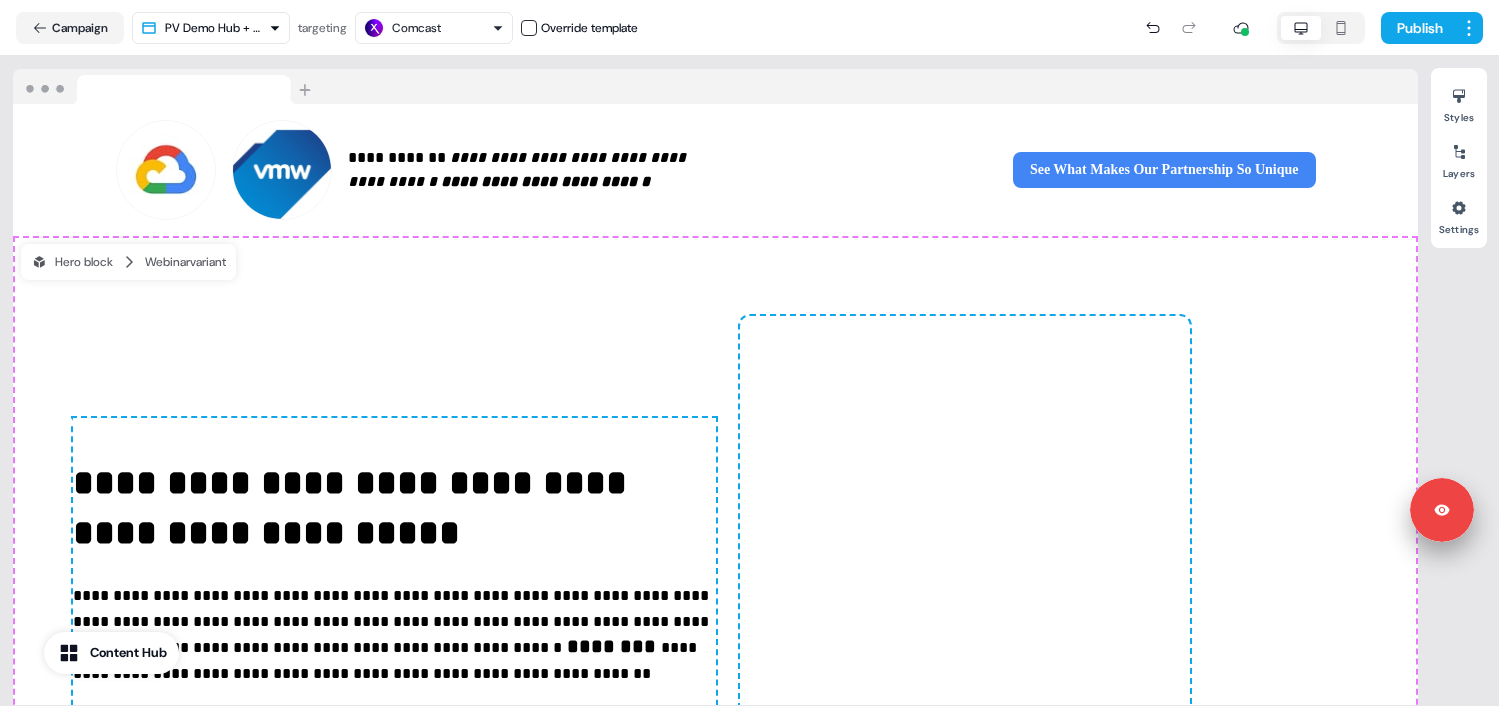 click on "**********" at bounding box center [749, 353] 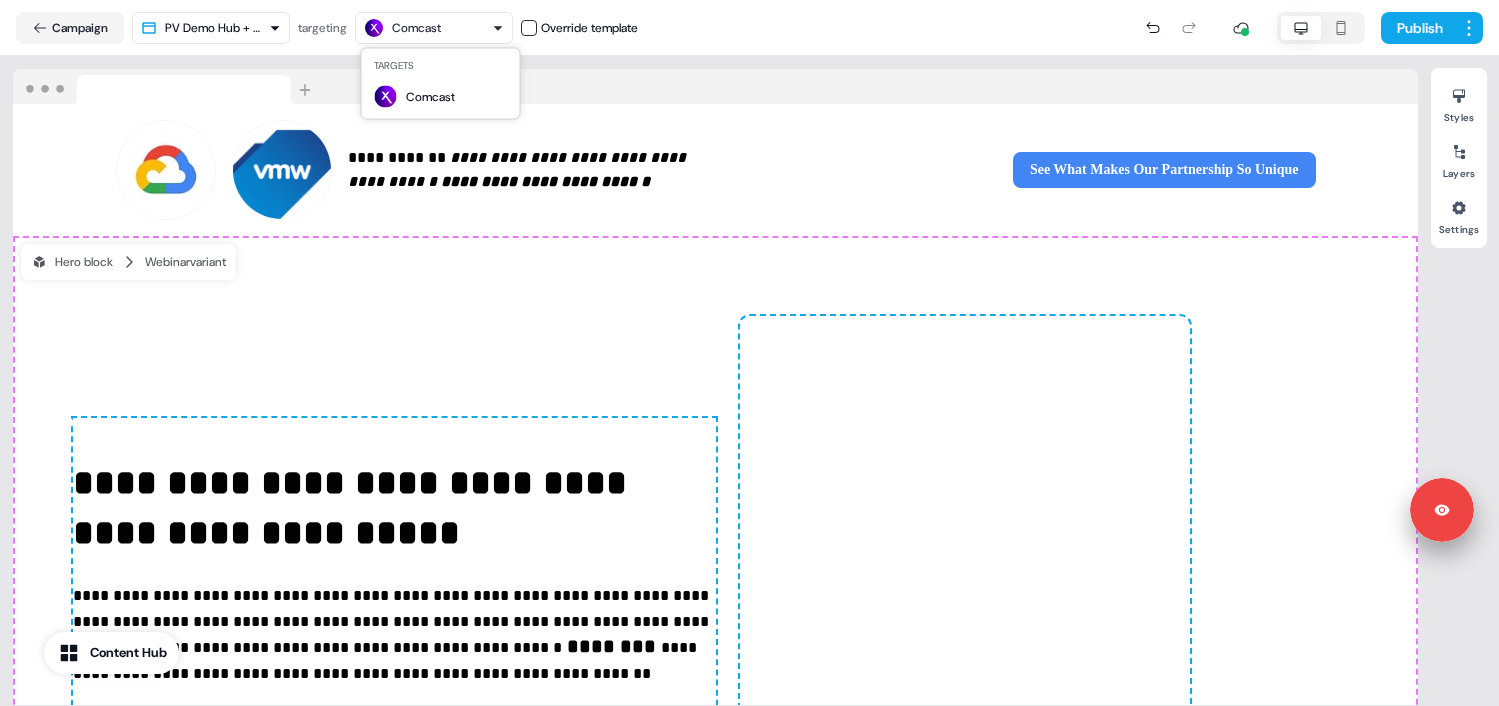 click on "**********" at bounding box center [749, 353] 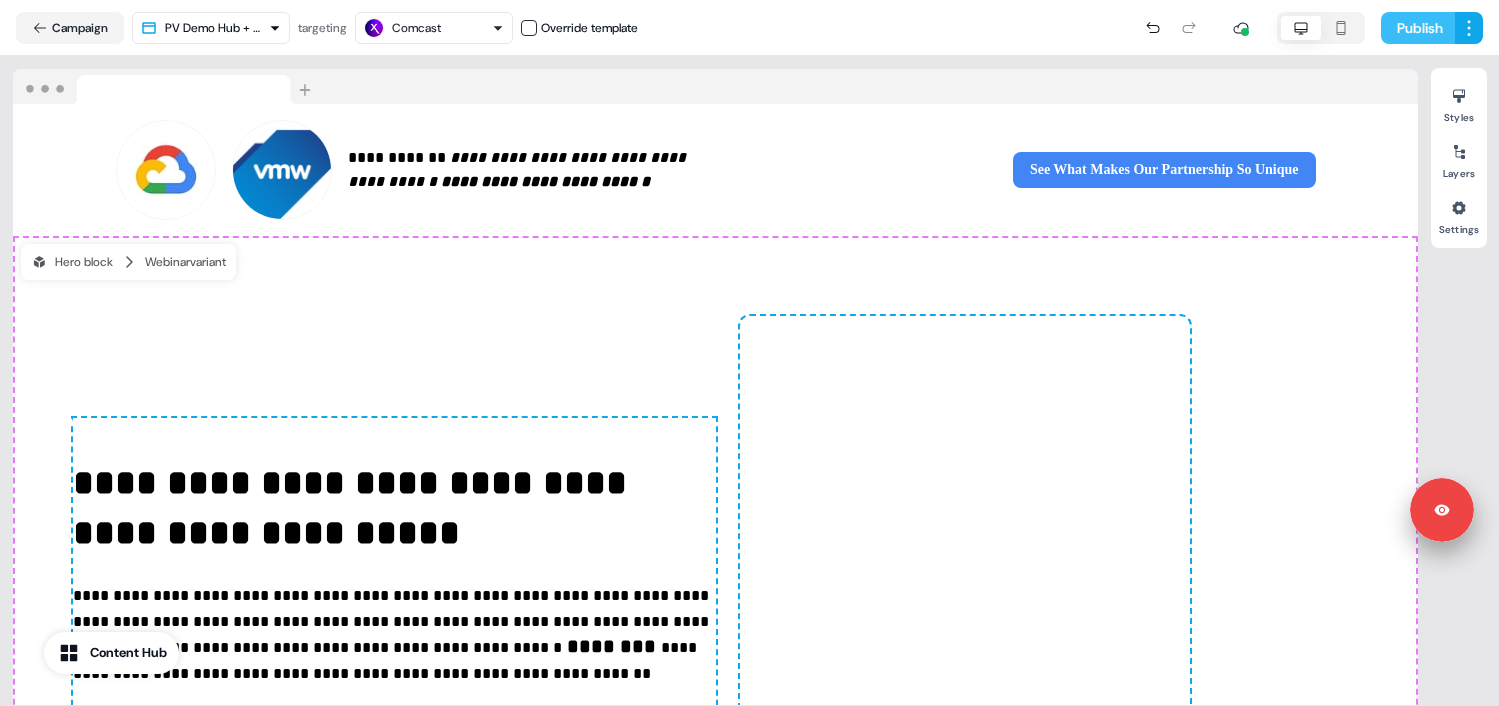 click on "Publish" at bounding box center (1418, 28) 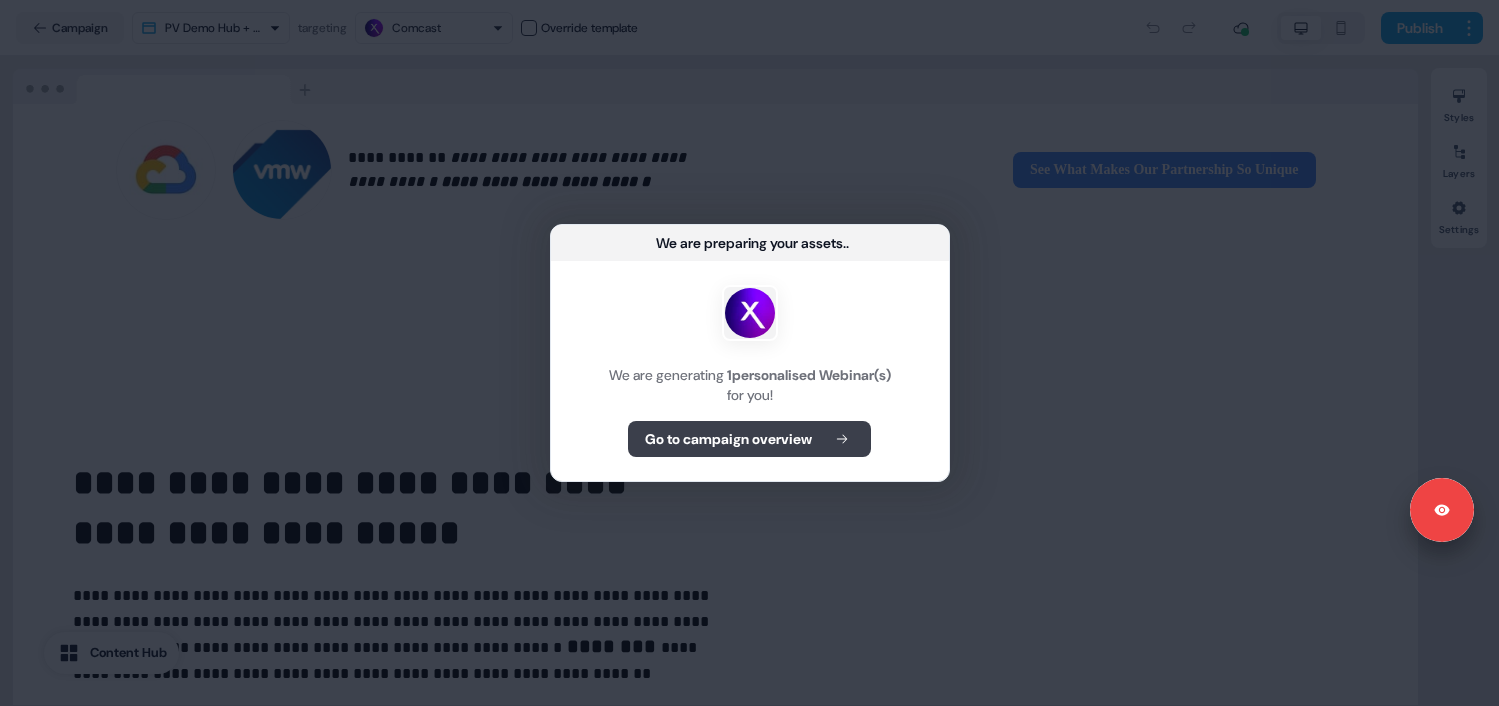 click on "Go to campaign overview" at bounding box center [728, 439] 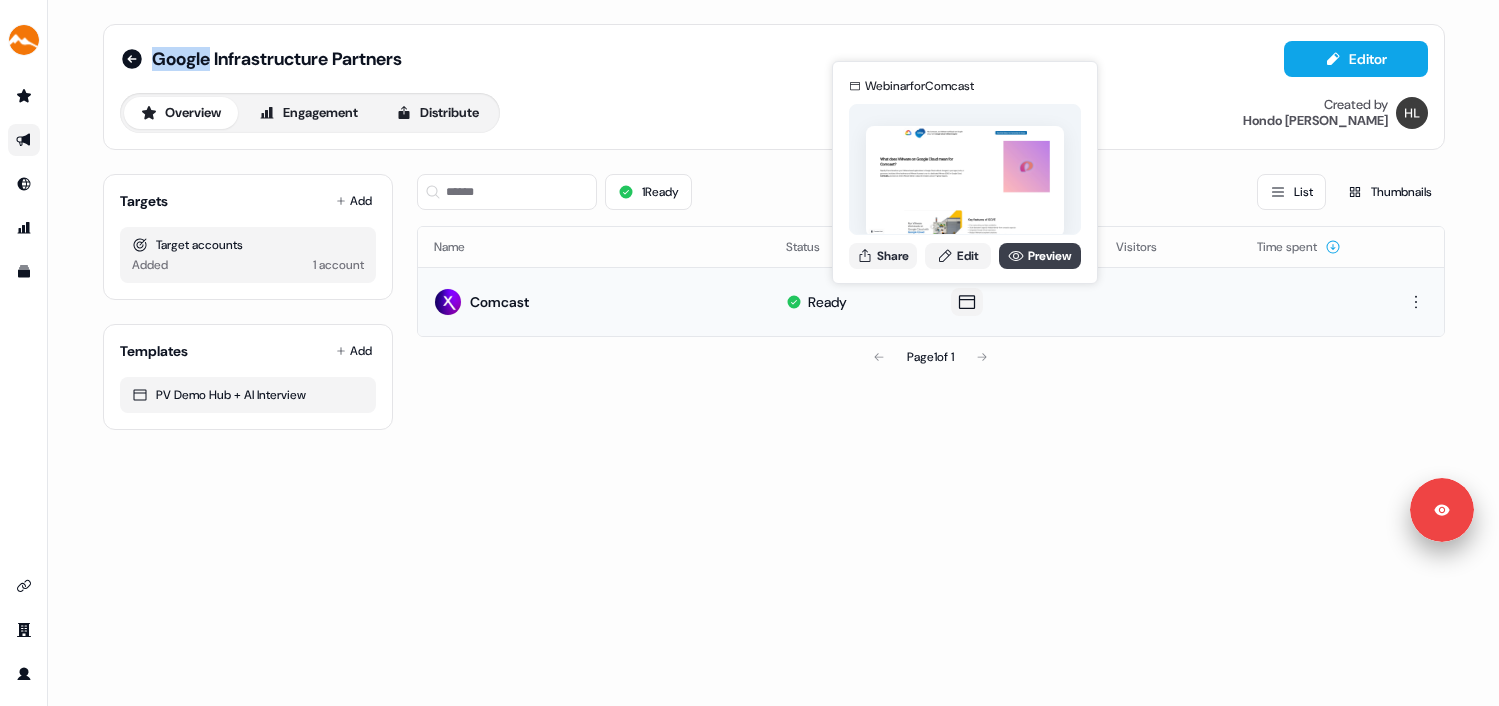 click on "Preview" at bounding box center (1040, 256) 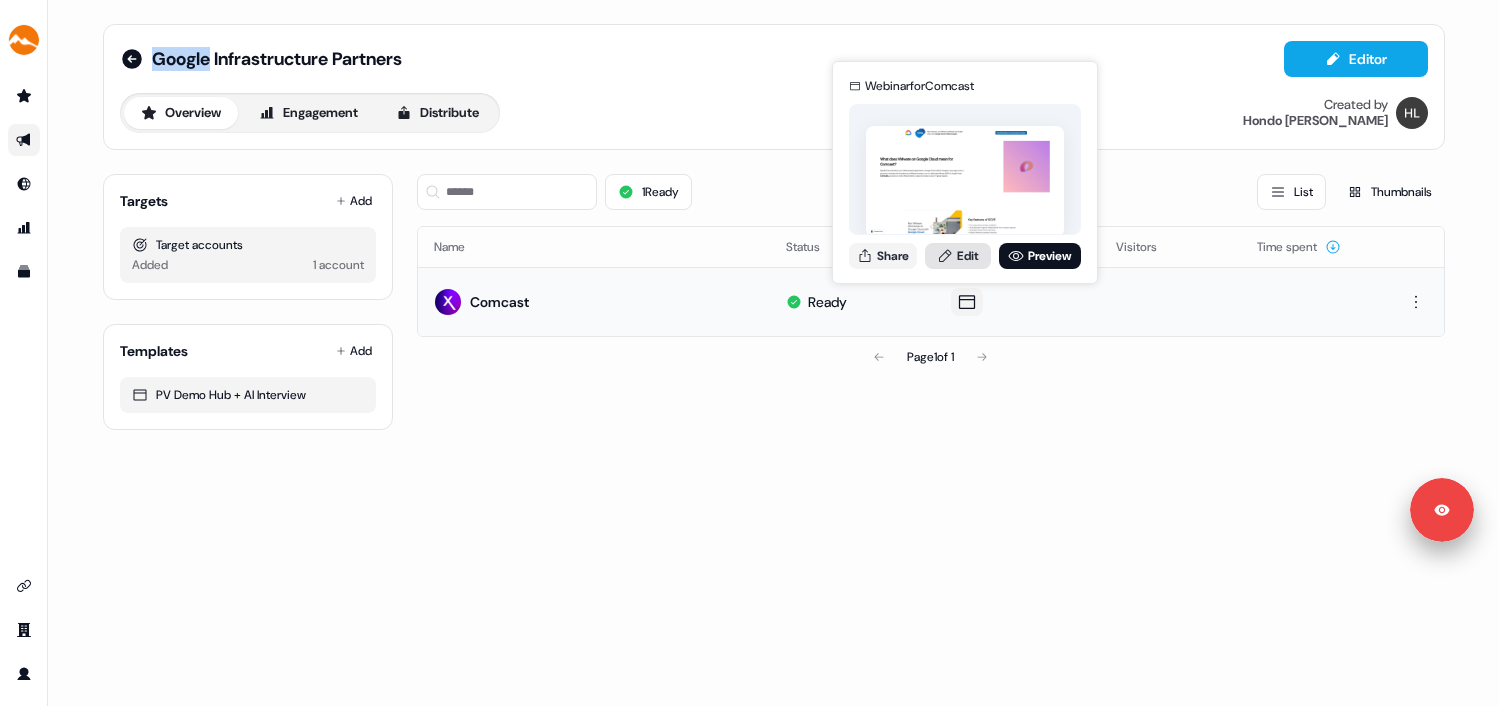 click on "Edit" at bounding box center (958, 256) 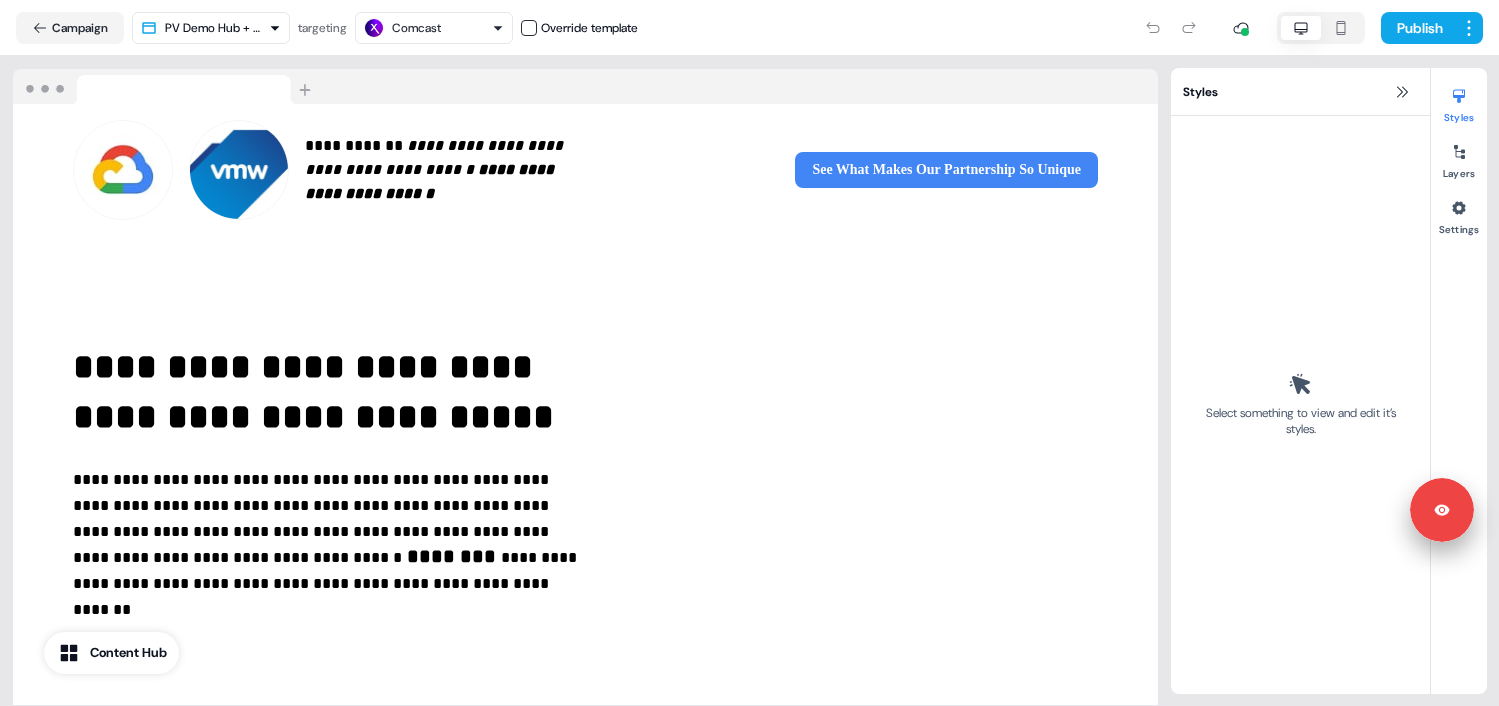 scroll, scrollTop: 113, scrollLeft: 0, axis: vertical 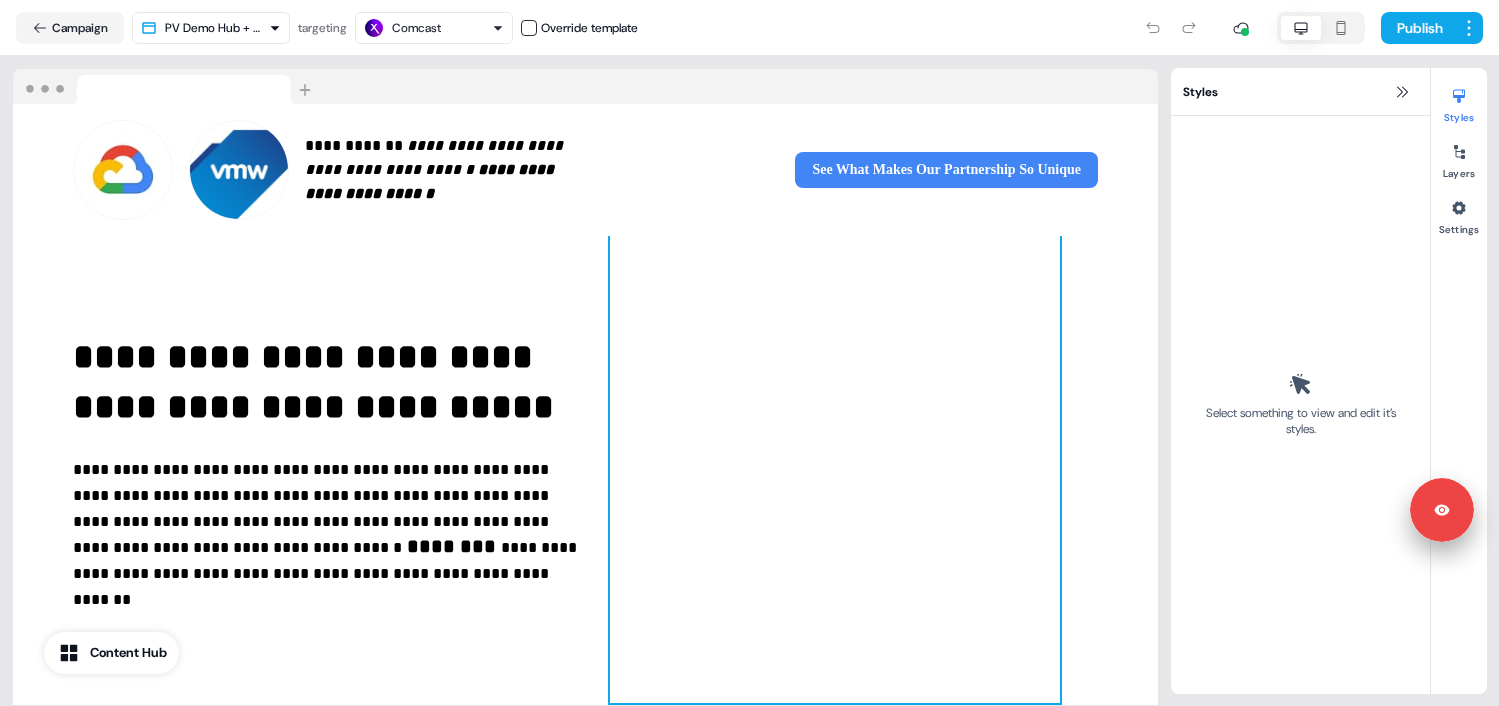 click at bounding box center [835, 453] 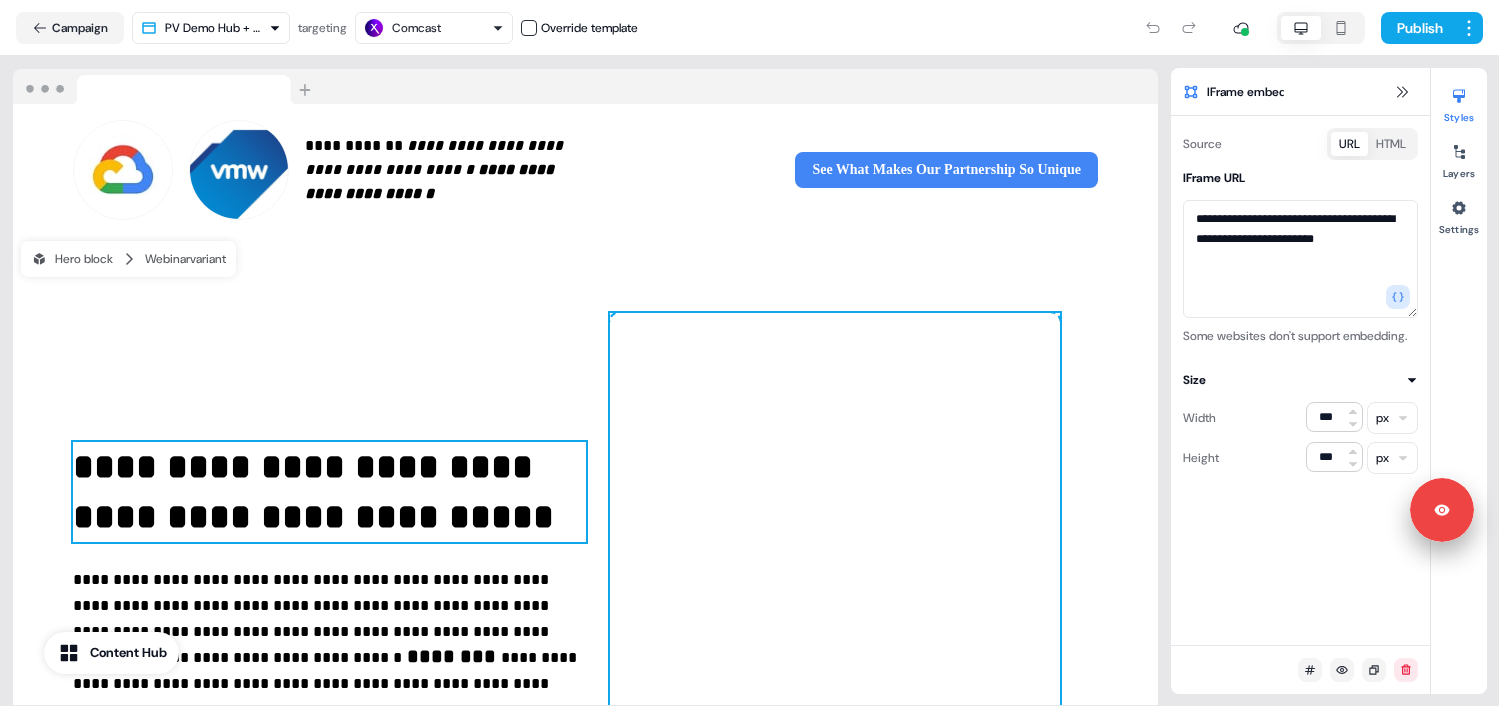 scroll, scrollTop: 0, scrollLeft: 0, axis: both 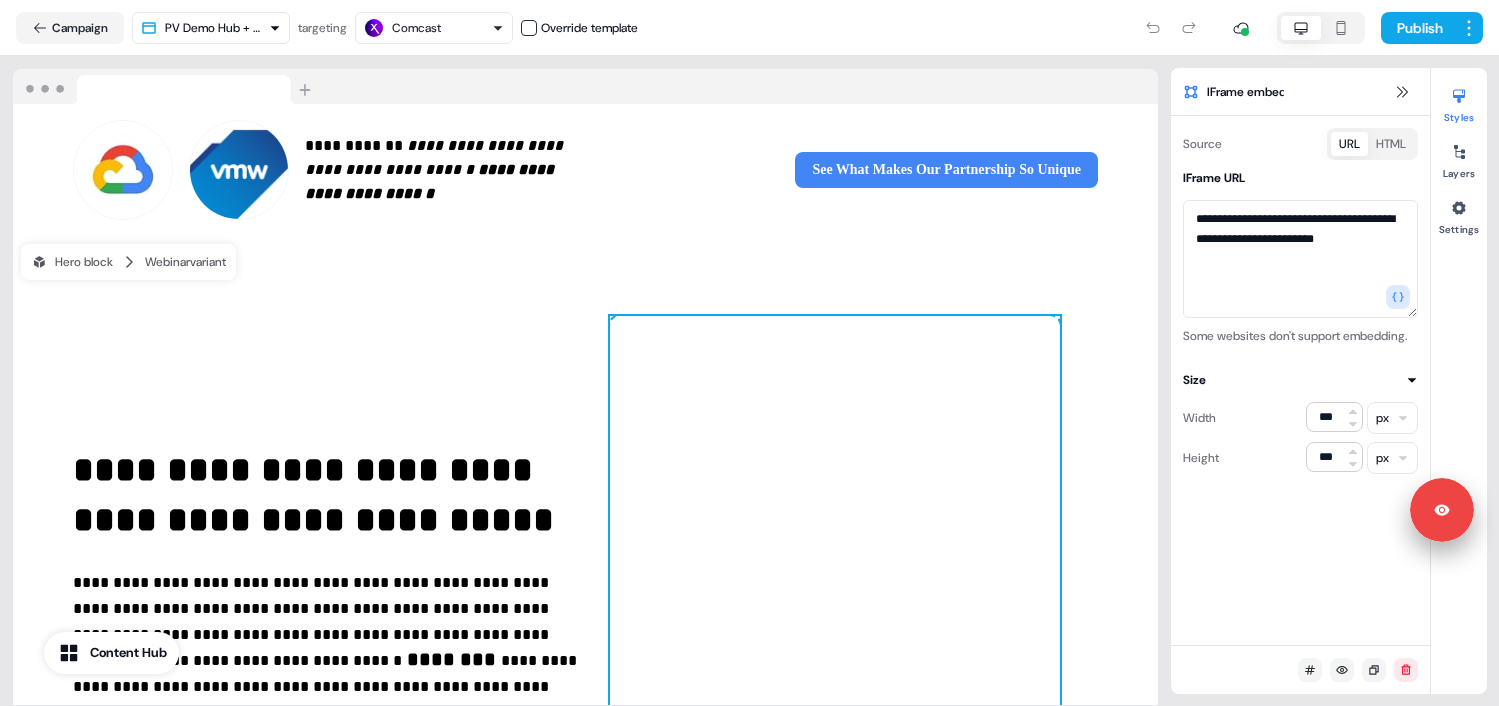 click on "**********" at bounding box center (585, 566) 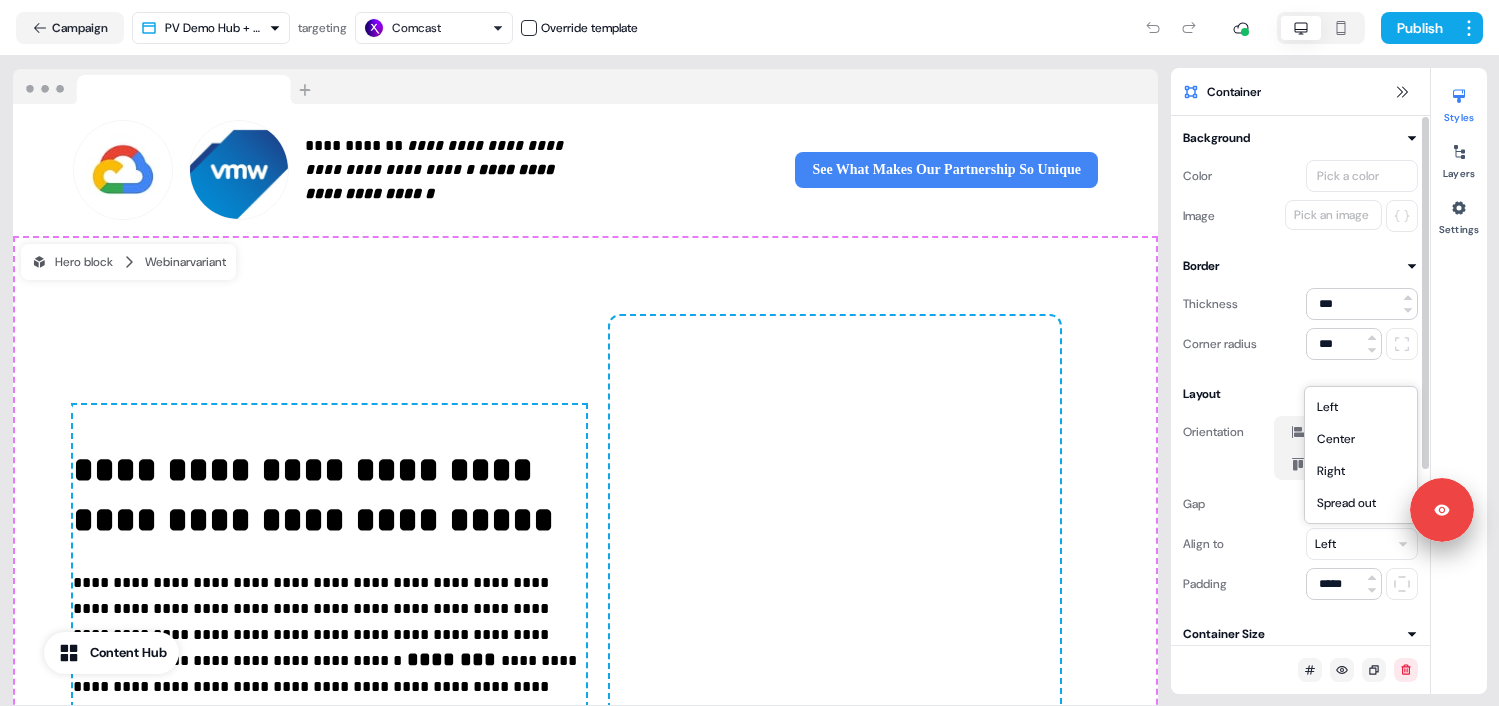 click on "**********" at bounding box center (749, 353) 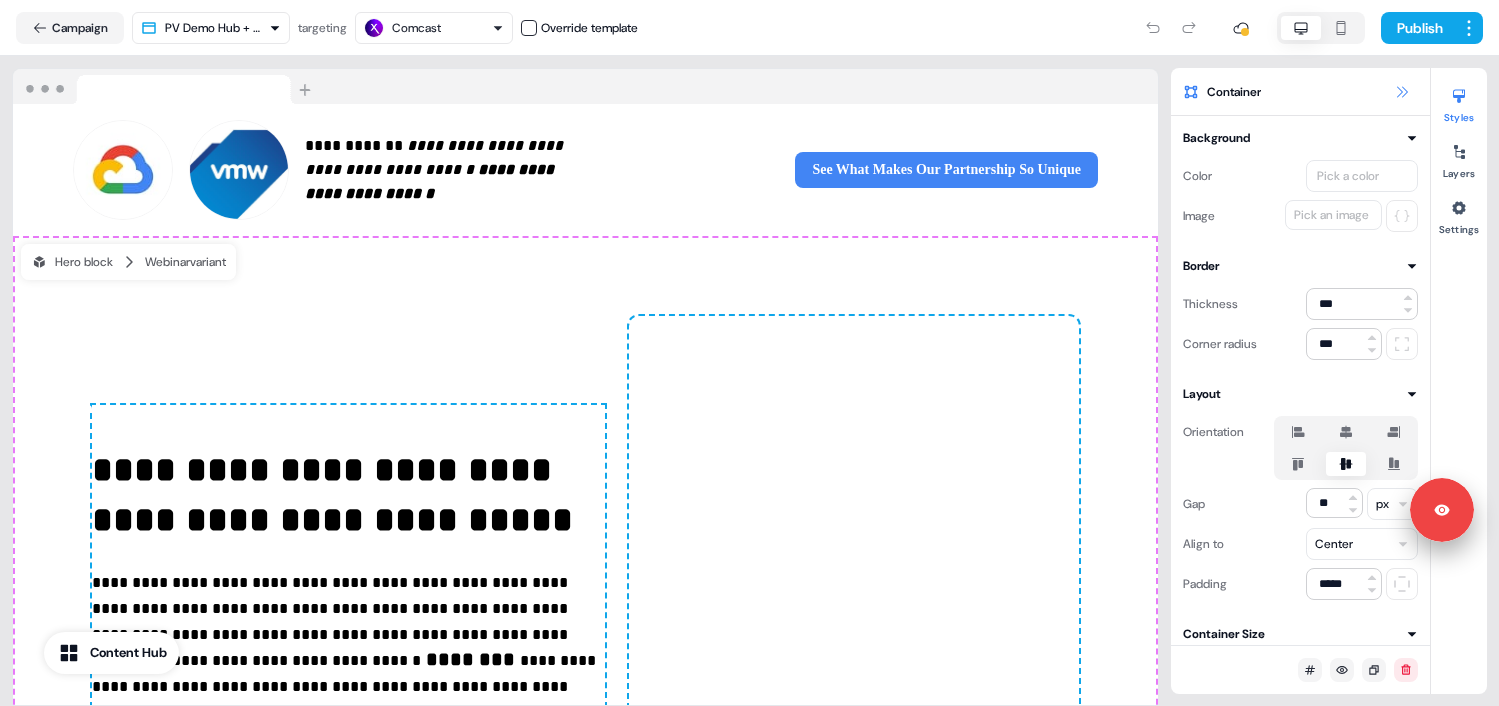 click 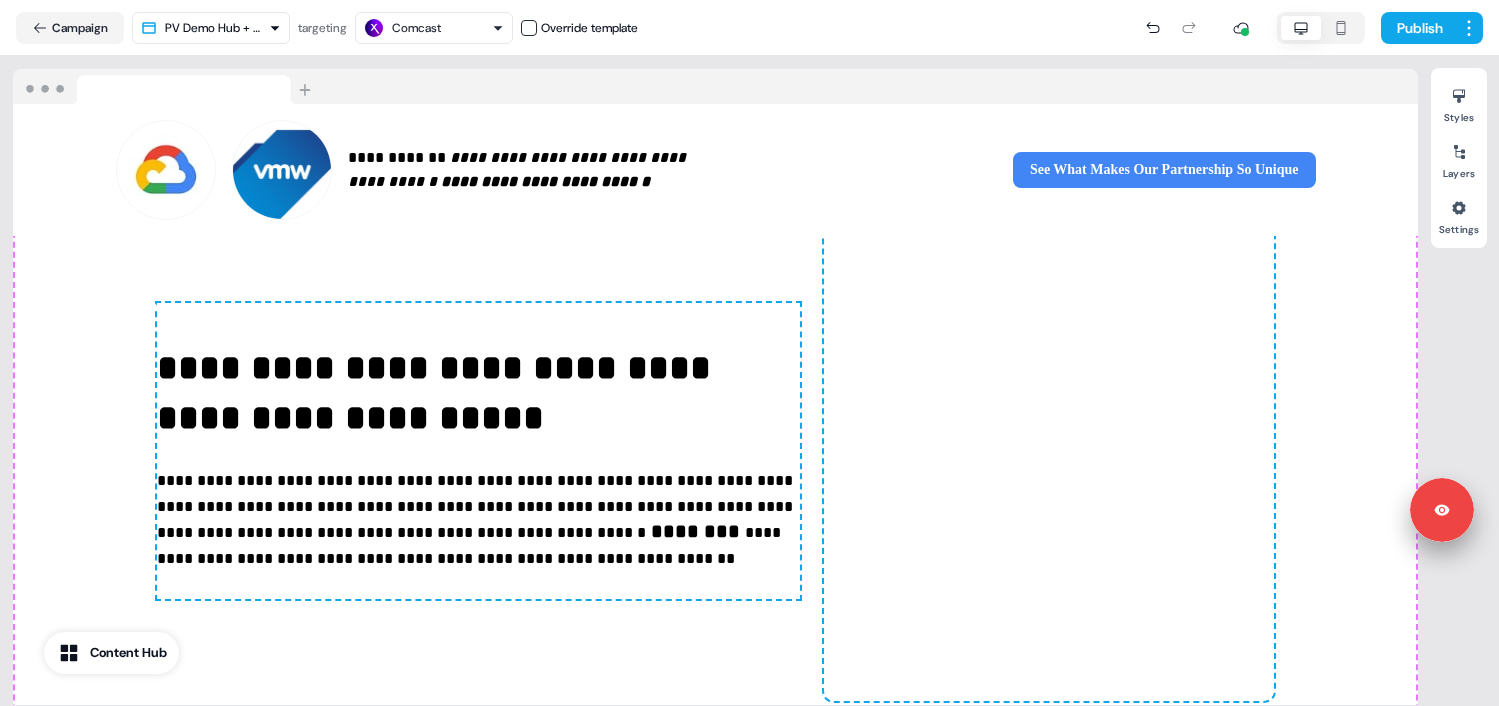scroll, scrollTop: 0, scrollLeft: 0, axis: both 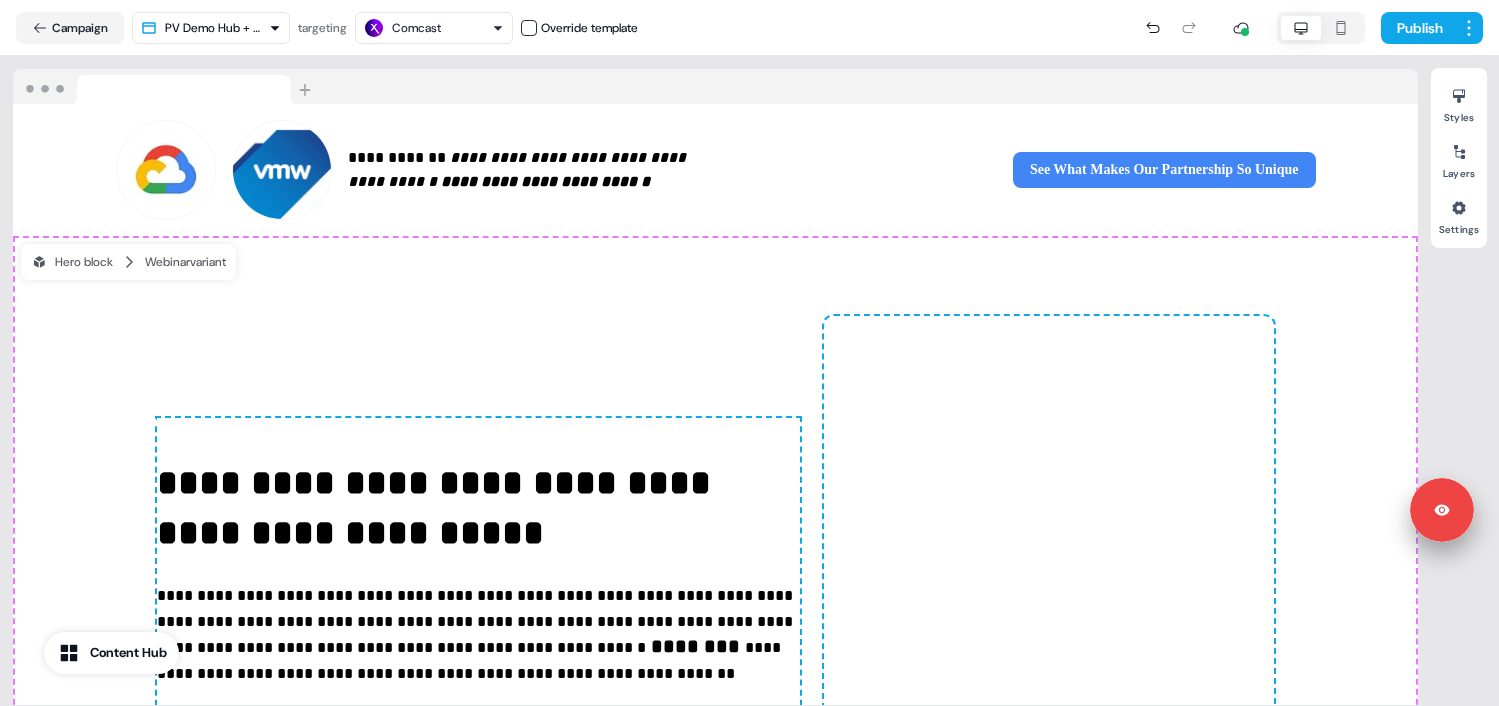click on "**********" at bounding box center [715, 566] 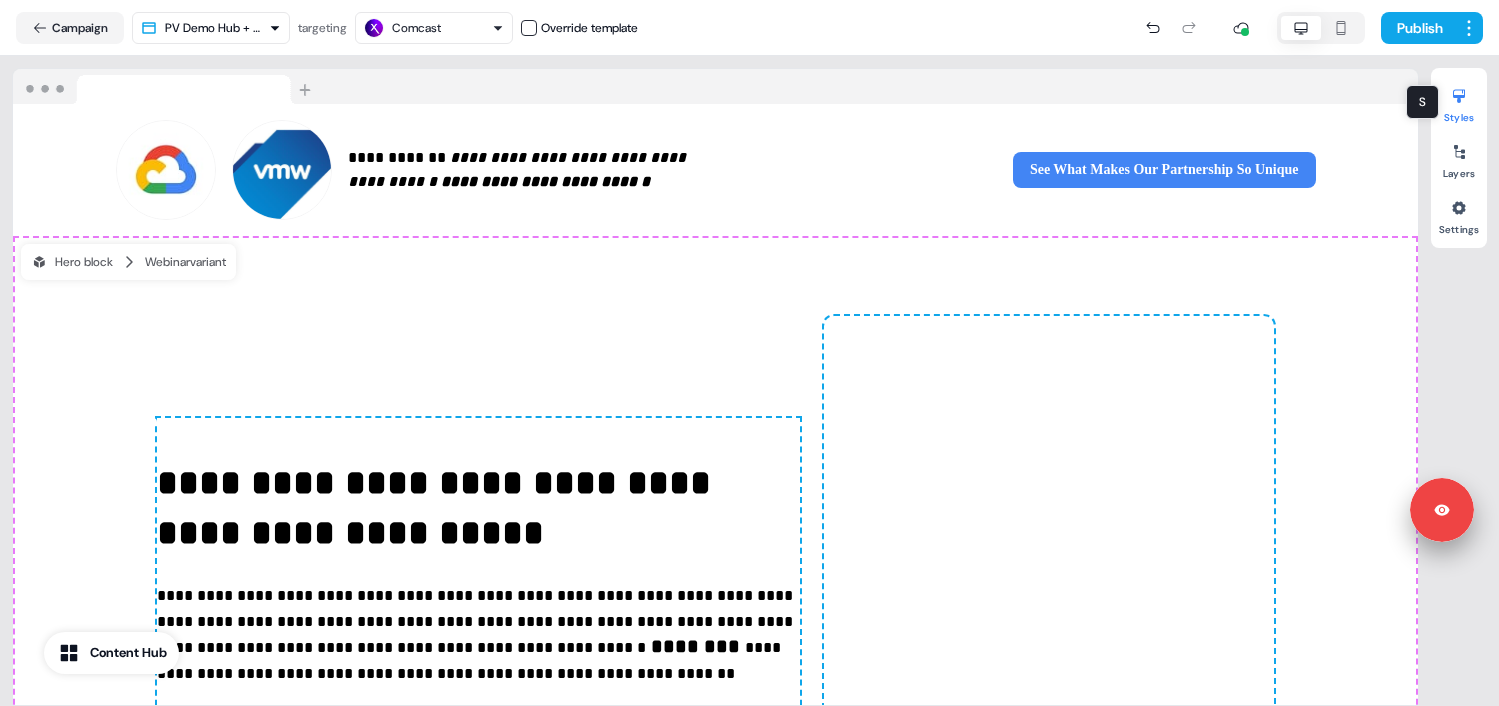 click 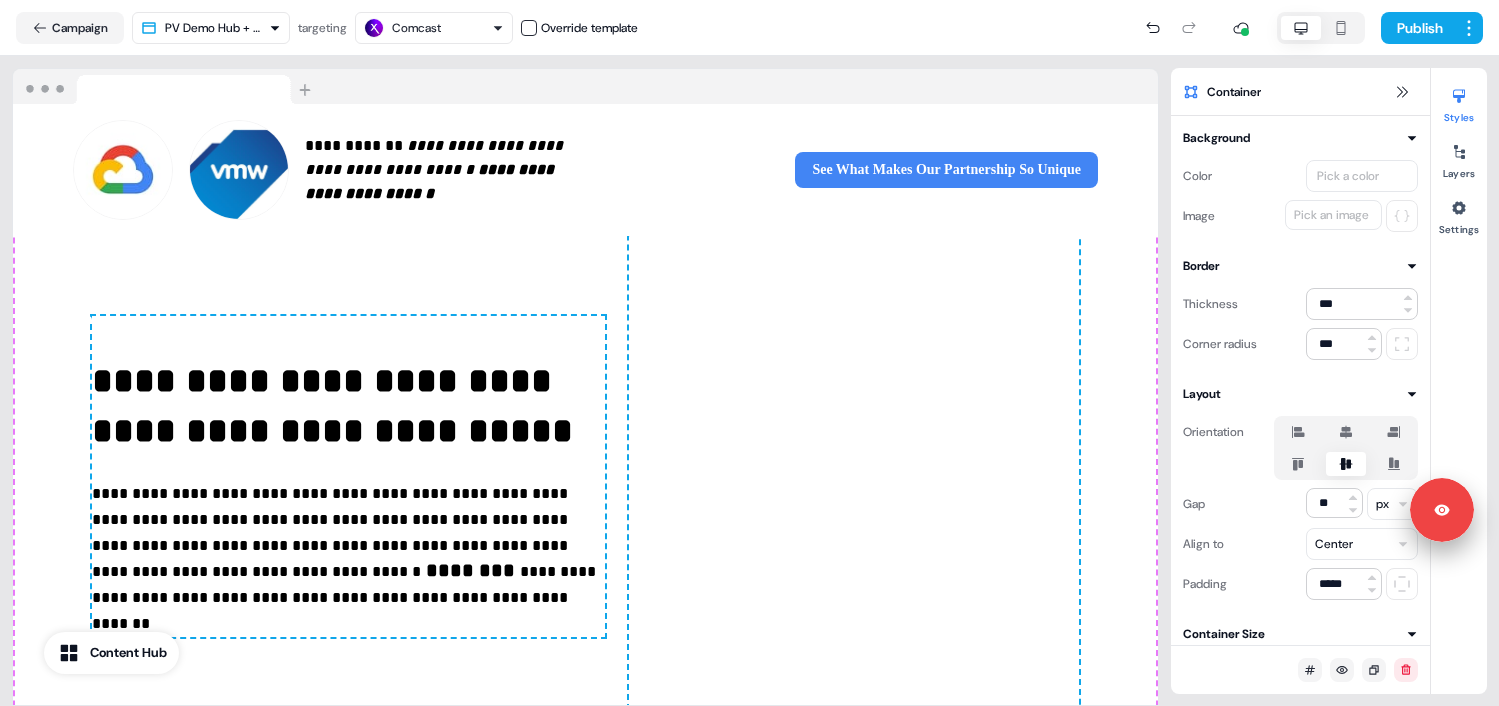 scroll, scrollTop: 88, scrollLeft: 0, axis: vertical 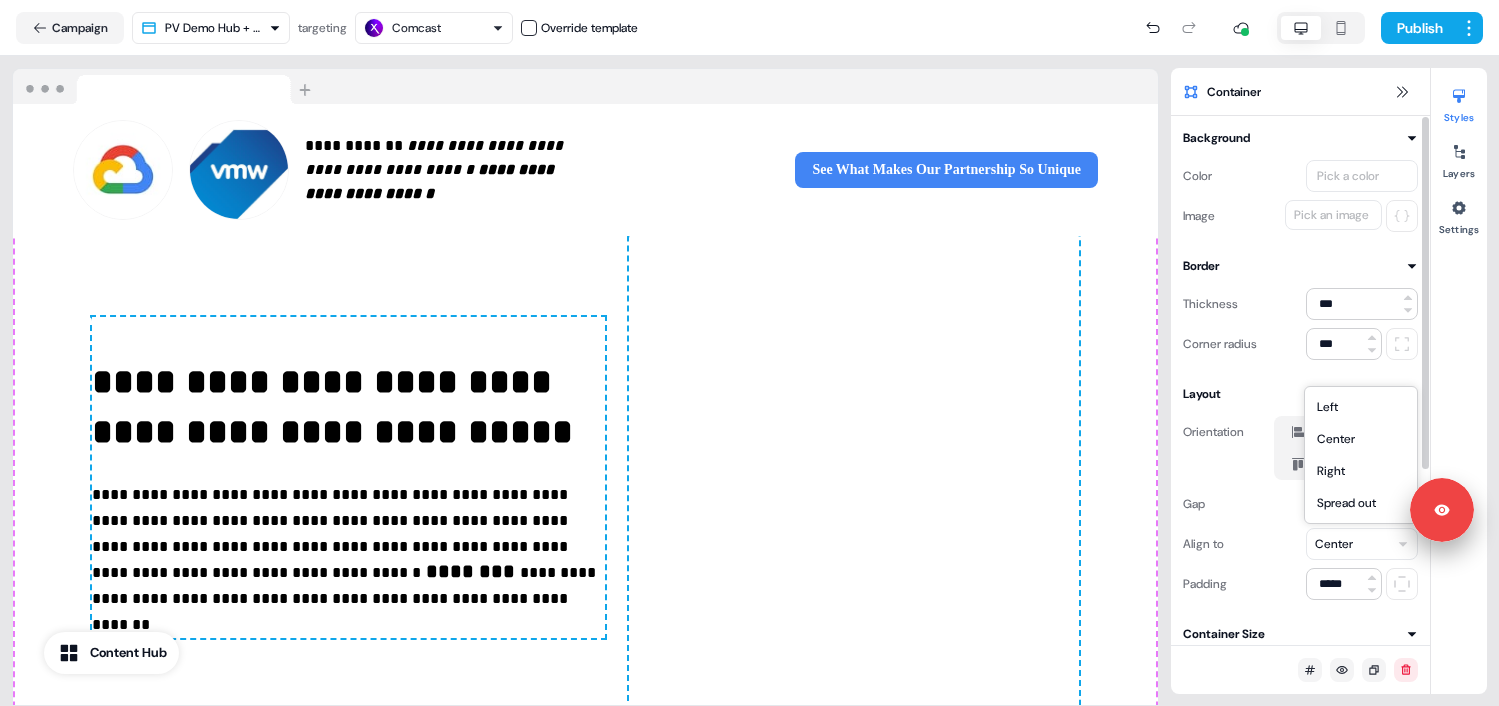 click on "**********" at bounding box center (749, 353) 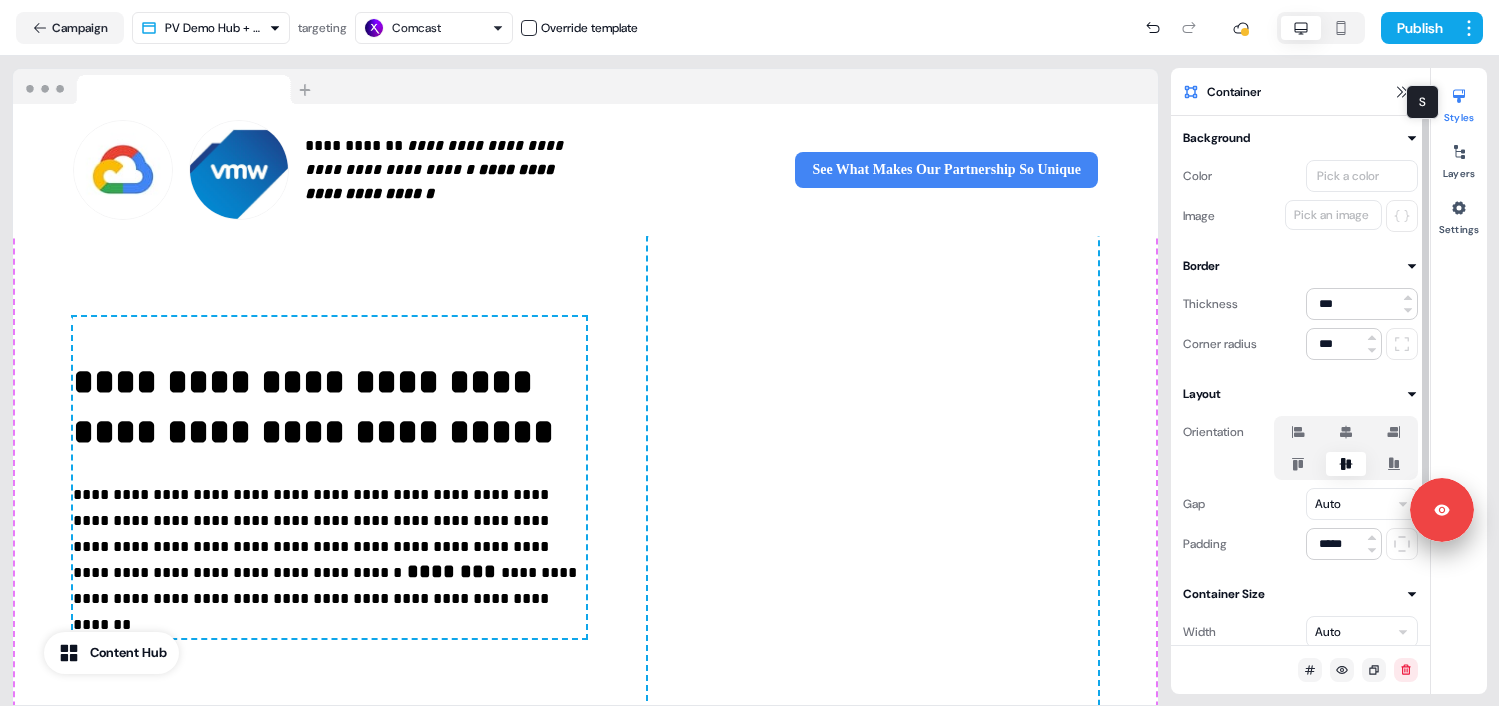 click on "S S" at bounding box center (1422, 102) 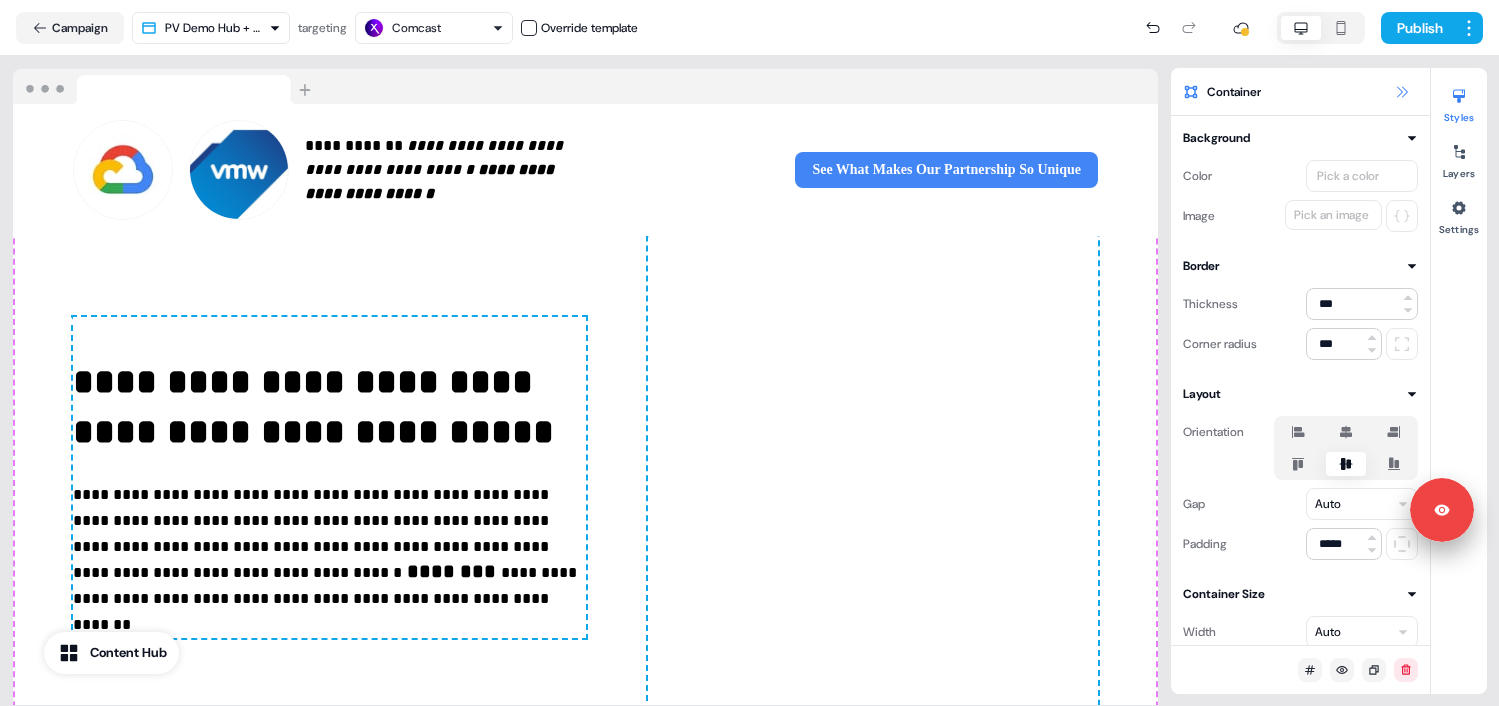 click 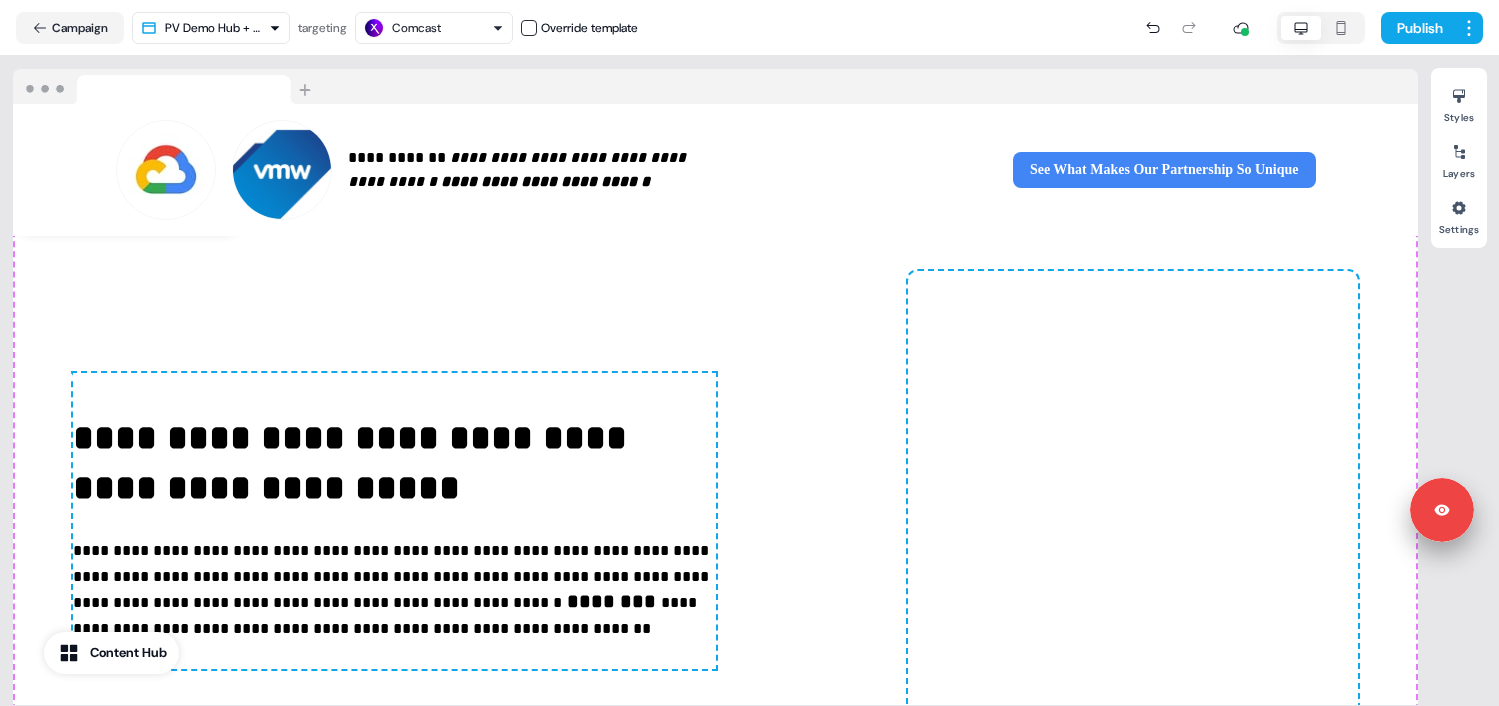 scroll, scrollTop: 0, scrollLeft: 0, axis: both 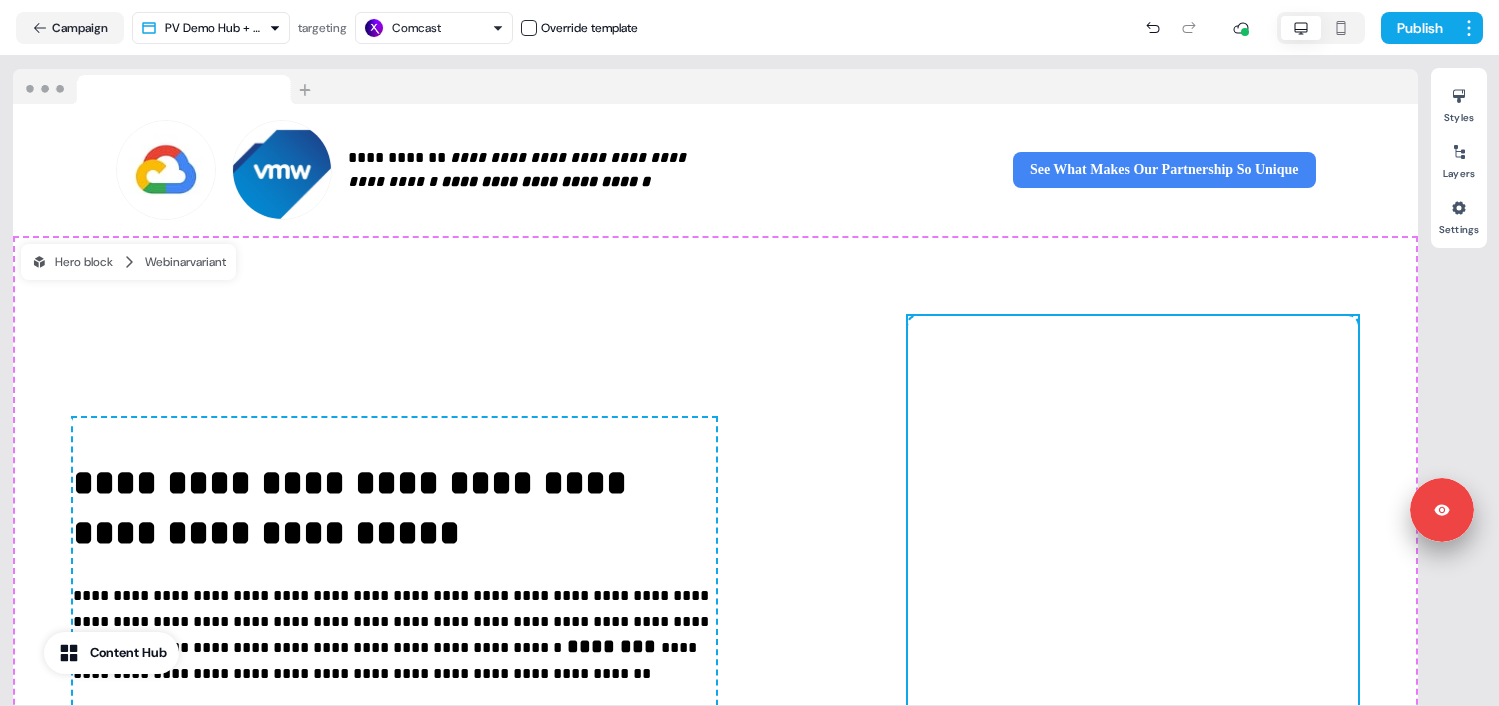 click at bounding box center (1133, 566) 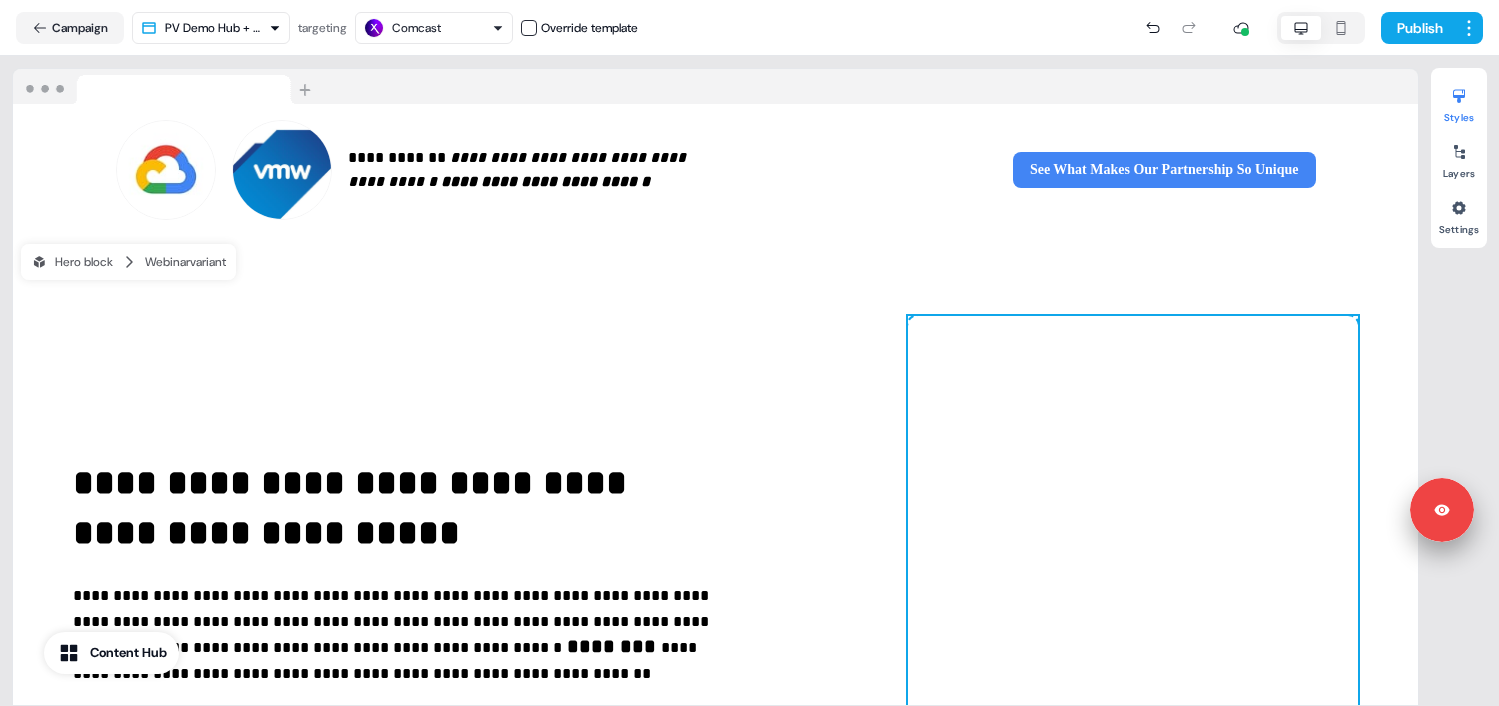 click 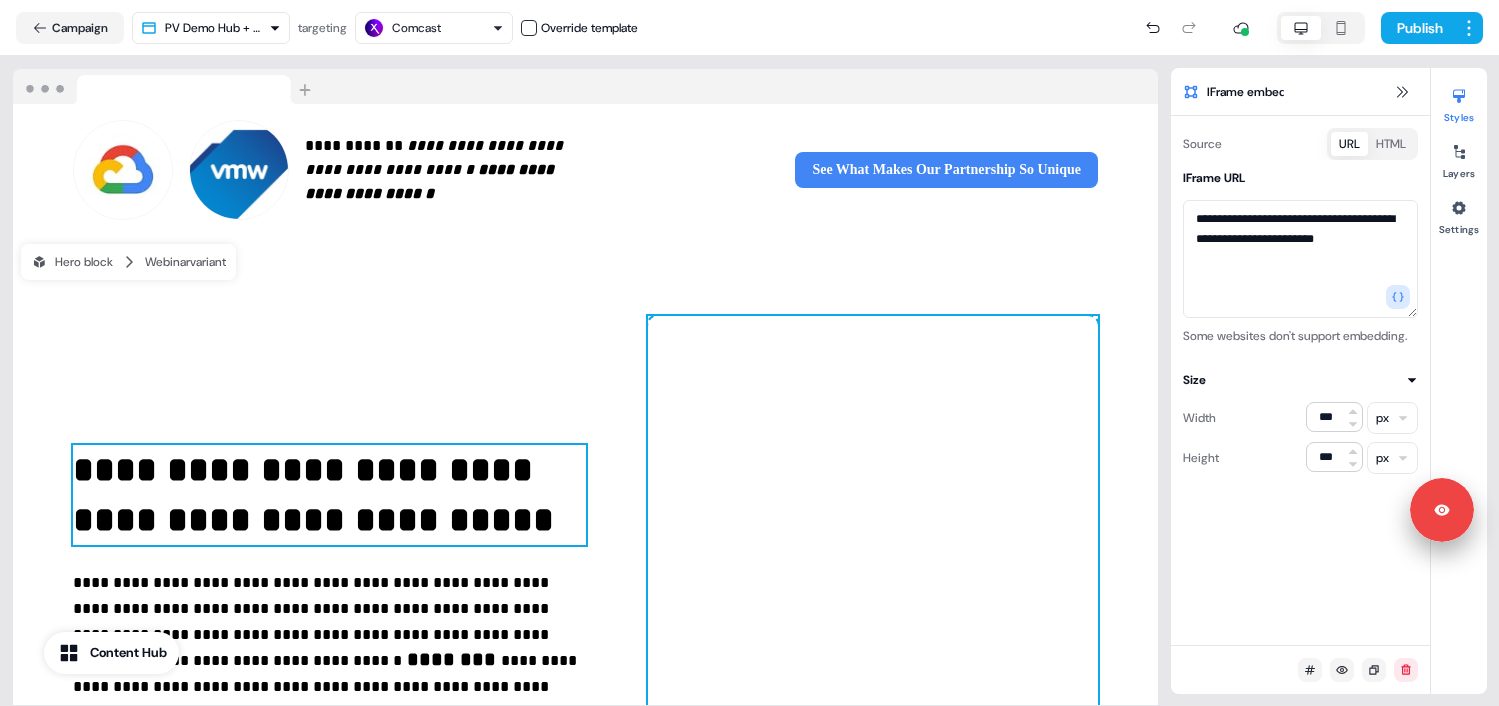 click on "**********" at bounding box center [329, 495] 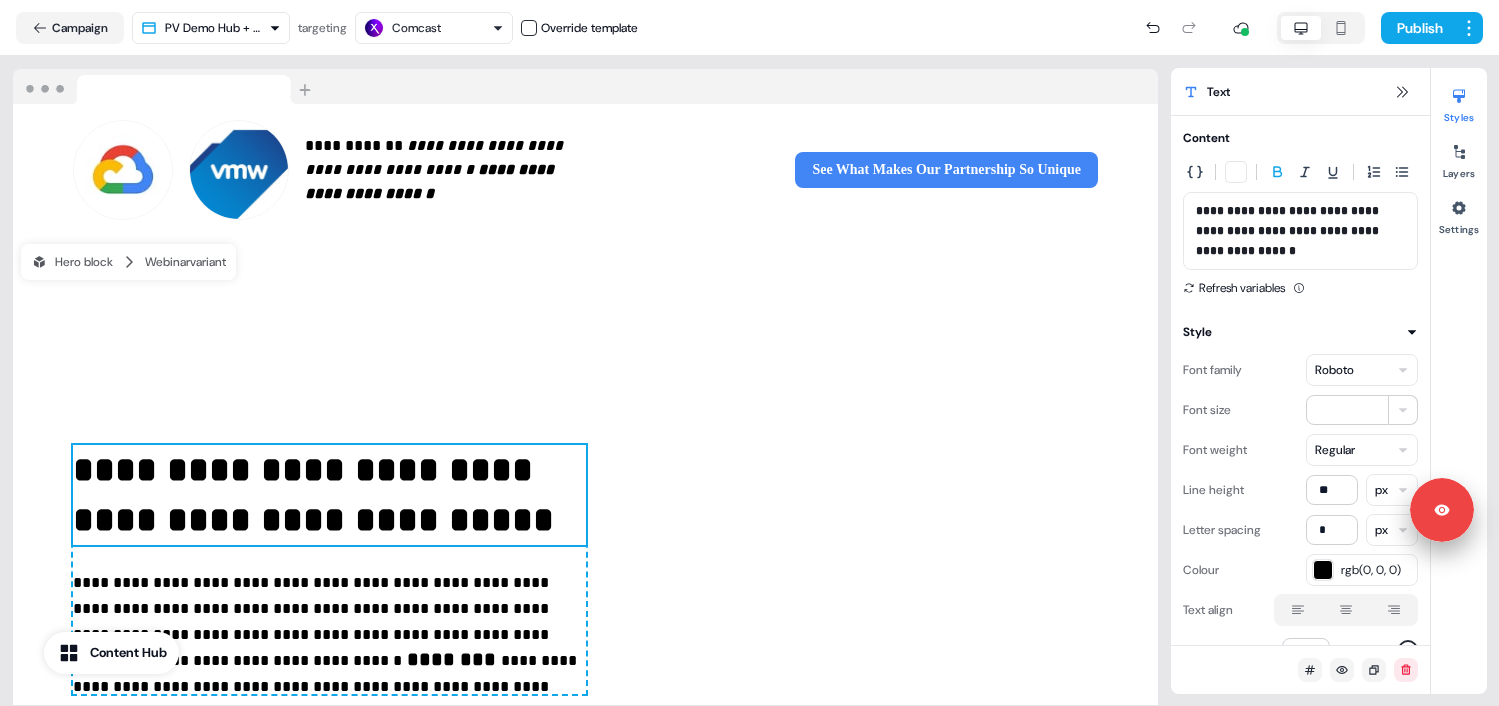 click on "**********" at bounding box center (585, 566) 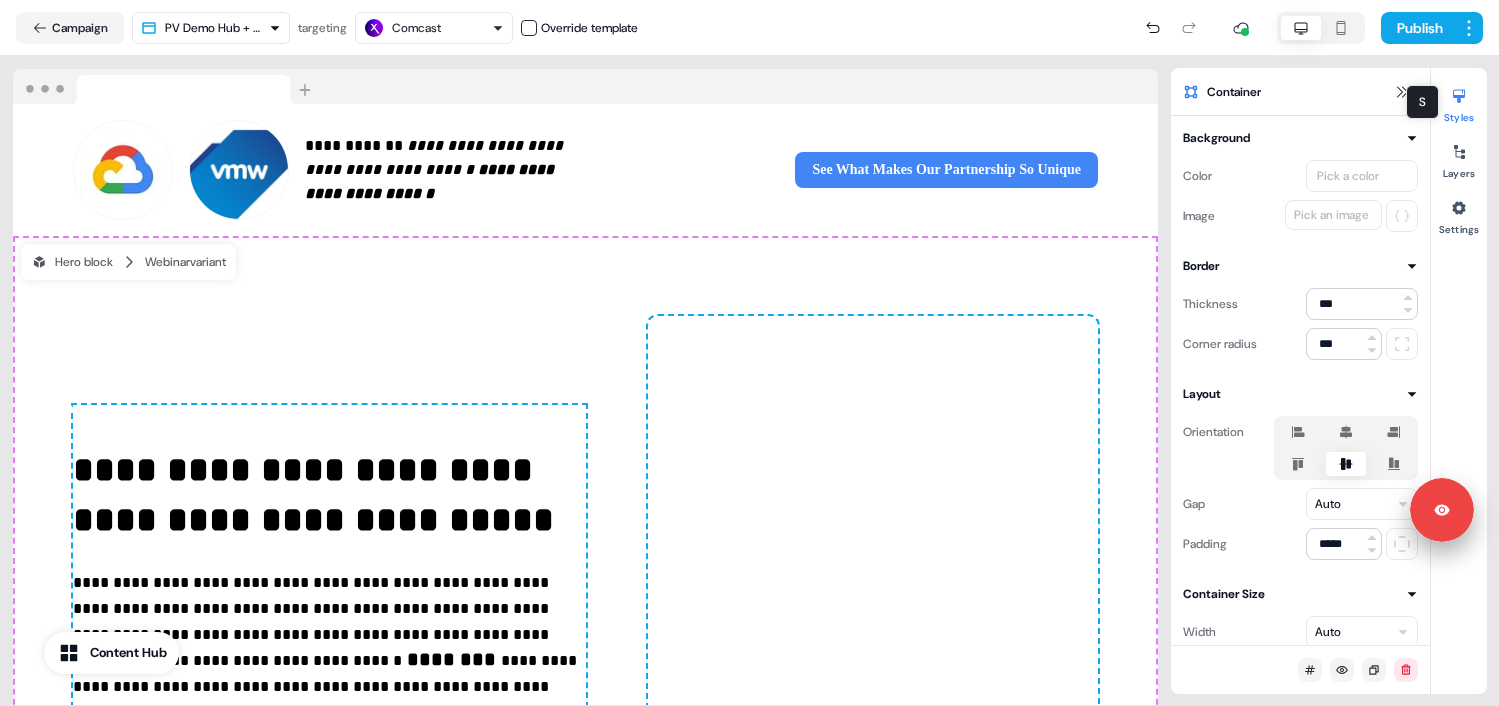 click 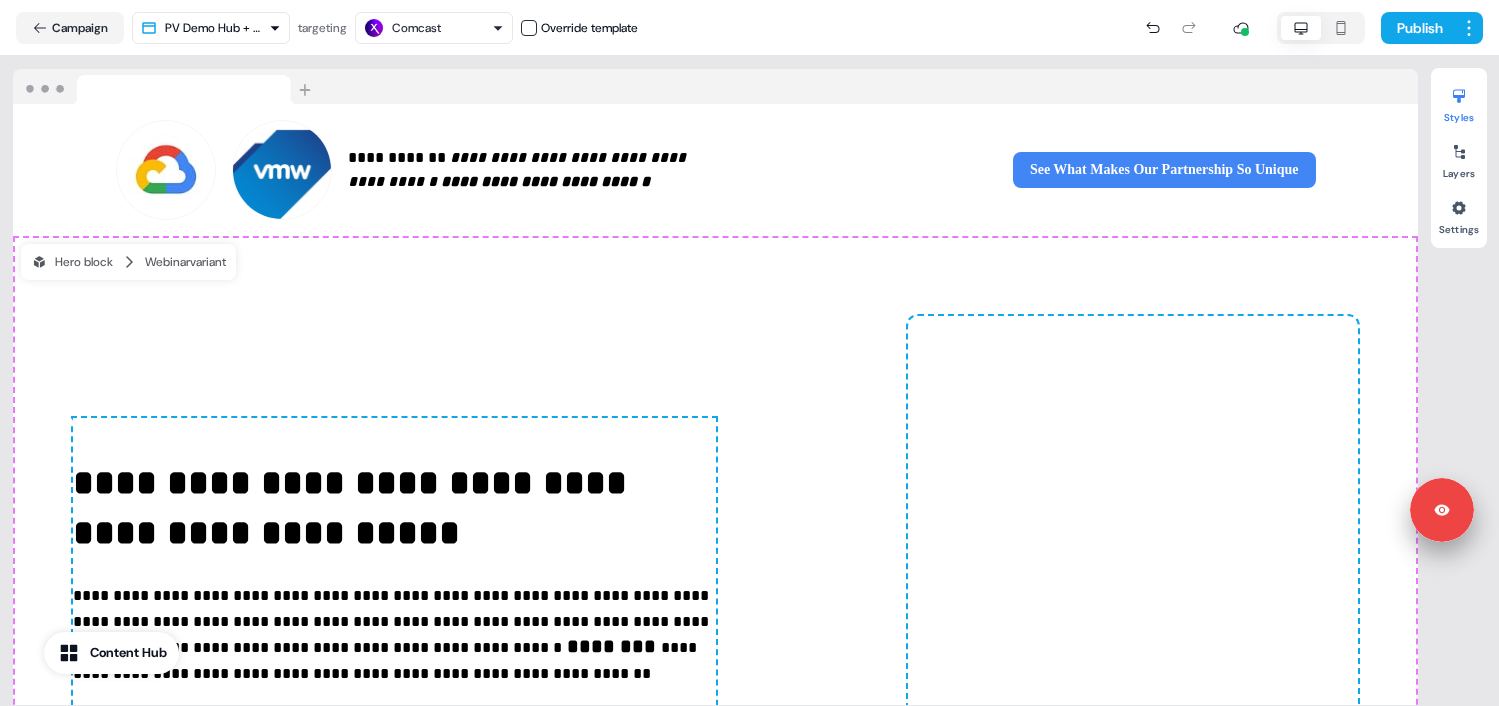 click 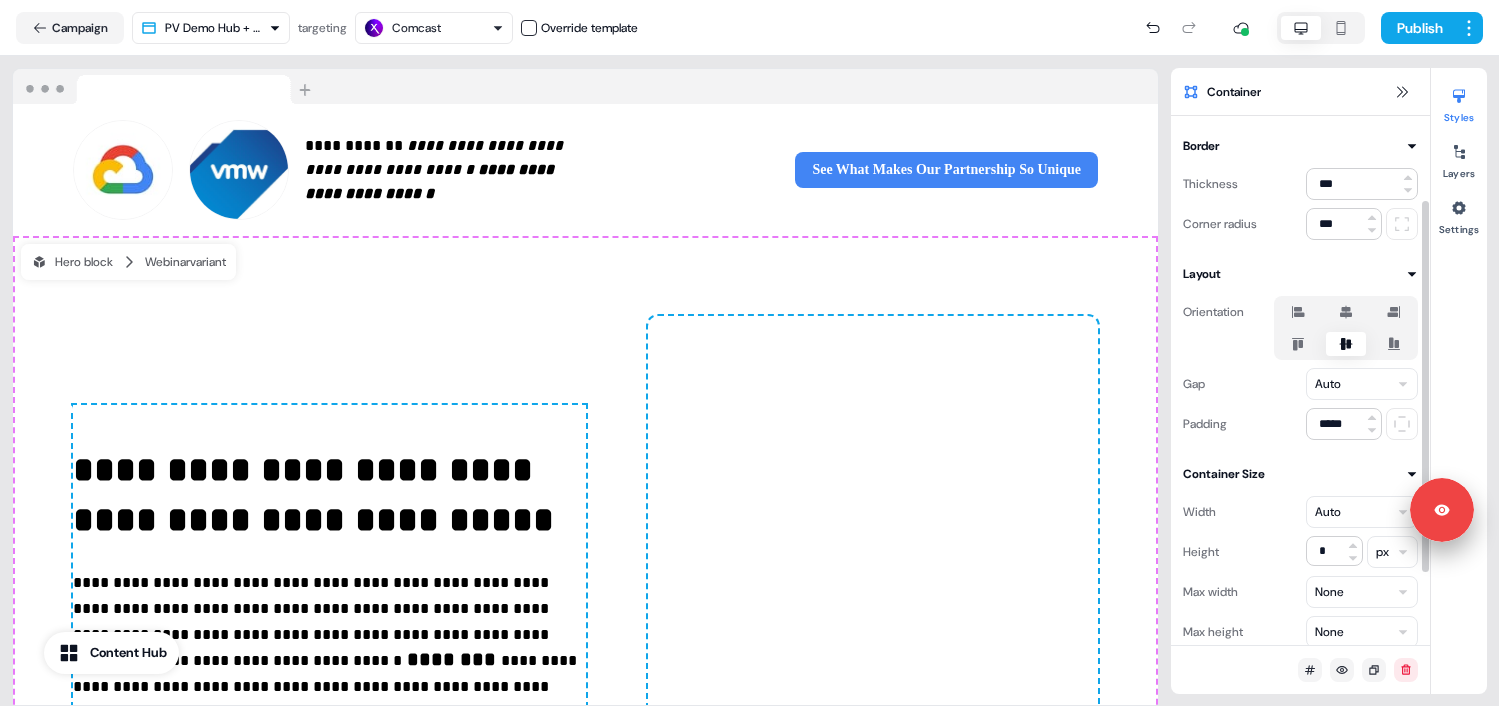 scroll, scrollTop: 155, scrollLeft: 0, axis: vertical 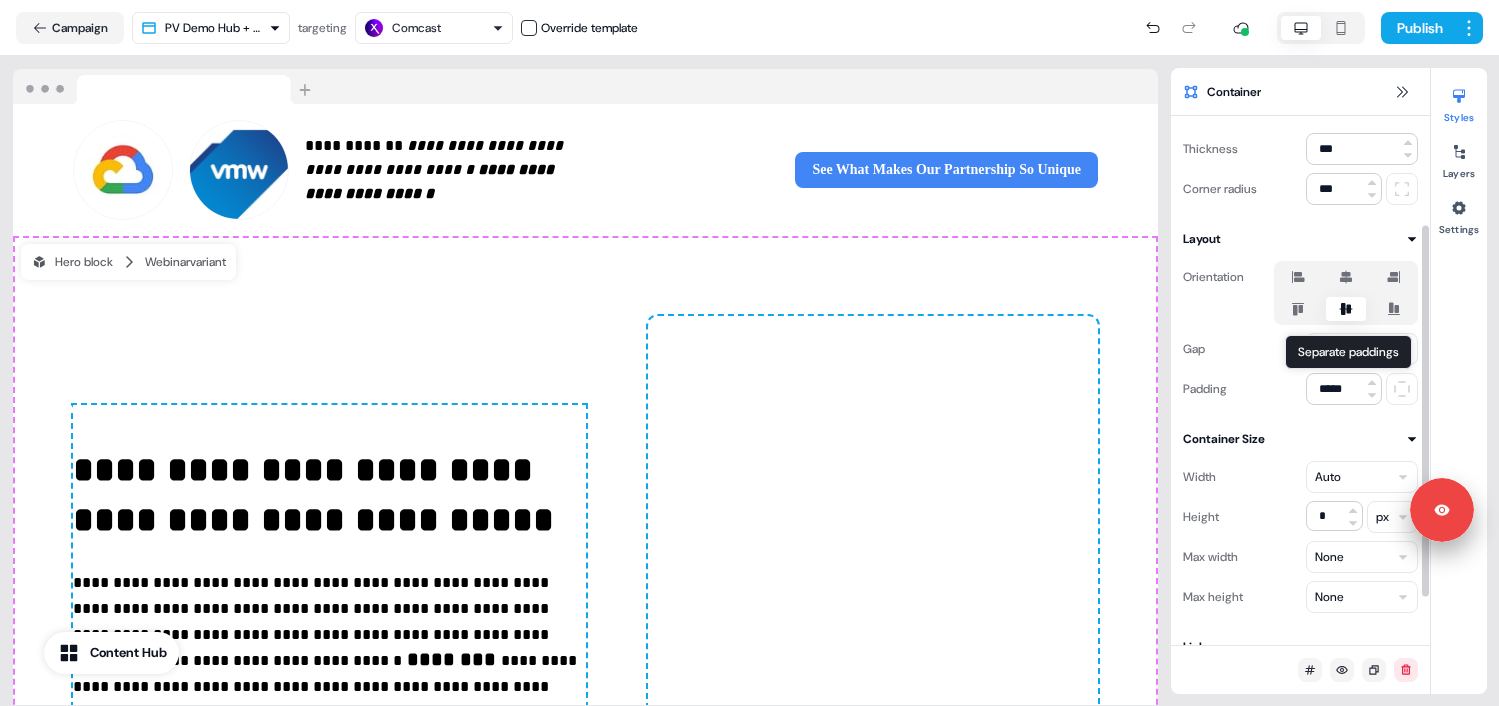 click 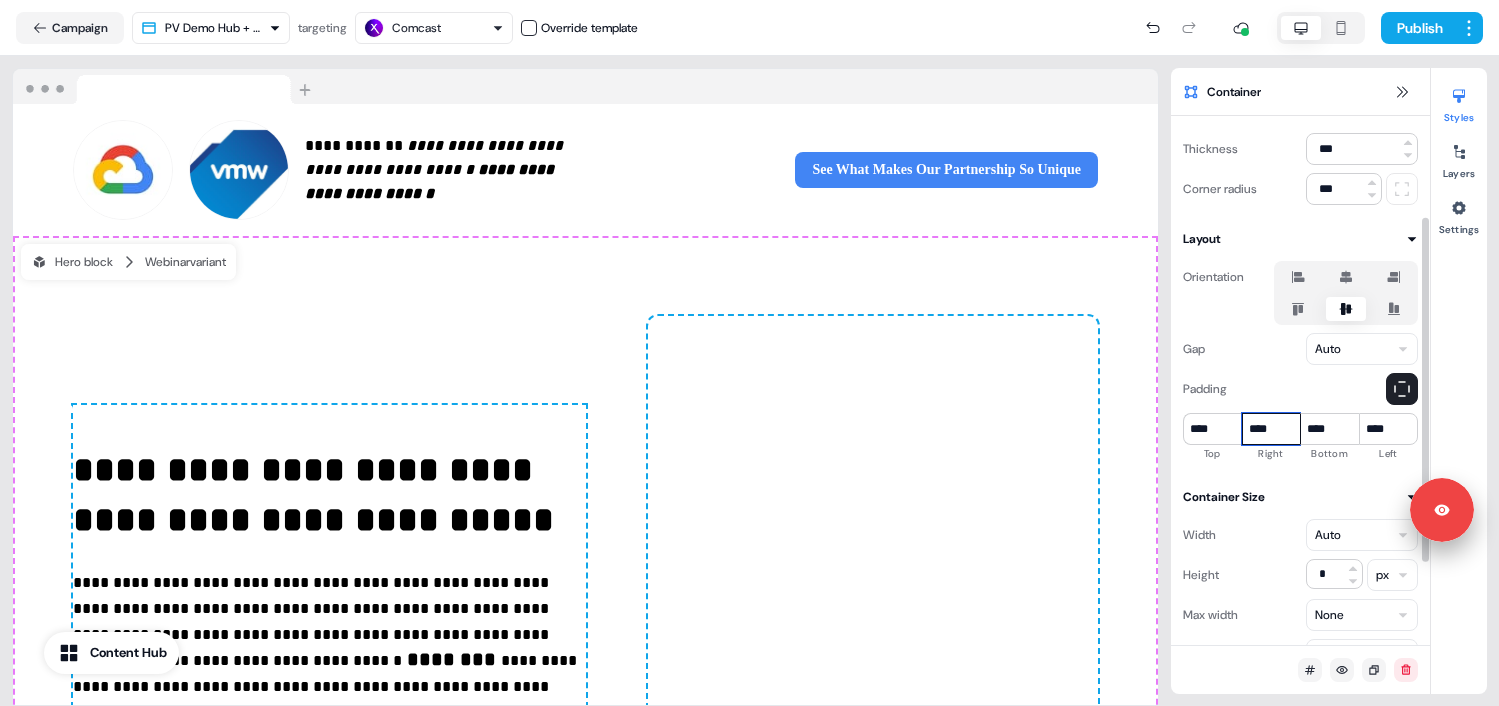 click on "****" at bounding box center [1271, 429] 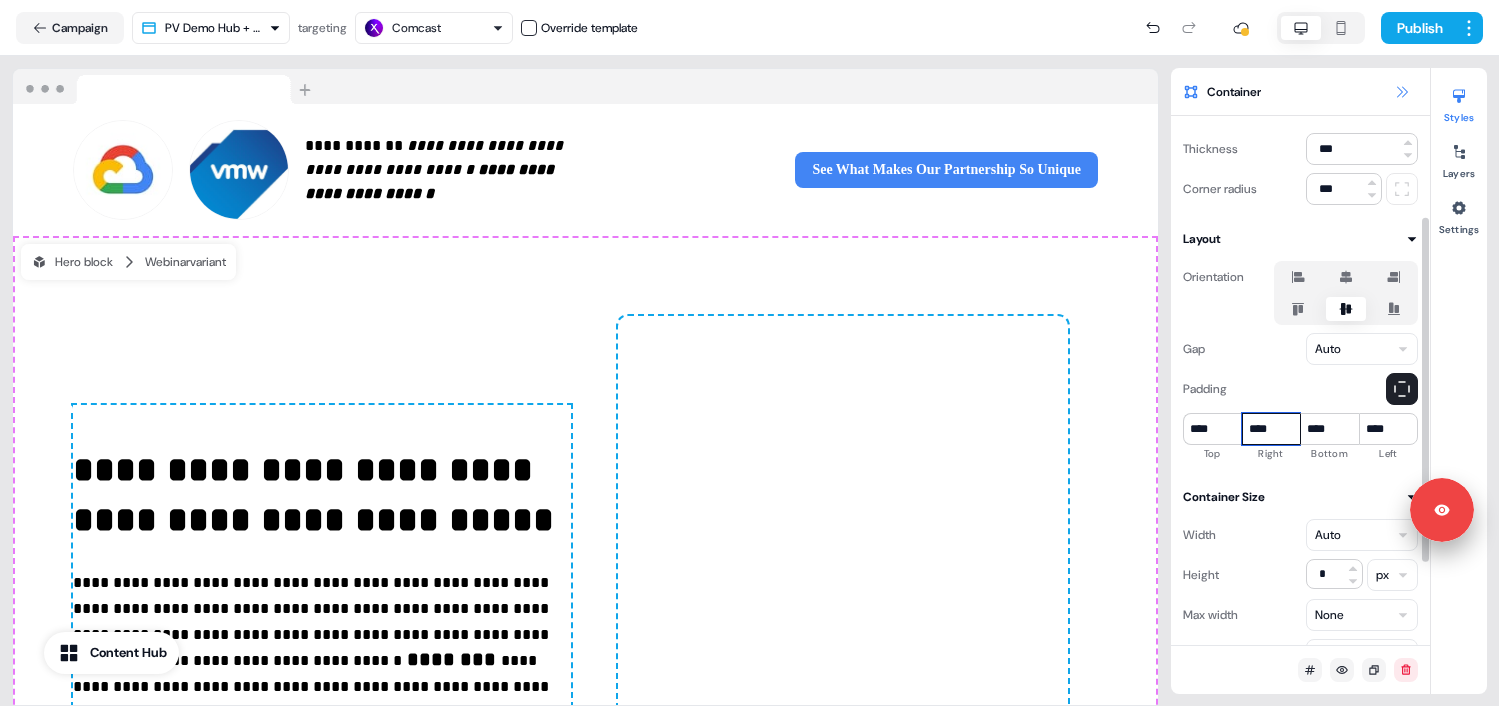 type on "****" 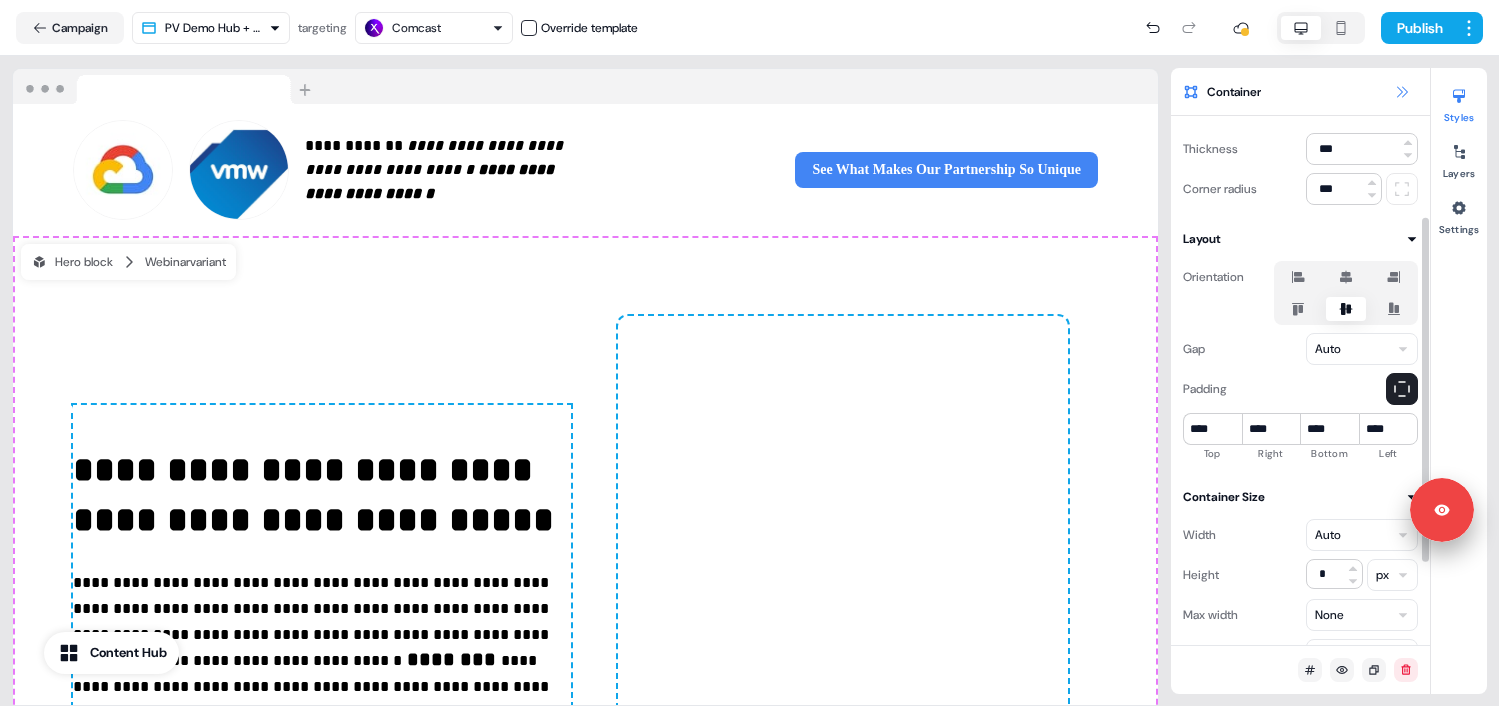 click 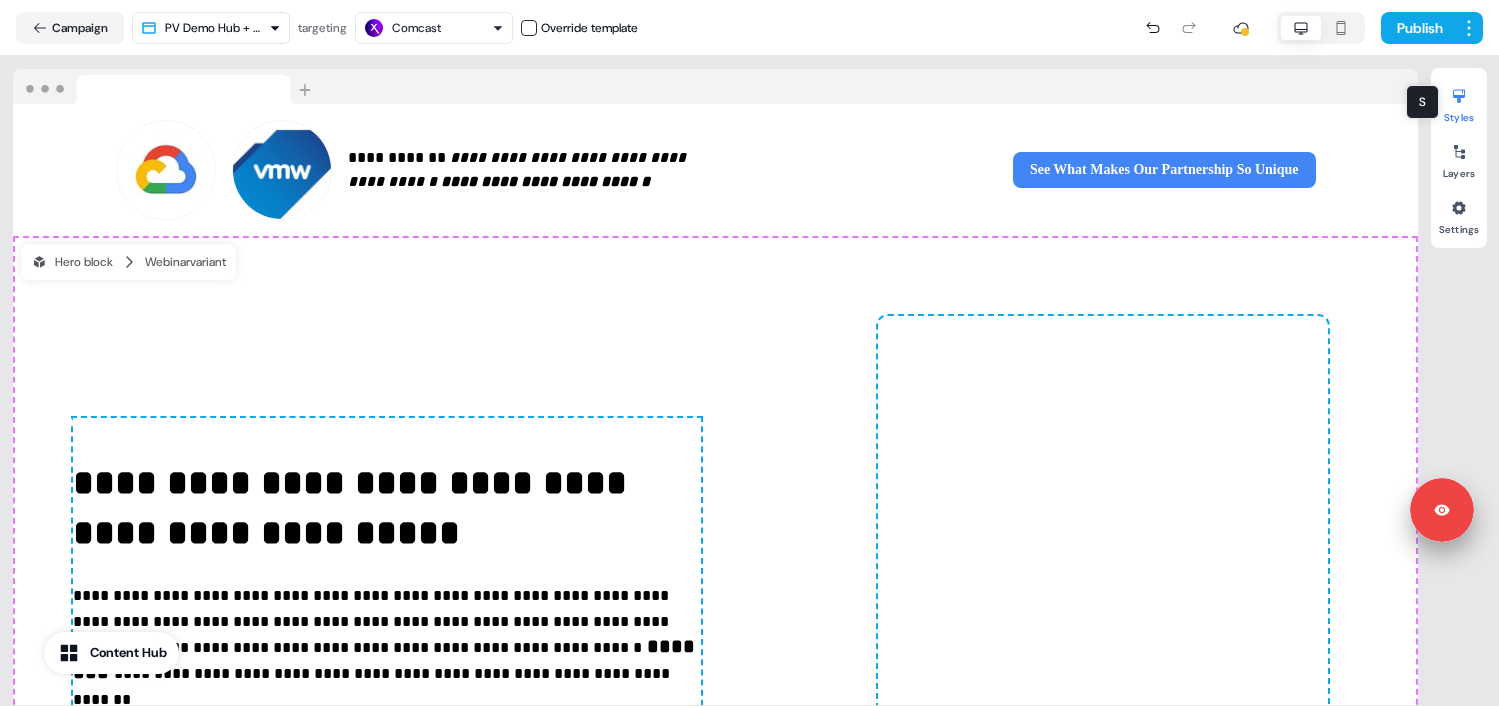 click 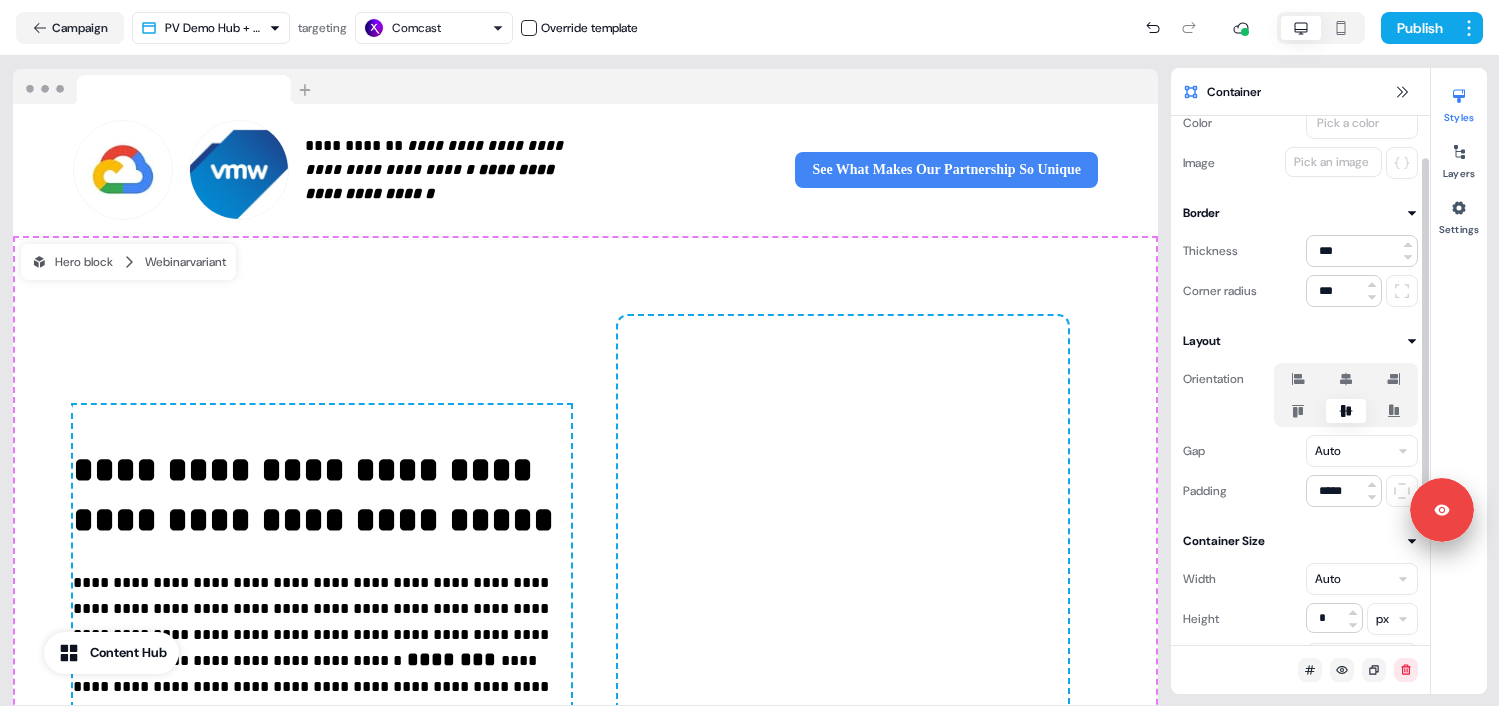 scroll, scrollTop: 59, scrollLeft: 0, axis: vertical 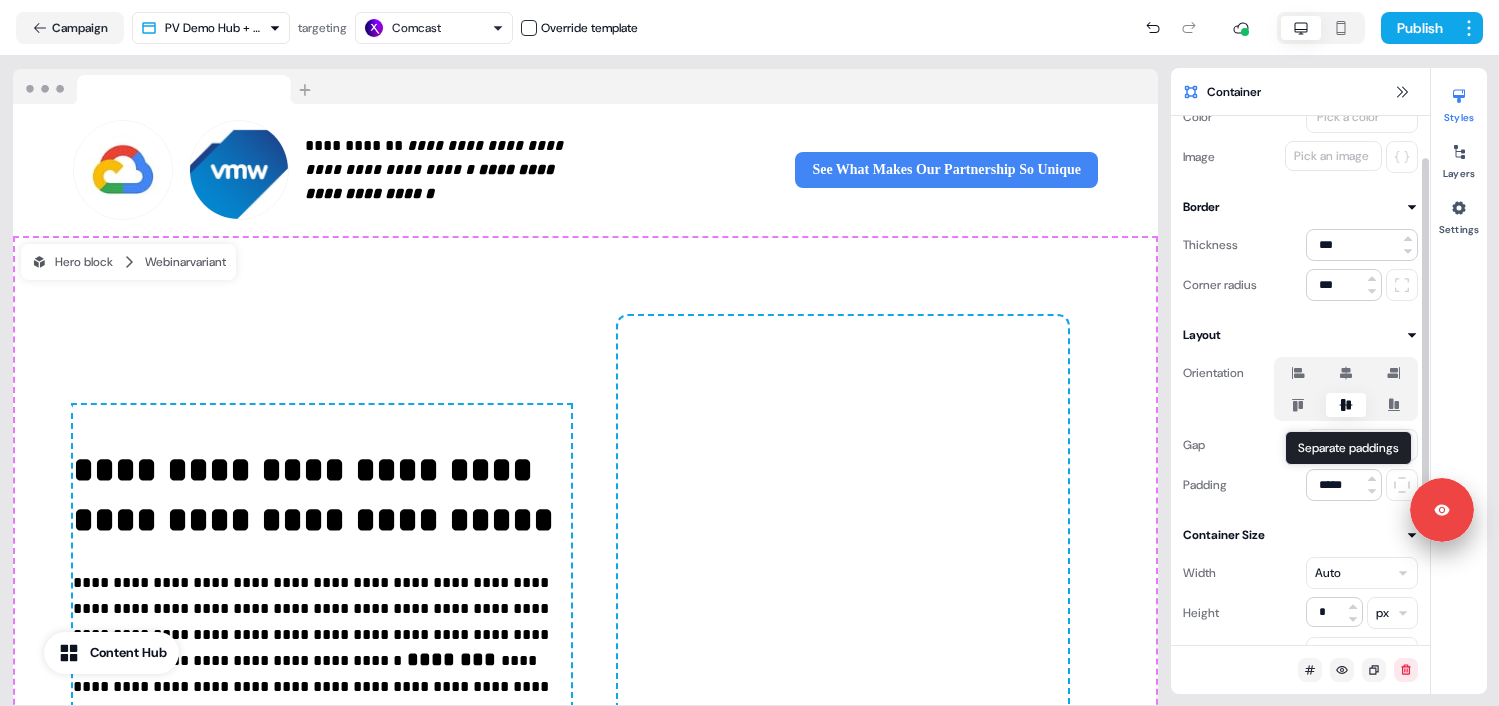 click 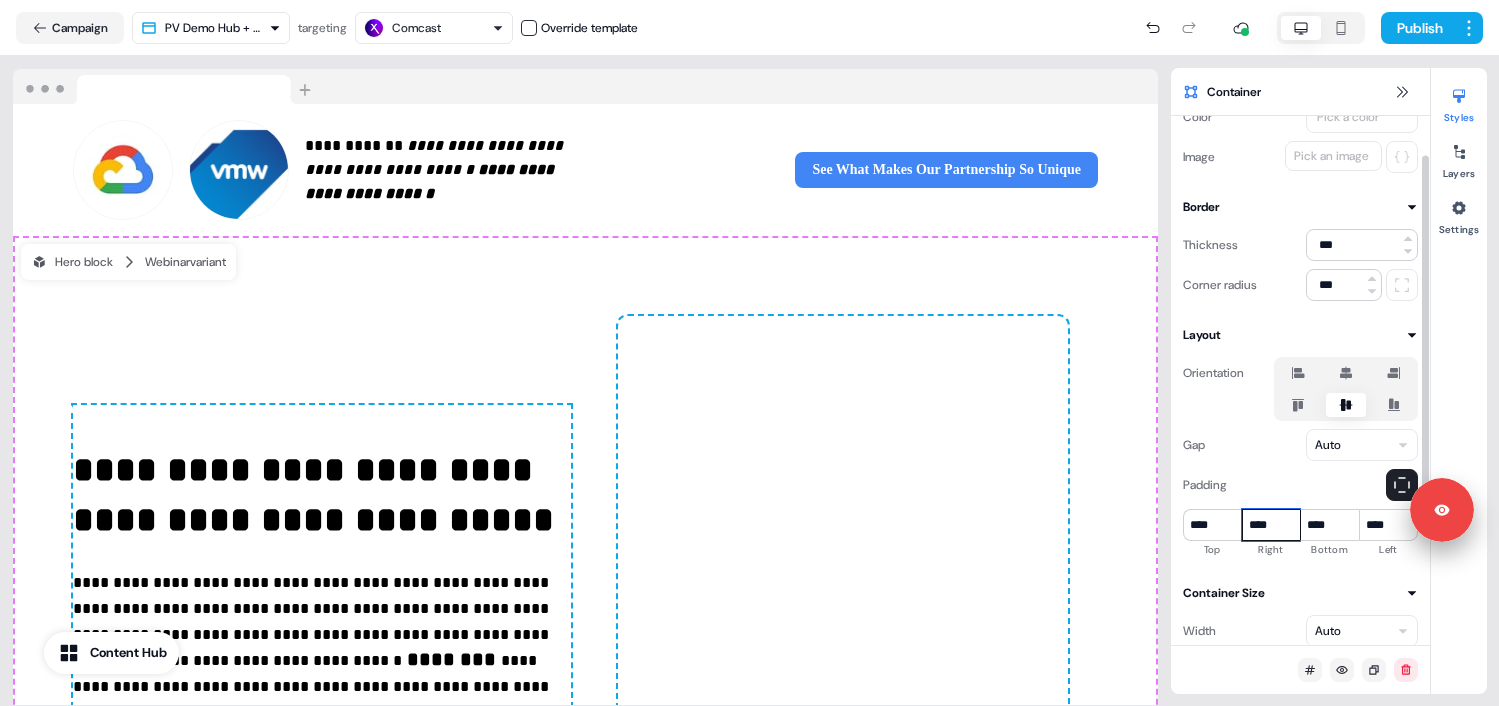 click on "****" at bounding box center (1271, 525) 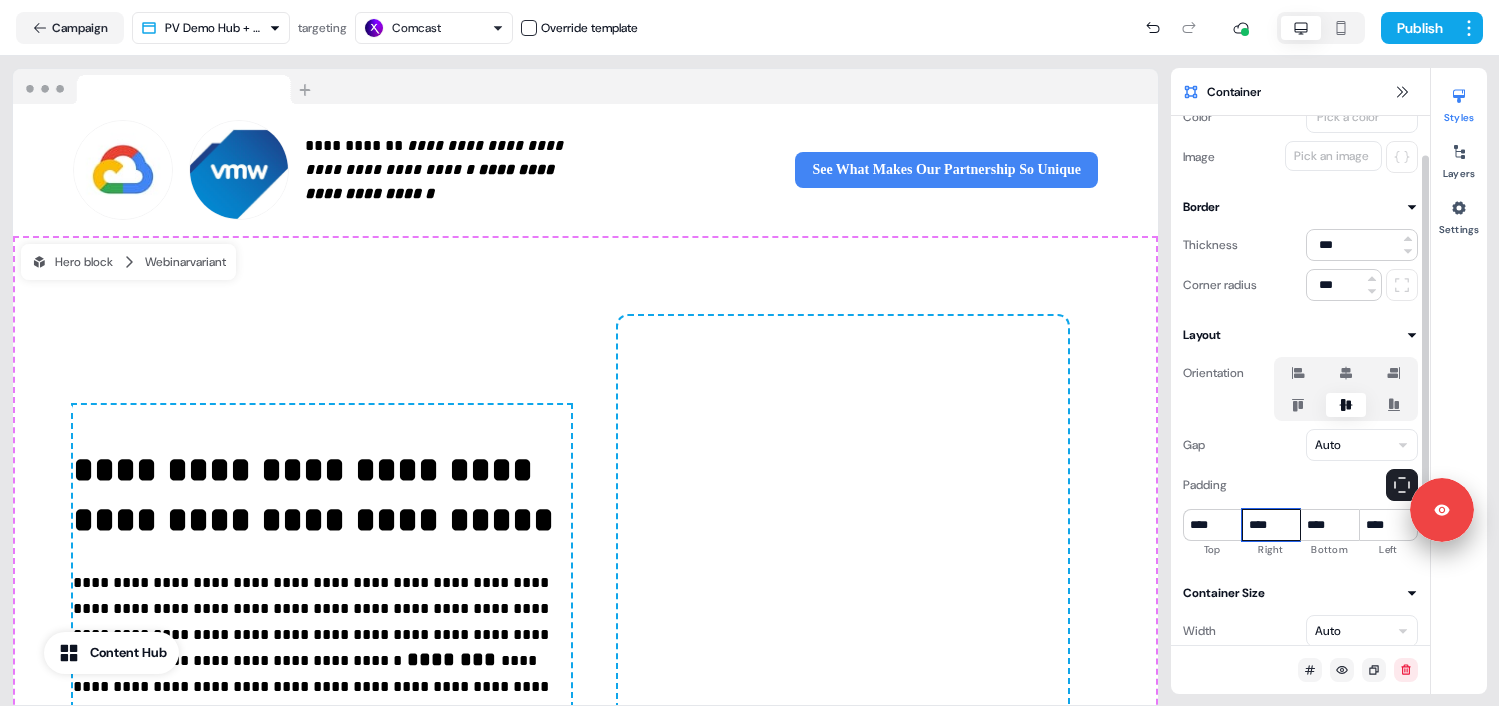 type on "***" 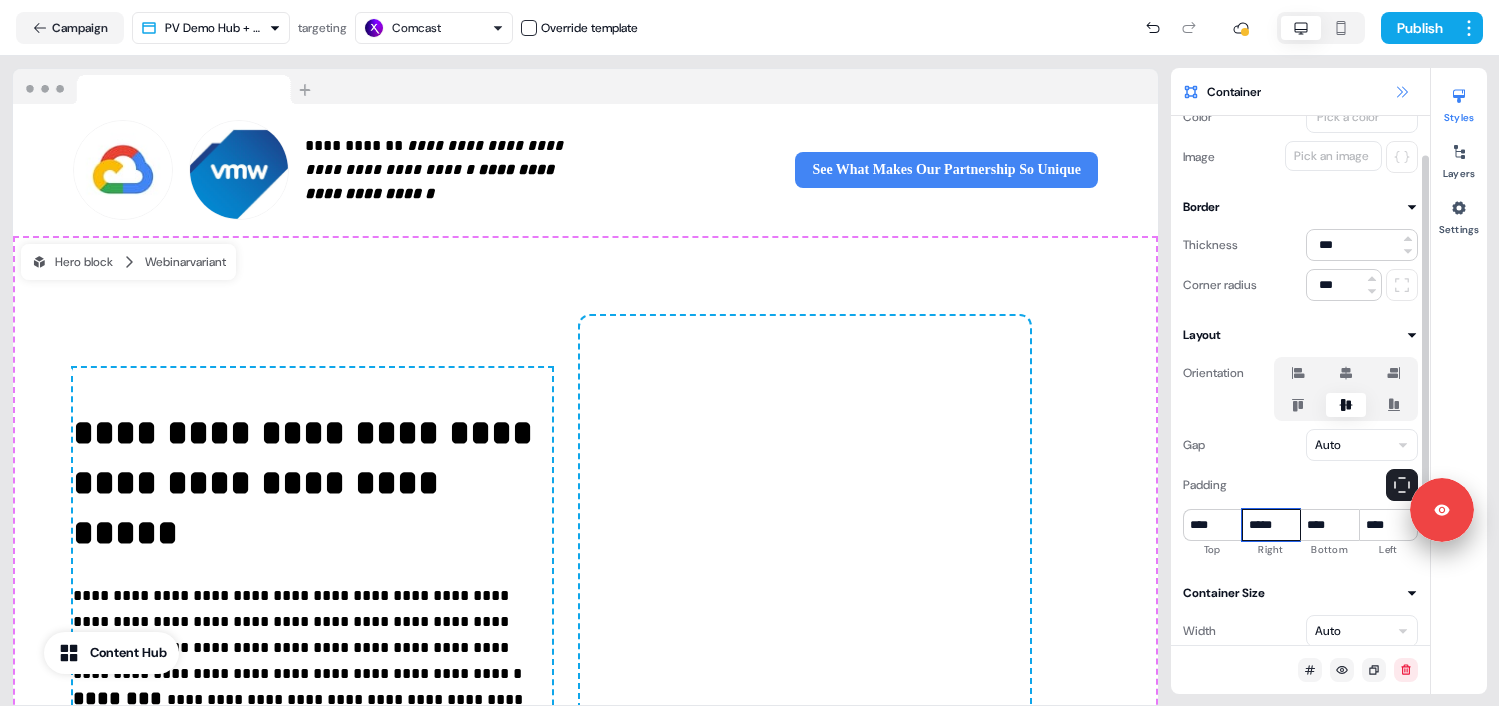 type on "*****" 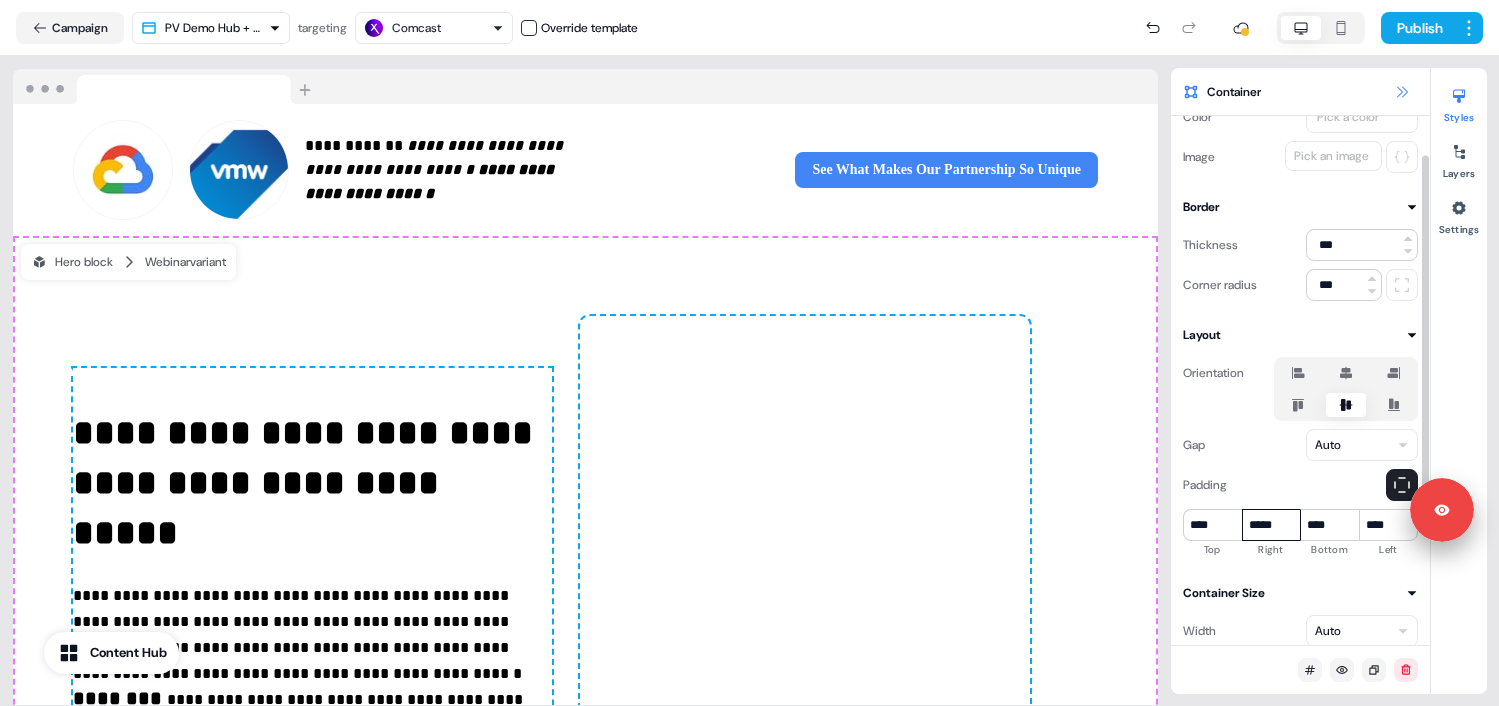 click at bounding box center (1402, 92) 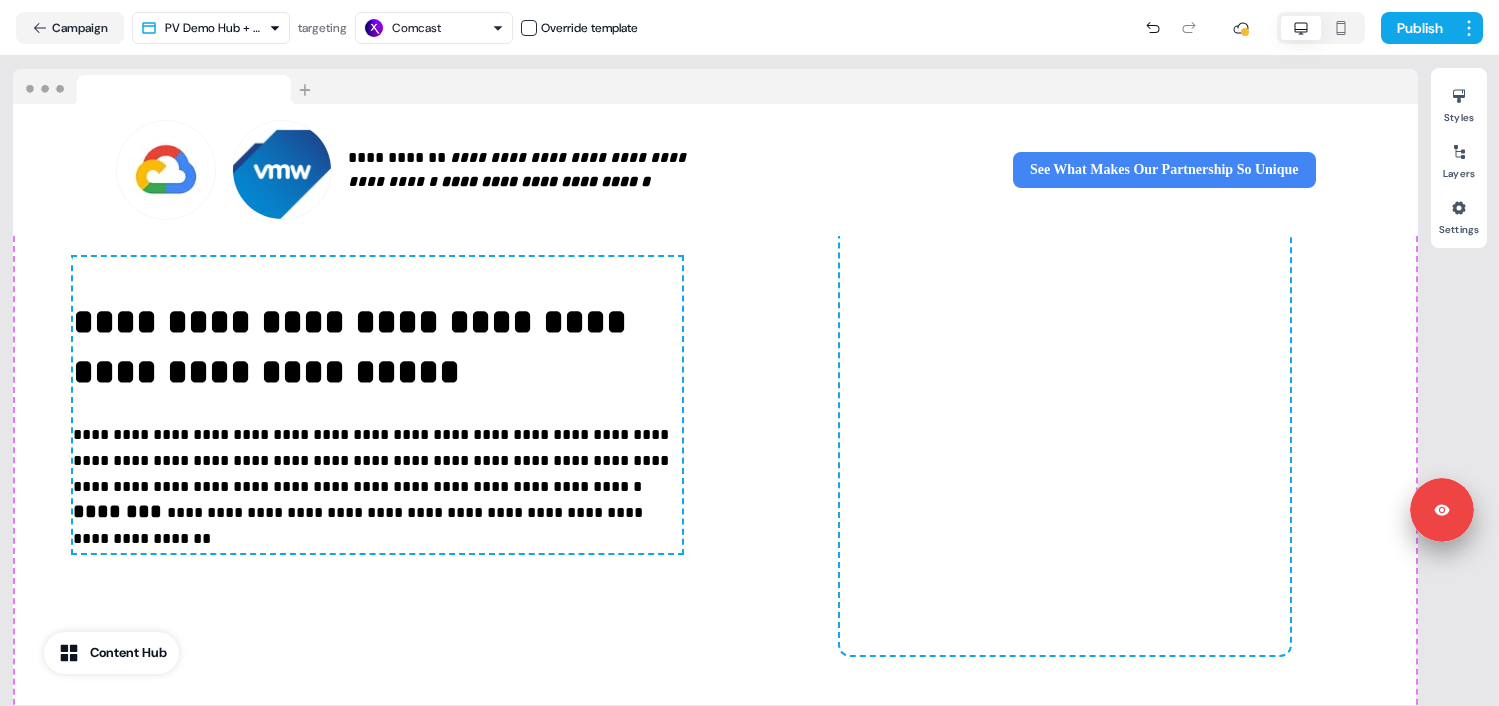 scroll, scrollTop: 168, scrollLeft: 0, axis: vertical 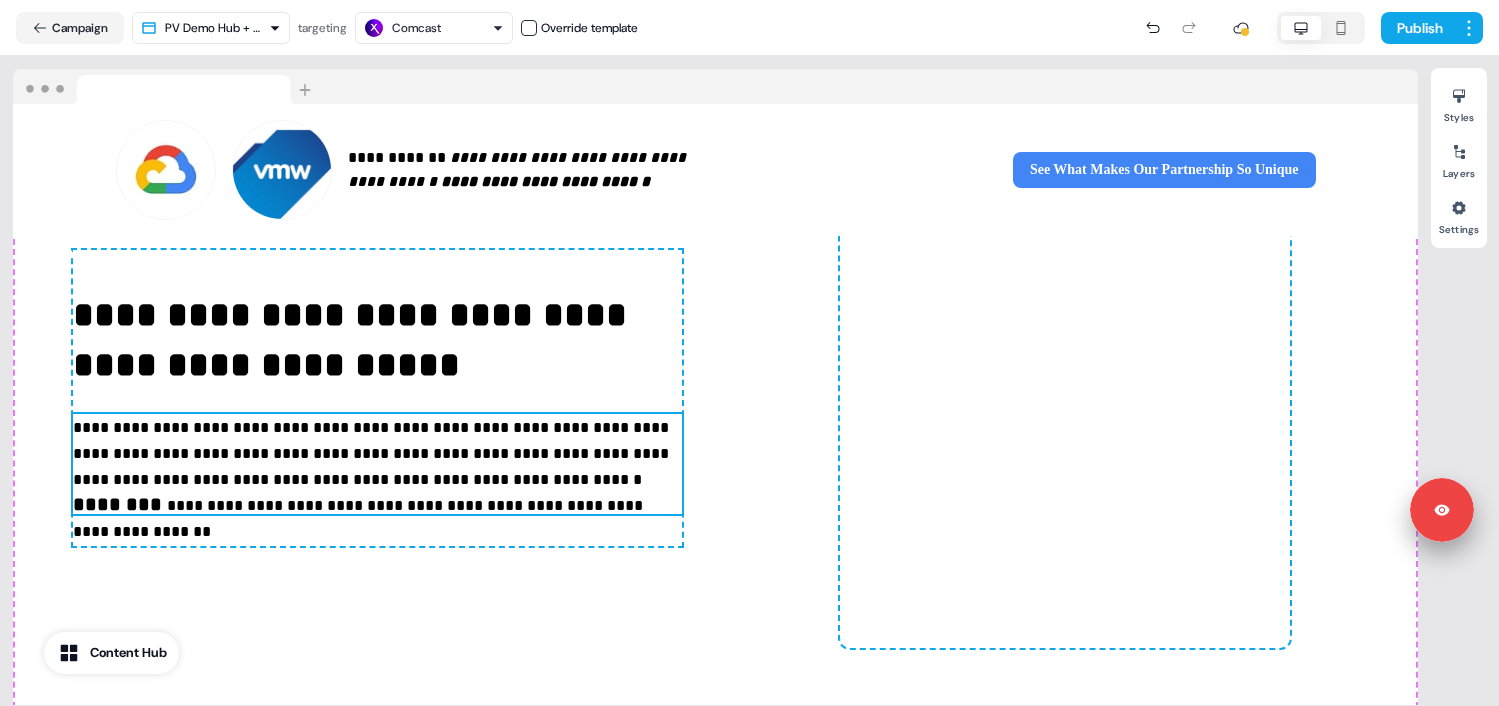 click on "**********" at bounding box center (360, 518) 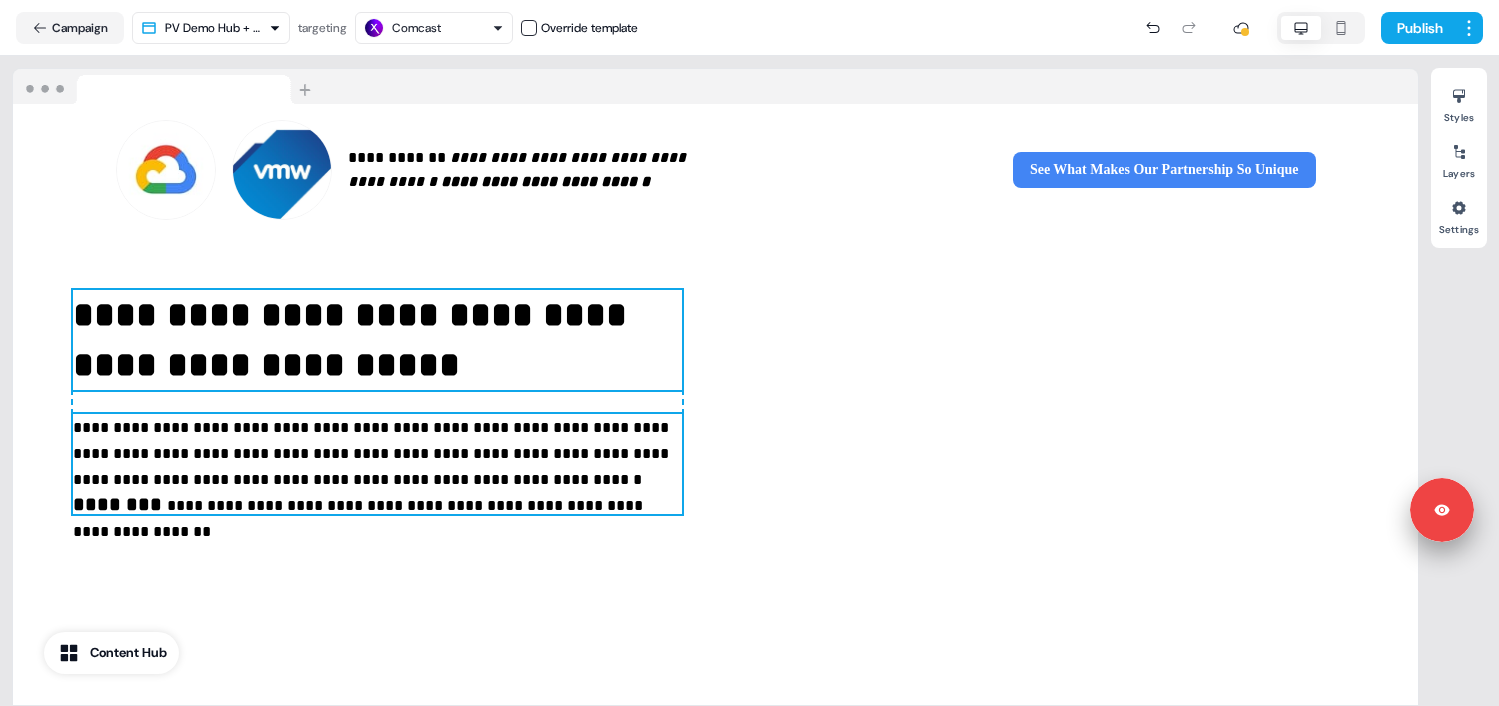 click on "**********" at bounding box center (377, 340) 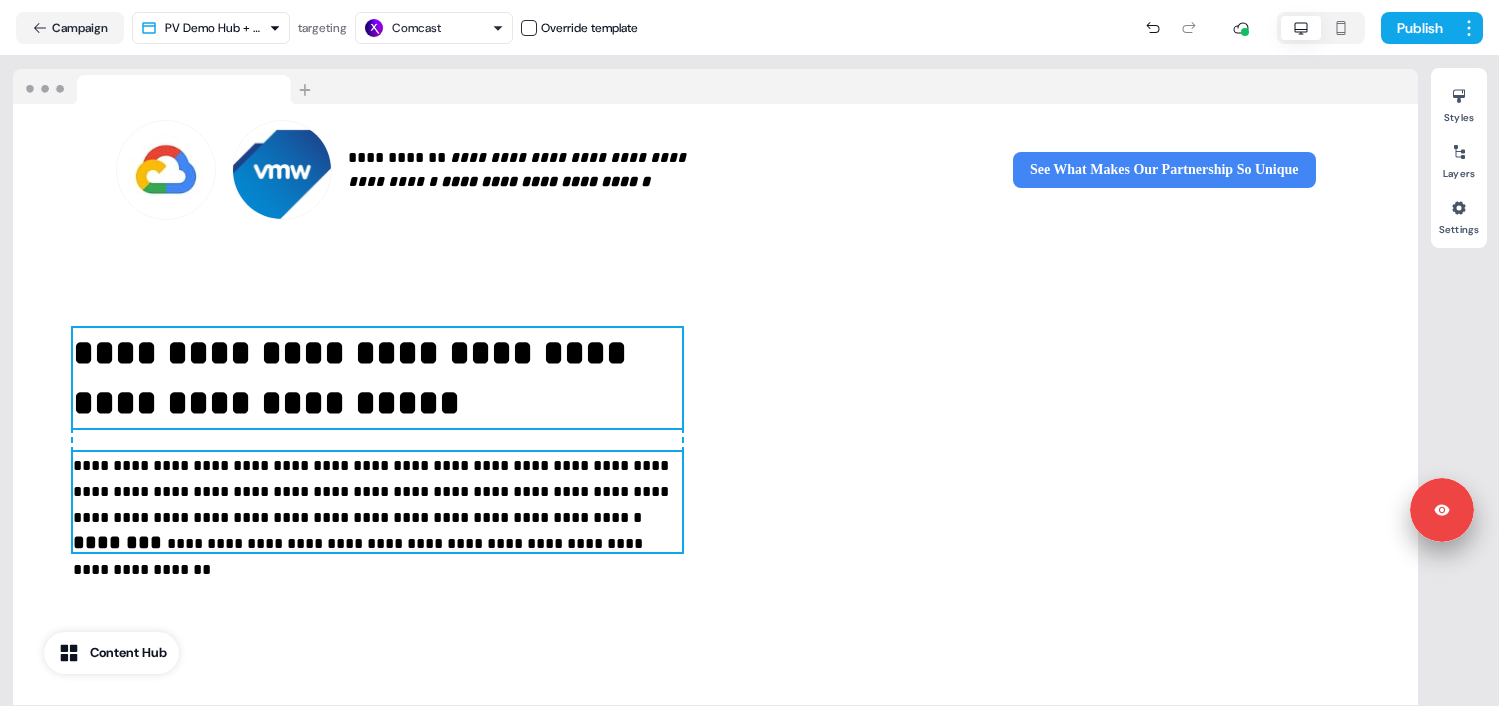 scroll, scrollTop: 134, scrollLeft: 0, axis: vertical 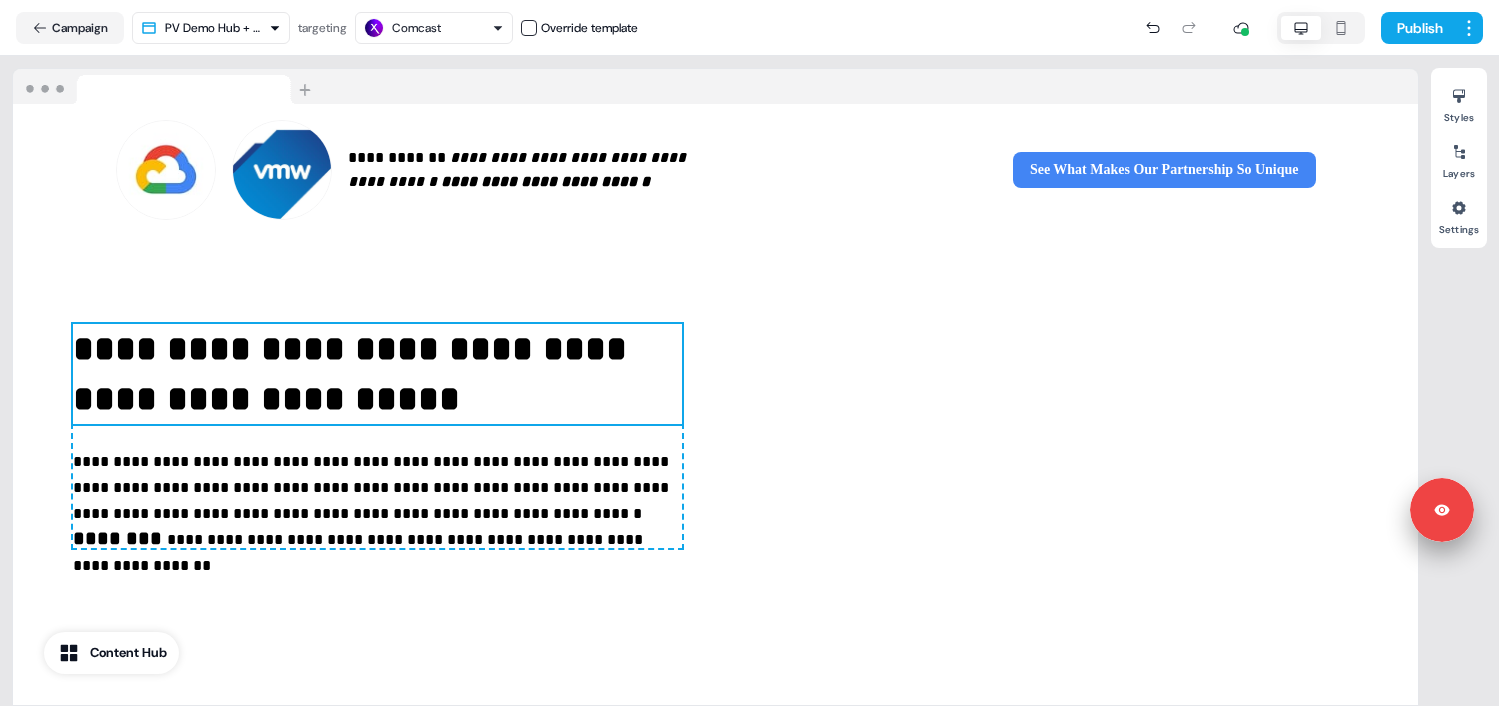 click on "**********" at bounding box center (377, 374) 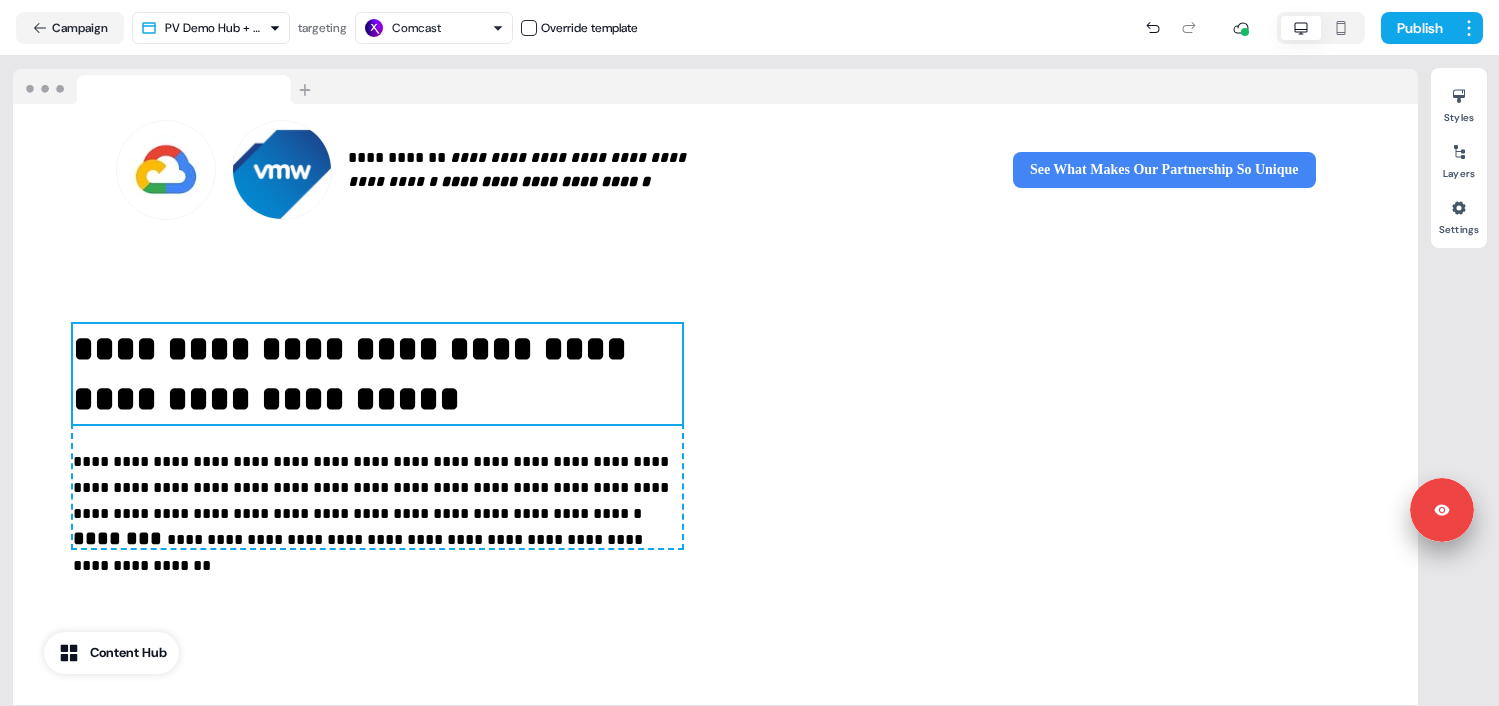 click on "**********" at bounding box center (377, 436) 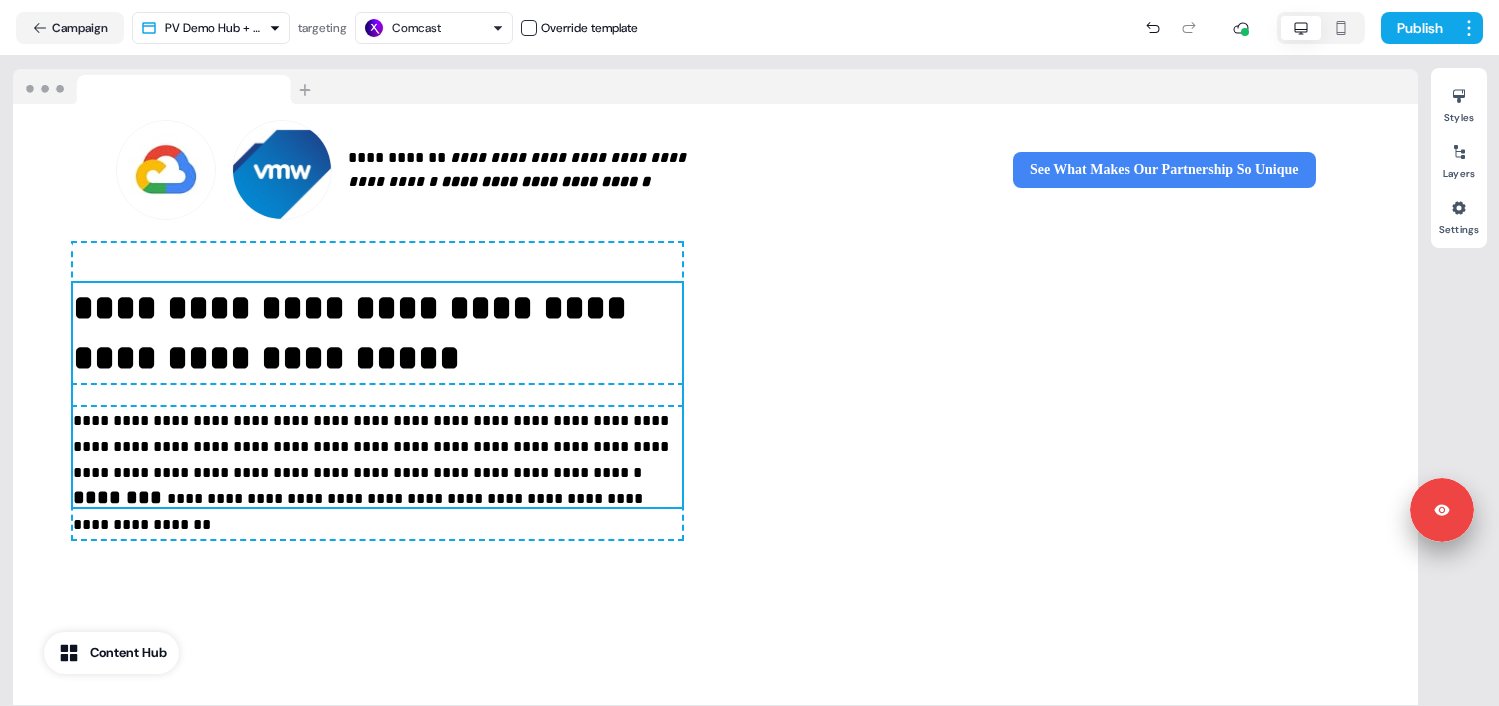 scroll, scrollTop: 176, scrollLeft: 0, axis: vertical 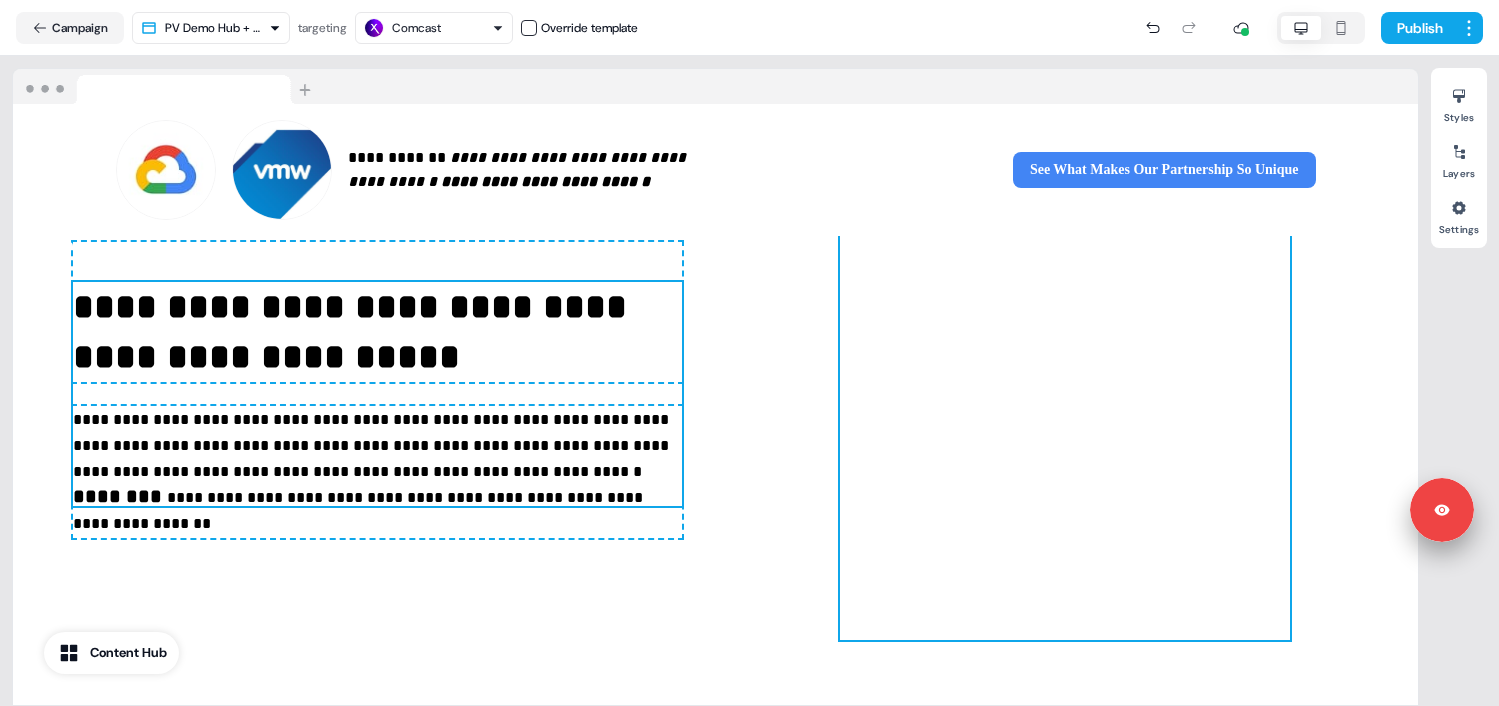 click at bounding box center [1065, 390] 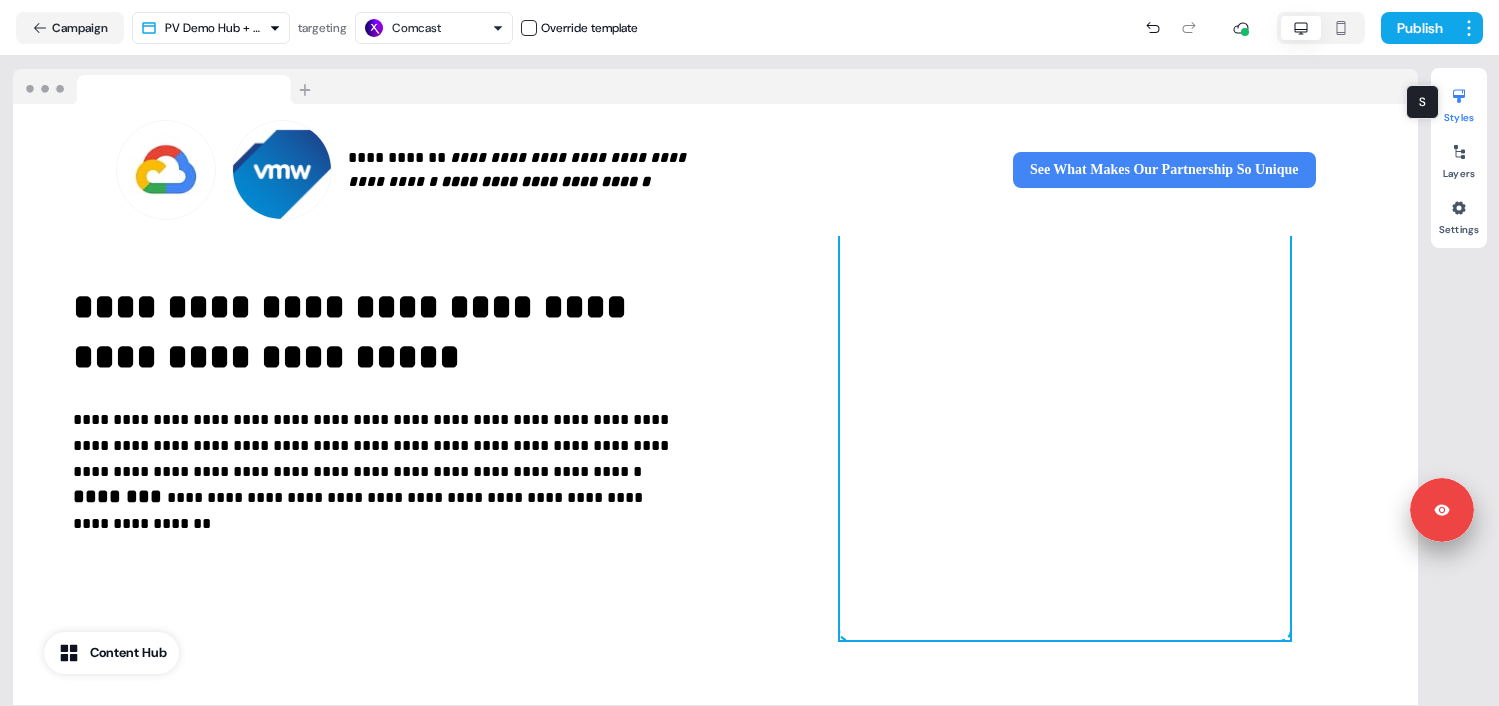 click 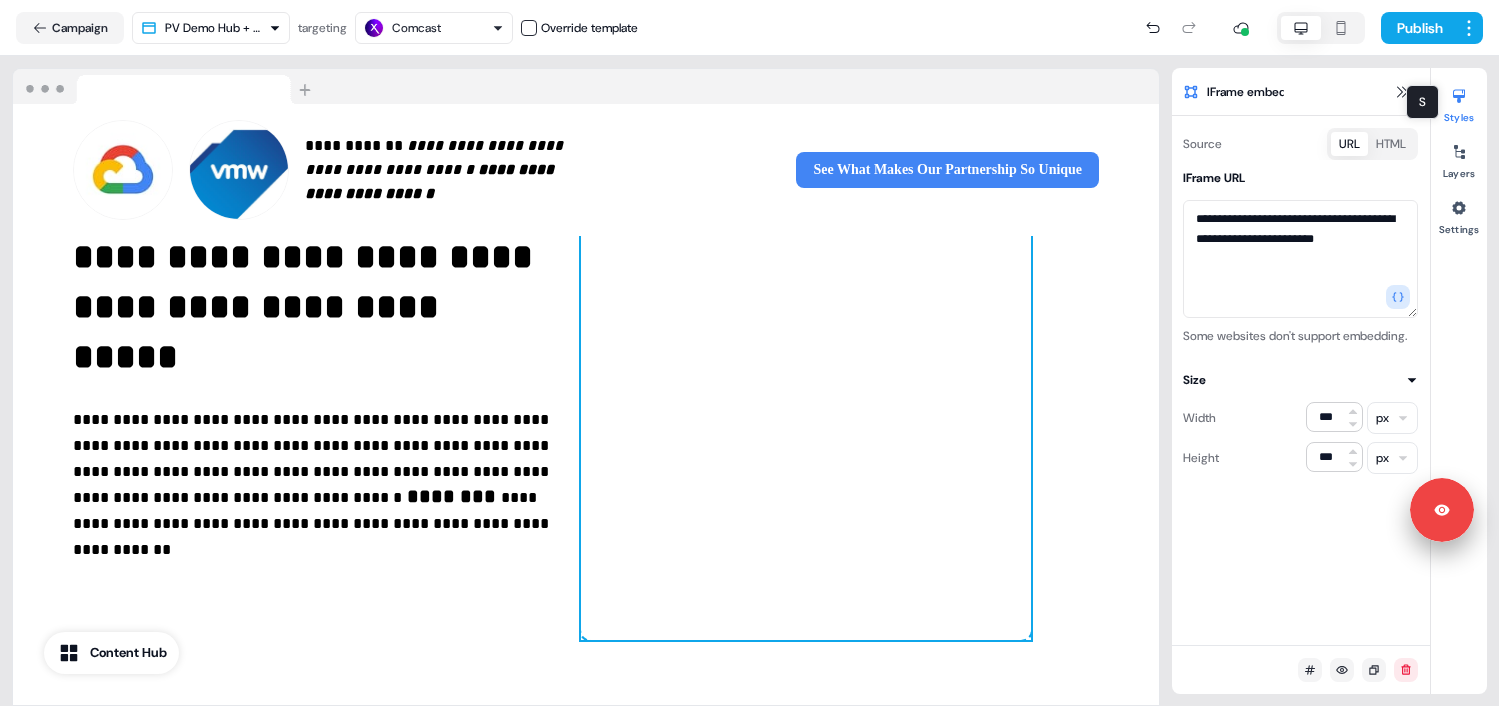 scroll, scrollTop: 151, scrollLeft: 0, axis: vertical 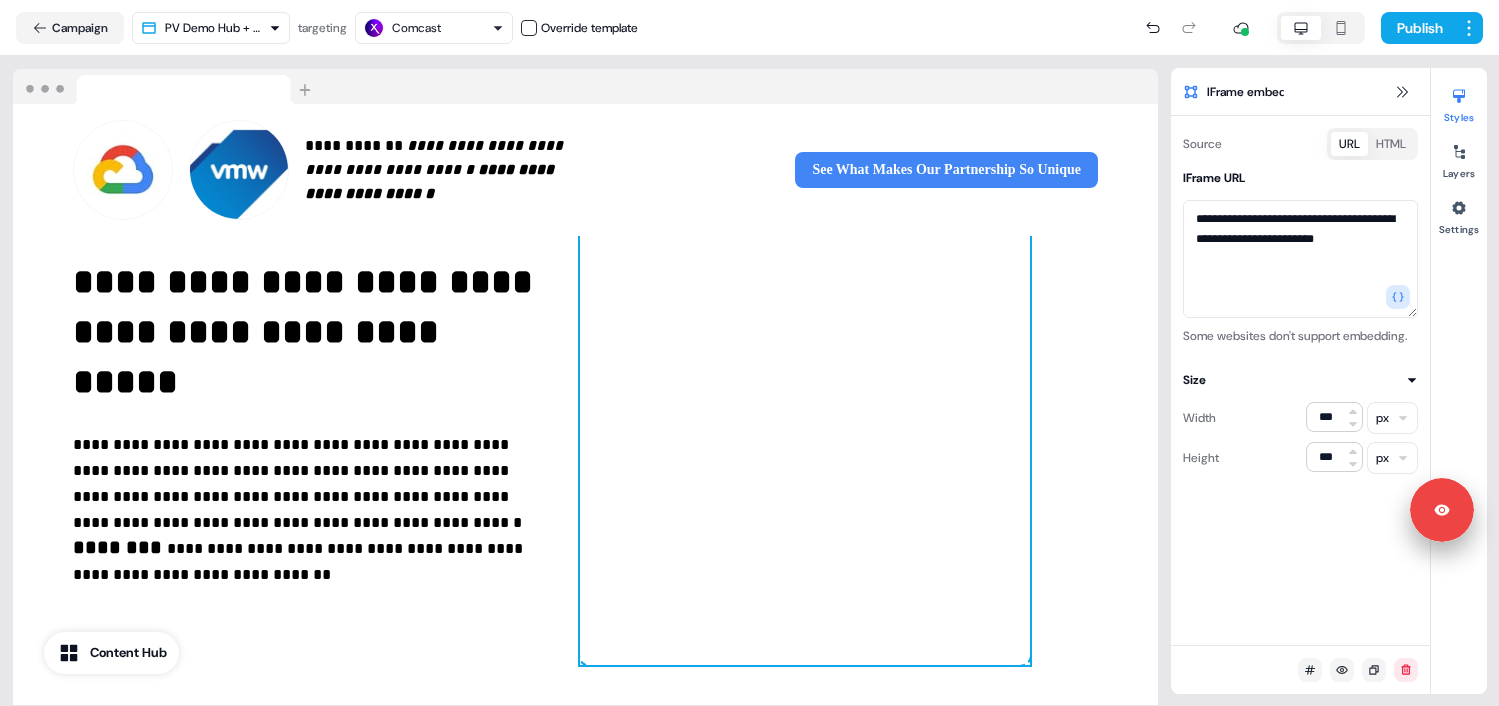 click on "**********" at bounding box center (585, 415) 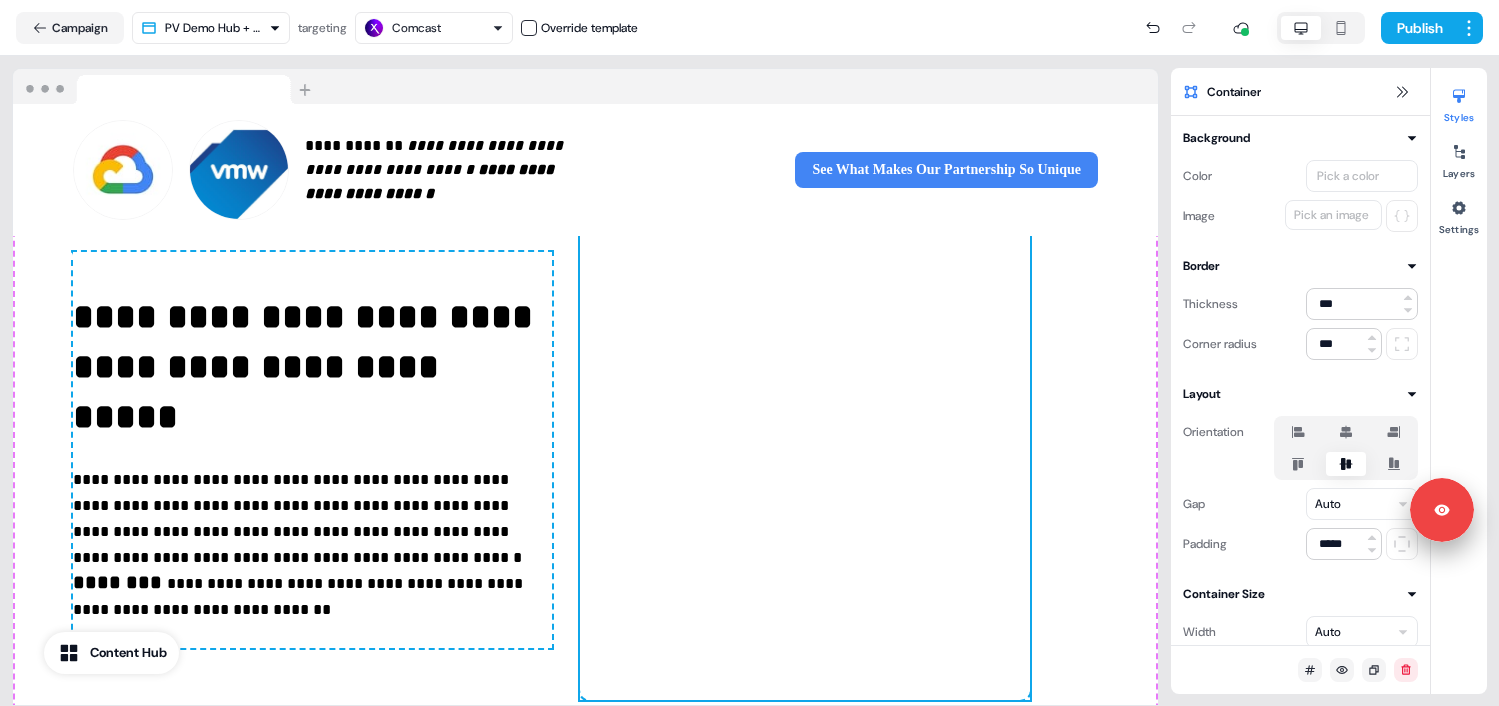 scroll, scrollTop: 81, scrollLeft: 0, axis: vertical 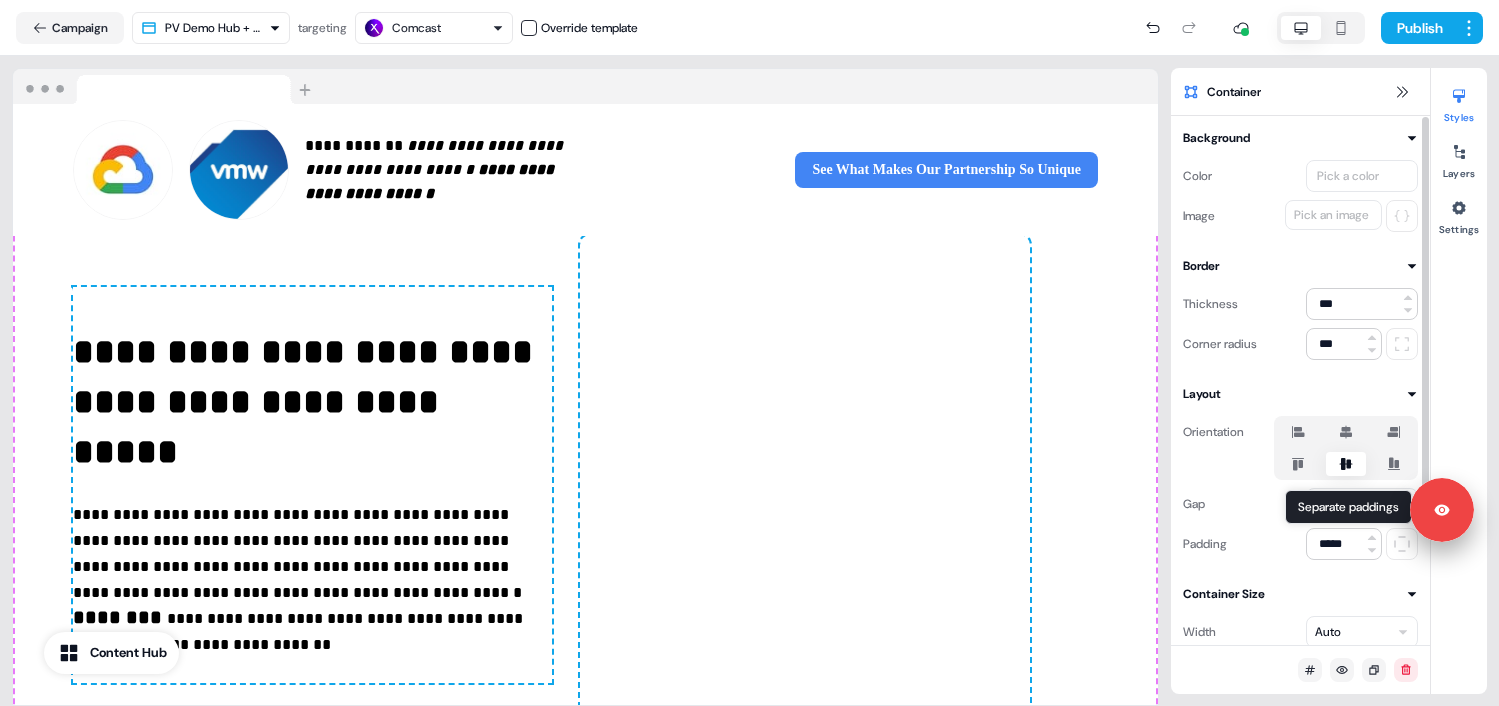 click at bounding box center (1402, 544) 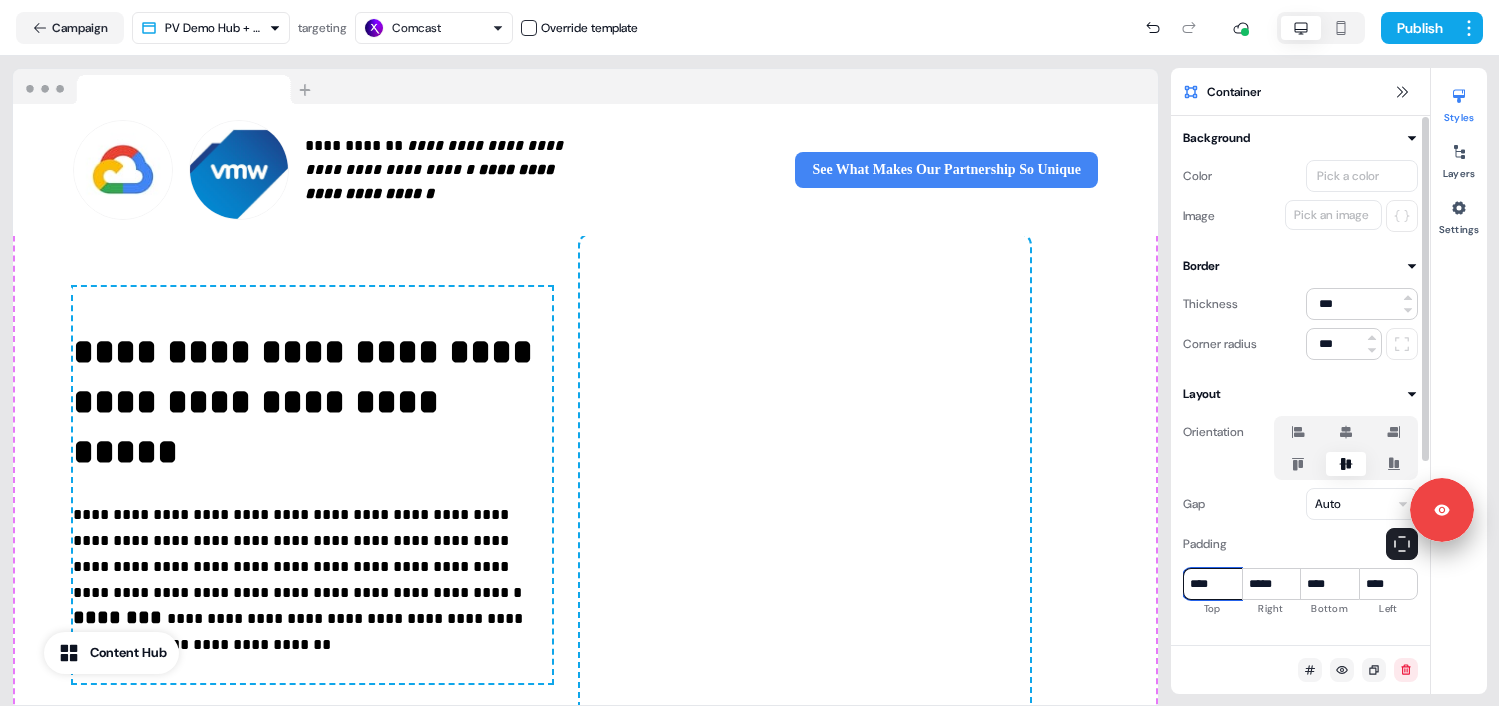 click on "****" at bounding box center [1212, 584] 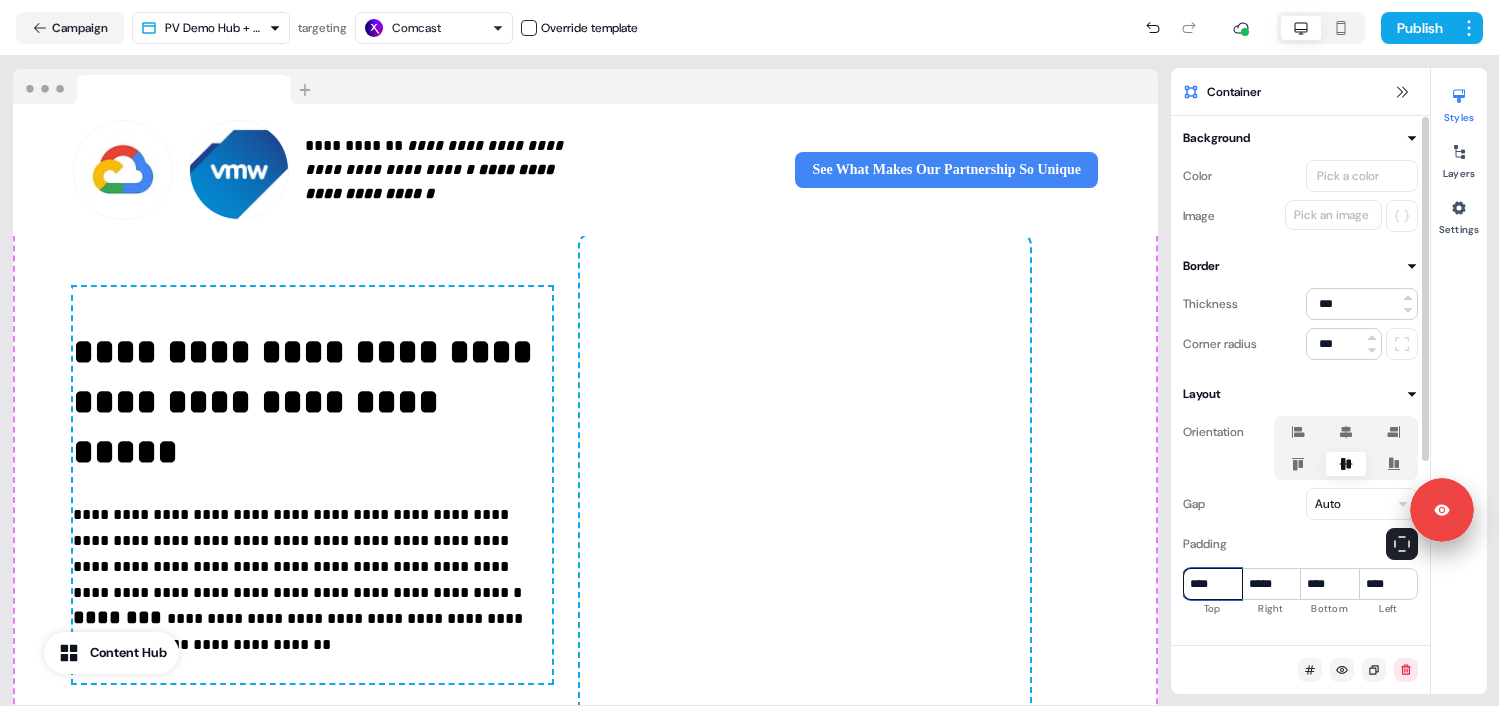 click on "****" at bounding box center [1212, 584] 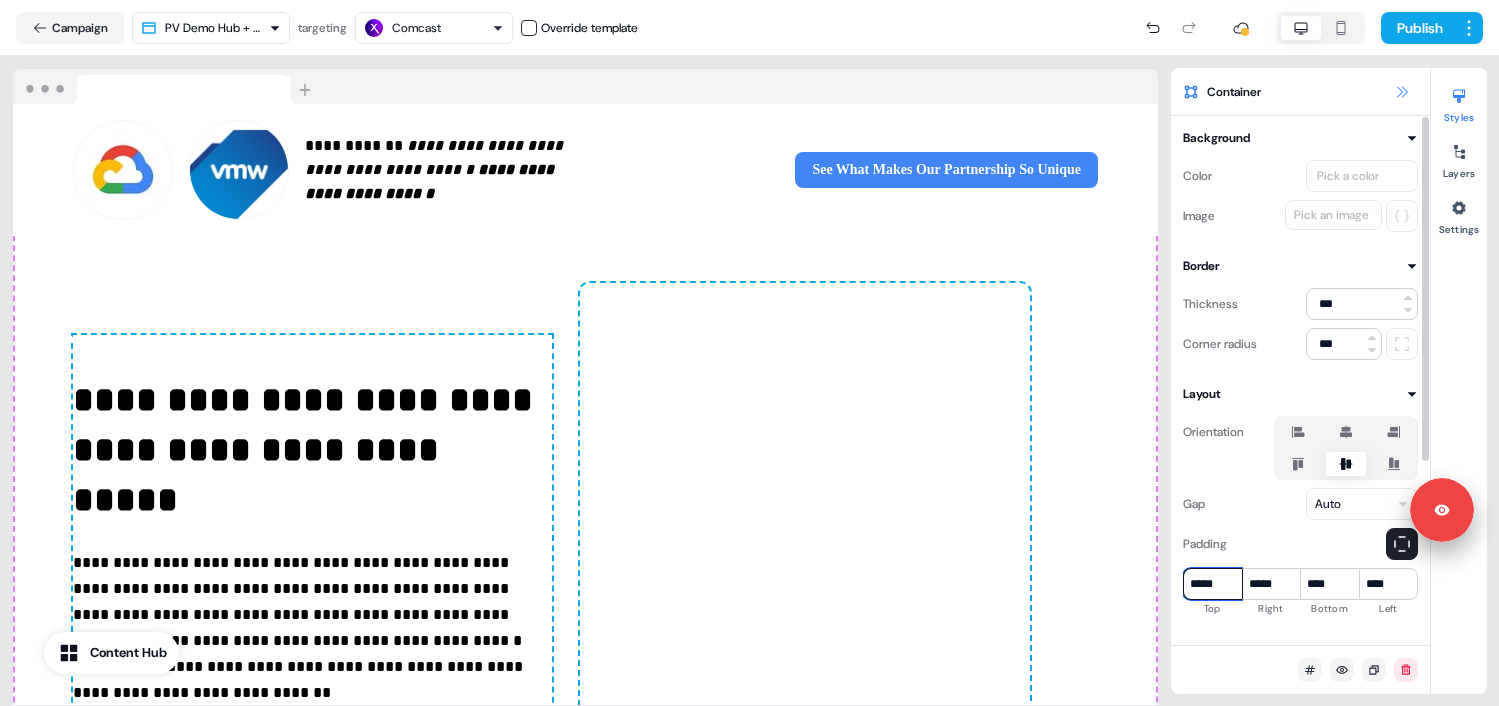 type on "*****" 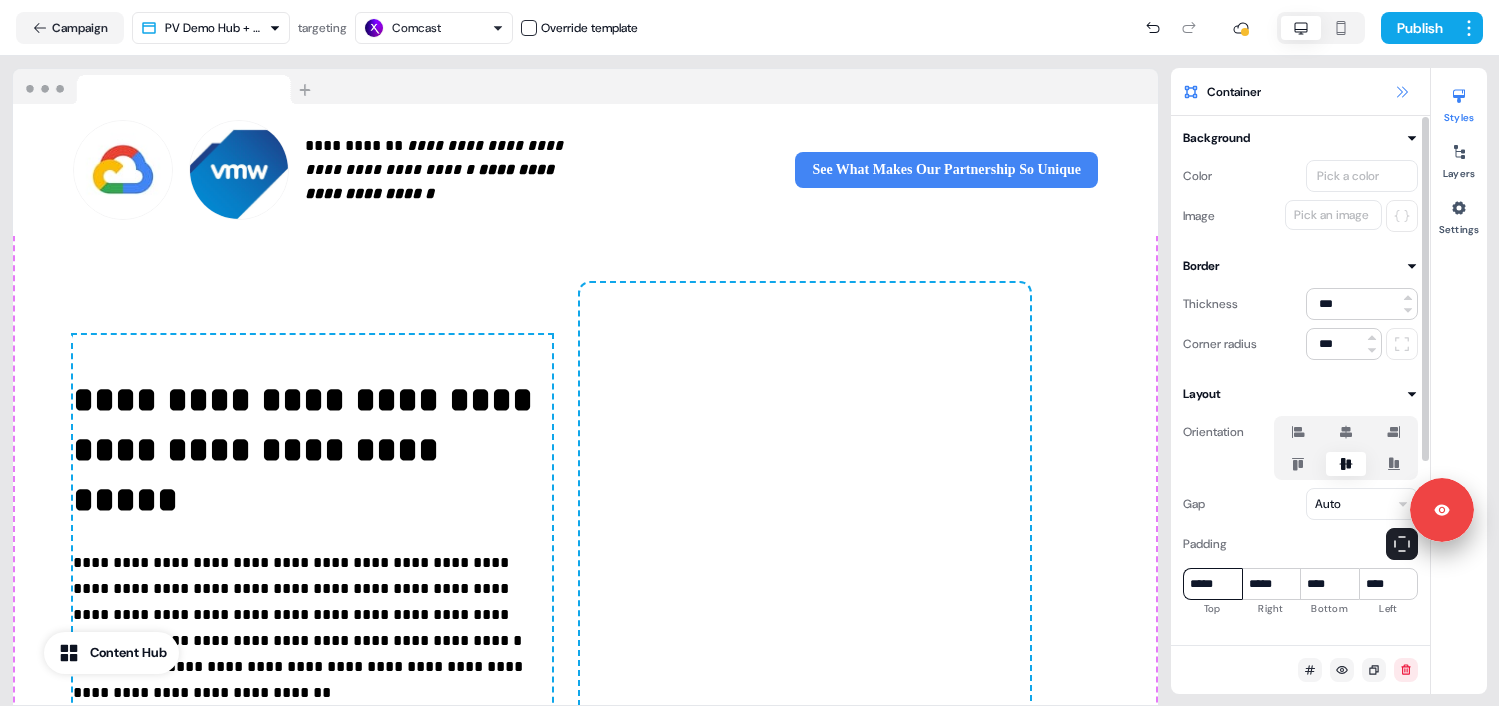 click 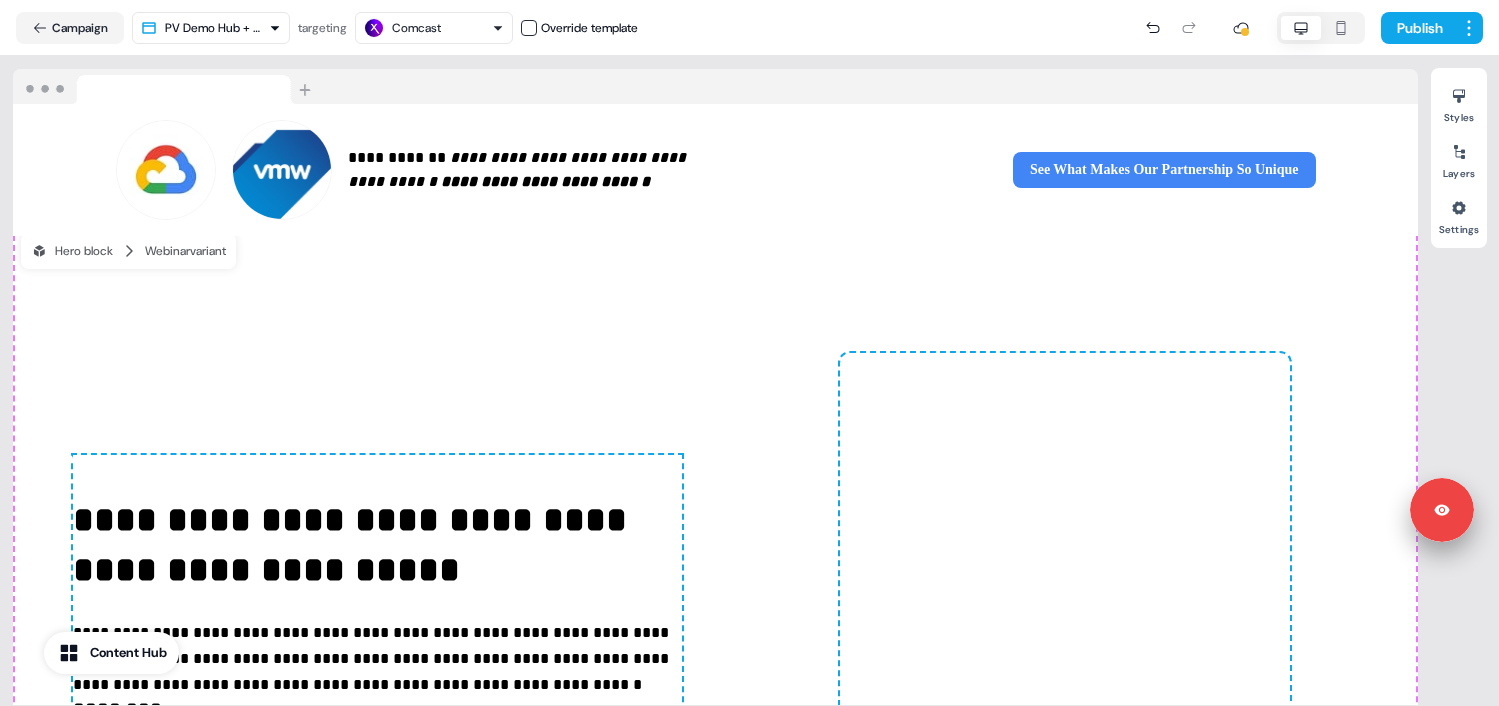 scroll, scrollTop: 0, scrollLeft: 0, axis: both 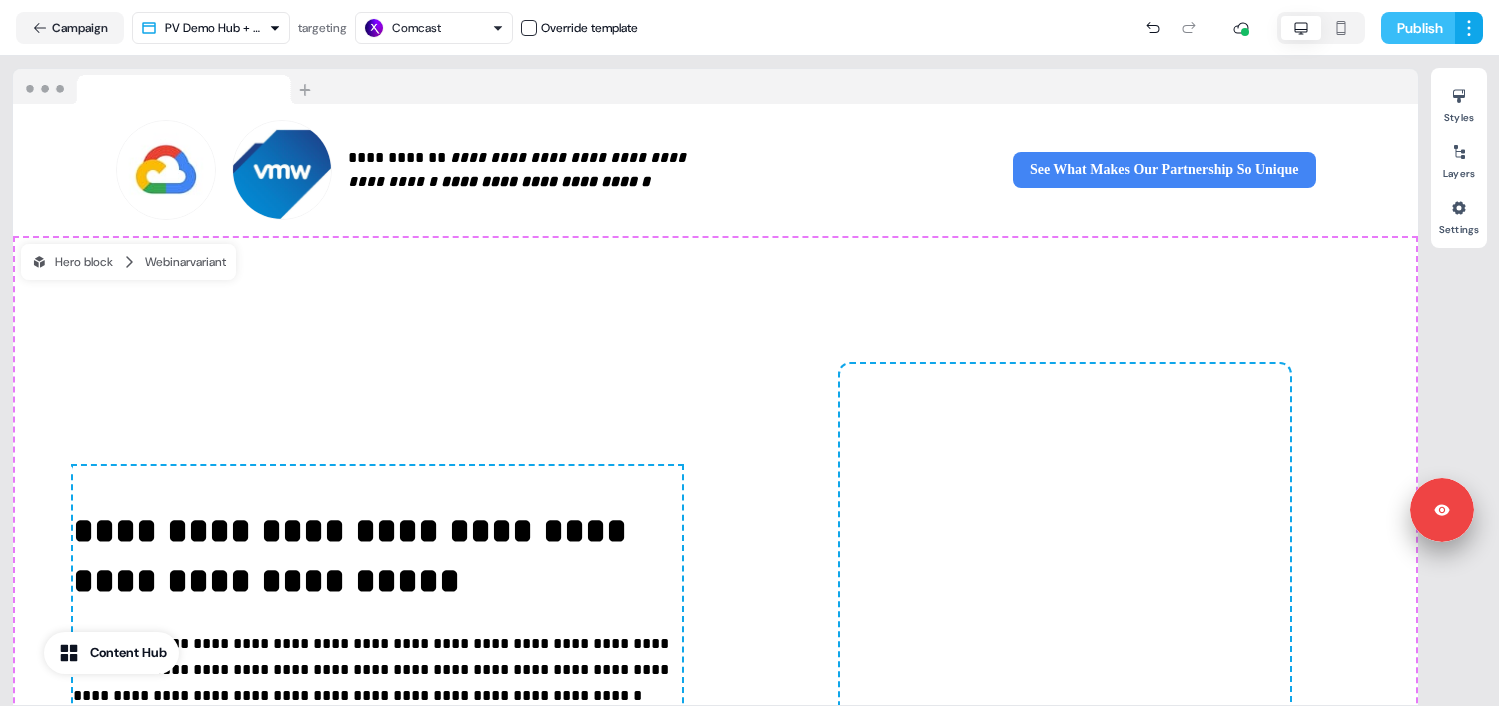 click on "Publish" at bounding box center (1418, 28) 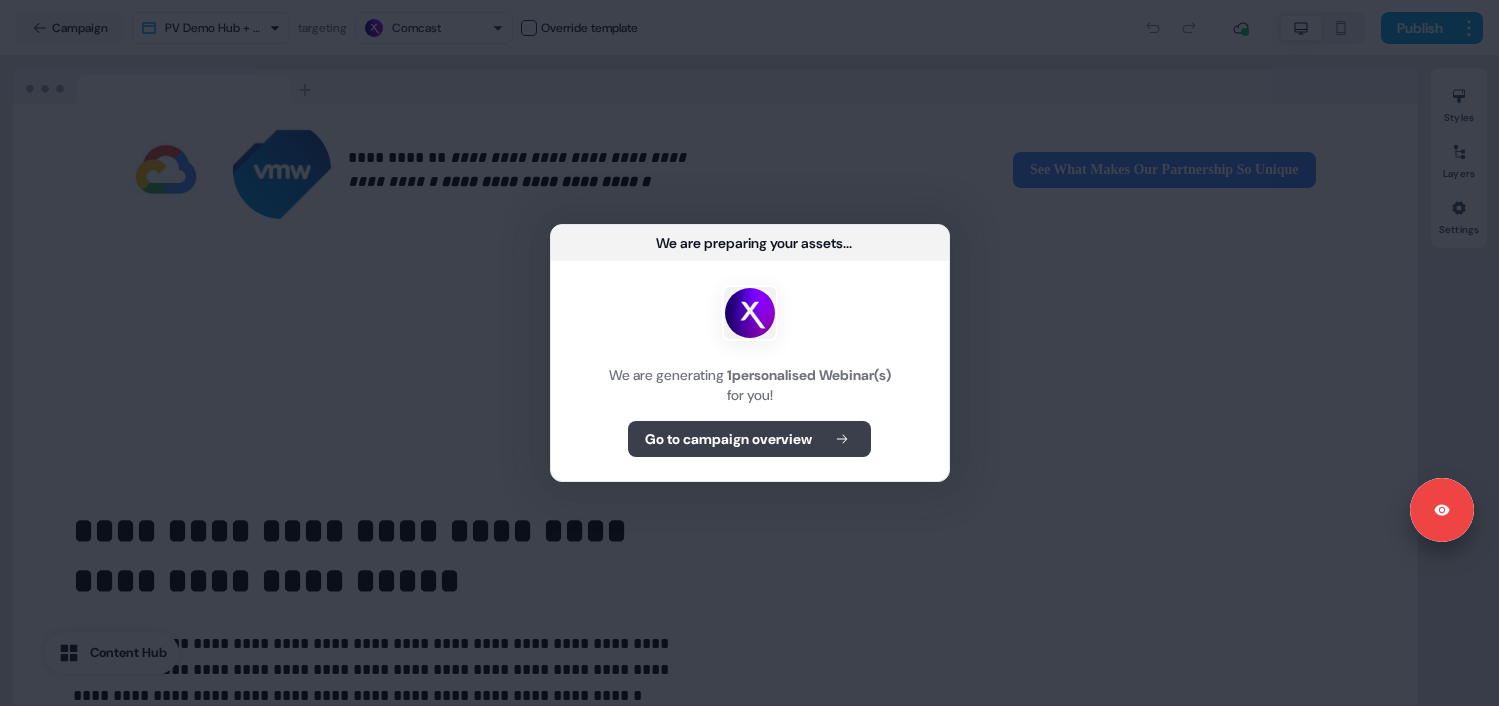 click on "Go to campaign overview" at bounding box center (728, 439) 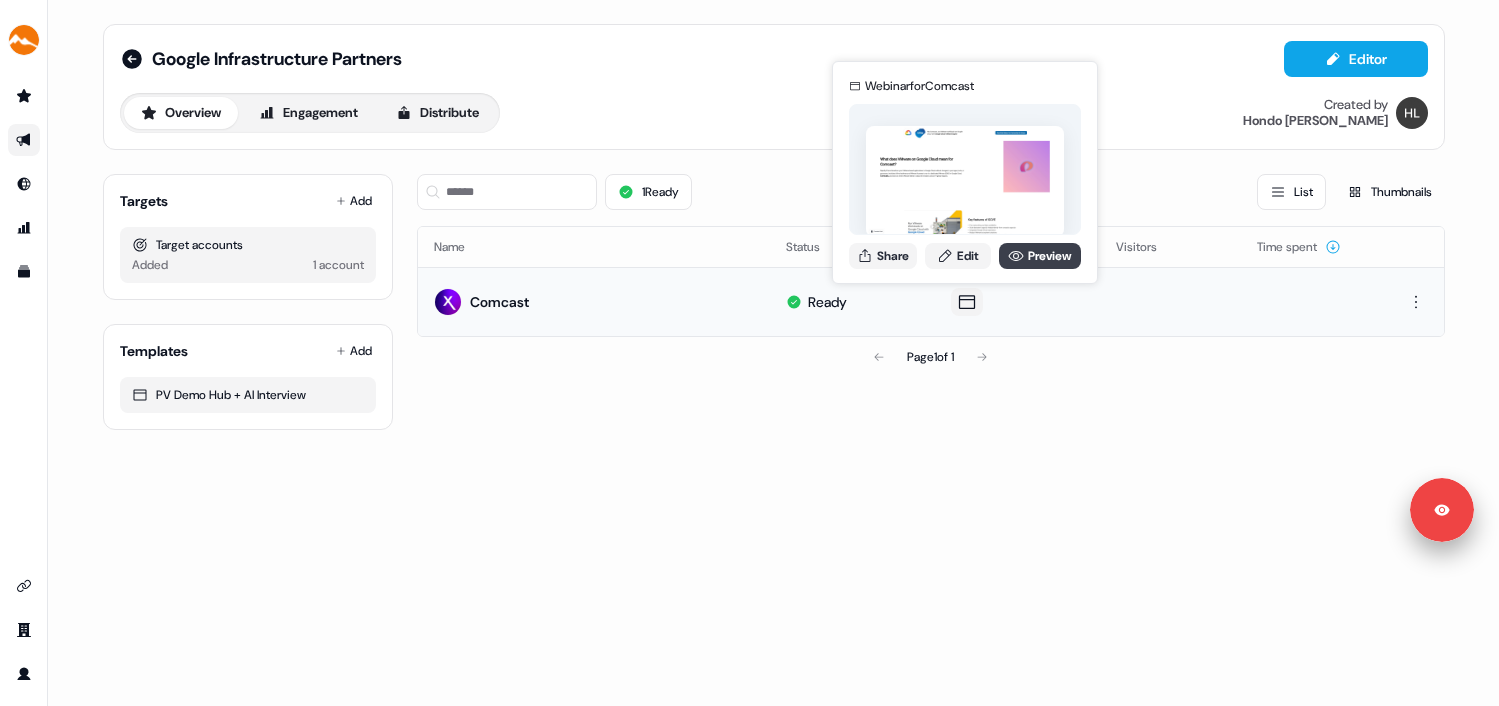 click 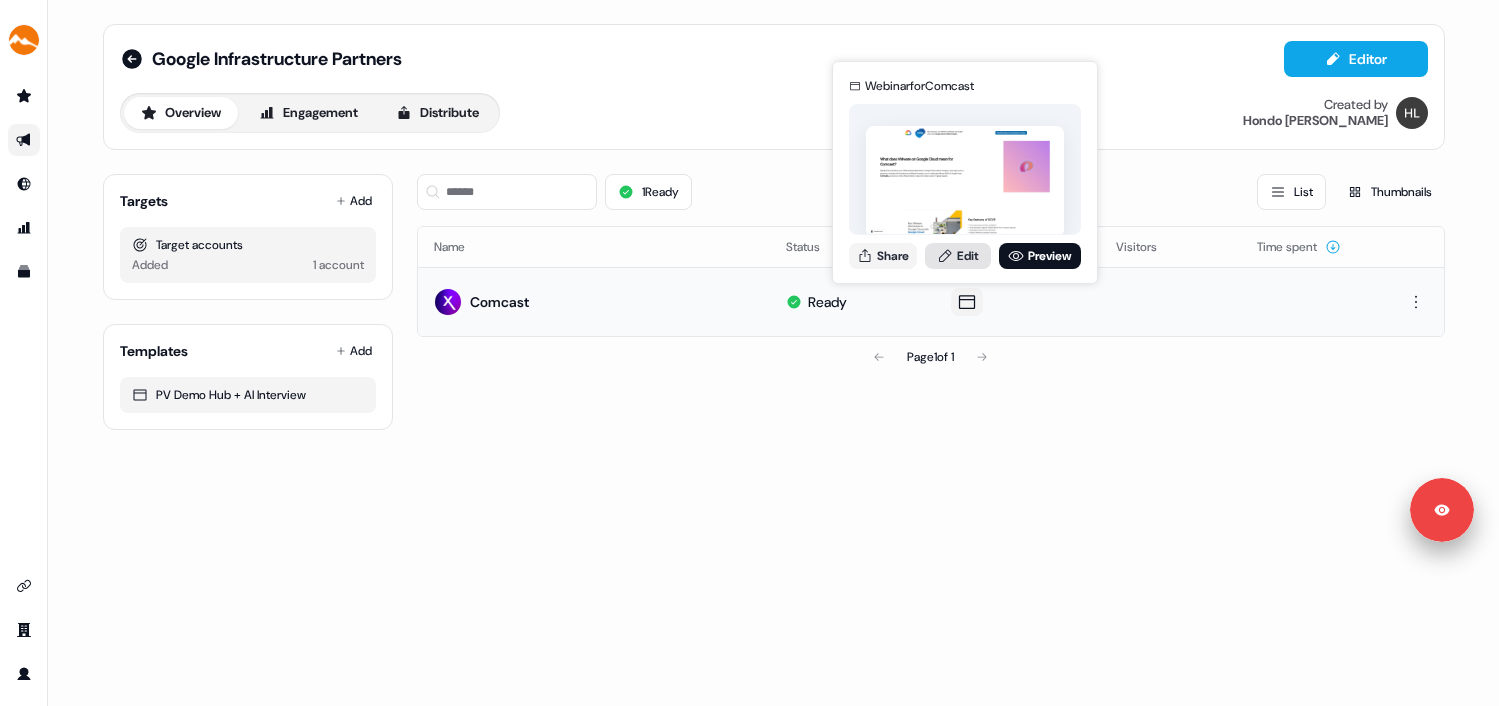 click on "Edit" at bounding box center (958, 256) 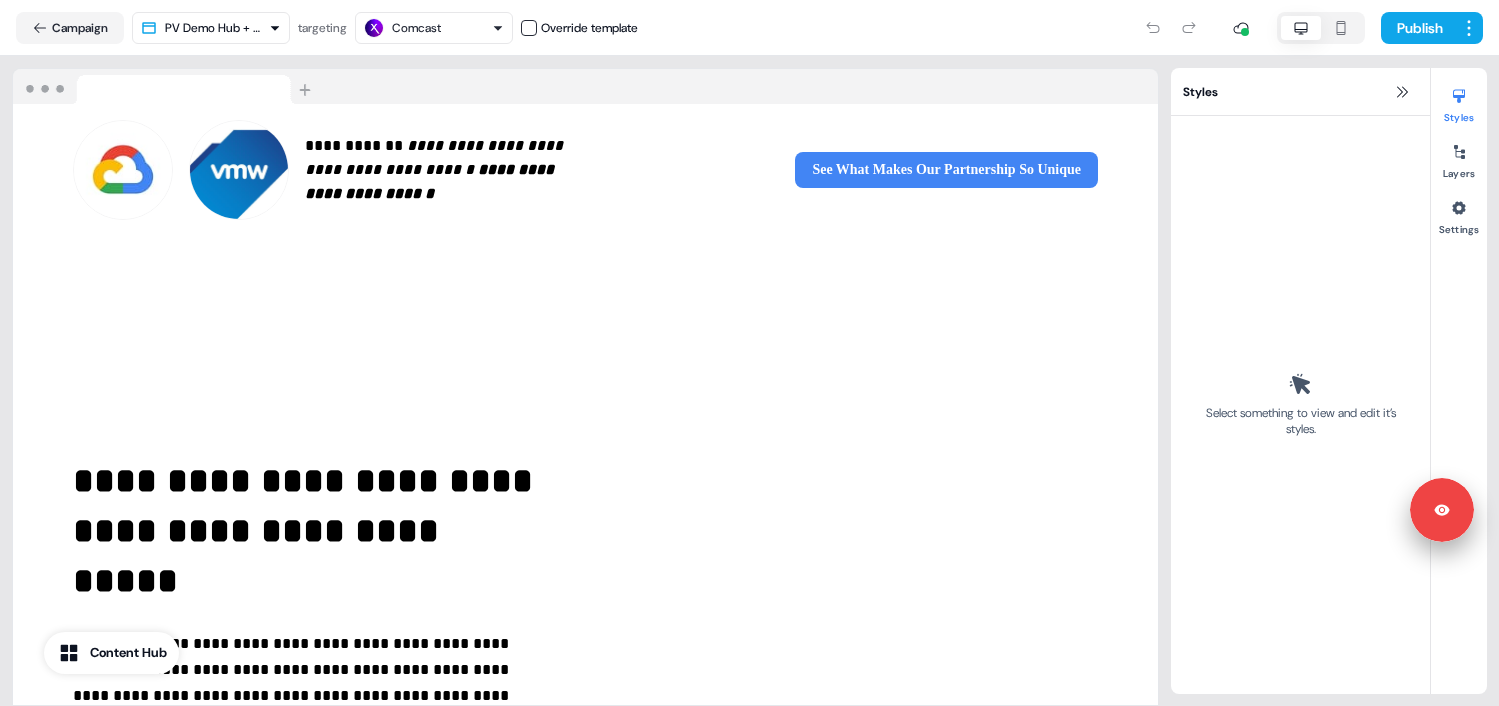 click on "**********" at bounding box center [585, 590] 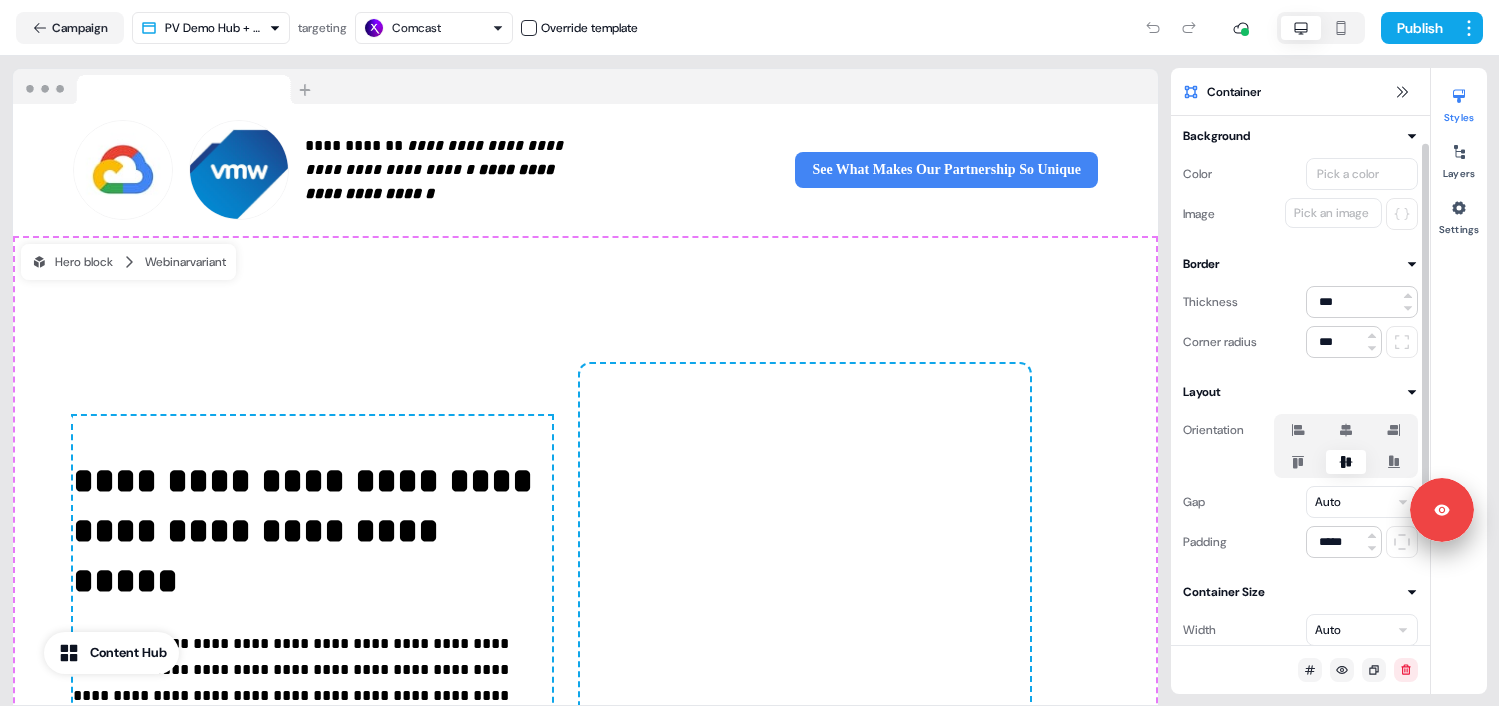 scroll, scrollTop: 0, scrollLeft: 0, axis: both 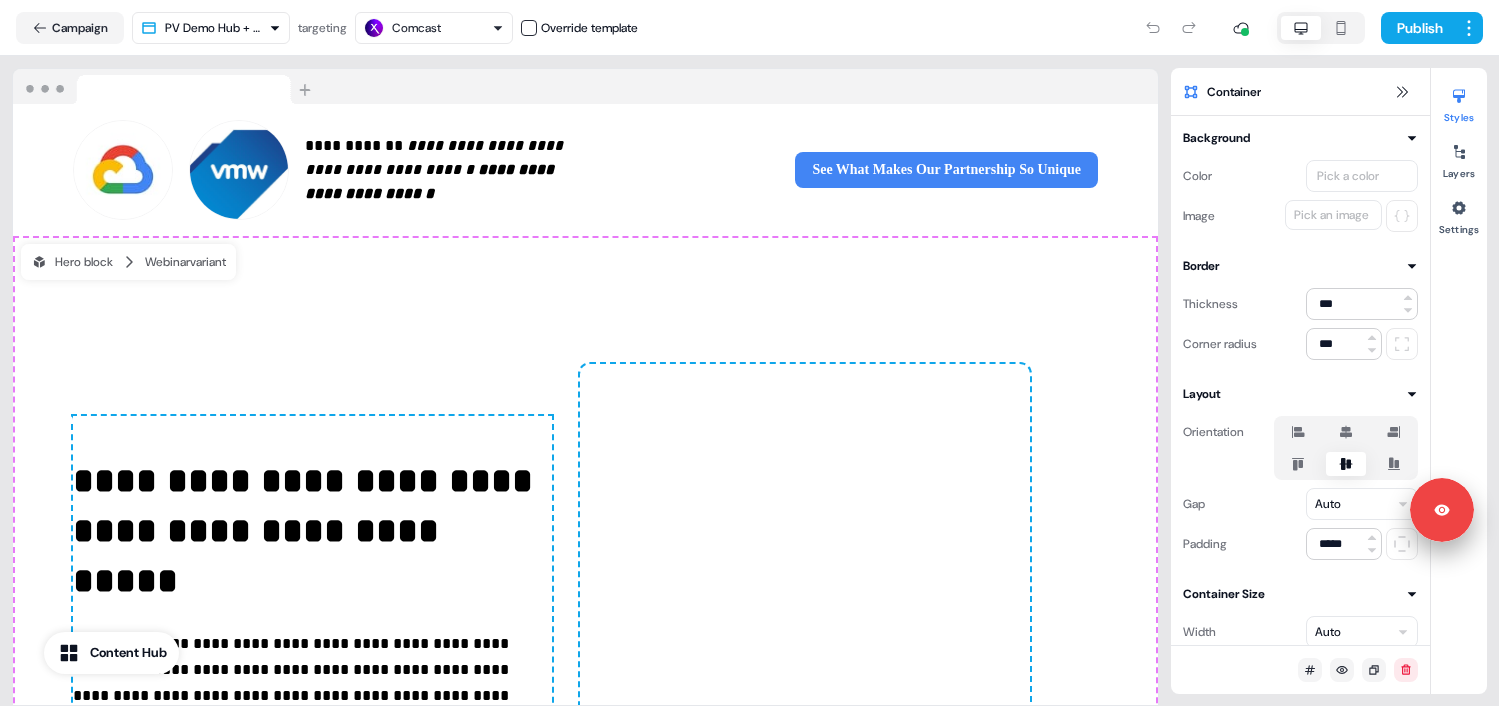 click on "**********" at bounding box center (585, 590) 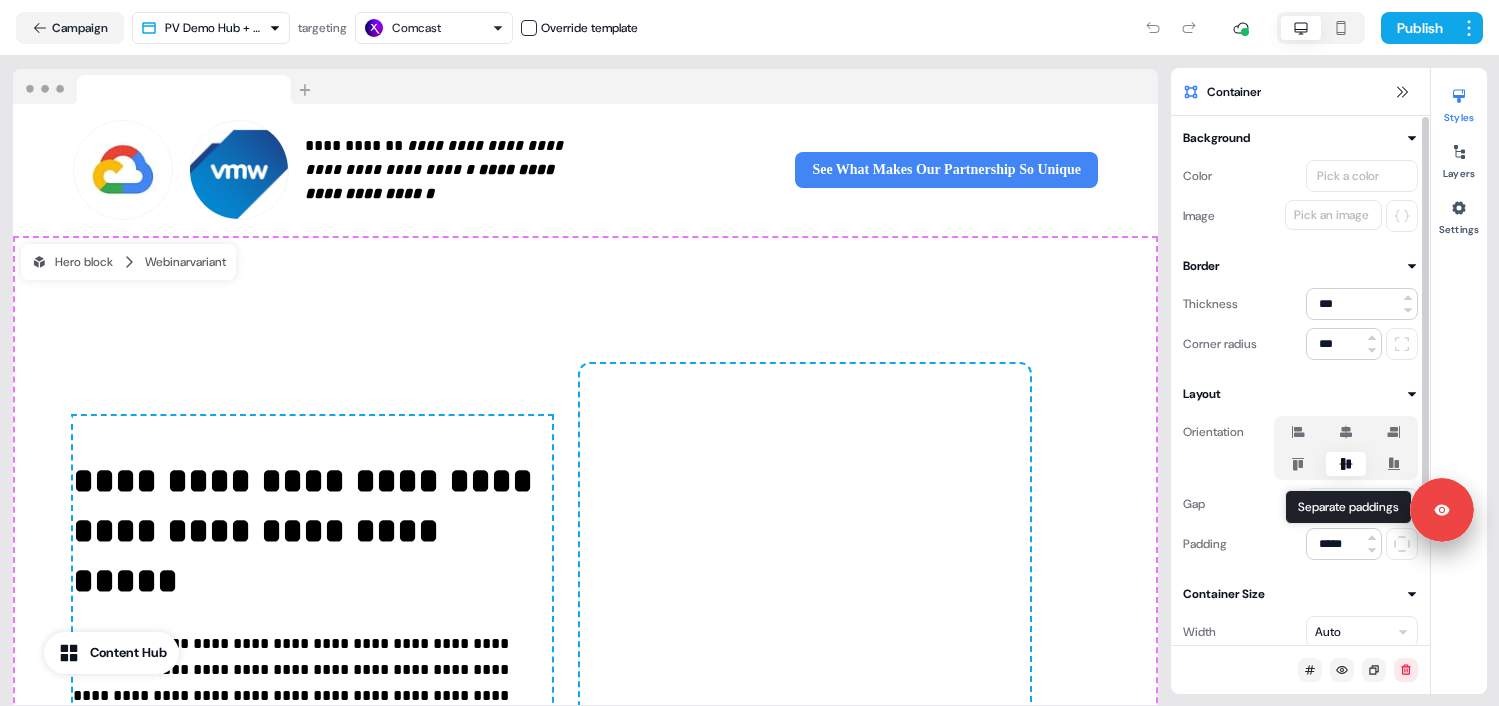 click 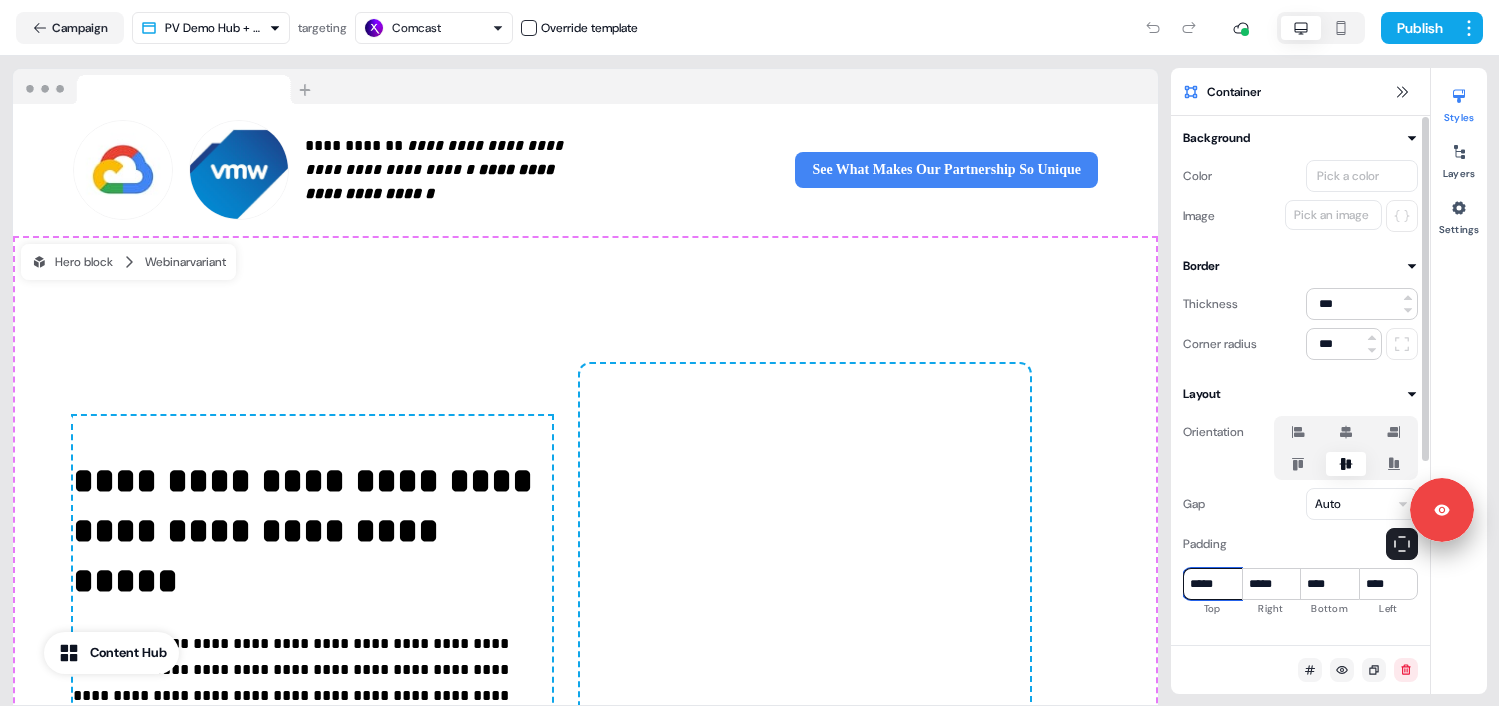 click on "*****" at bounding box center (1212, 584) 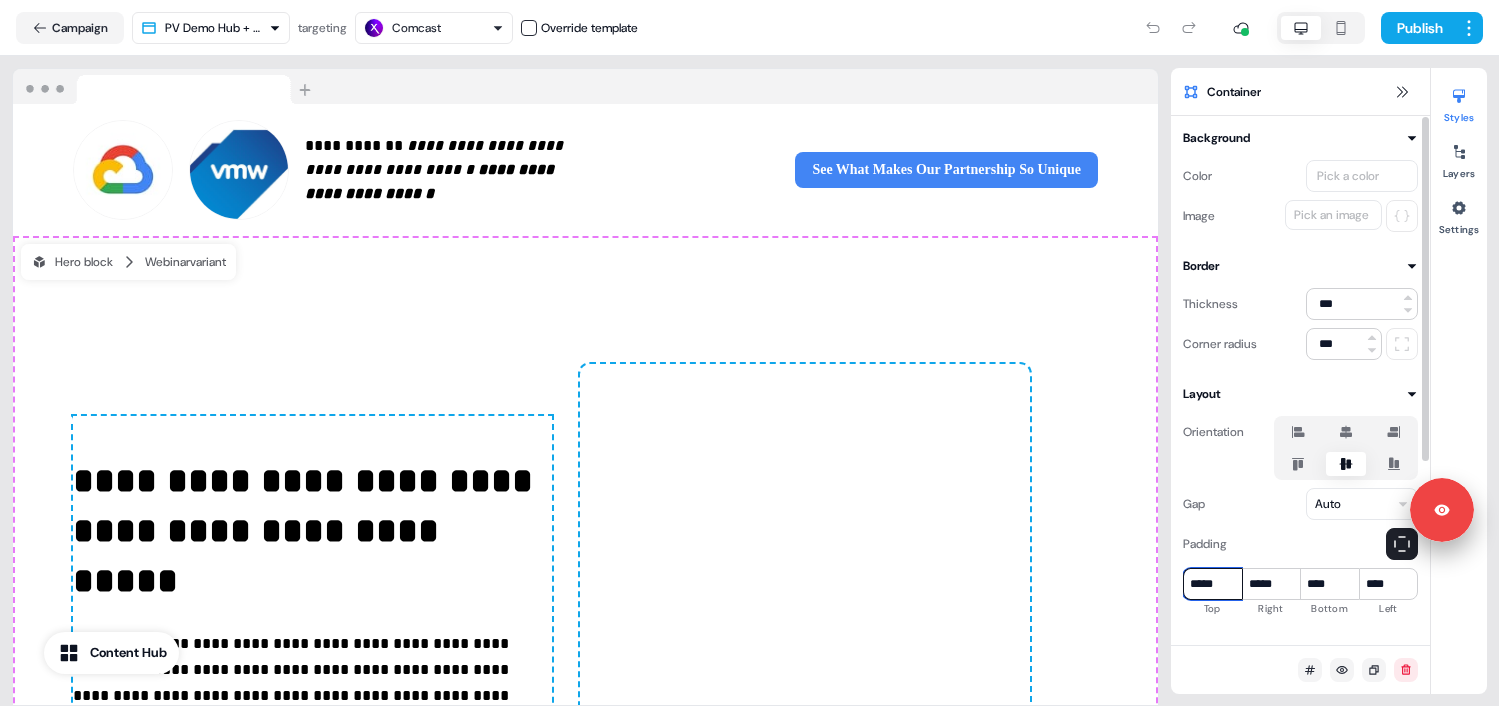 click on "*****" at bounding box center [1212, 584] 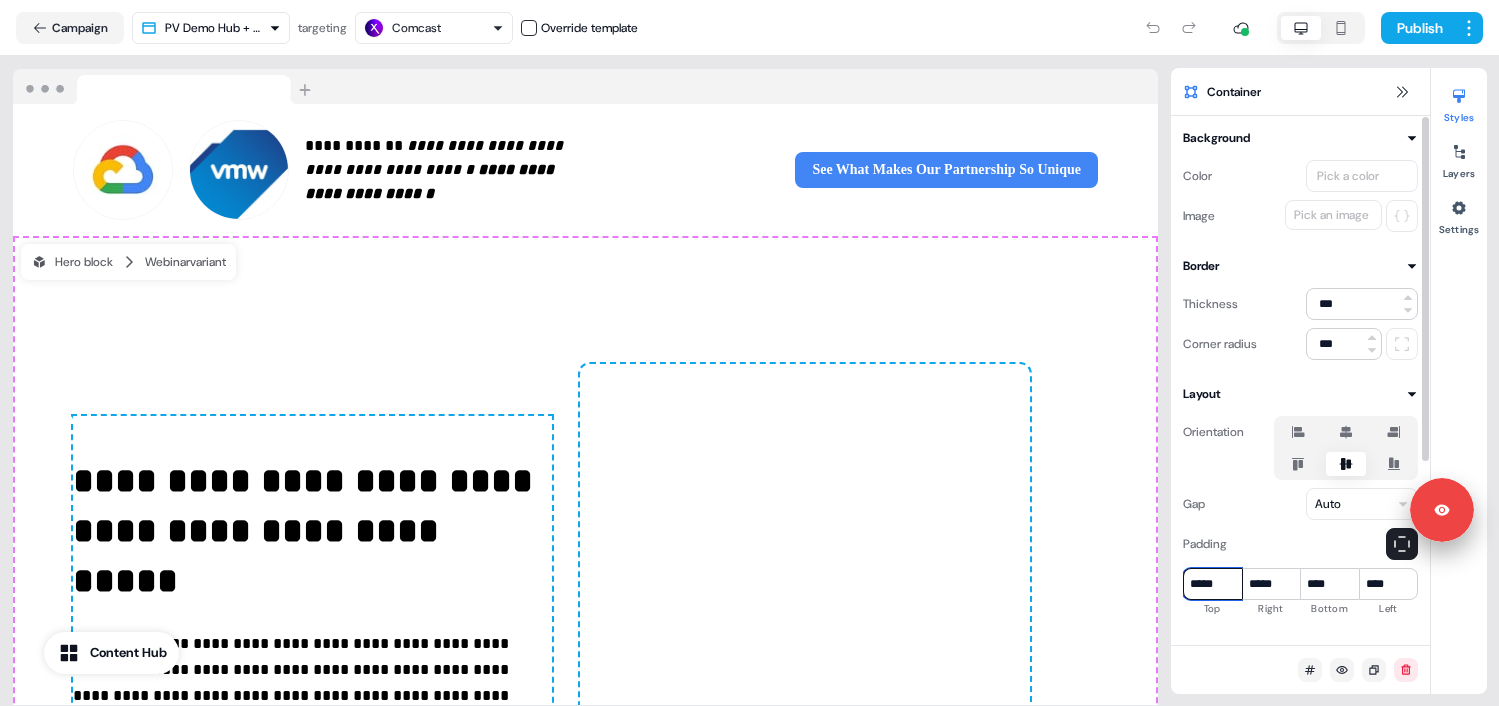 click on "*****" at bounding box center [1212, 584] 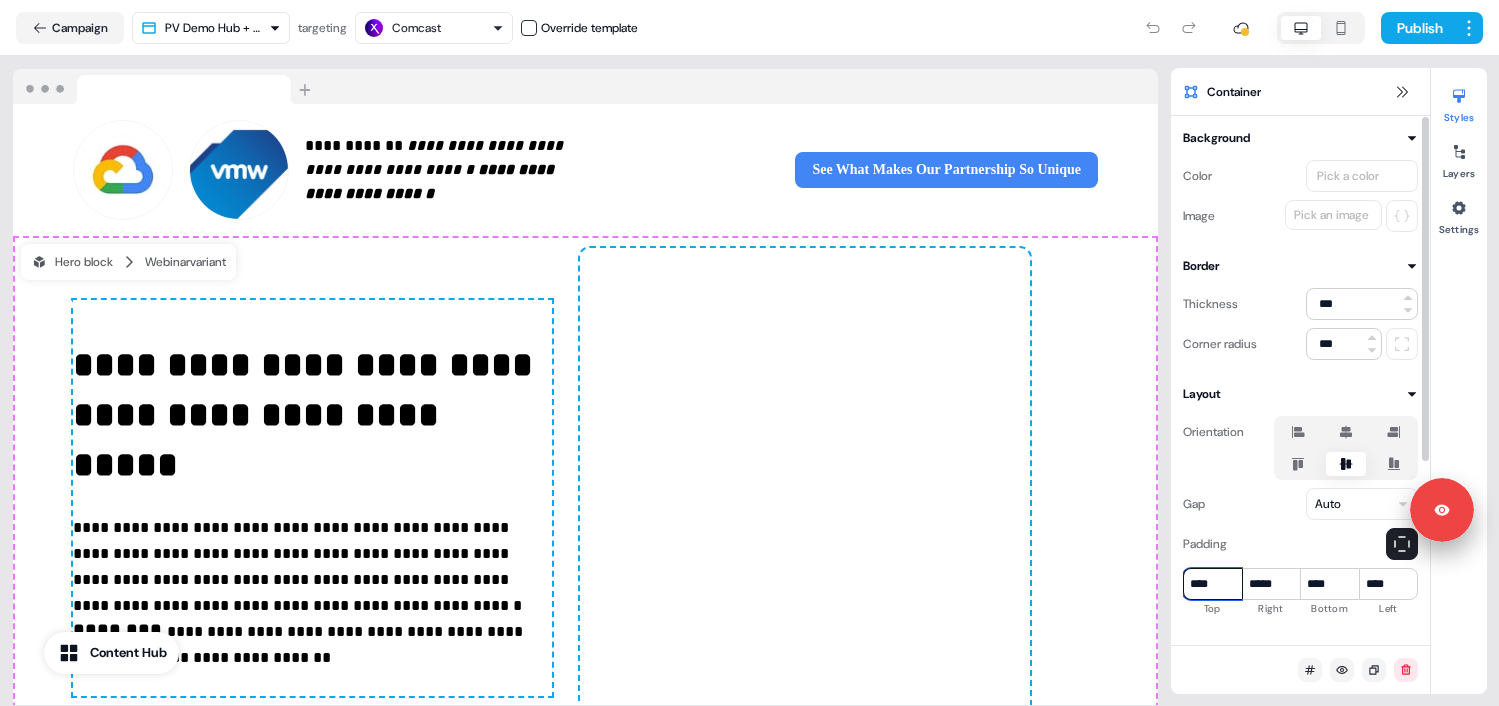 type on "***" 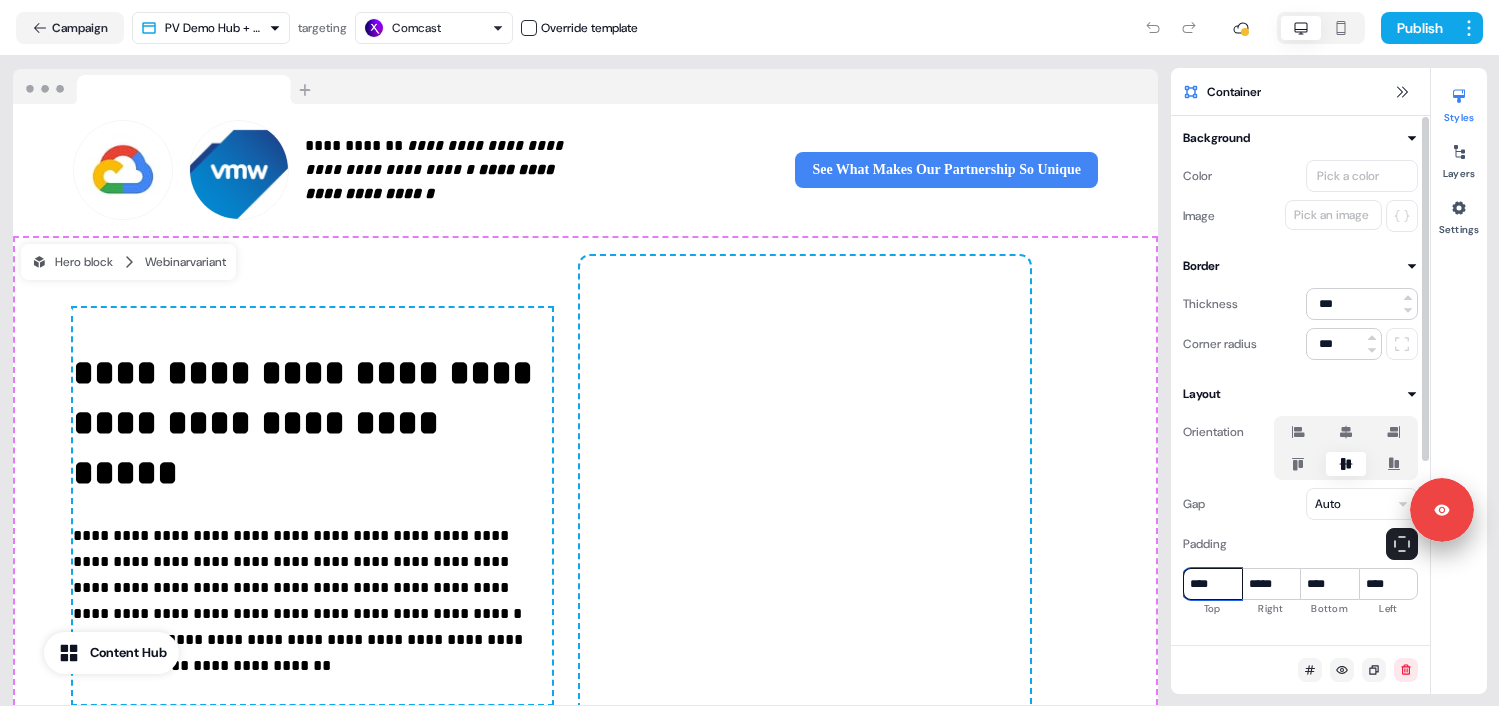type on "*****" 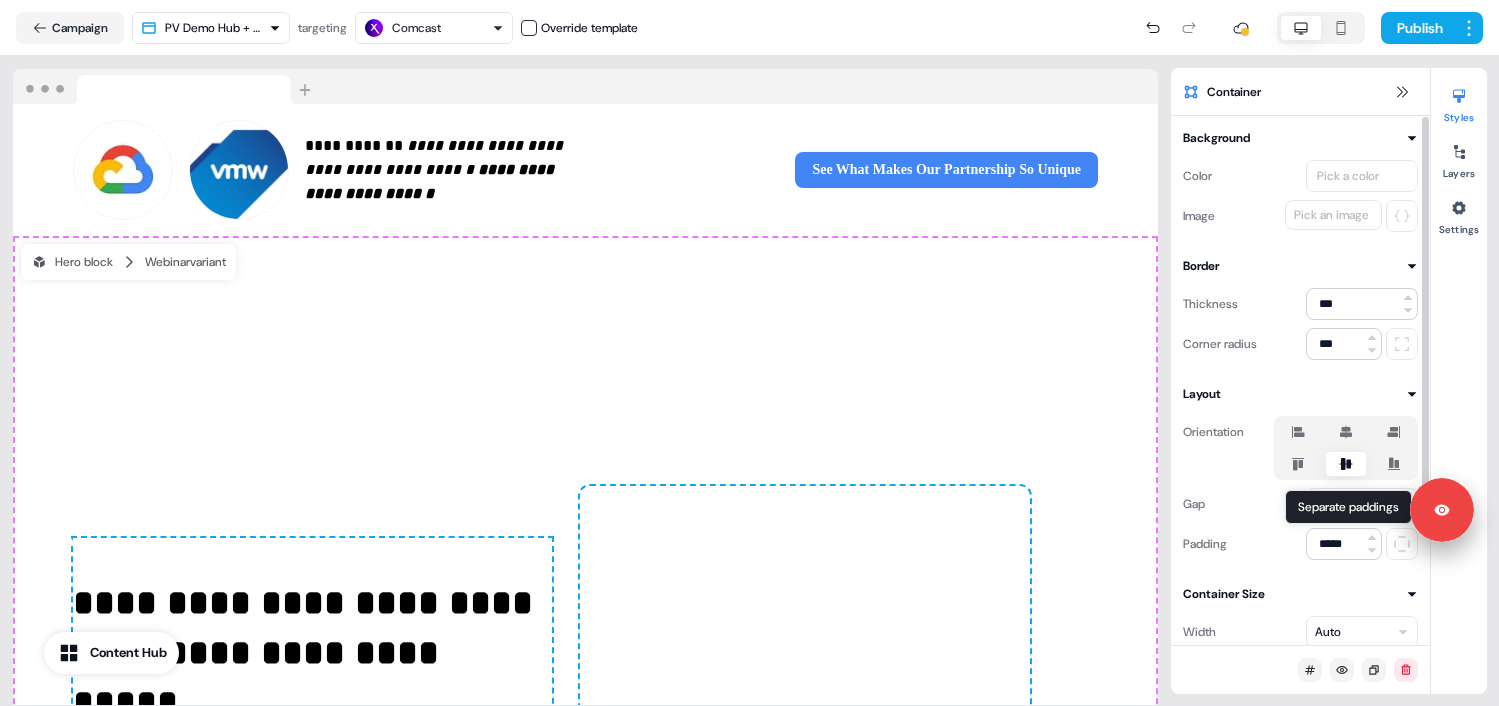 click 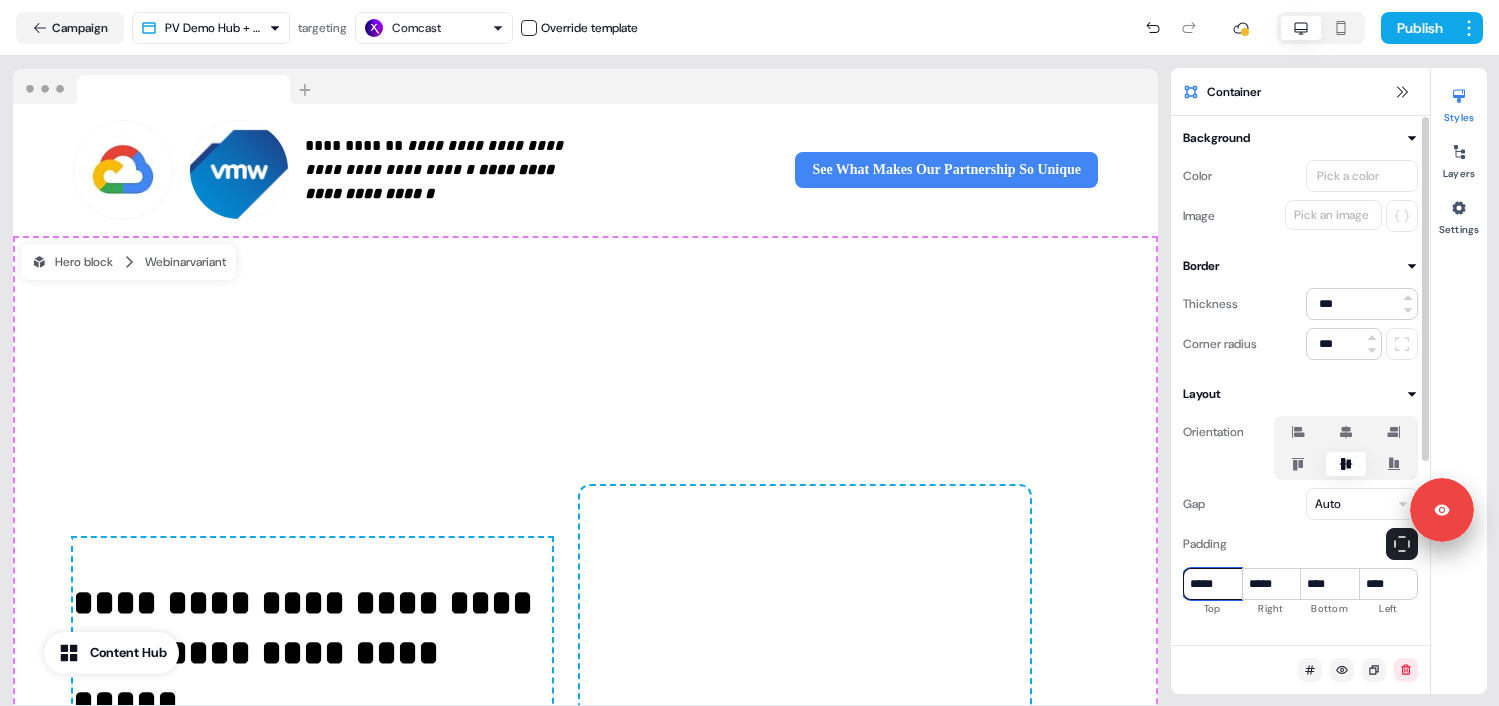 click on "*****" at bounding box center [1212, 584] 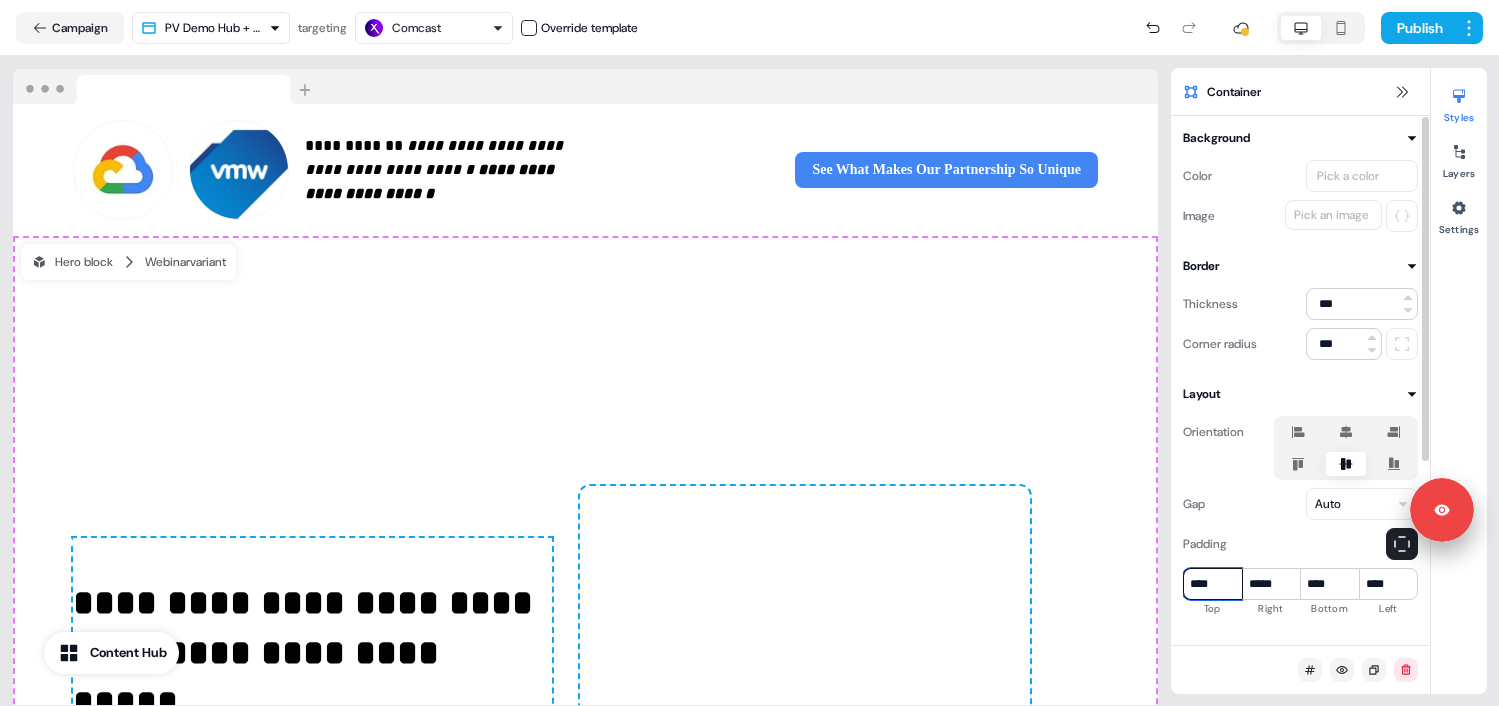 type on "***" 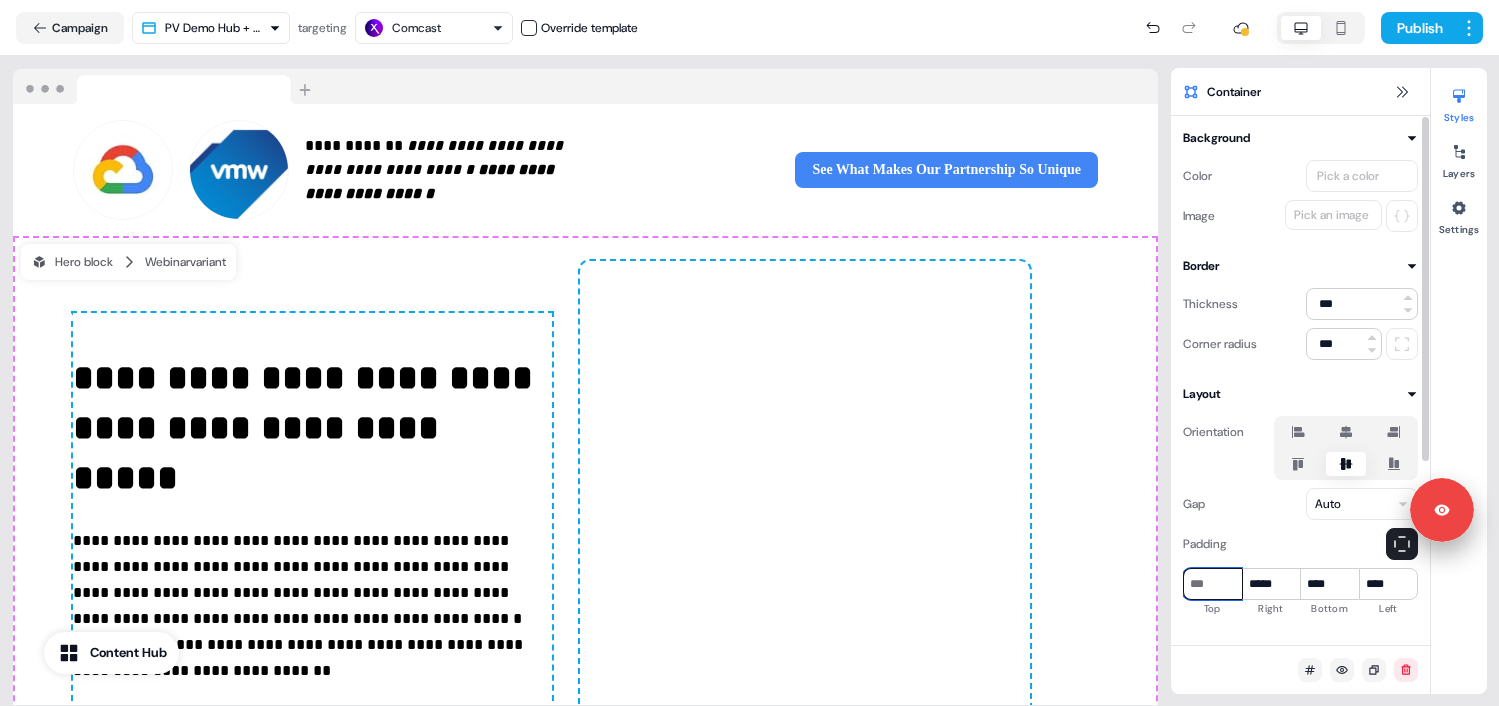 type on "***" 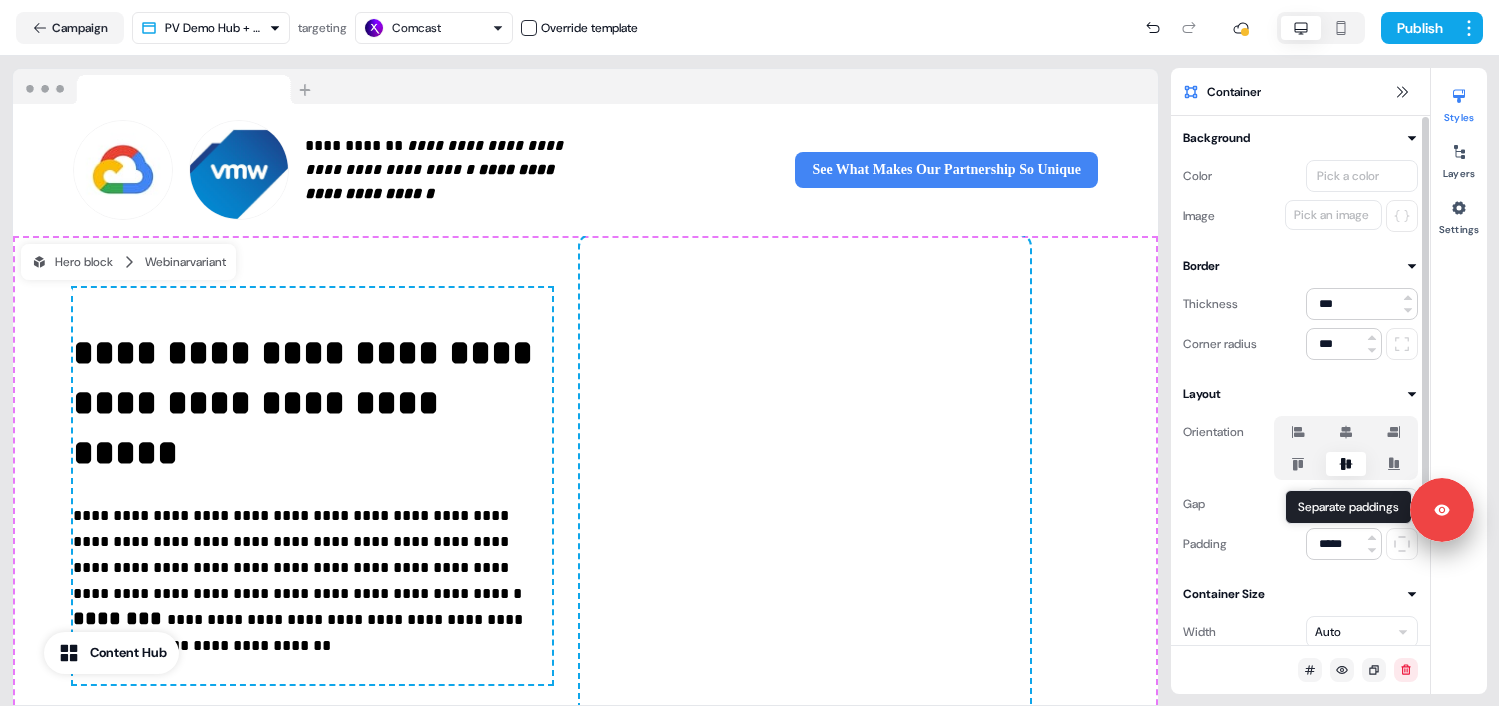 click 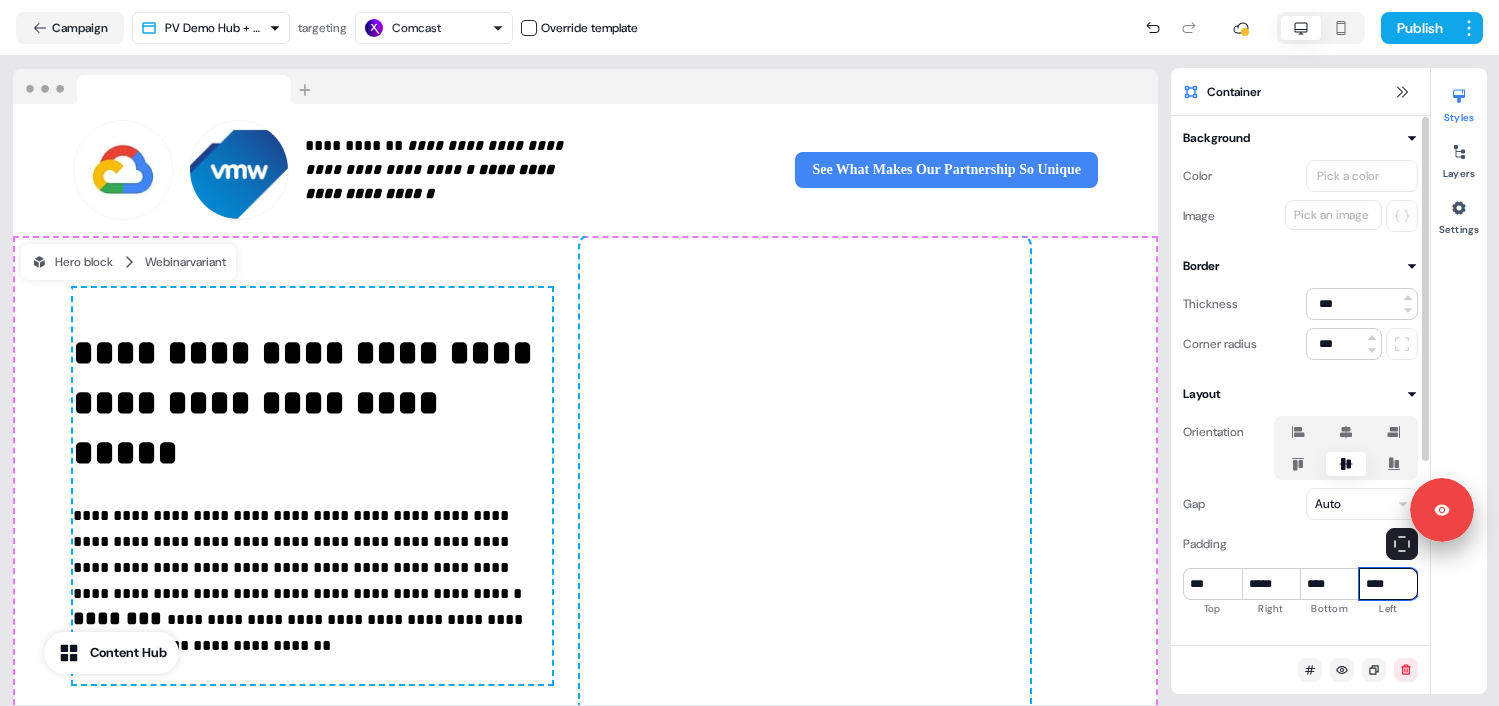 click on "****" at bounding box center (1388, 584) 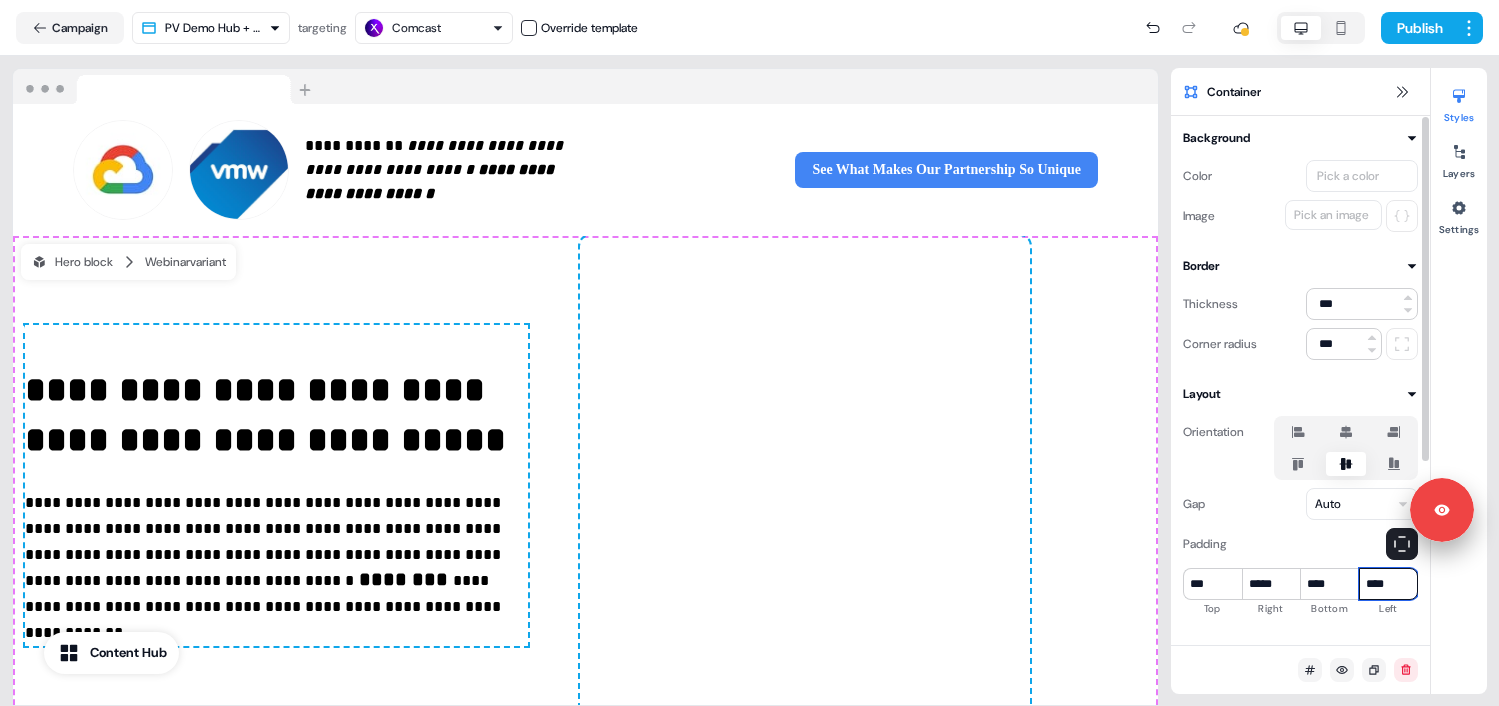type on "*****" 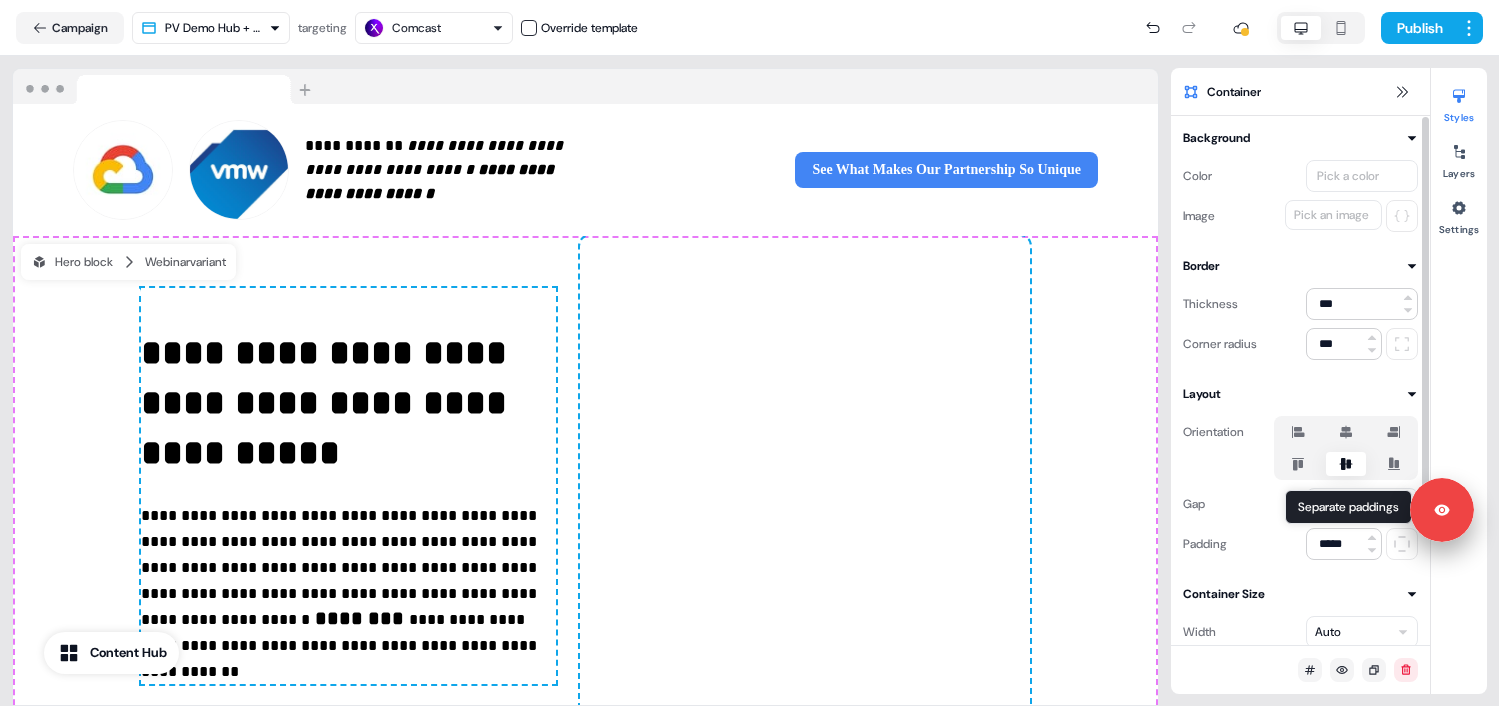 click 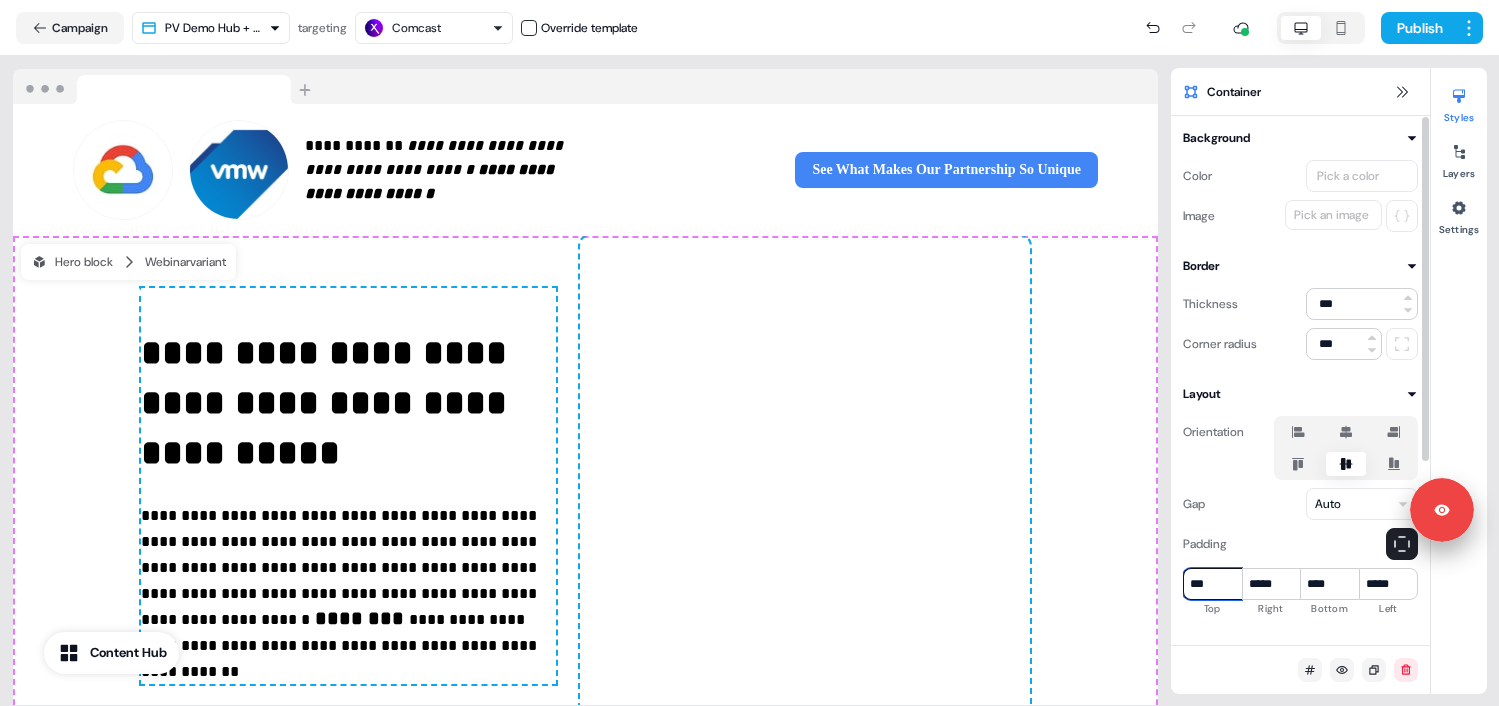 click on "***" at bounding box center [1212, 584] 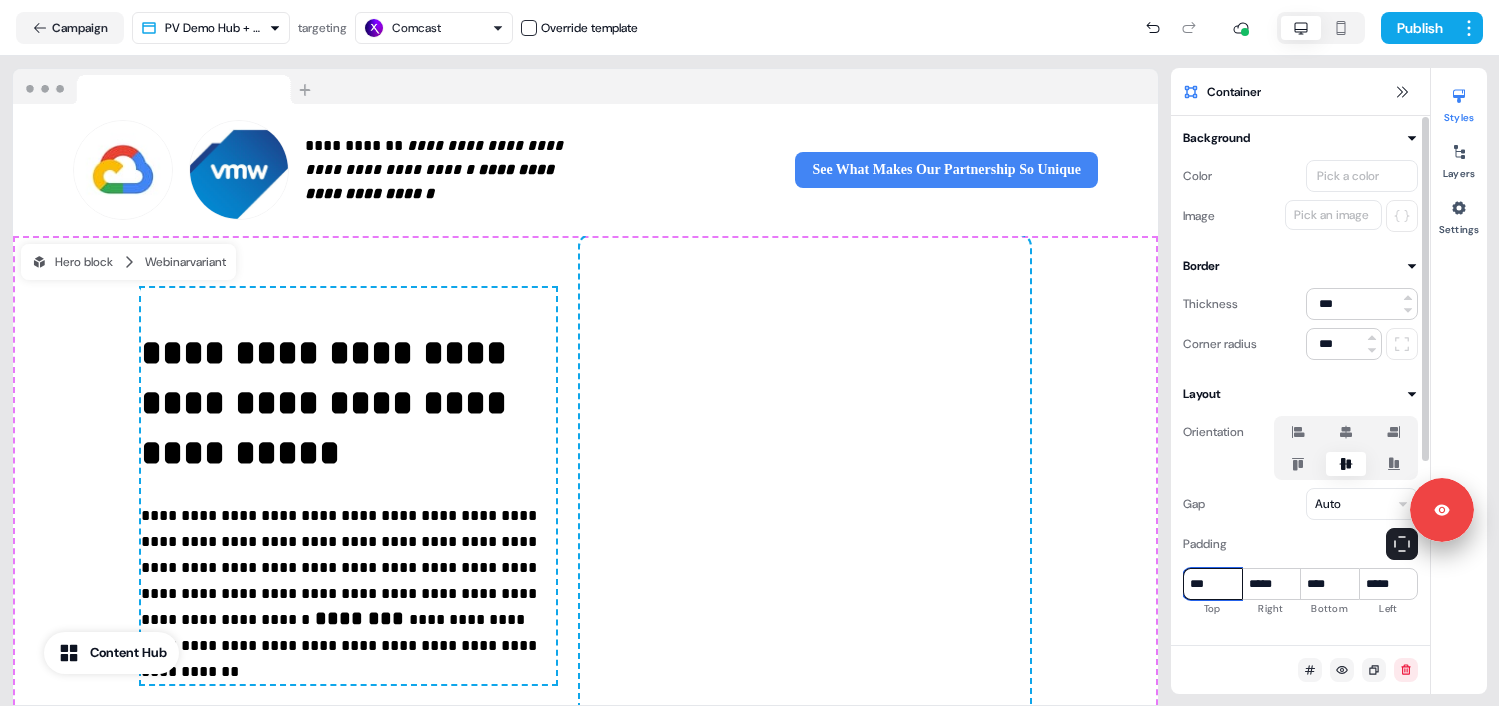 click on "***" at bounding box center (1212, 584) 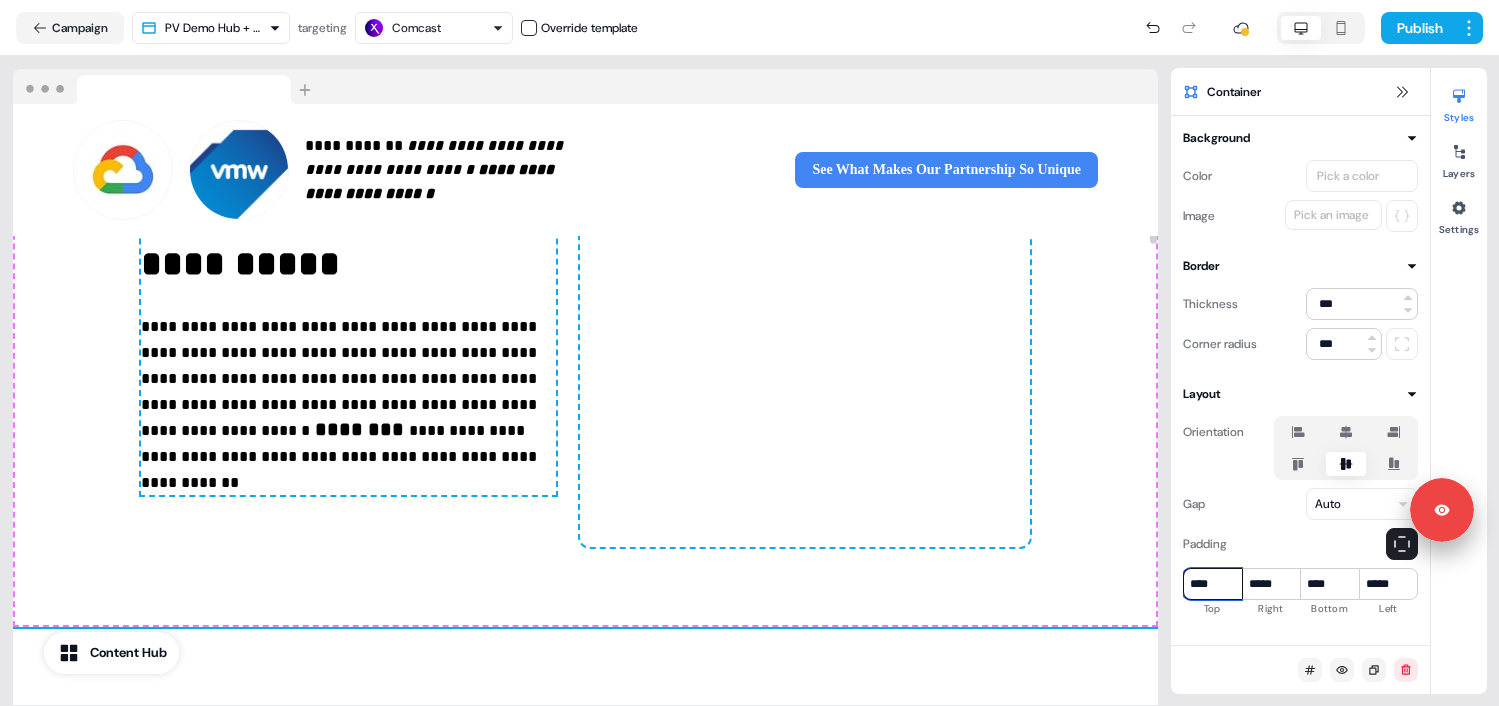scroll, scrollTop: 0, scrollLeft: 0, axis: both 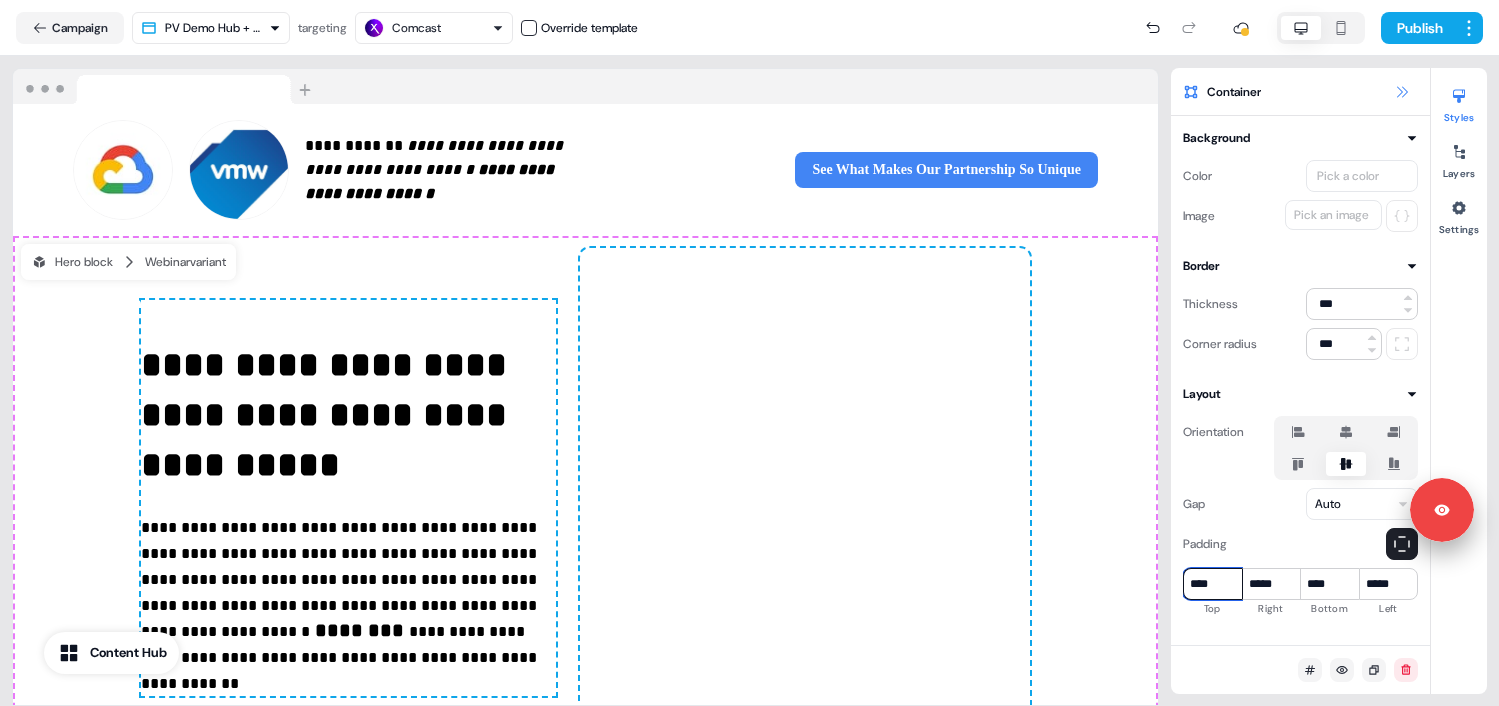 type on "****" 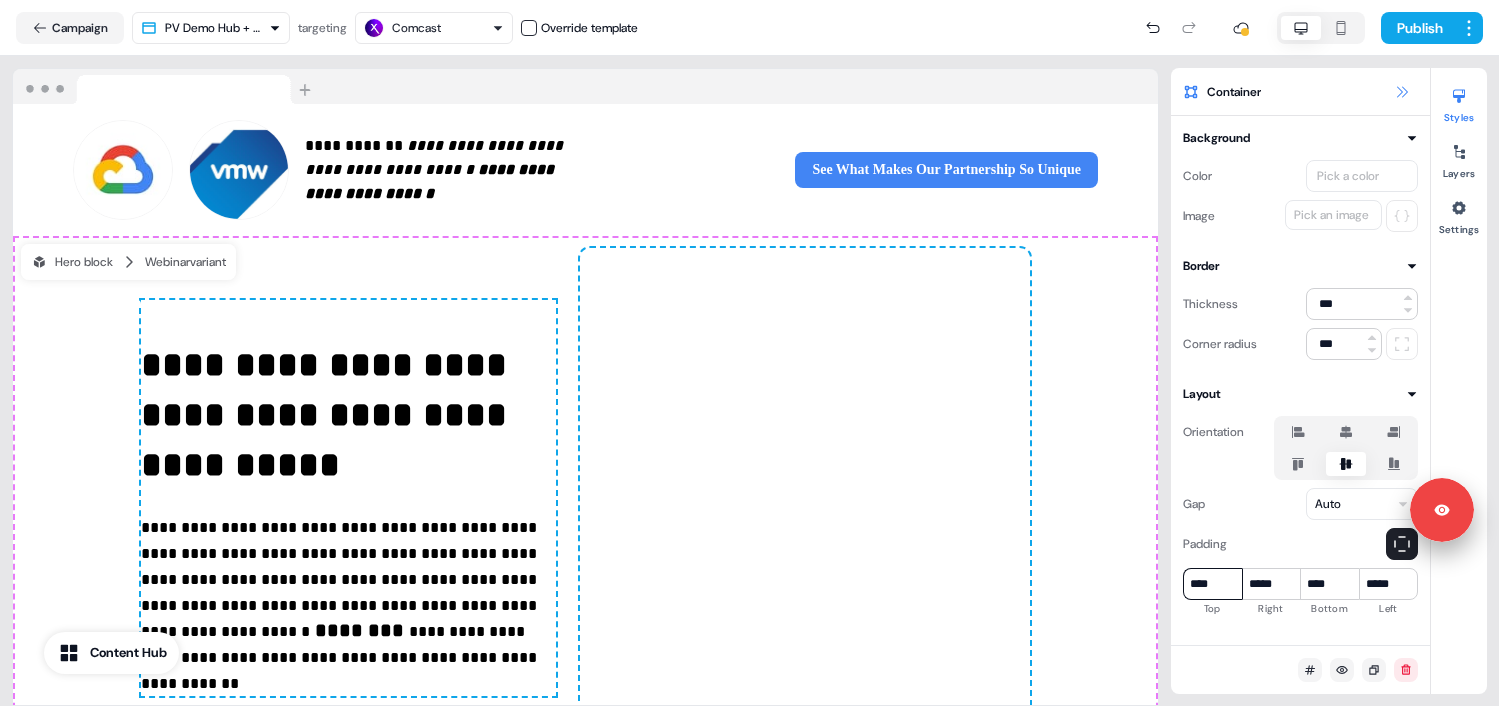 click 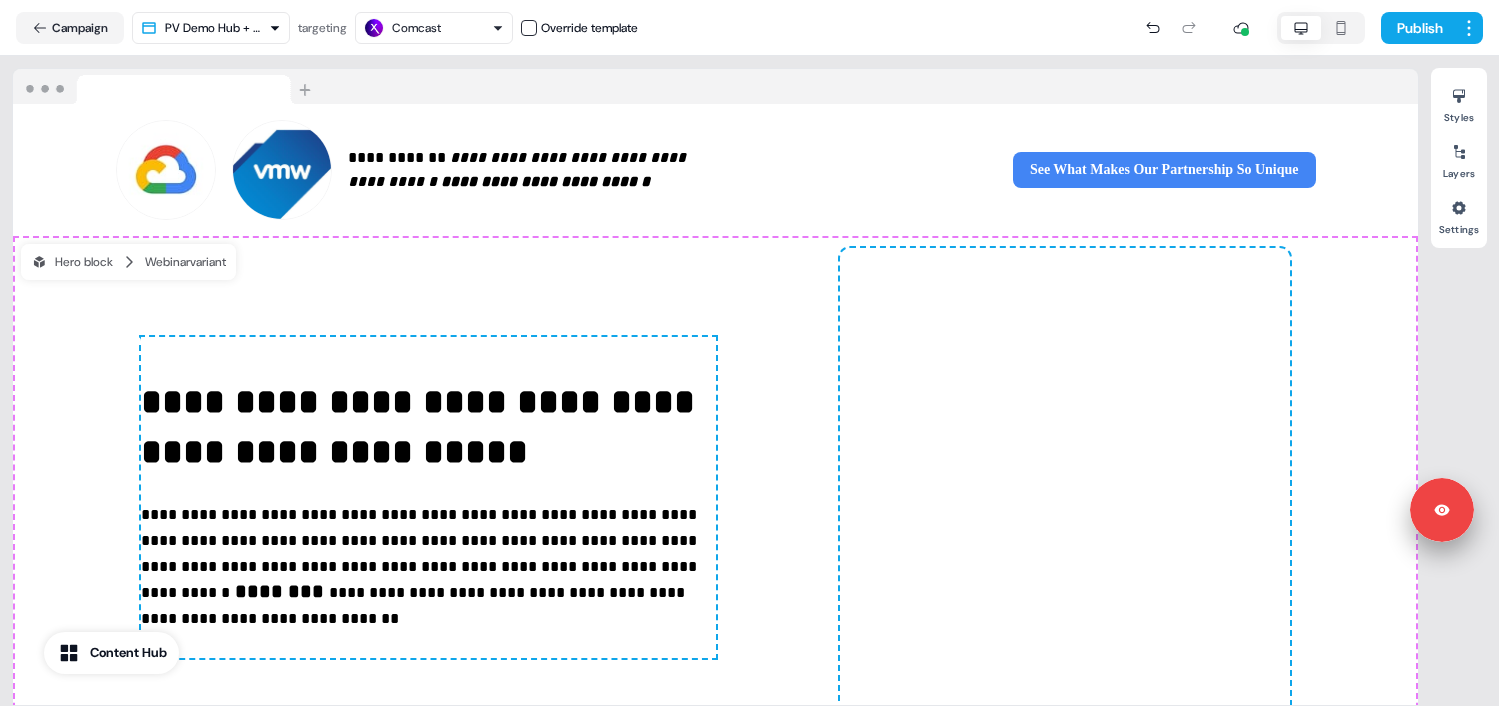 click on "**********" at bounding box center [715, 532] 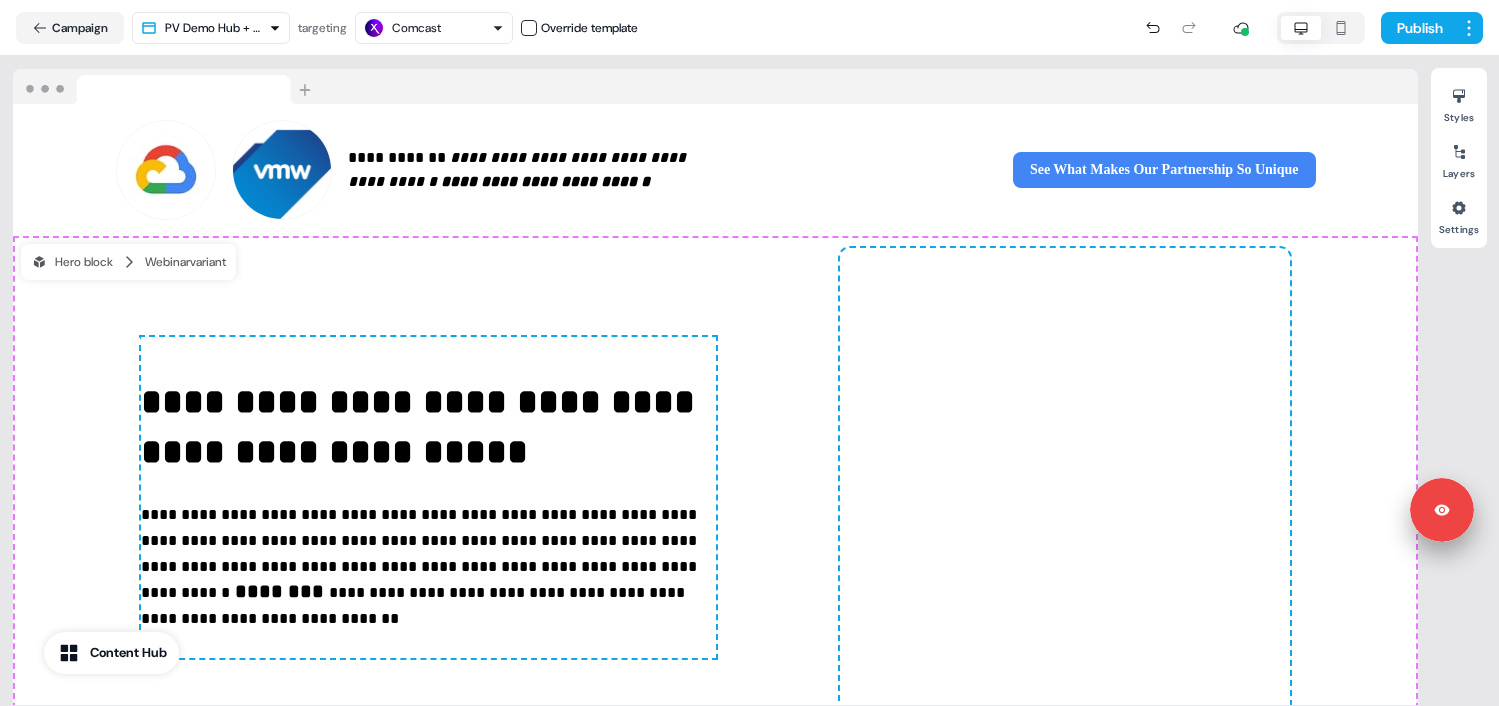 click on "**********" at bounding box center [715, 532] 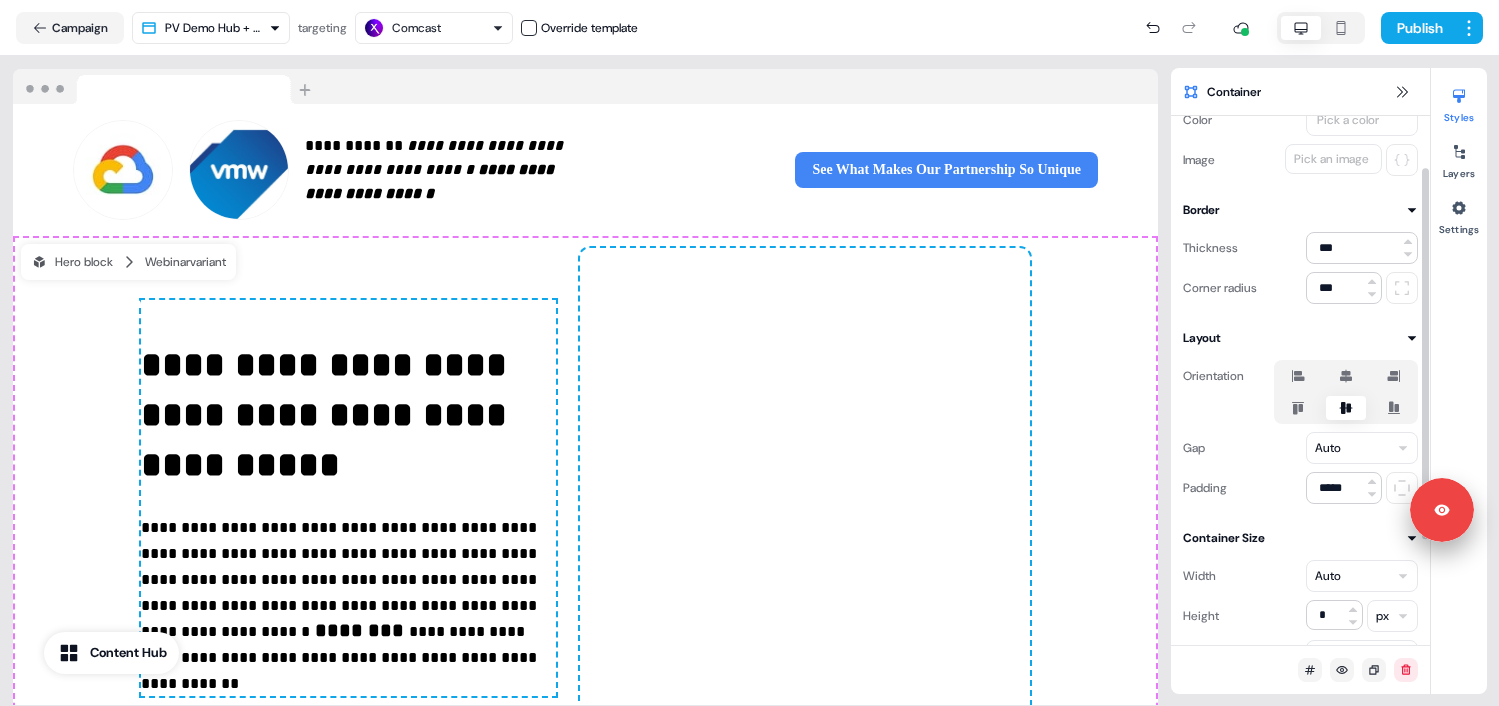 scroll, scrollTop: 89, scrollLeft: 0, axis: vertical 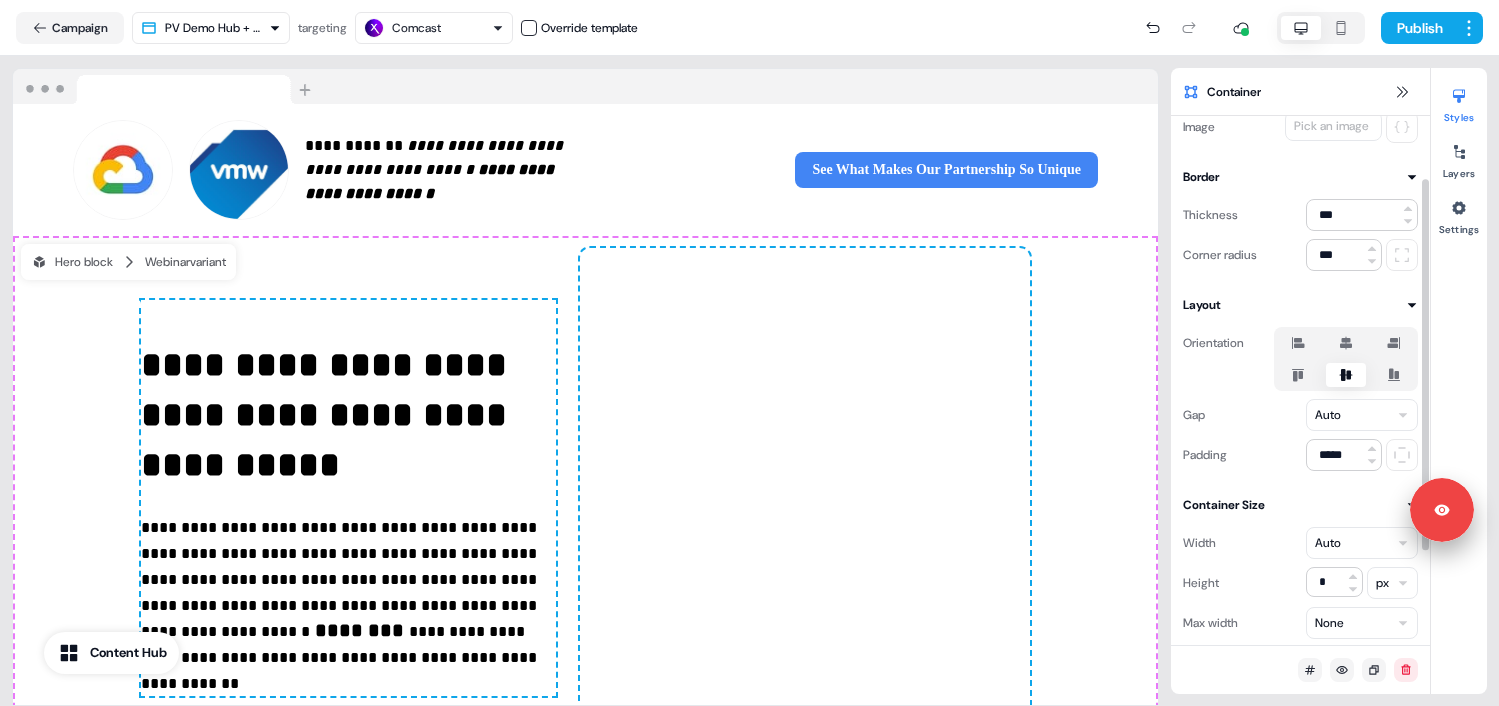 click on "**********" at bounding box center [749, 353] 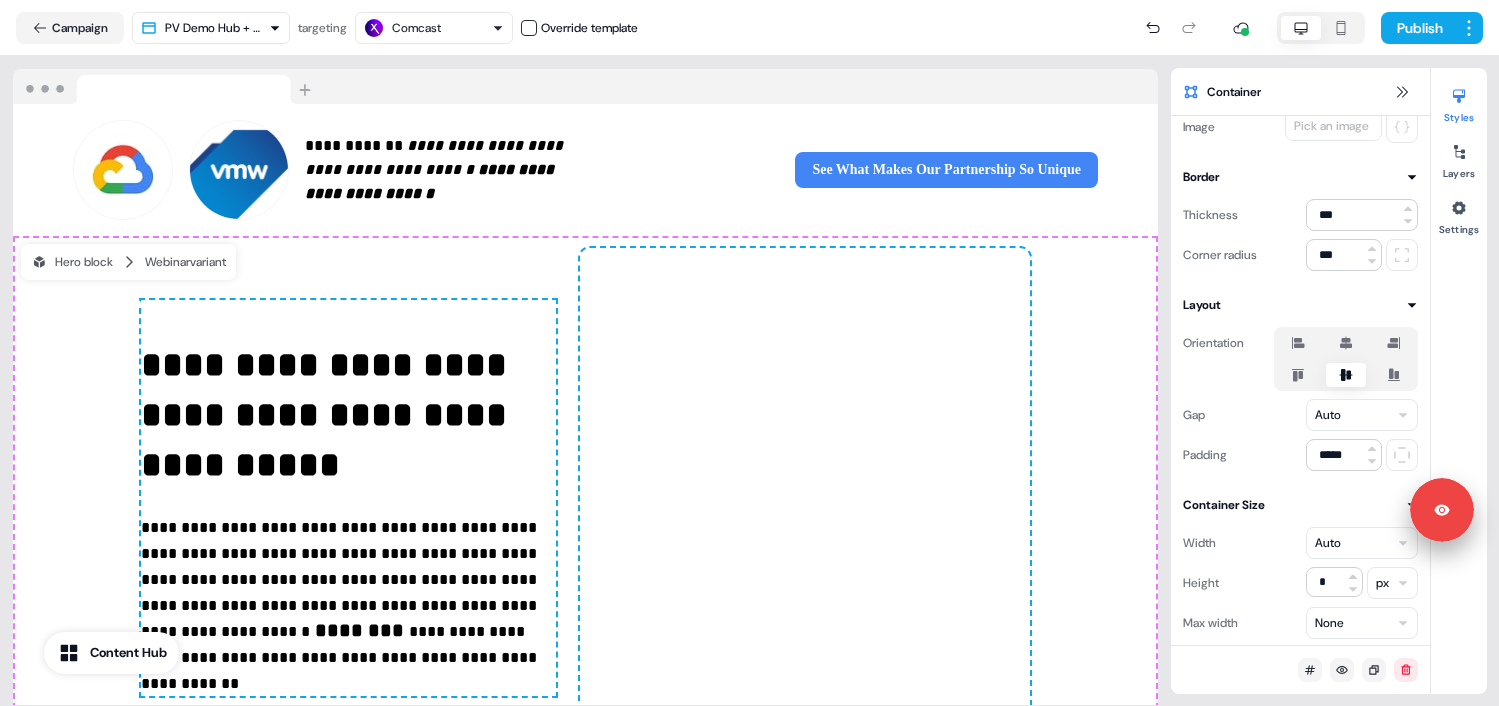 click on "**********" at bounding box center (749, 353) 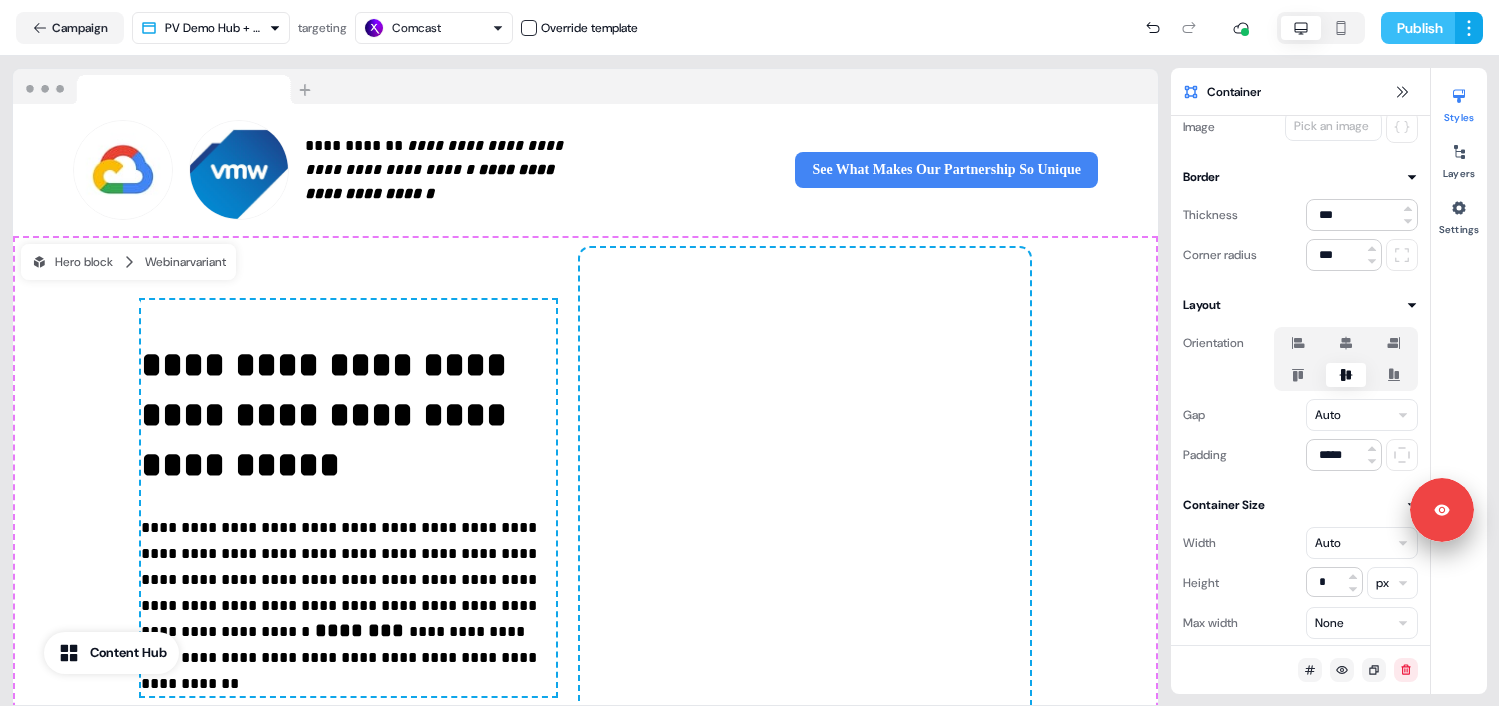 click on "Publish" at bounding box center [1418, 28] 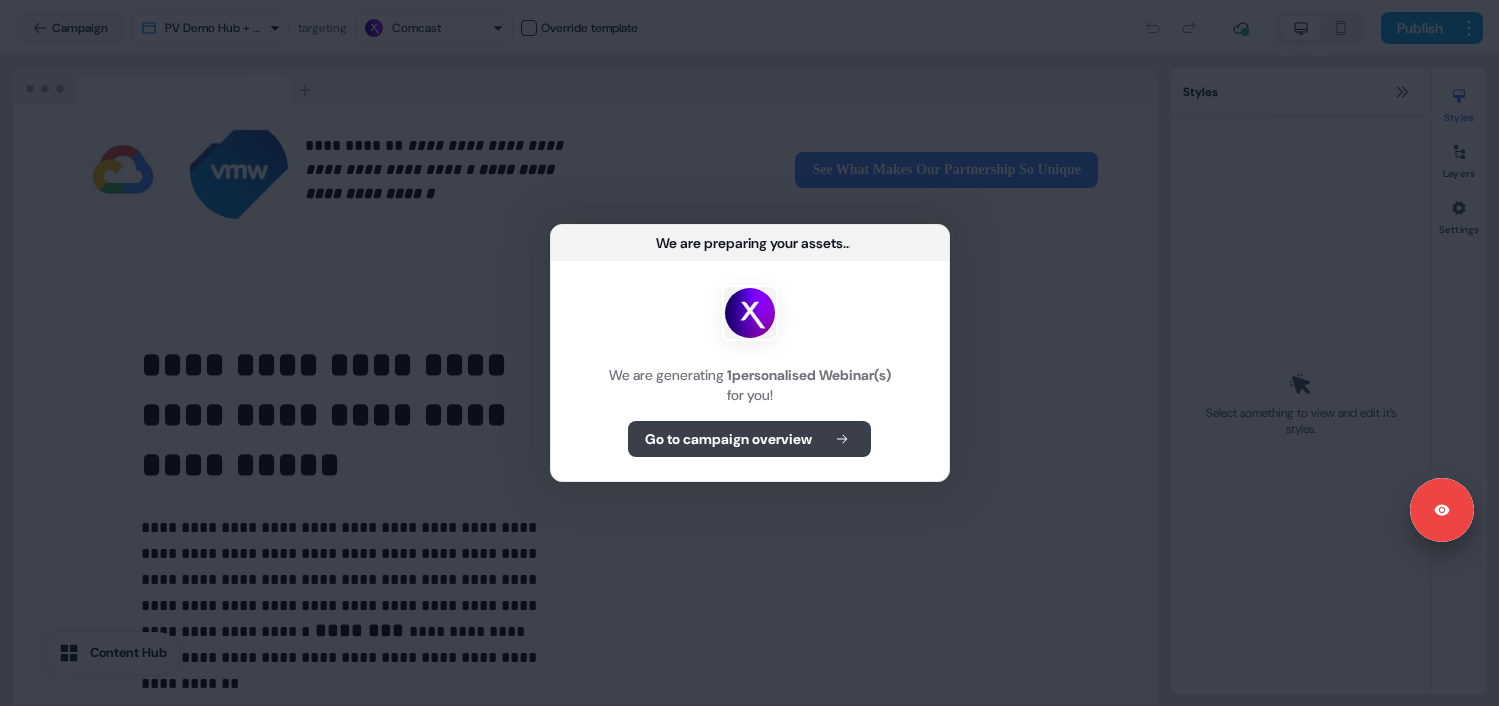 click on "Go to campaign overview" at bounding box center (728, 439) 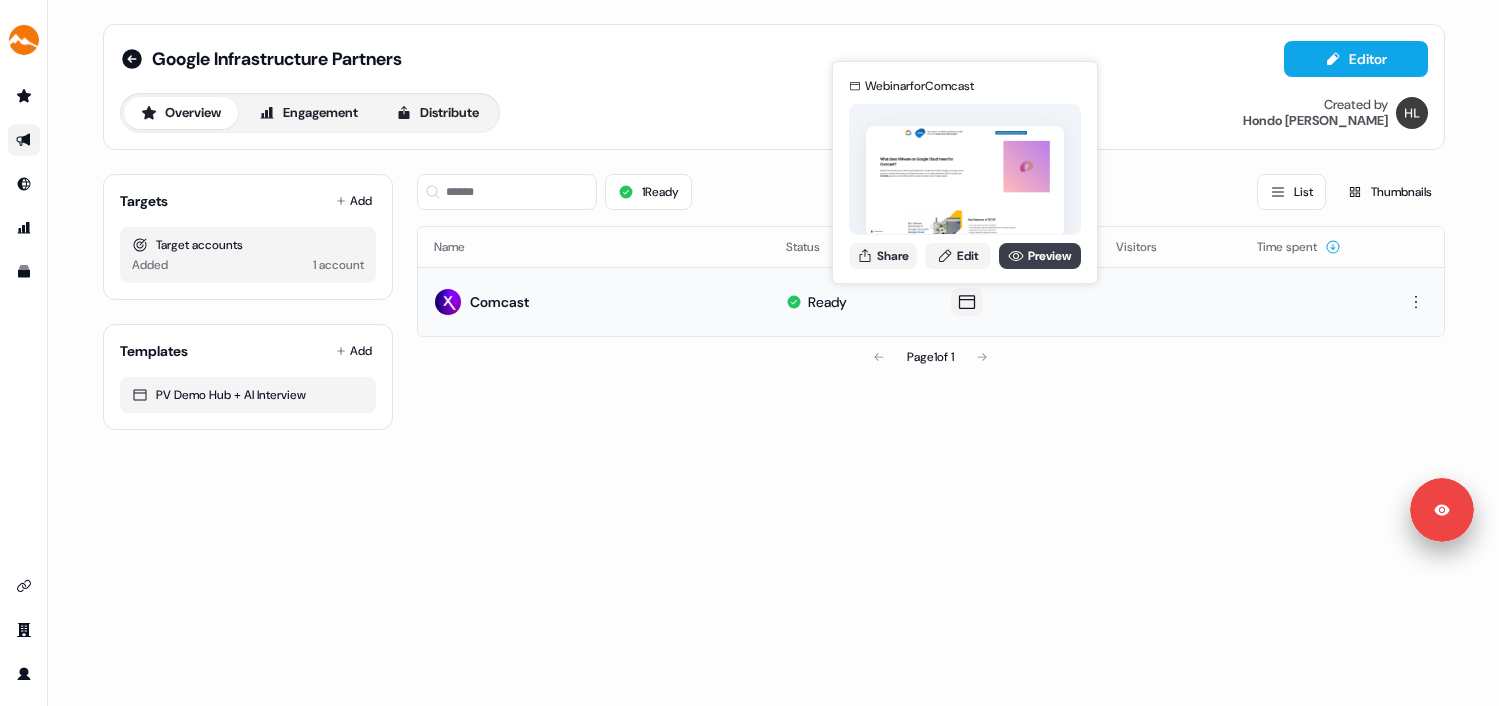 click 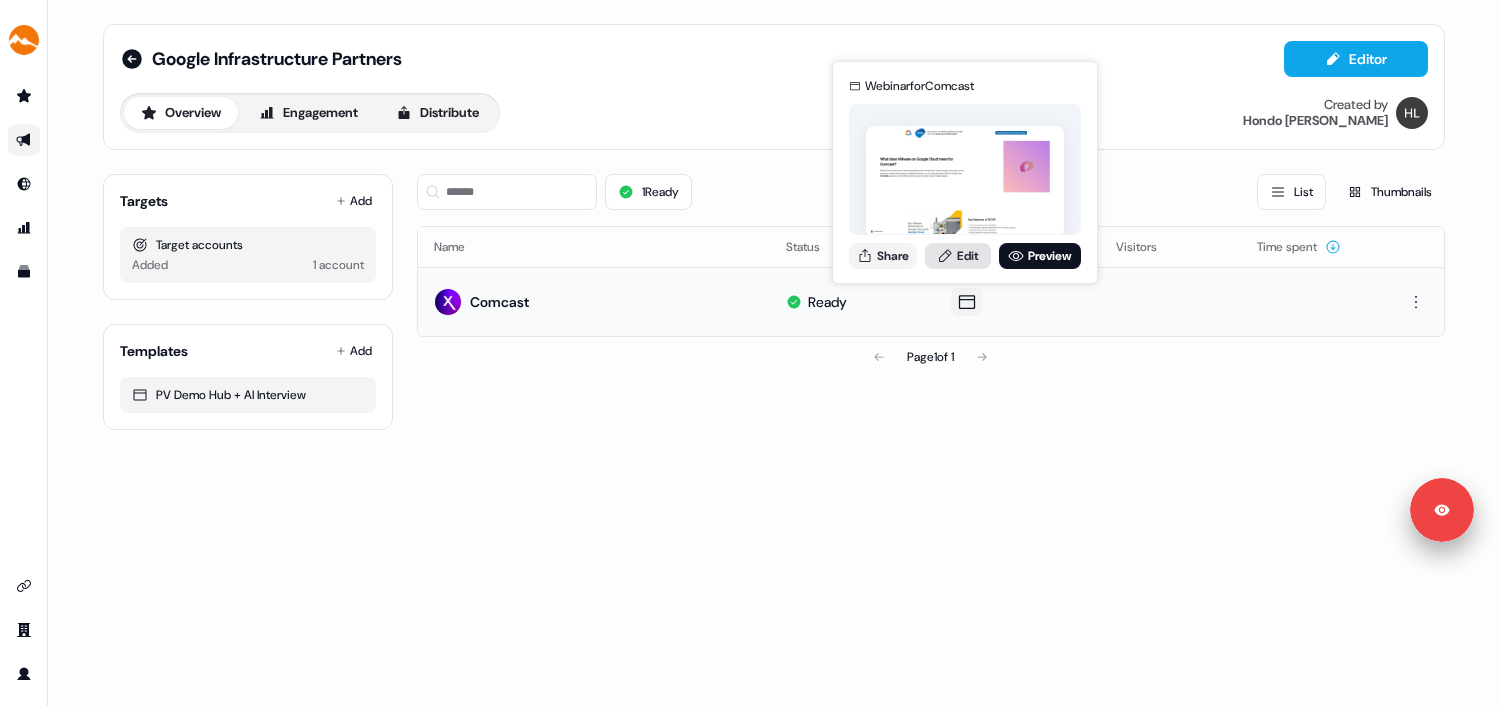 click on "Edit" at bounding box center (958, 256) 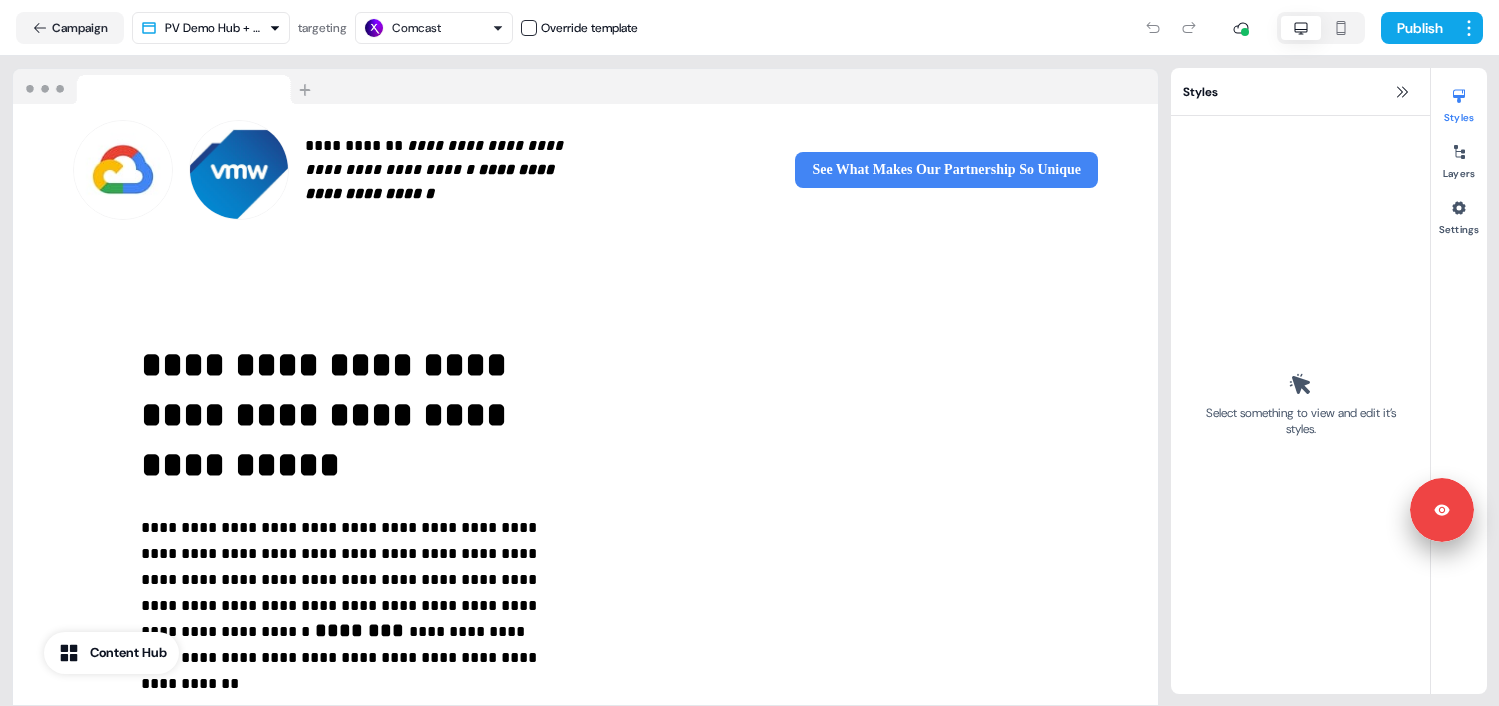 click on "**********" at bounding box center (585, 532) 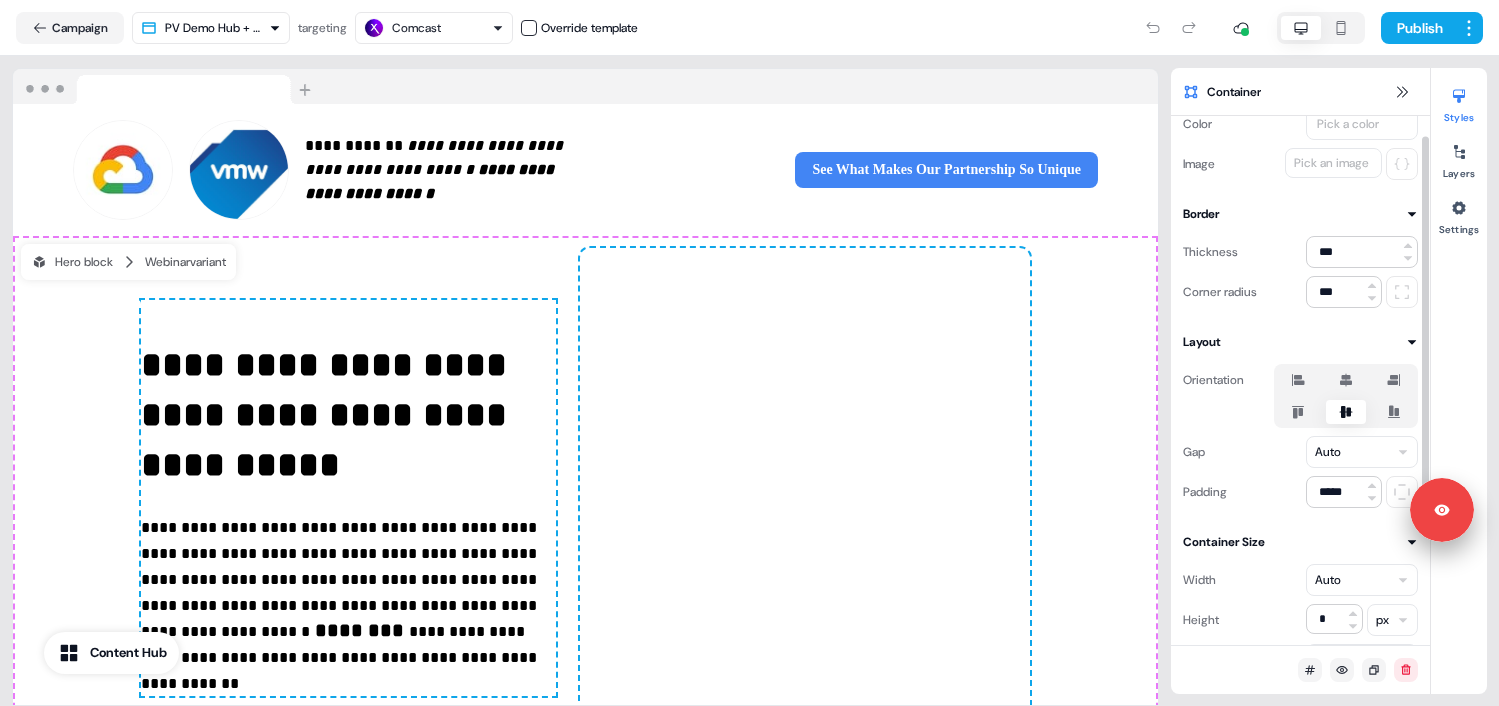 scroll, scrollTop: 0, scrollLeft: 0, axis: both 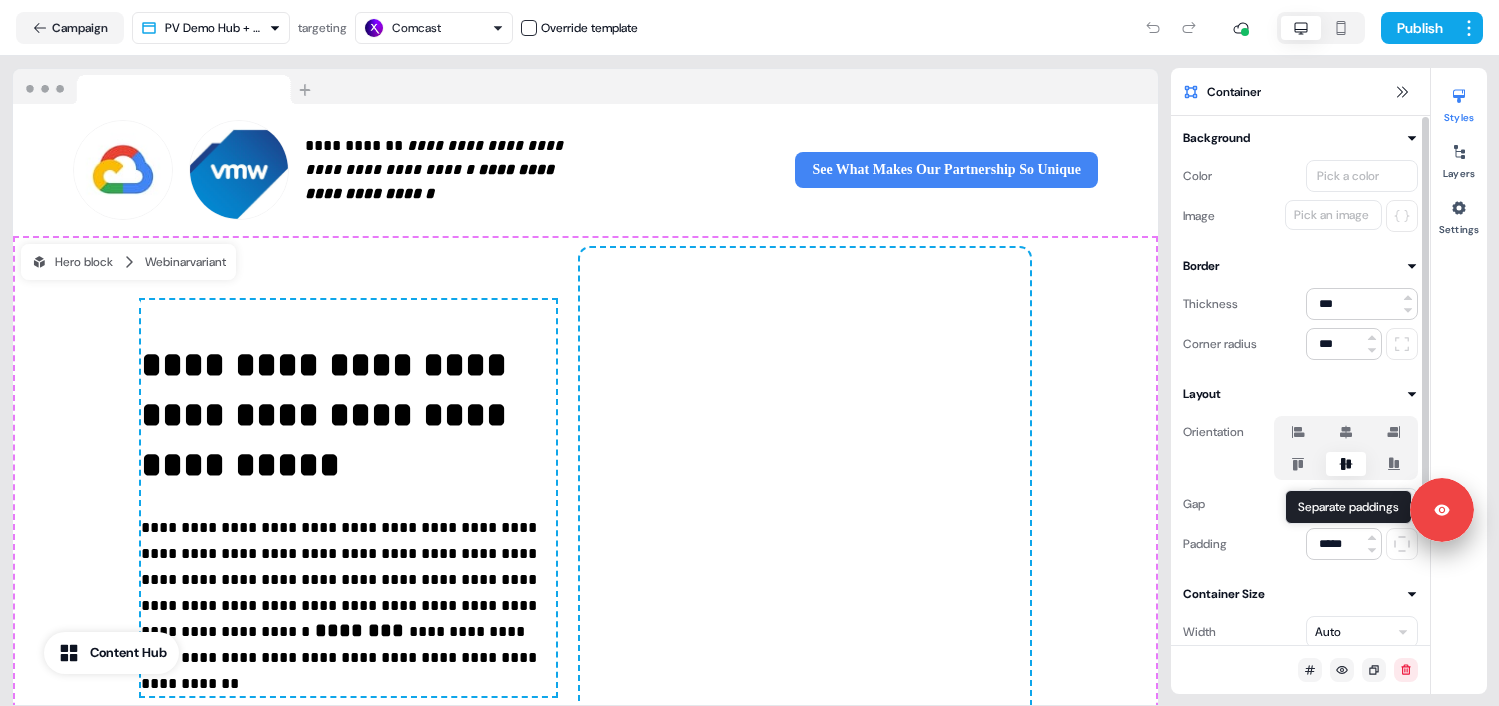click 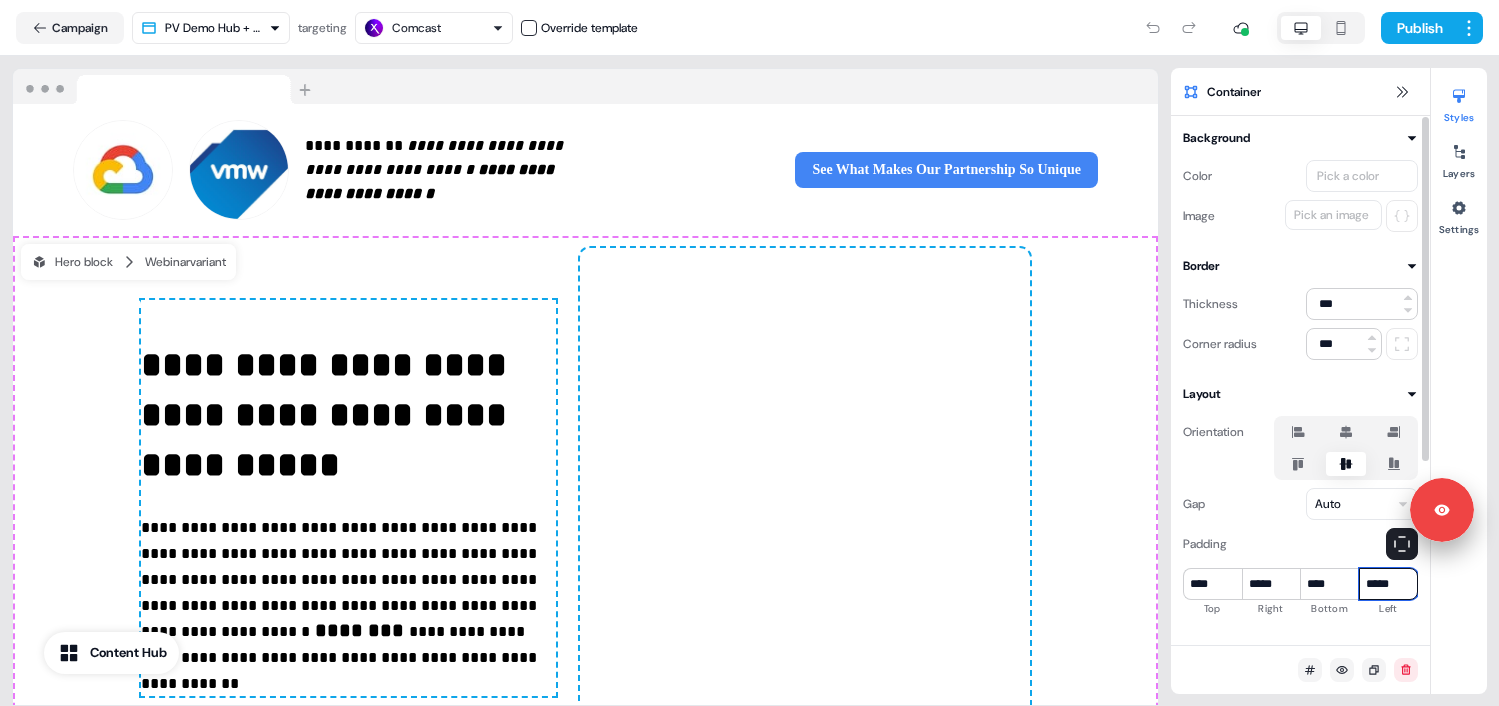 drag, startPoint x: 1384, startPoint y: 589, endPoint x: 1373, endPoint y: 589, distance: 11 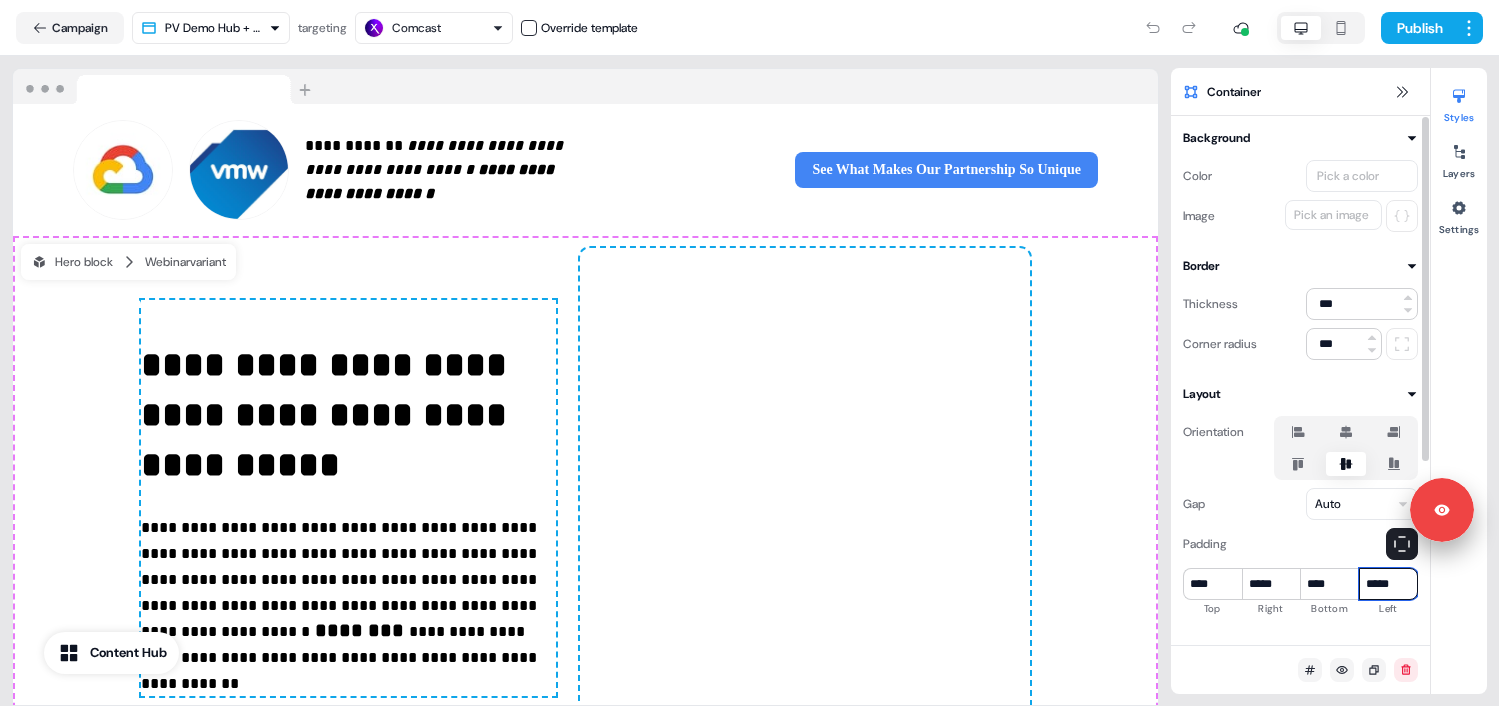 click on "*****" at bounding box center [1388, 584] 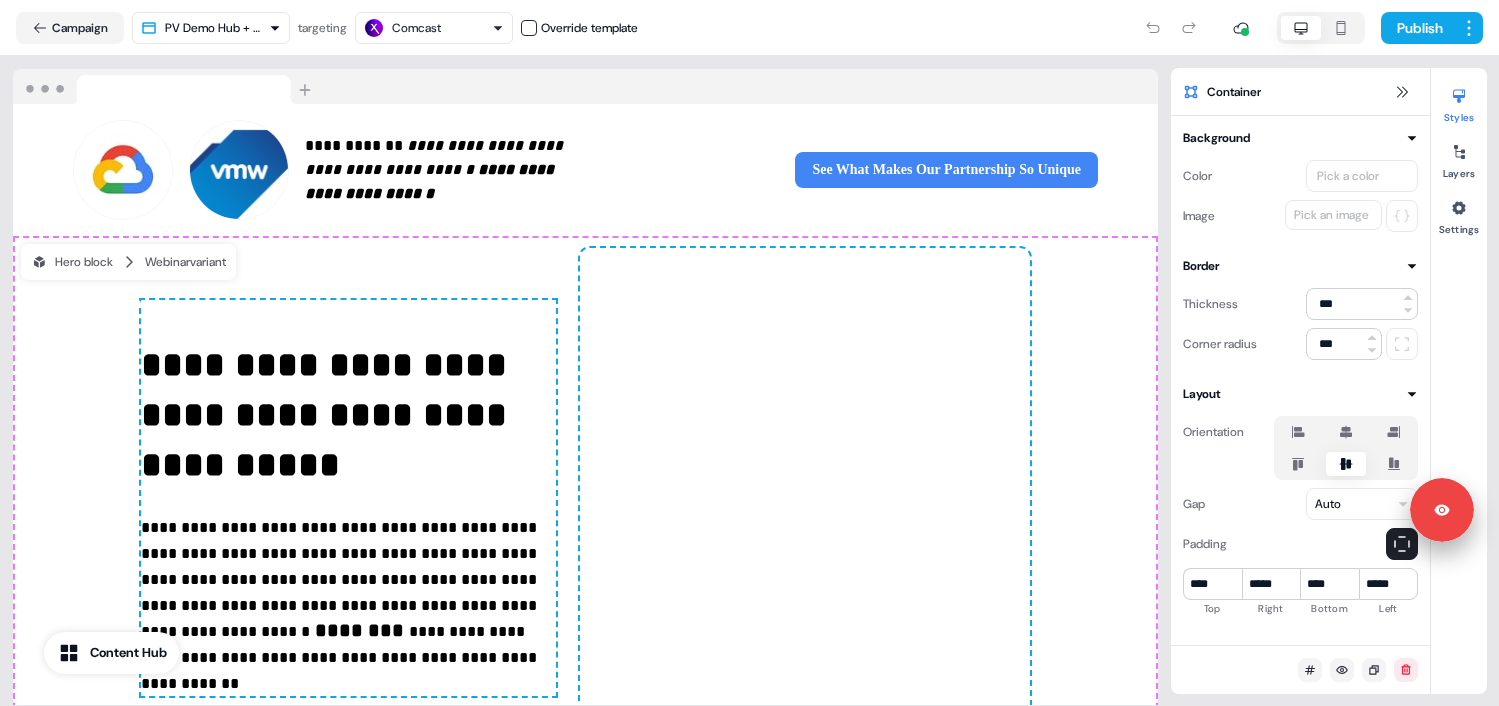 scroll, scrollTop: 33, scrollLeft: 0, axis: vertical 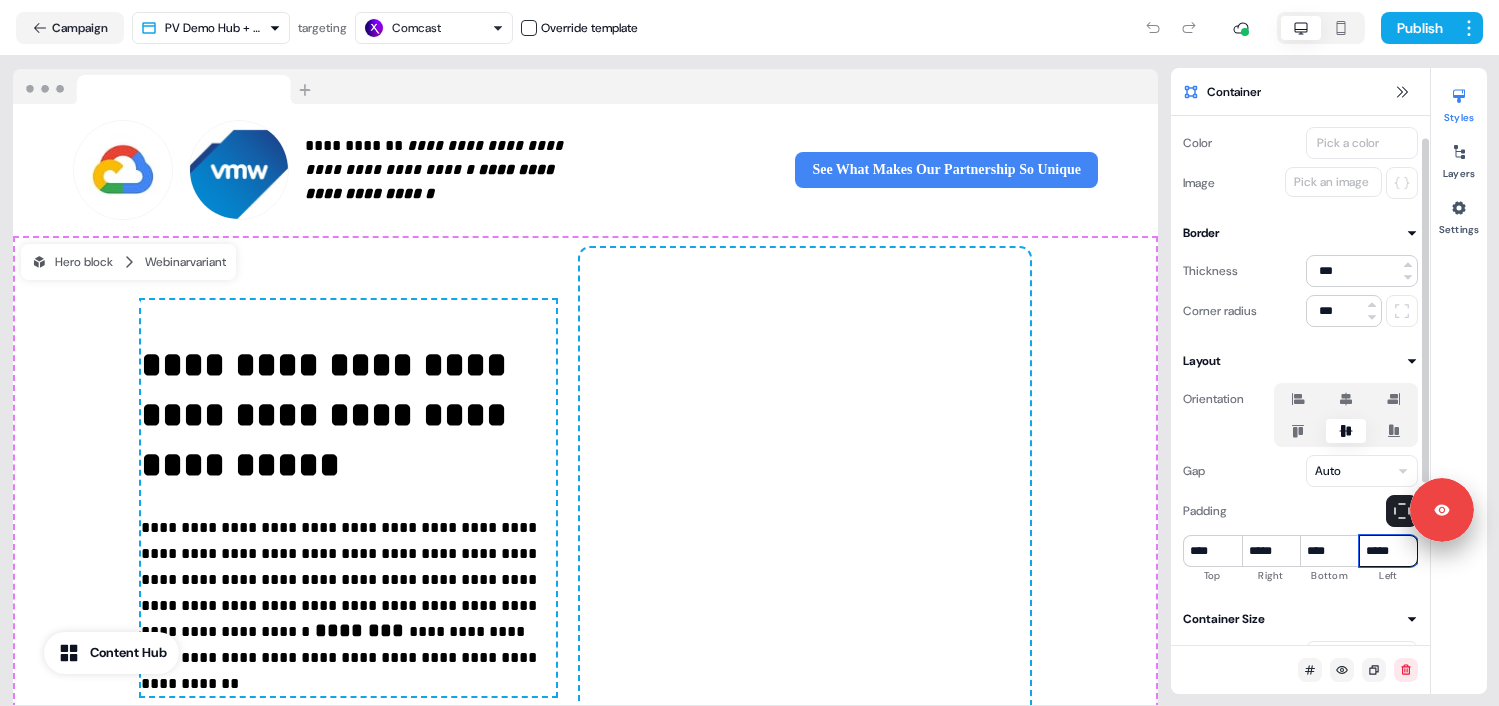click on "*****" at bounding box center [1388, 551] 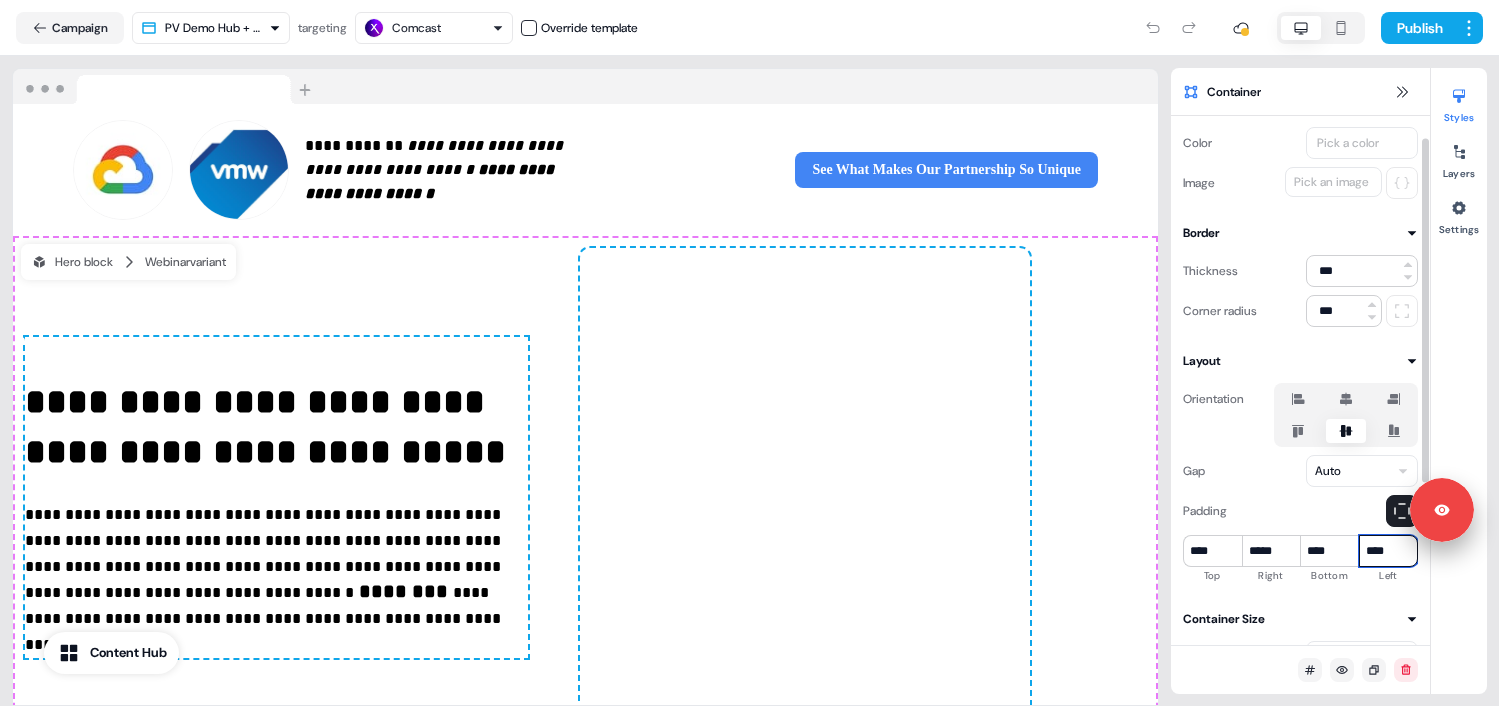 type on "***" 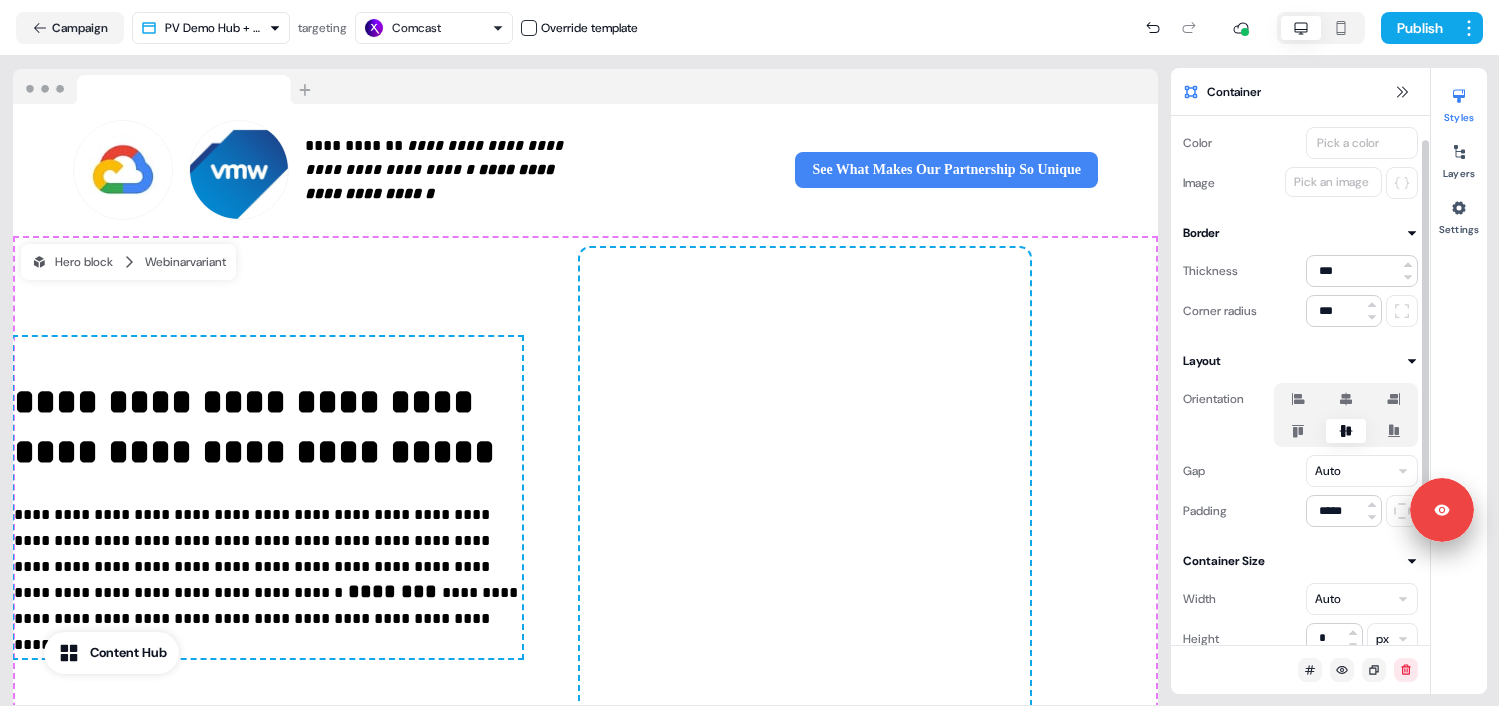 click 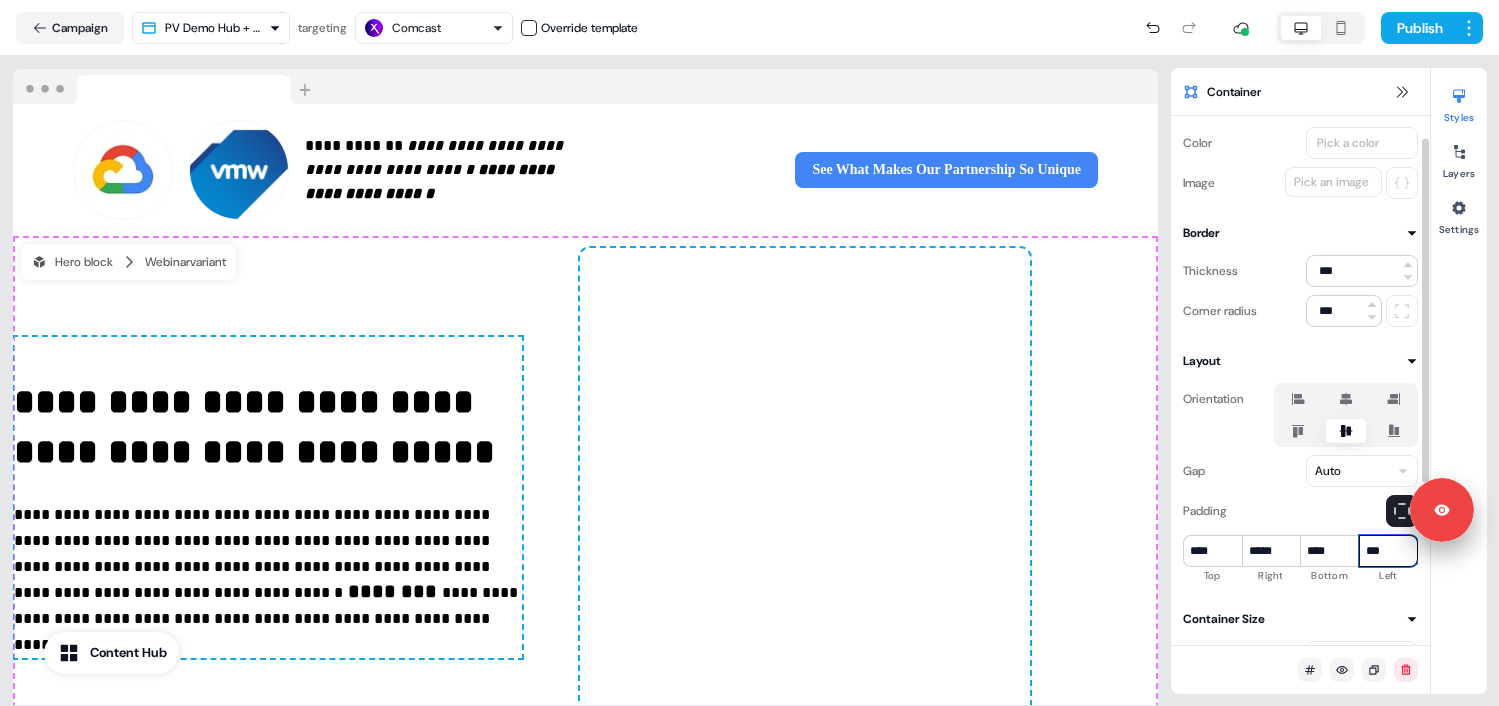 click on "***" at bounding box center [1388, 551] 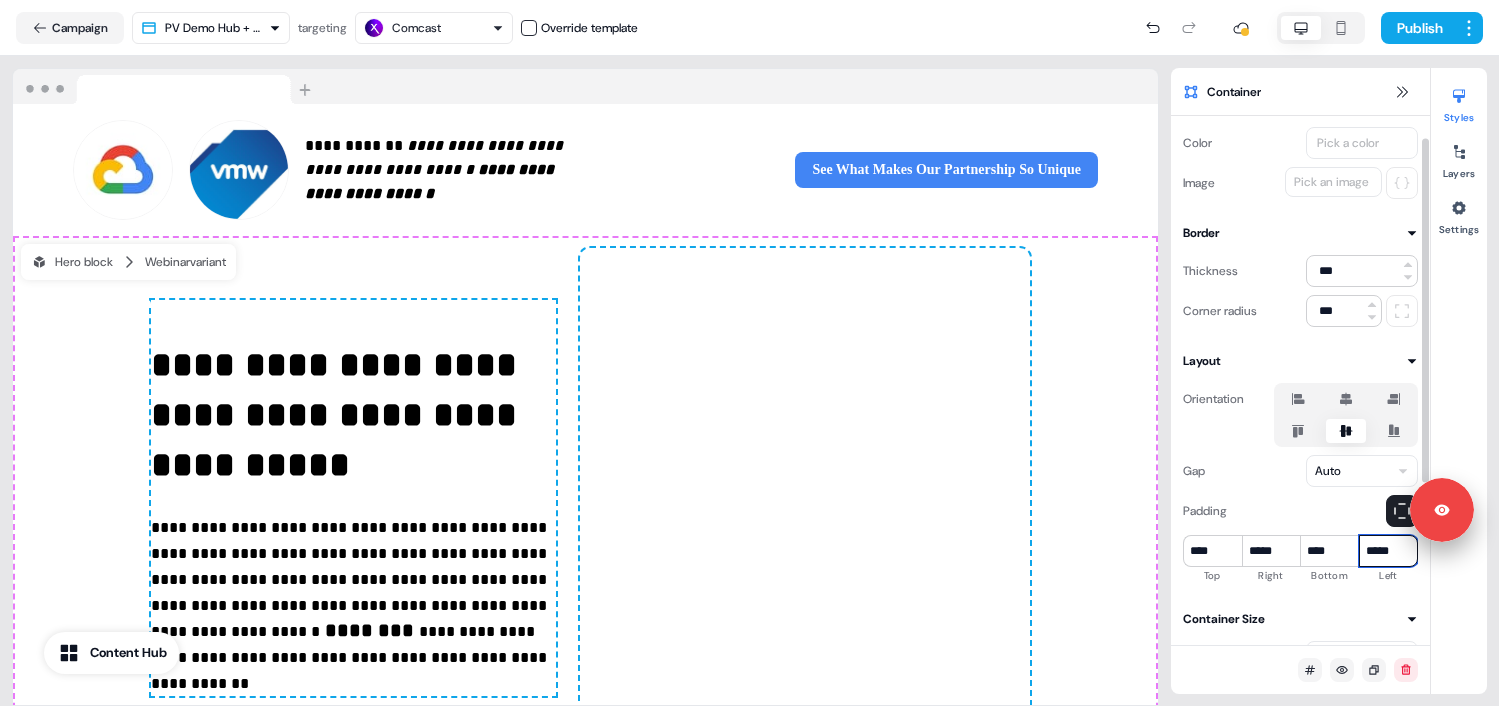 type on "*****" 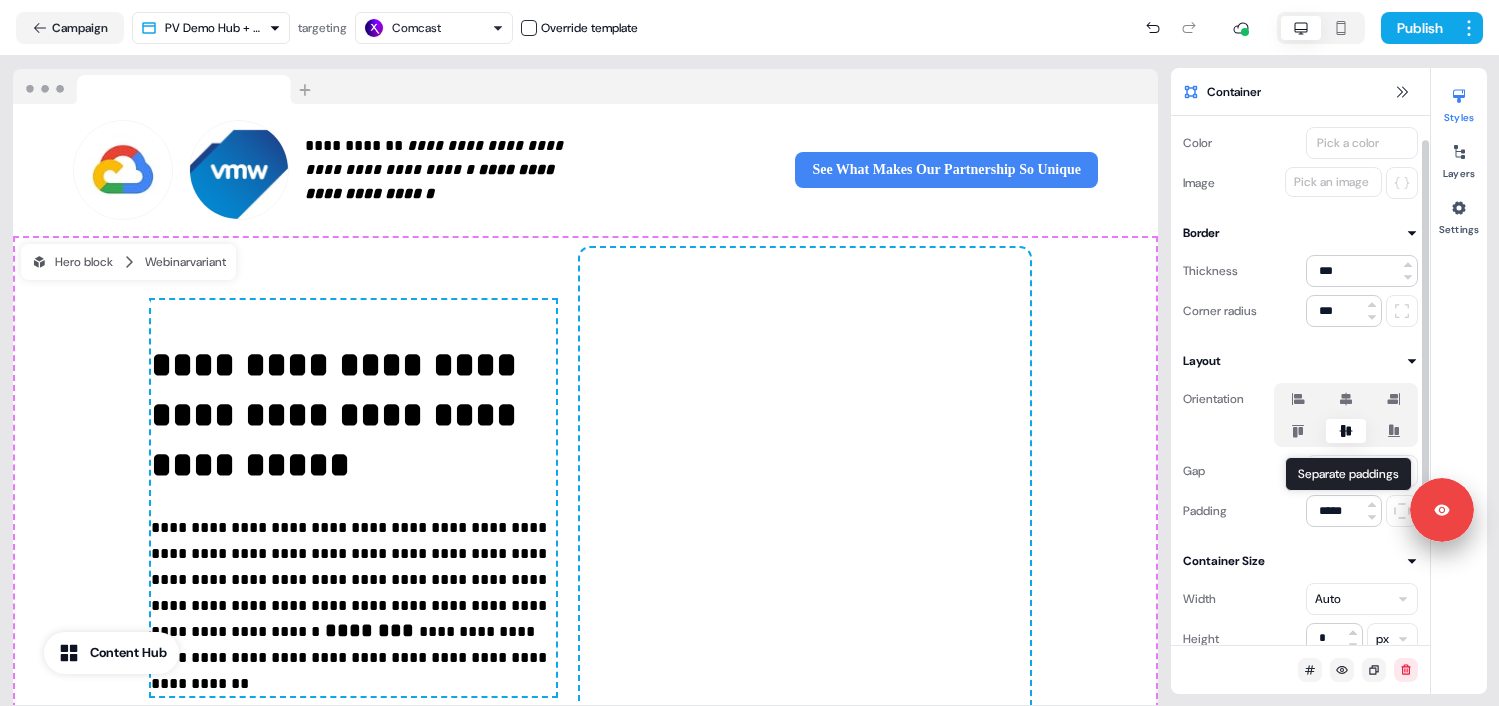 click at bounding box center (1402, 511) 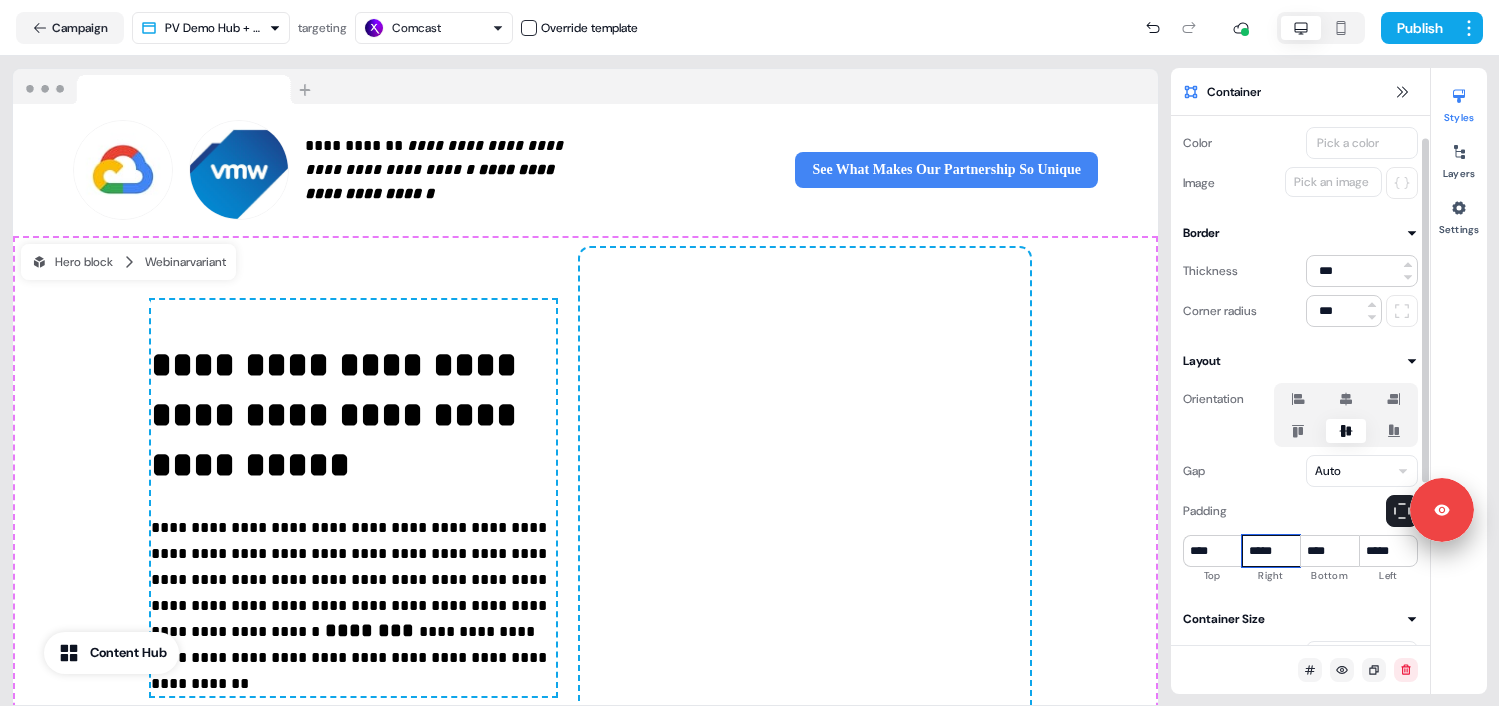 click on "*****" at bounding box center (1271, 551) 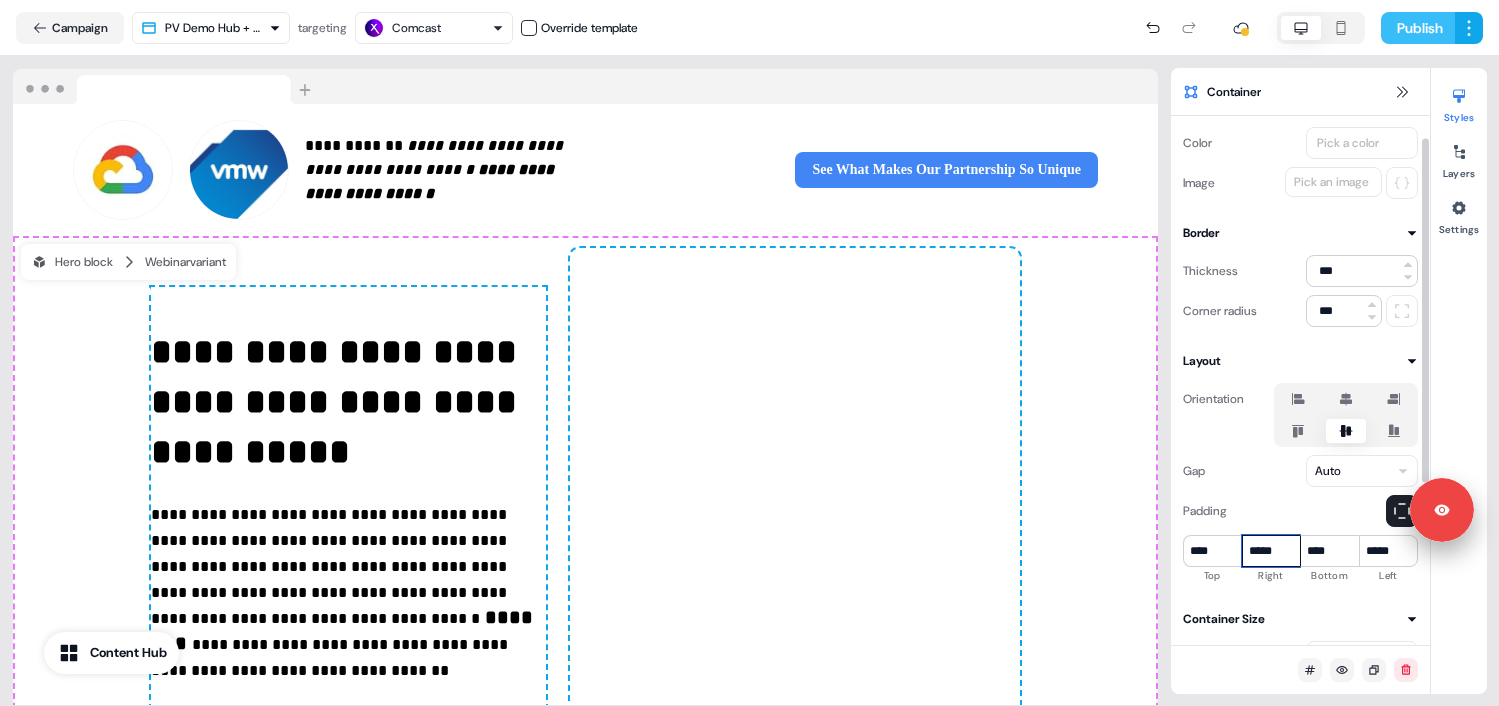 type on "*****" 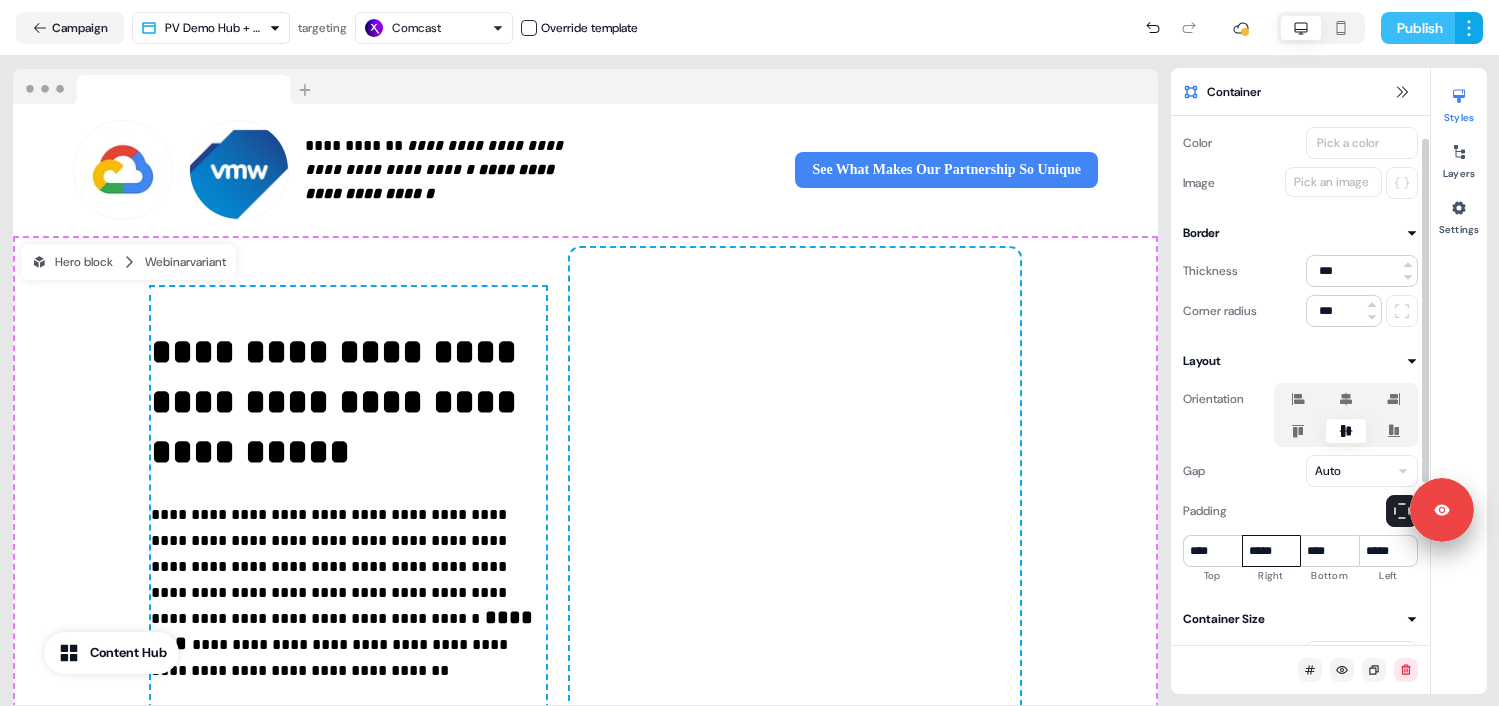 click on "Publish" at bounding box center [1418, 28] 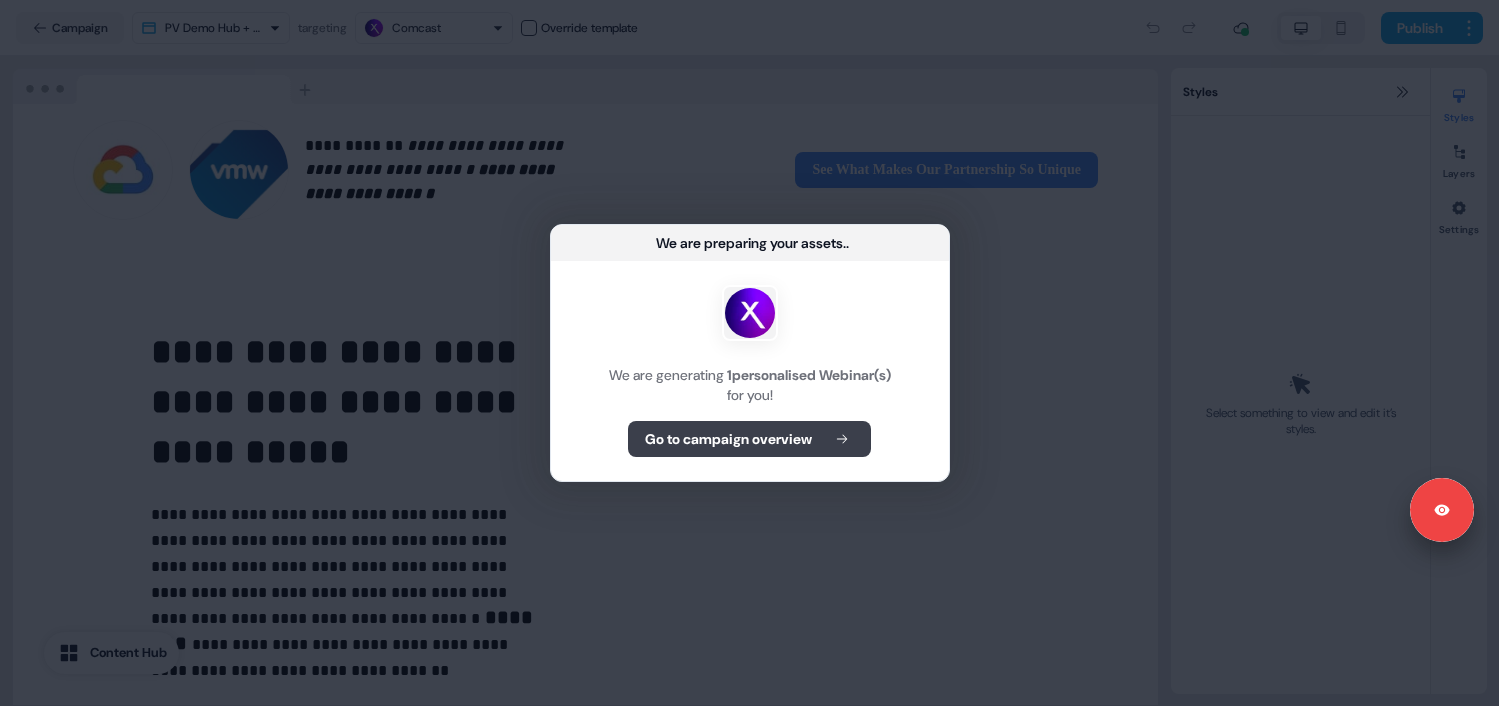 click on "Go to campaign overview" at bounding box center (749, 439) 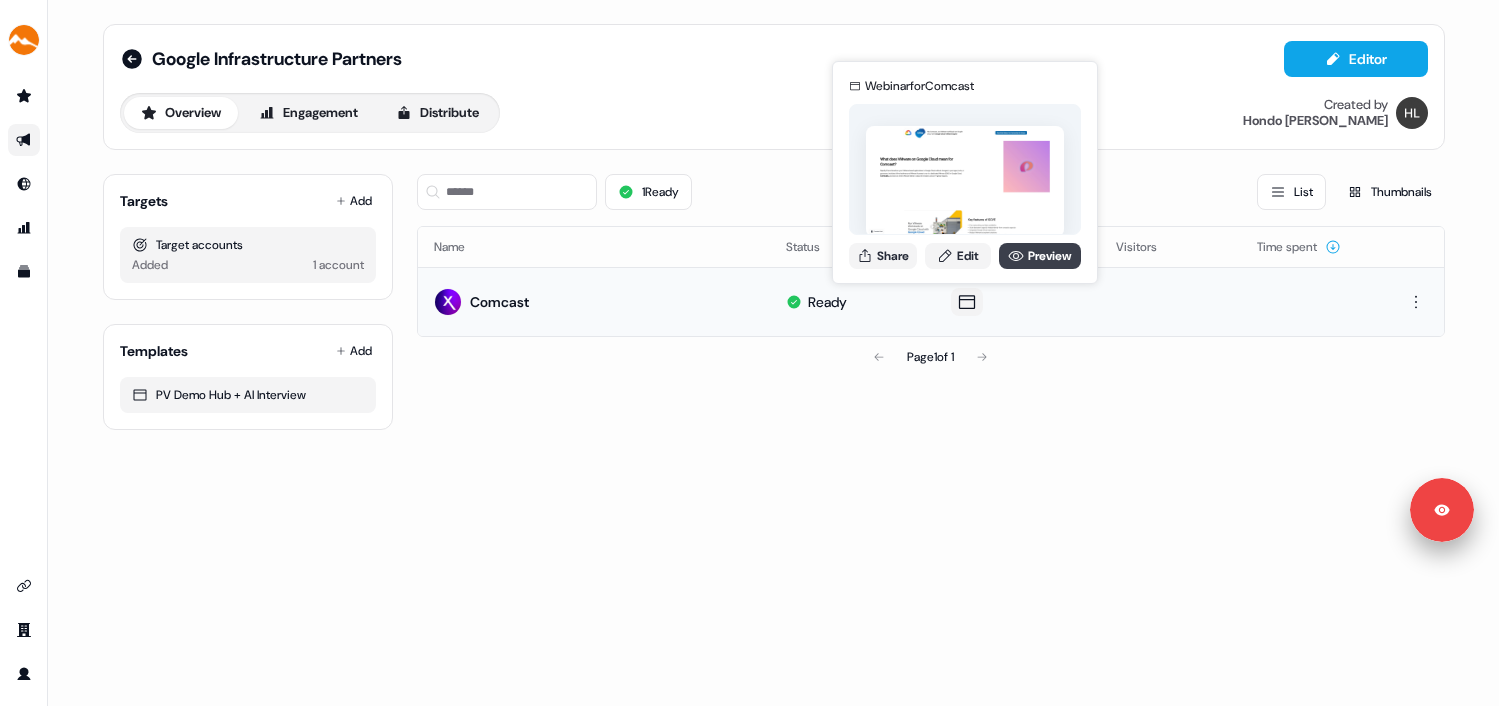 click 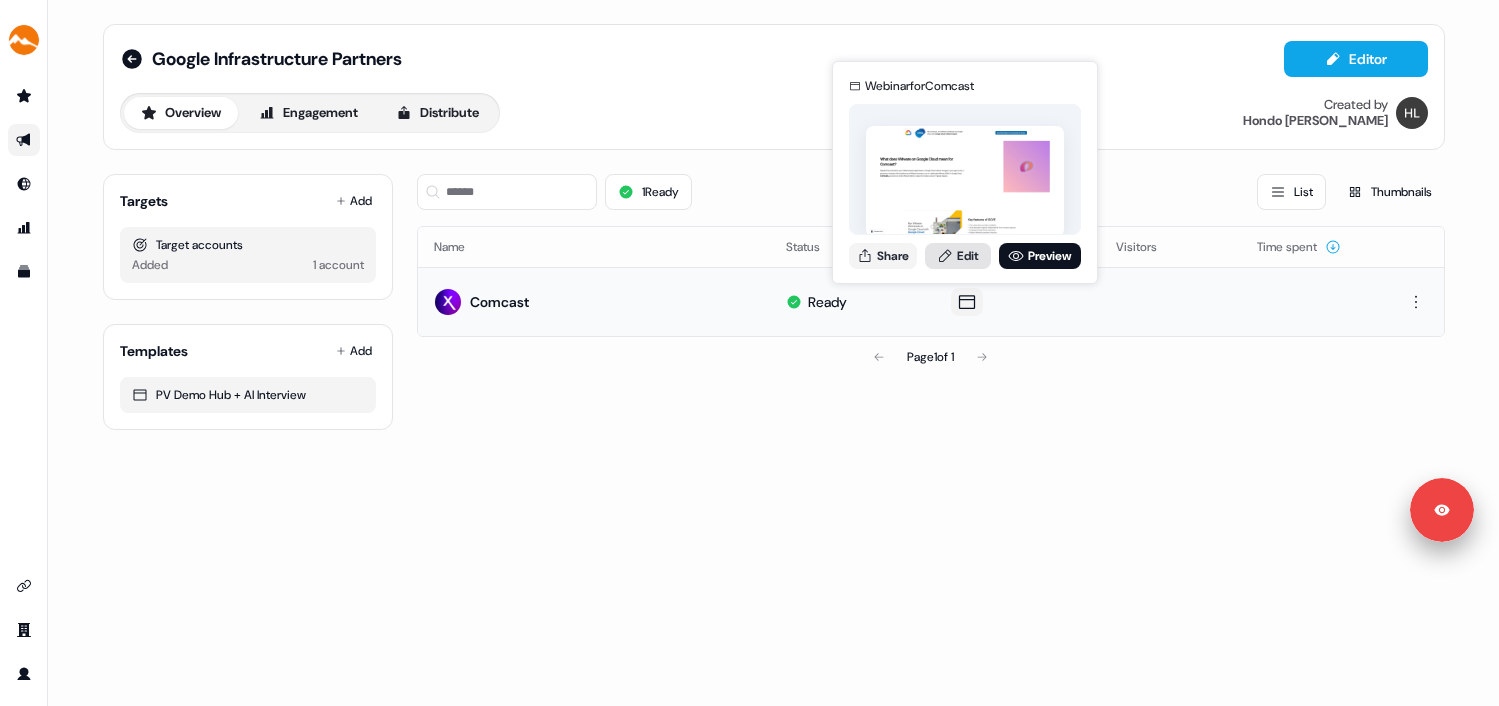 click 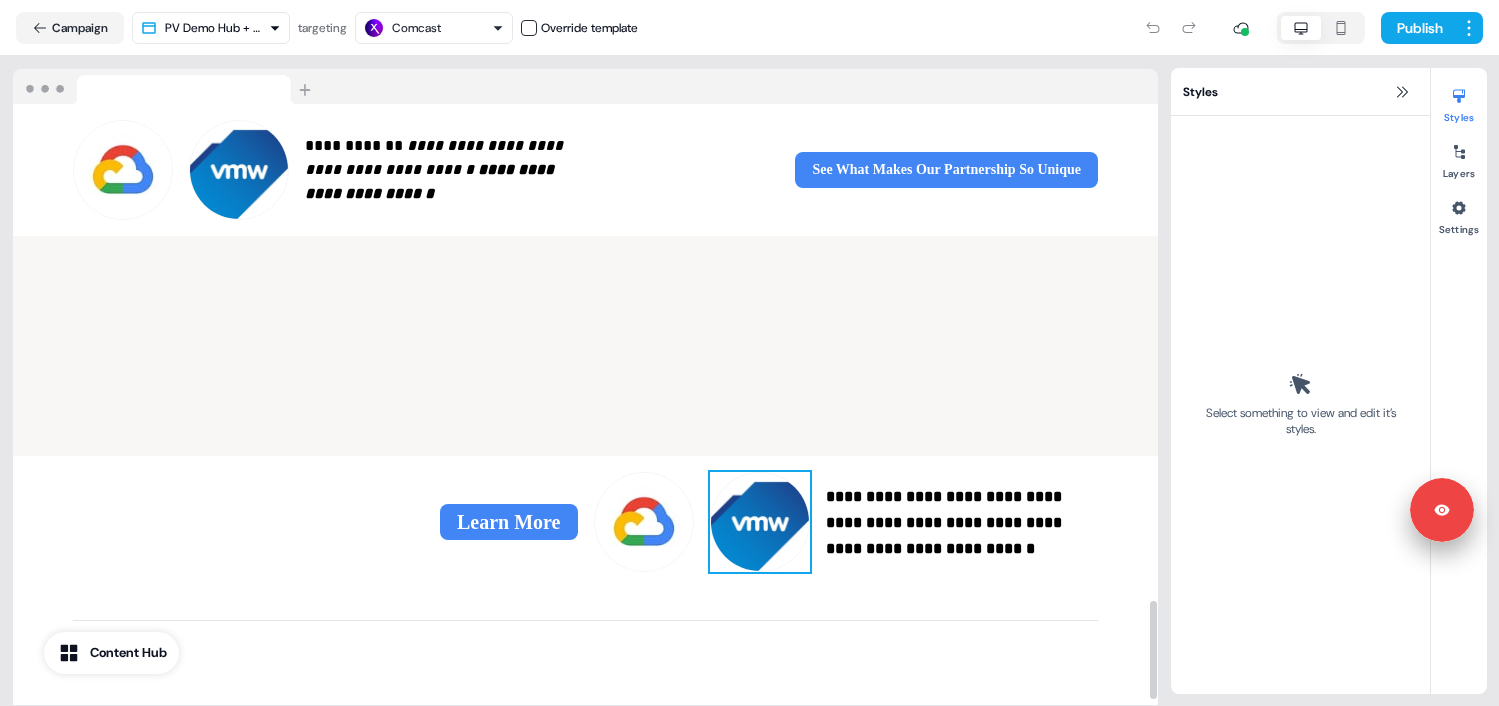 scroll, scrollTop: 3062, scrollLeft: 0, axis: vertical 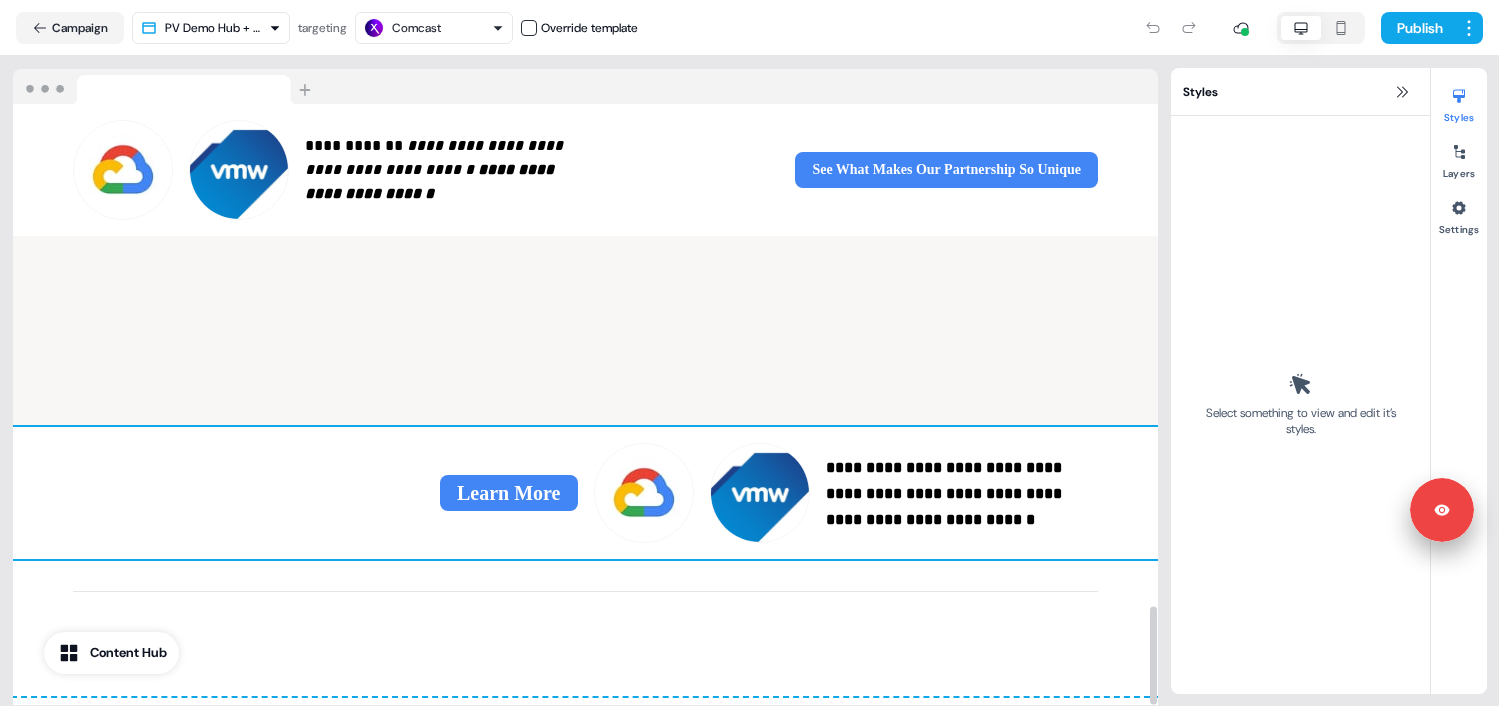 click on "**********" at bounding box center [585, 493] 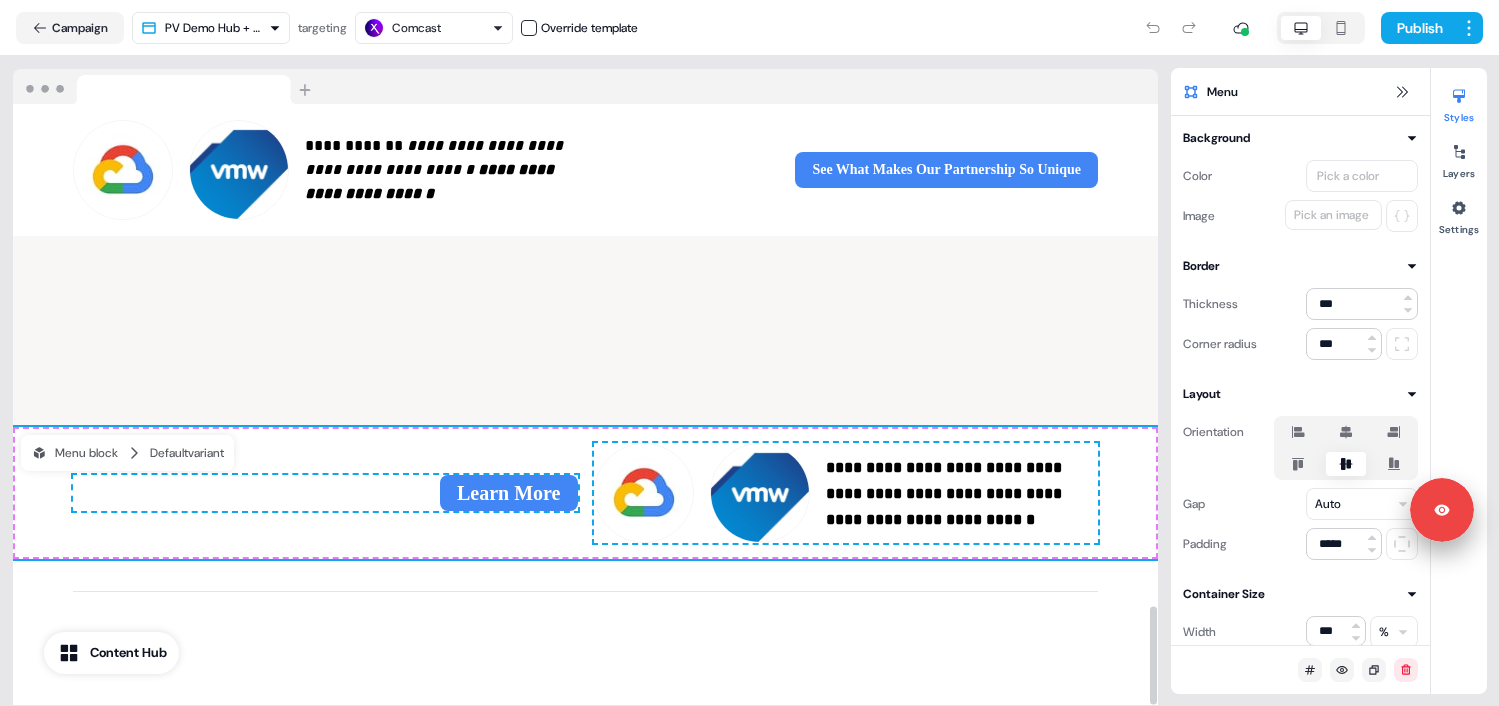 click on "Learn More
To pick up a draggable item, press the space bar.
While dragging, use the arrow keys to move the item.
Press space again to drop the item in its new position, or press escape to cancel." at bounding box center [325, 493] 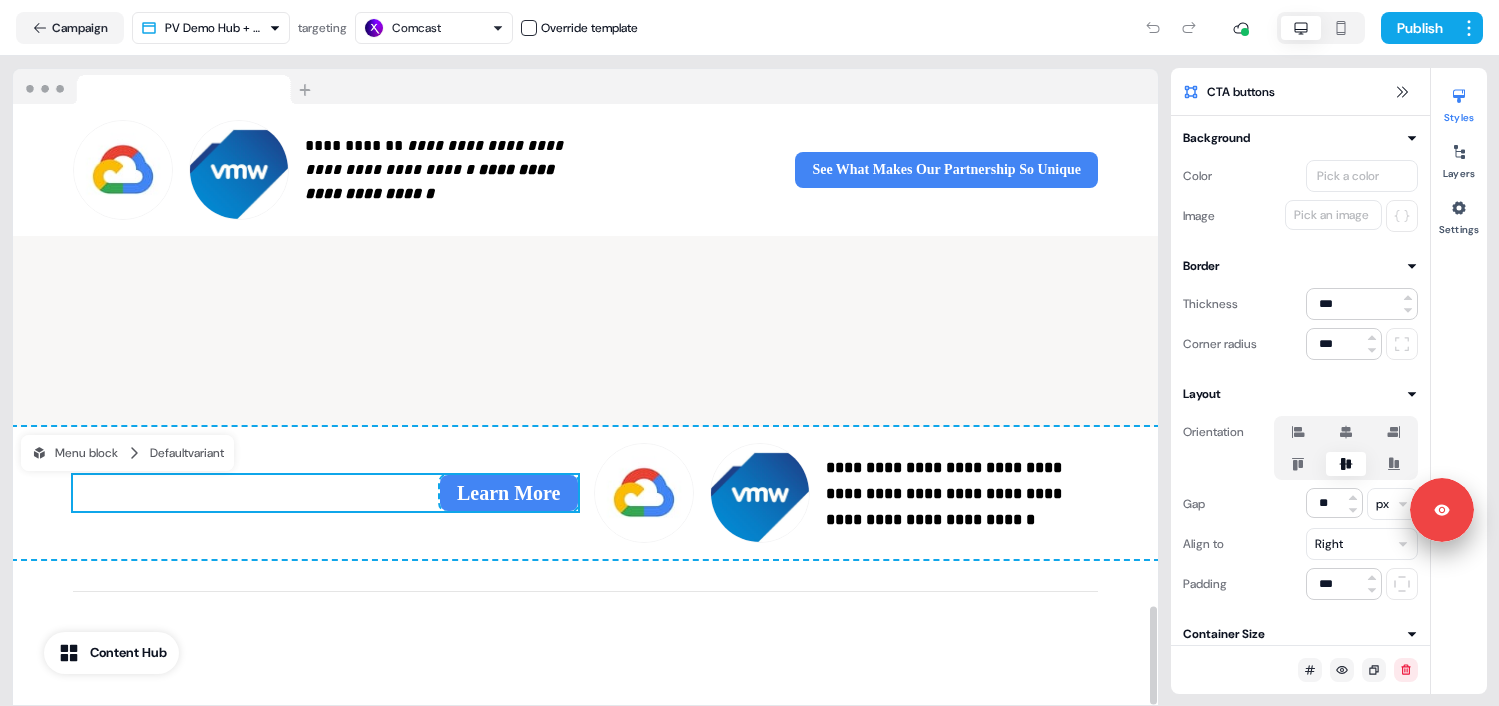 click on "**********" at bounding box center (585, 493) 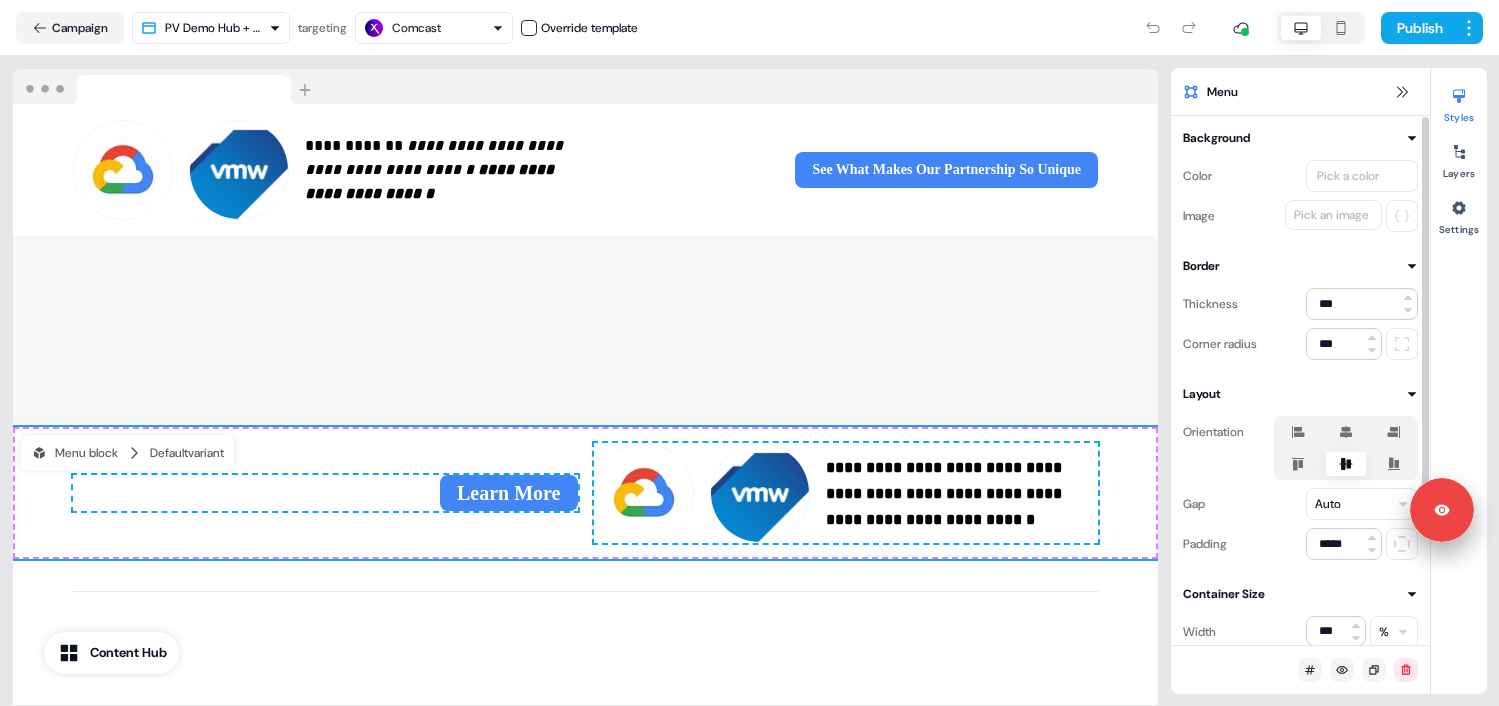 click 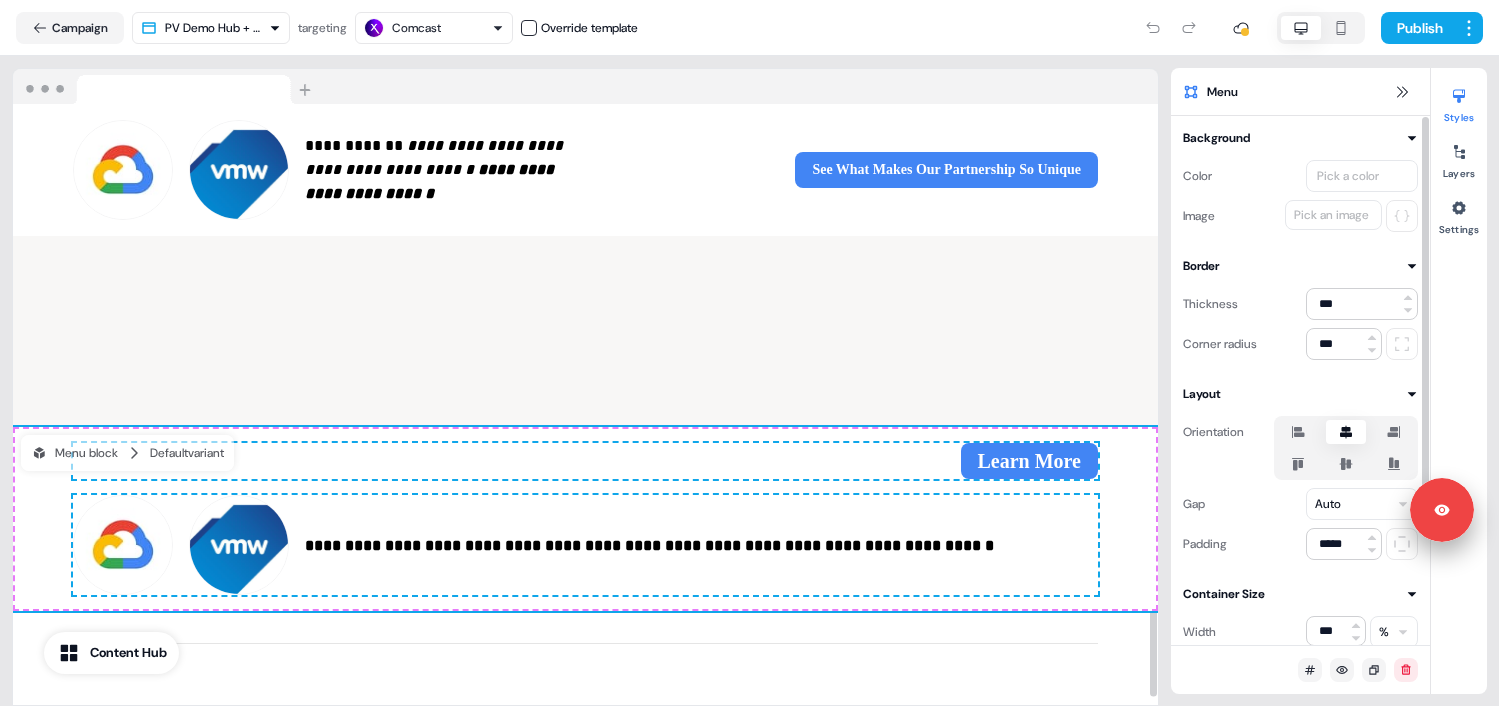 click on "Learn More
To pick up a draggable item, press the space bar.
While dragging, use the arrow keys to move the item.
Press space again to drop the item in its new position, or press escape to cancel." at bounding box center [585, 461] 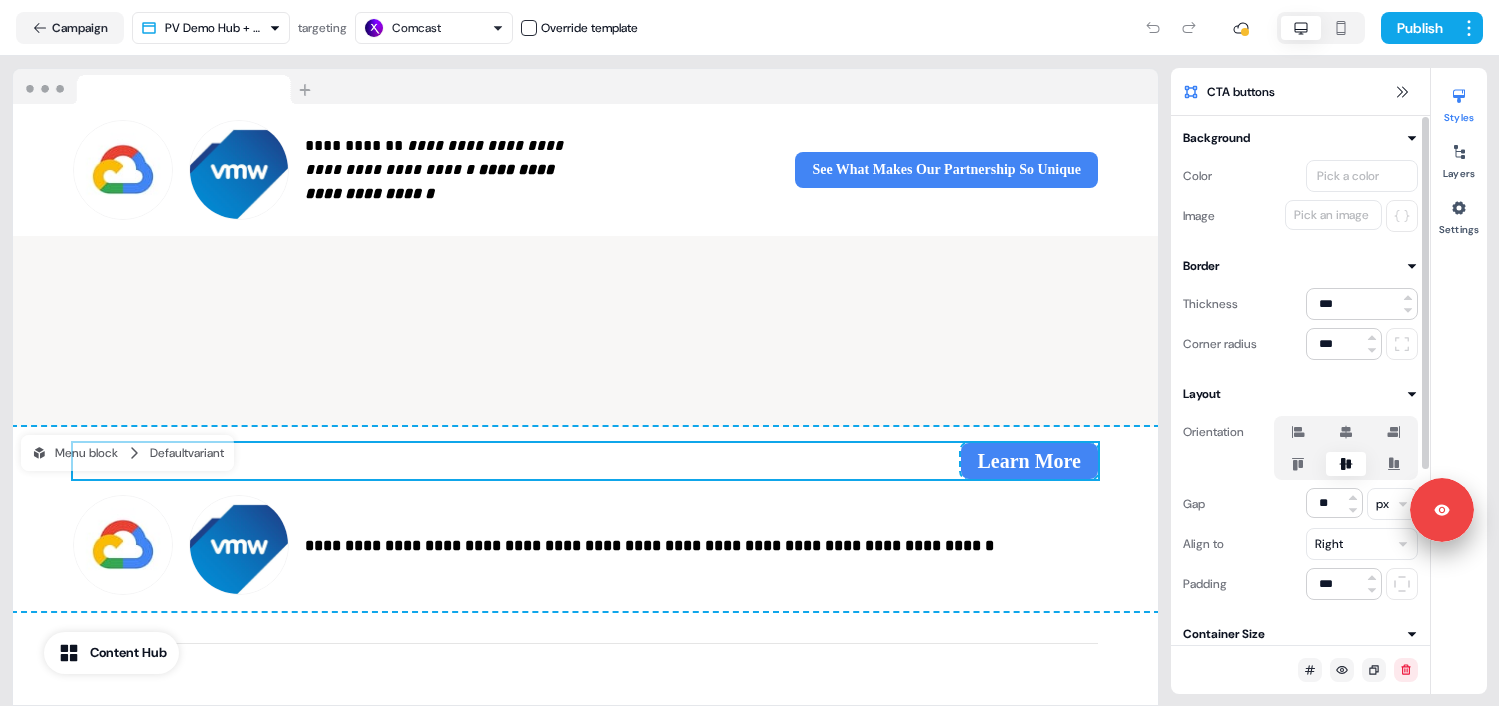 click on "**********" at bounding box center (749, 353) 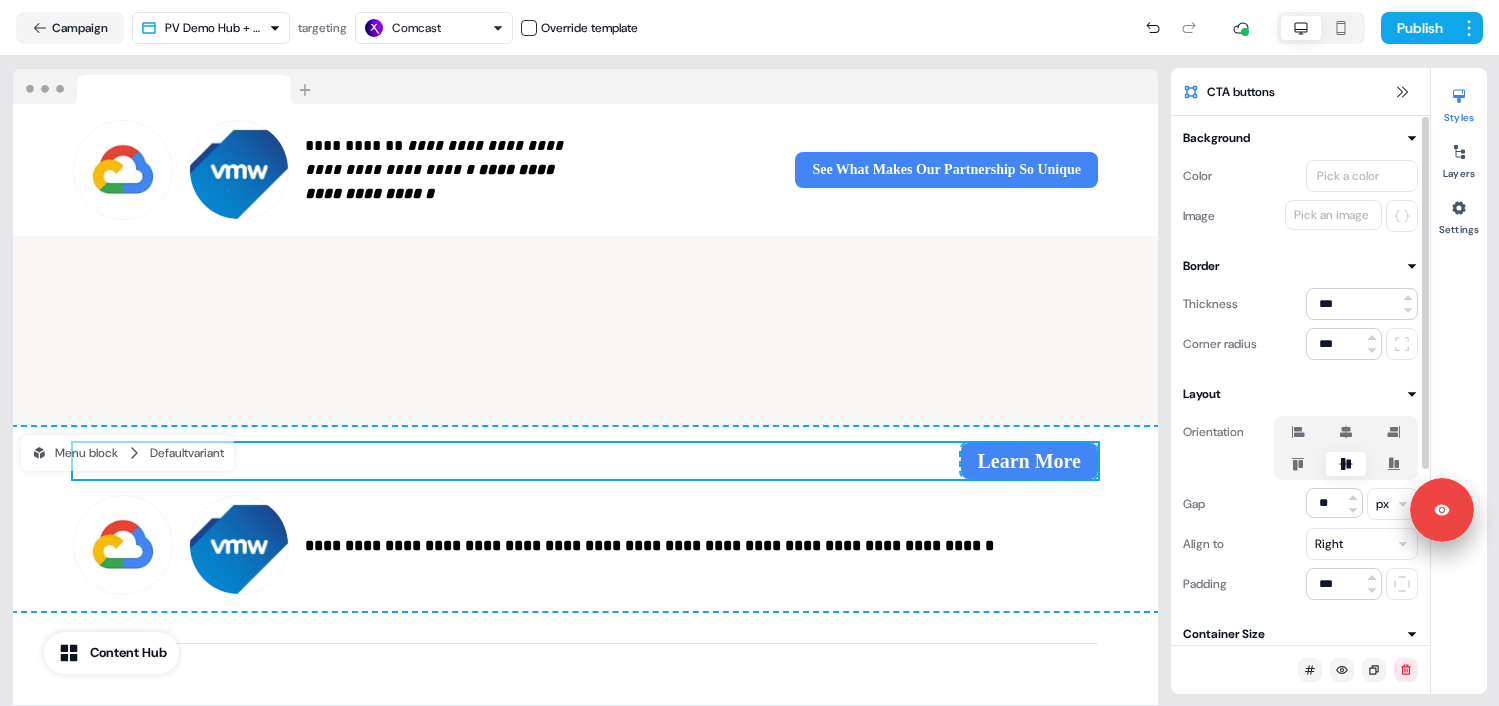 click on "**********" at bounding box center (749, 353) 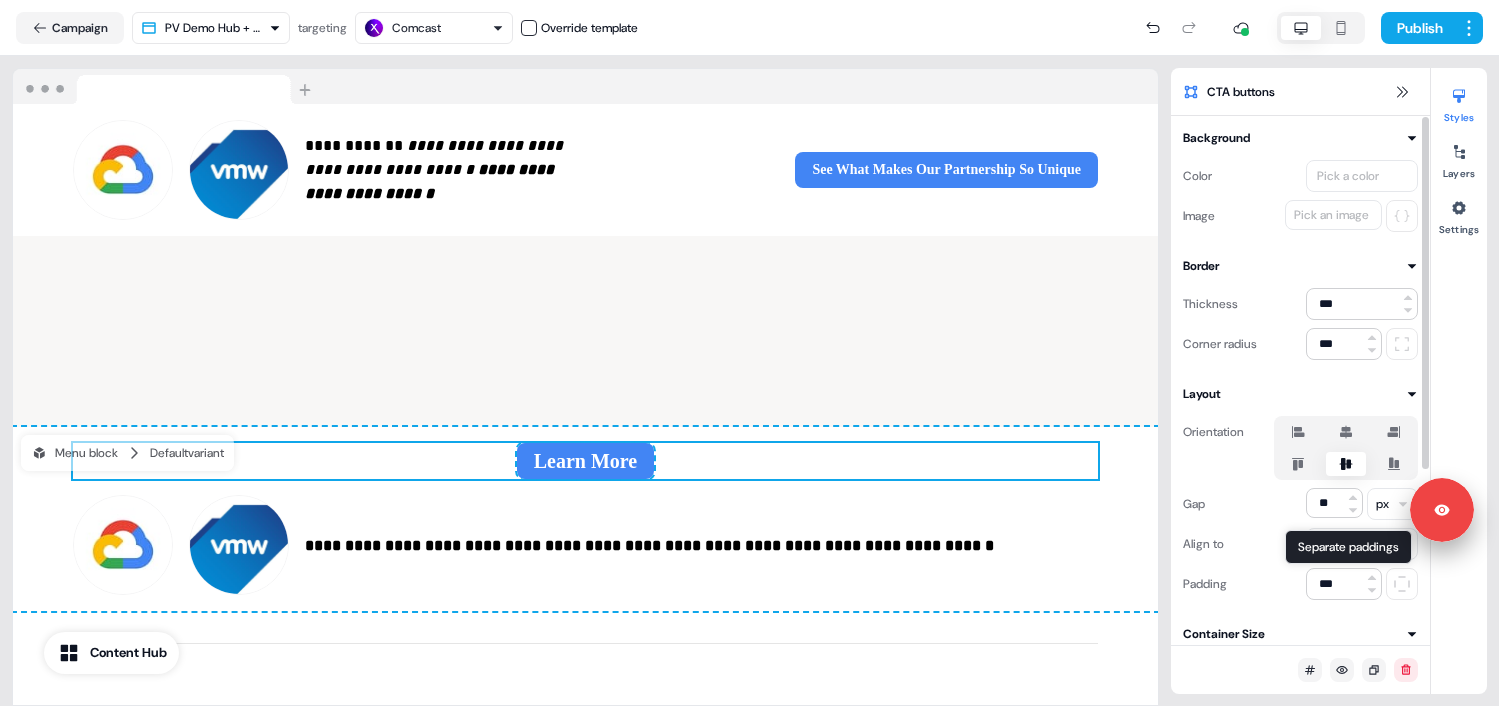 click 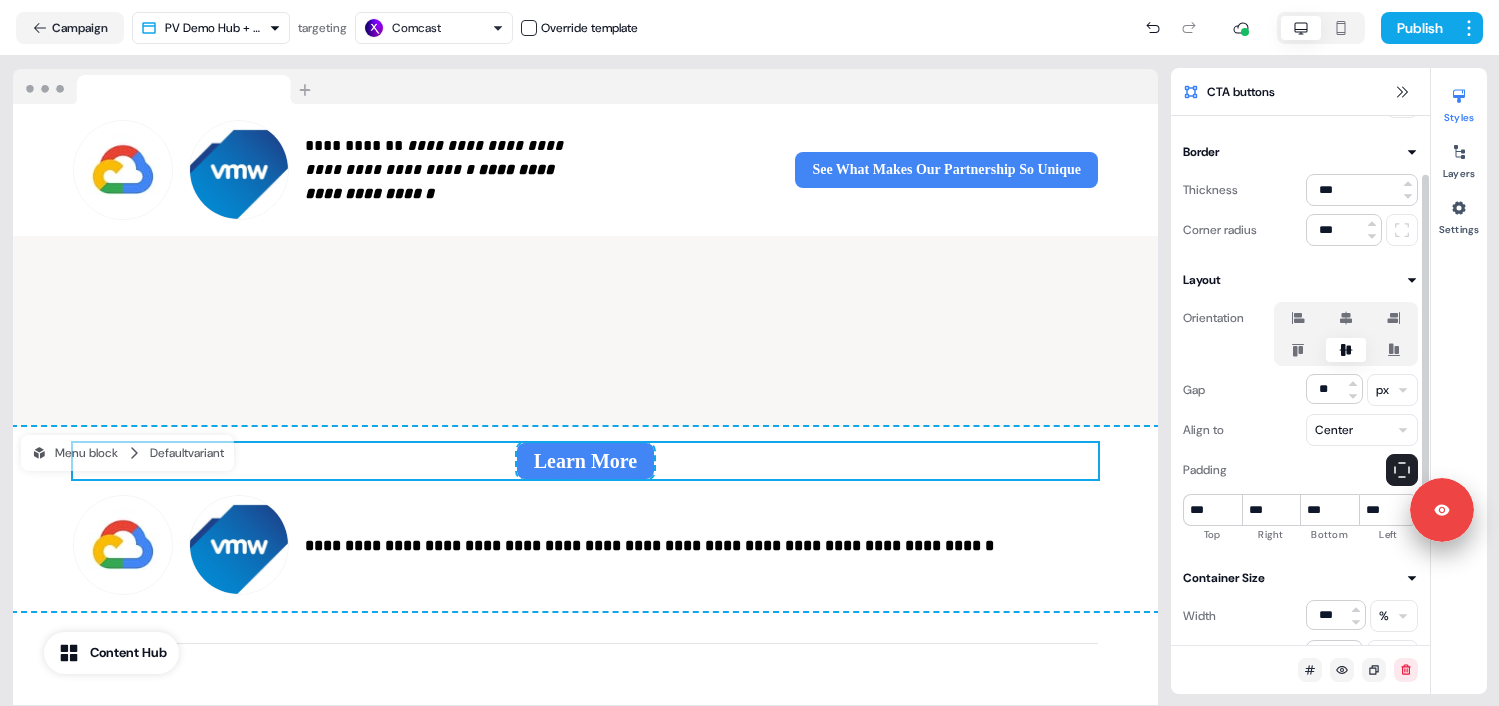 scroll, scrollTop: 126, scrollLeft: 0, axis: vertical 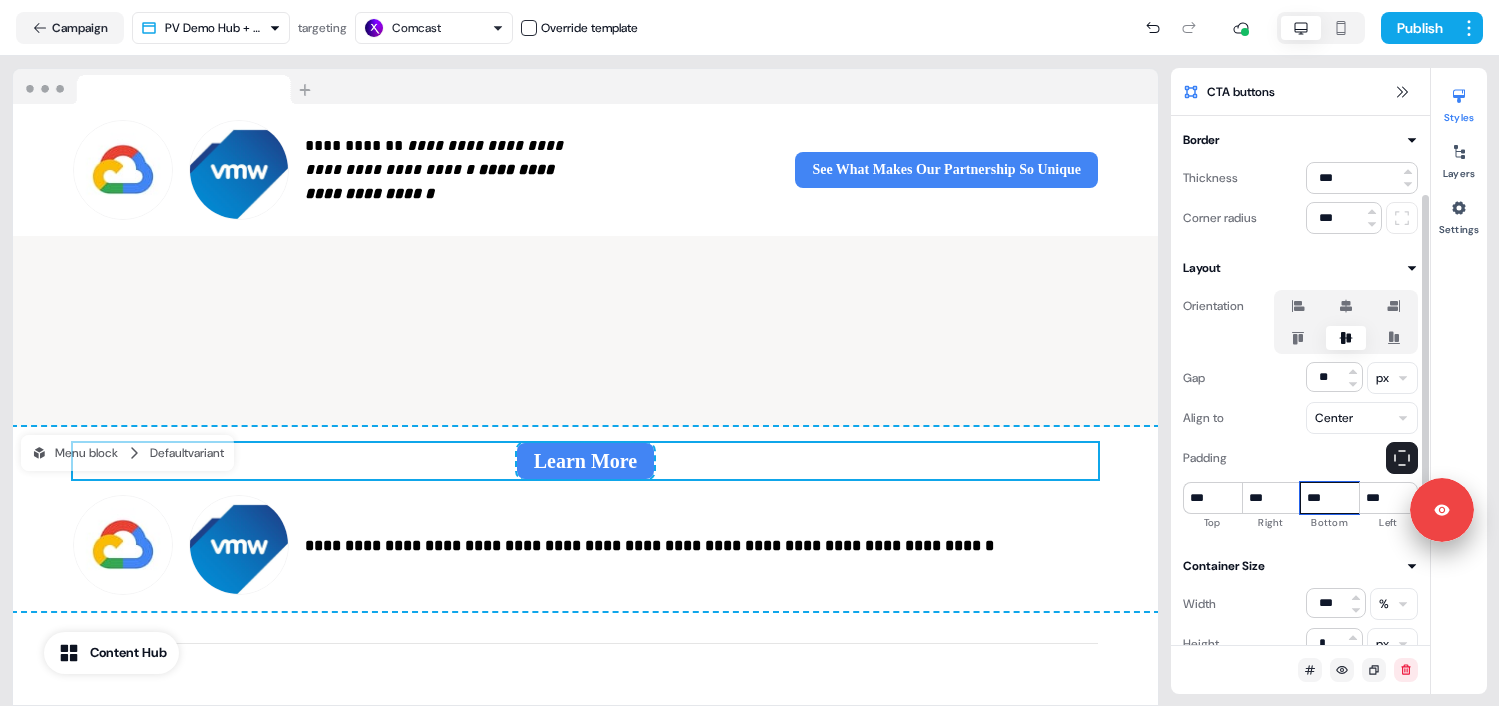 click on "***" at bounding box center (1329, 498) 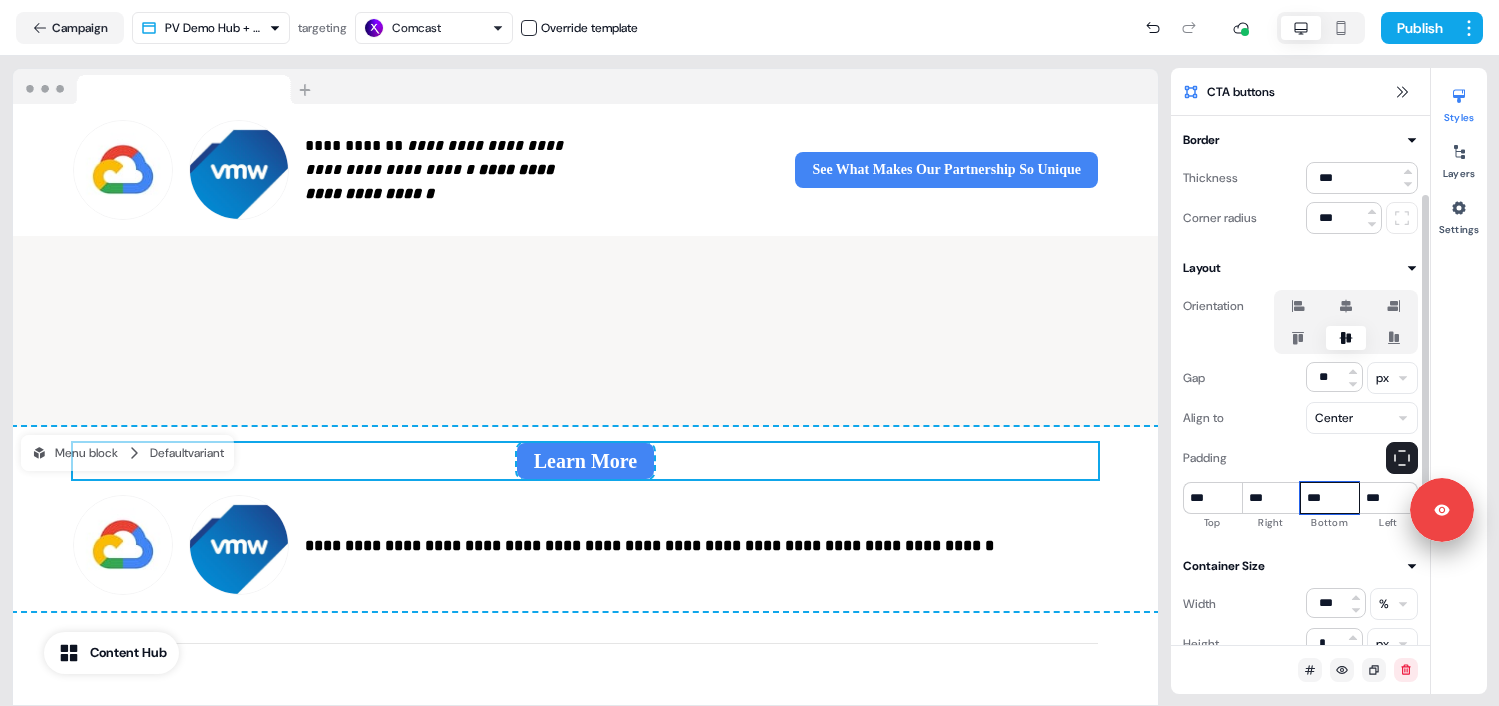 click on "***" at bounding box center [1329, 498] 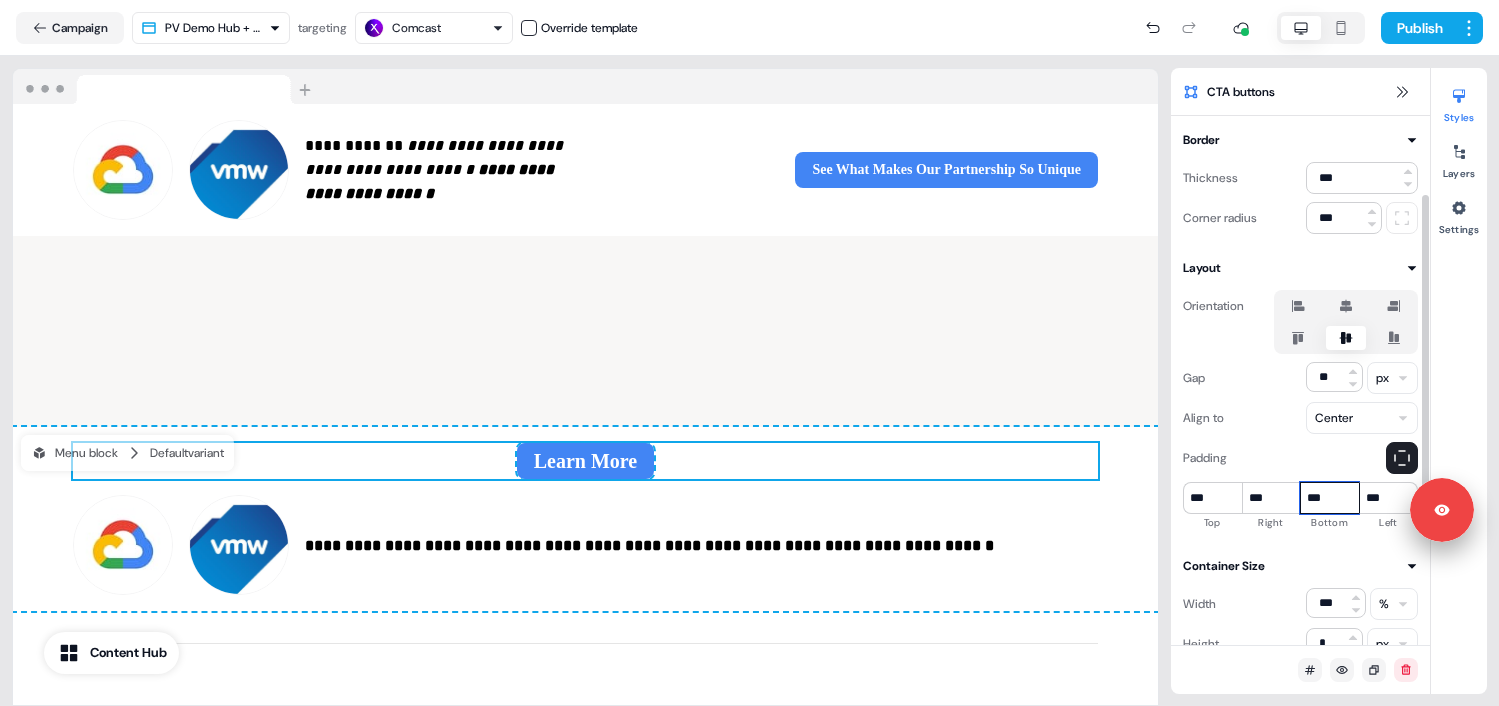 type on "****" 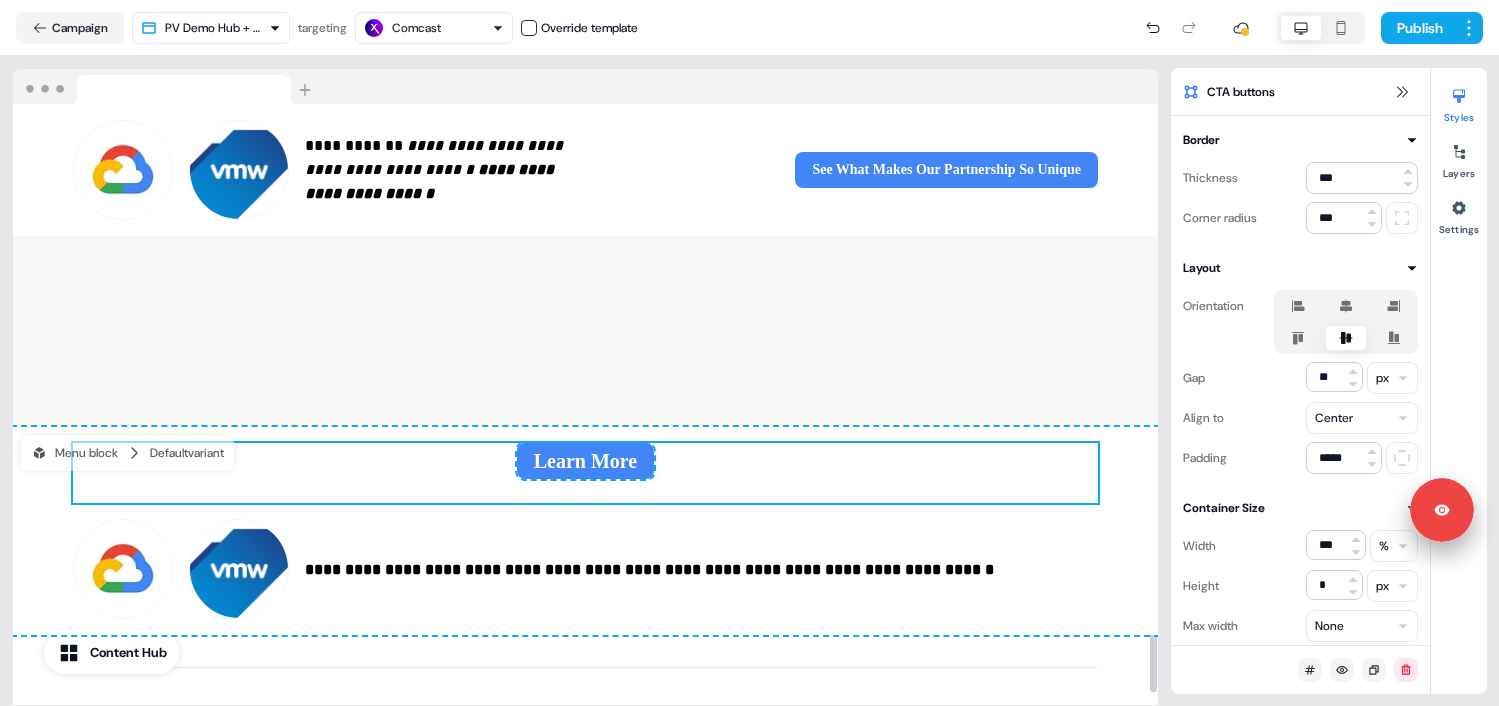 click on "**********" at bounding box center [585, 531] 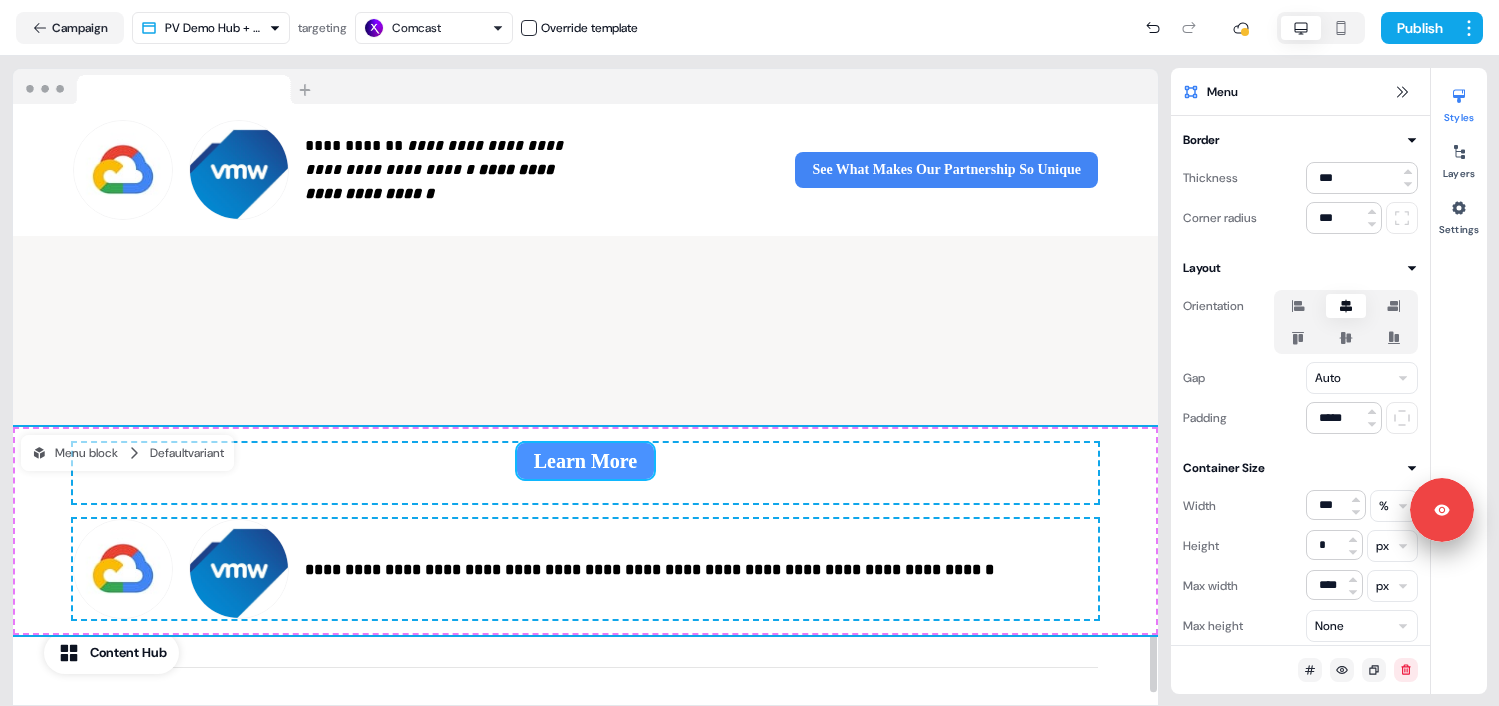 click on "Learn More" at bounding box center (586, 461) 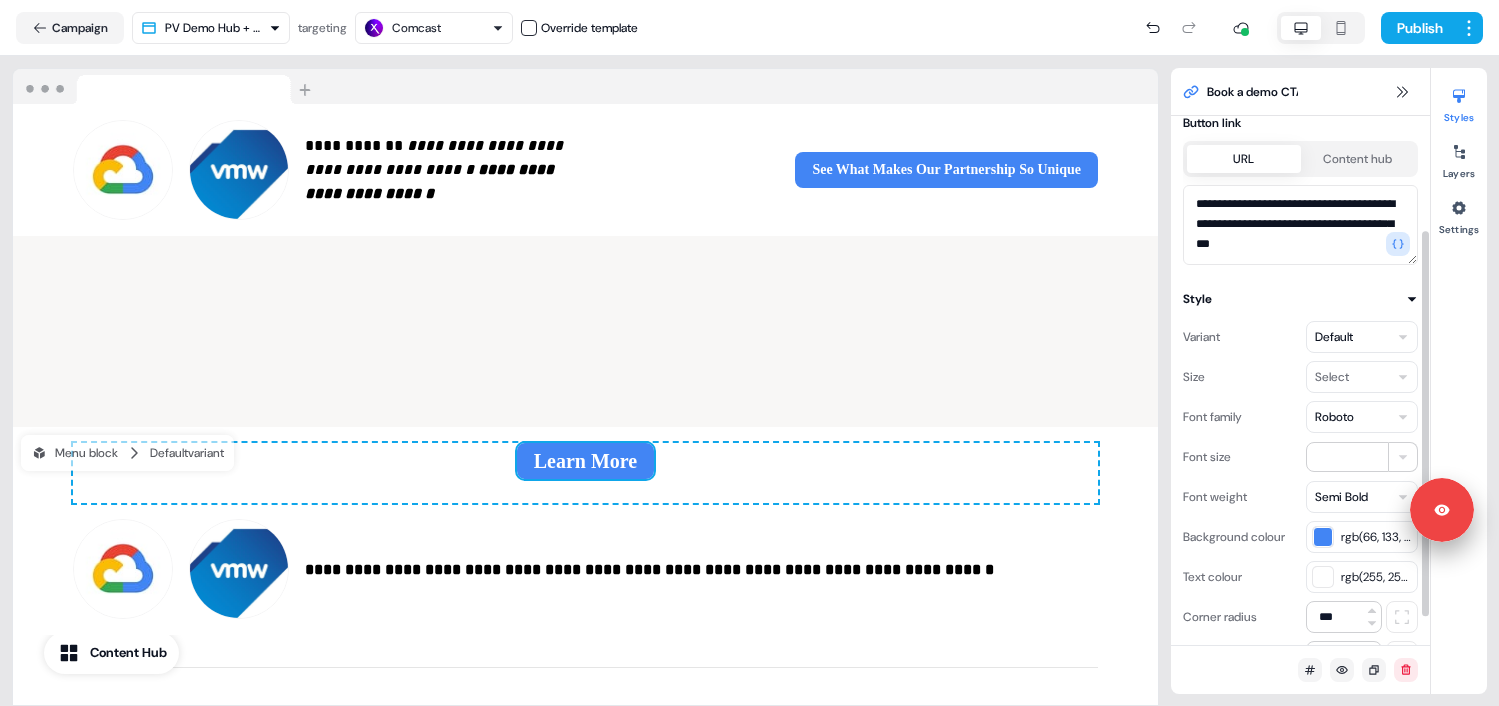 scroll, scrollTop: 157, scrollLeft: 0, axis: vertical 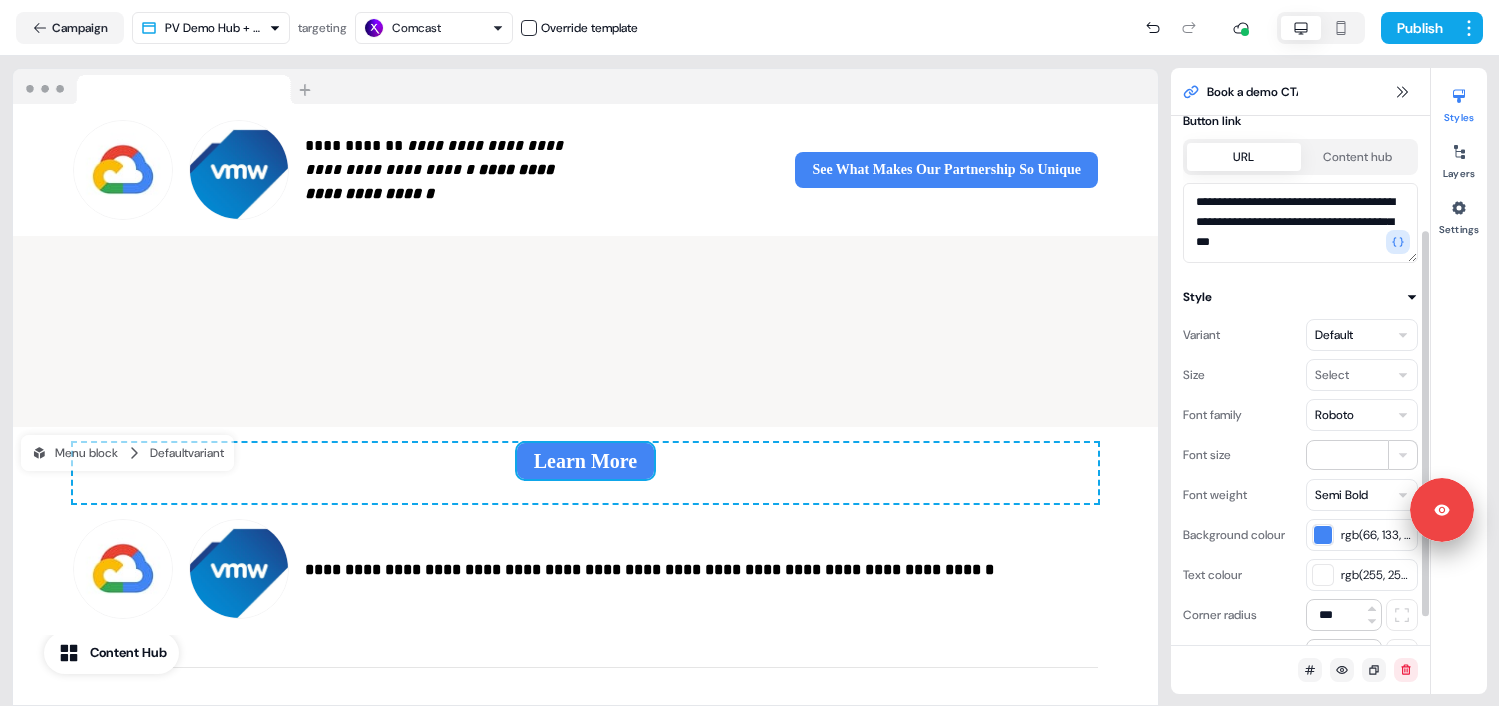 click on "**********" at bounding box center (749, 353) 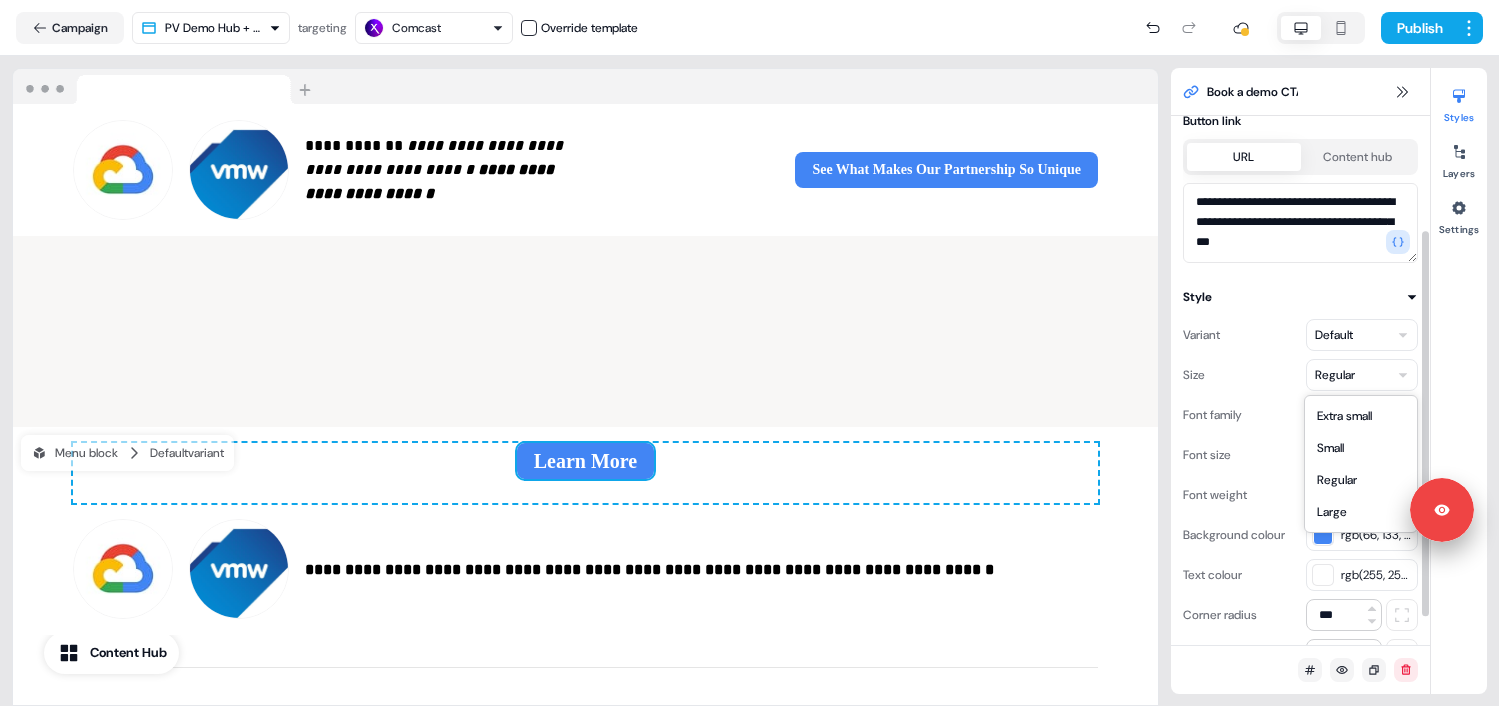 click on "**********" at bounding box center (749, 353) 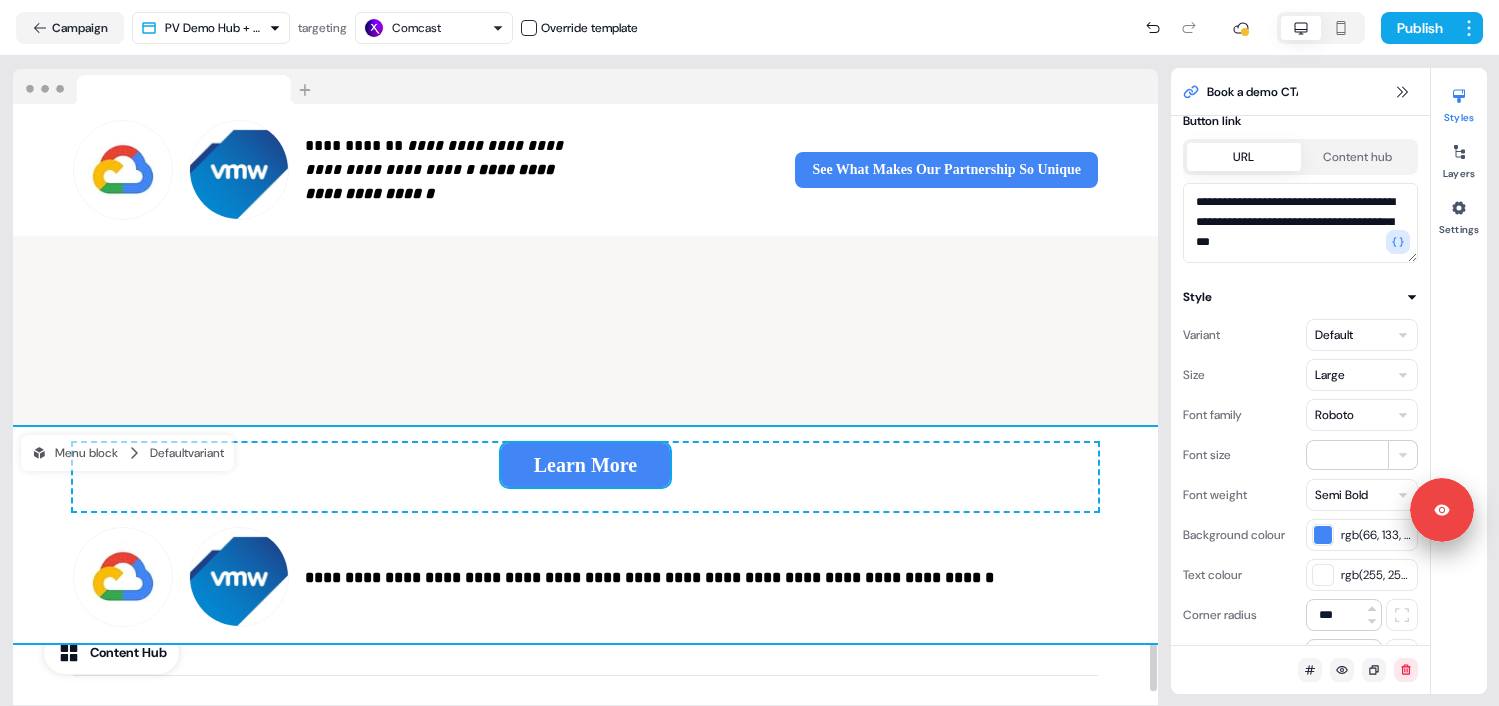 click on "**********" at bounding box center (585, 535) 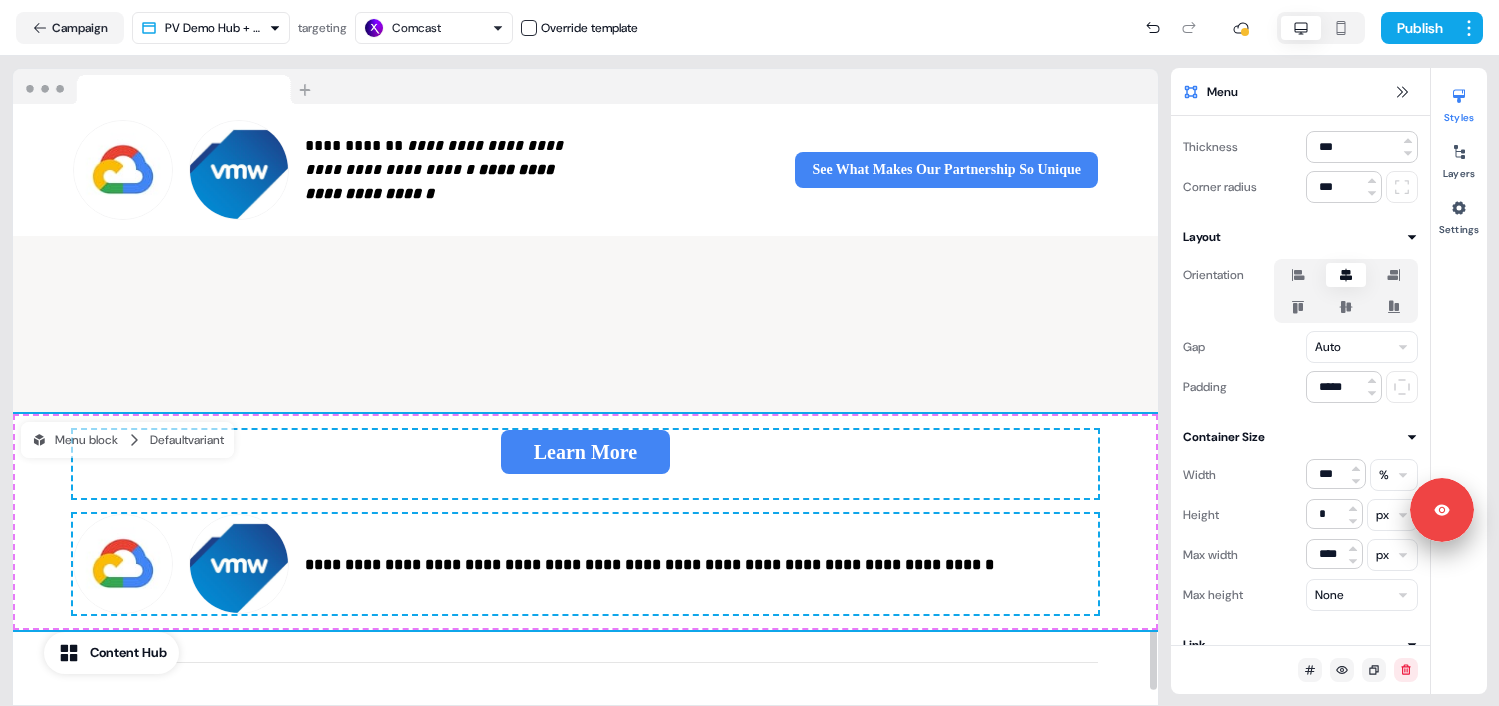scroll, scrollTop: 3076, scrollLeft: 0, axis: vertical 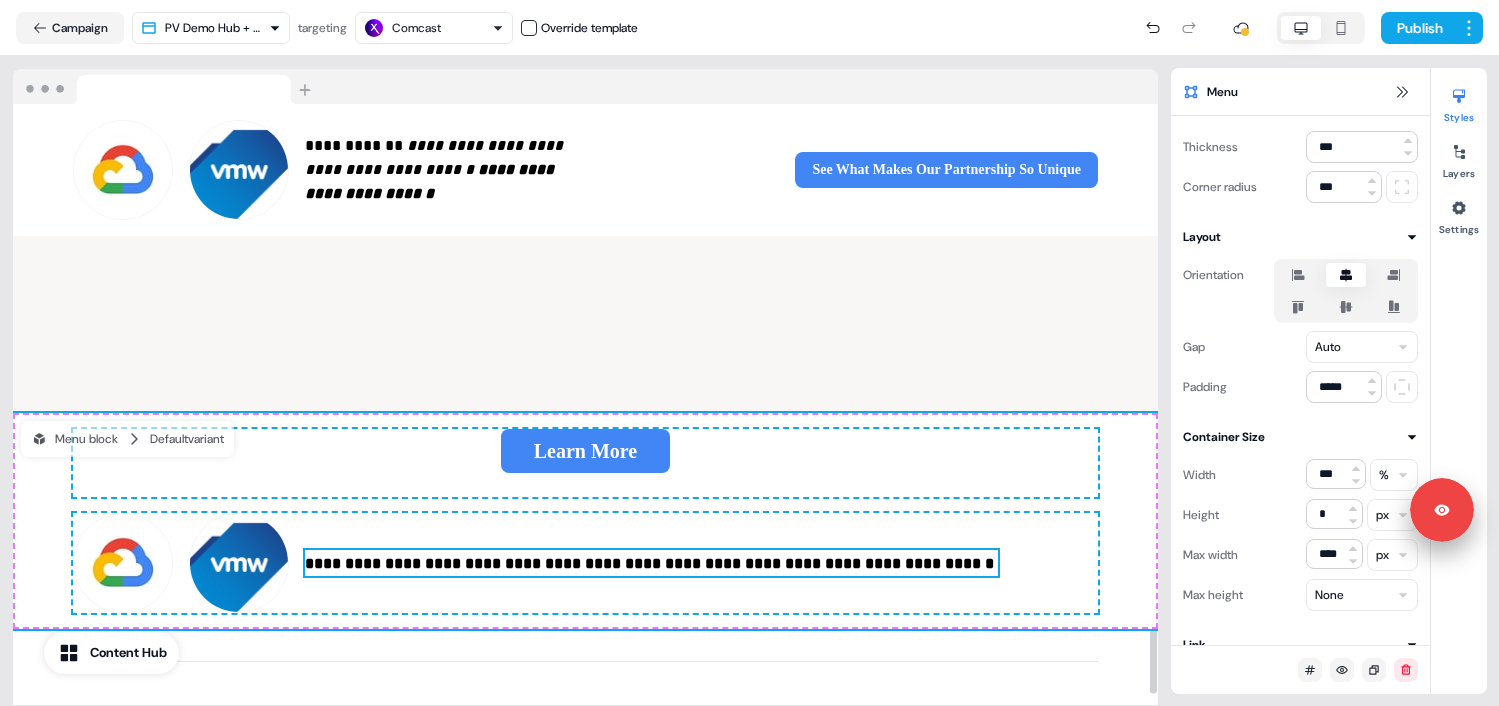 click on "**********" at bounding box center [585, 563] 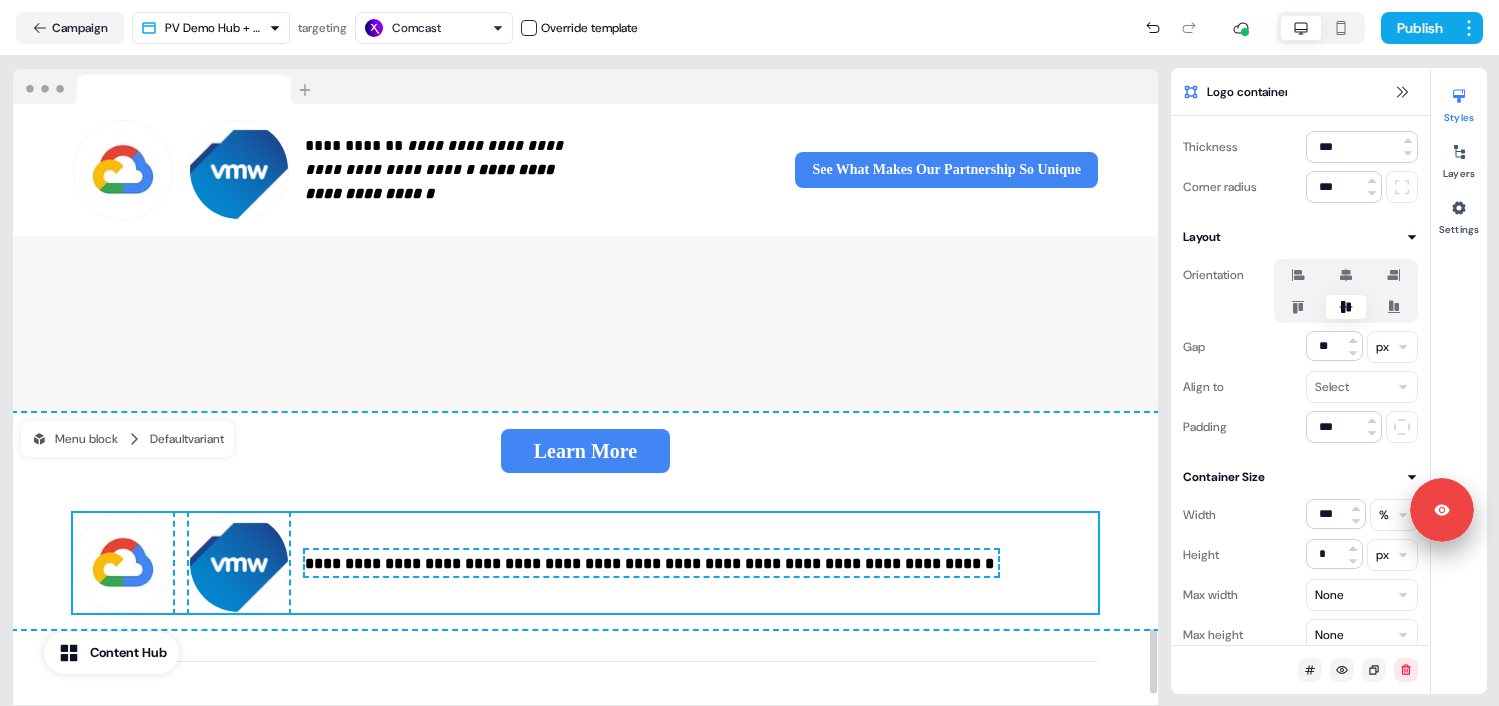 click on "**********" at bounding box center (585, 563) 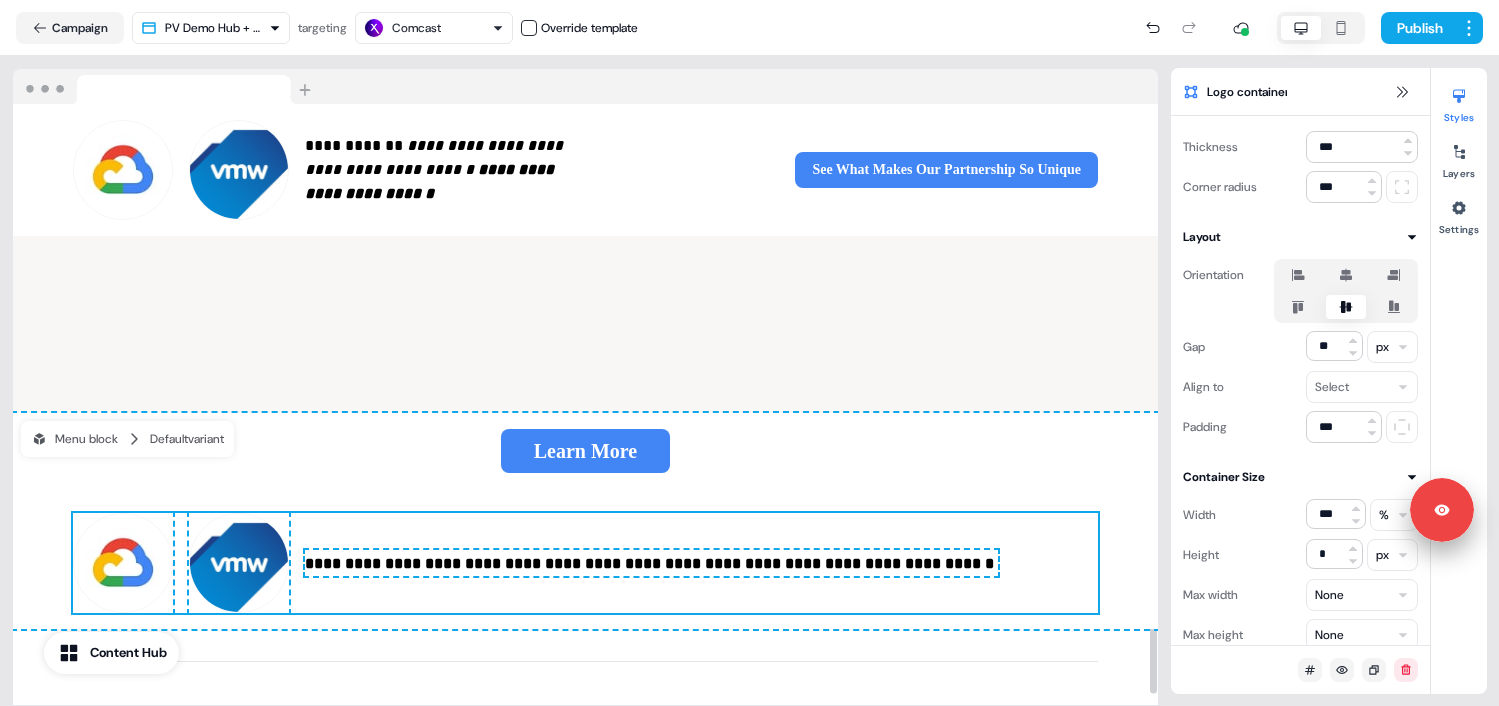 click on "**********" at bounding box center (585, 563) 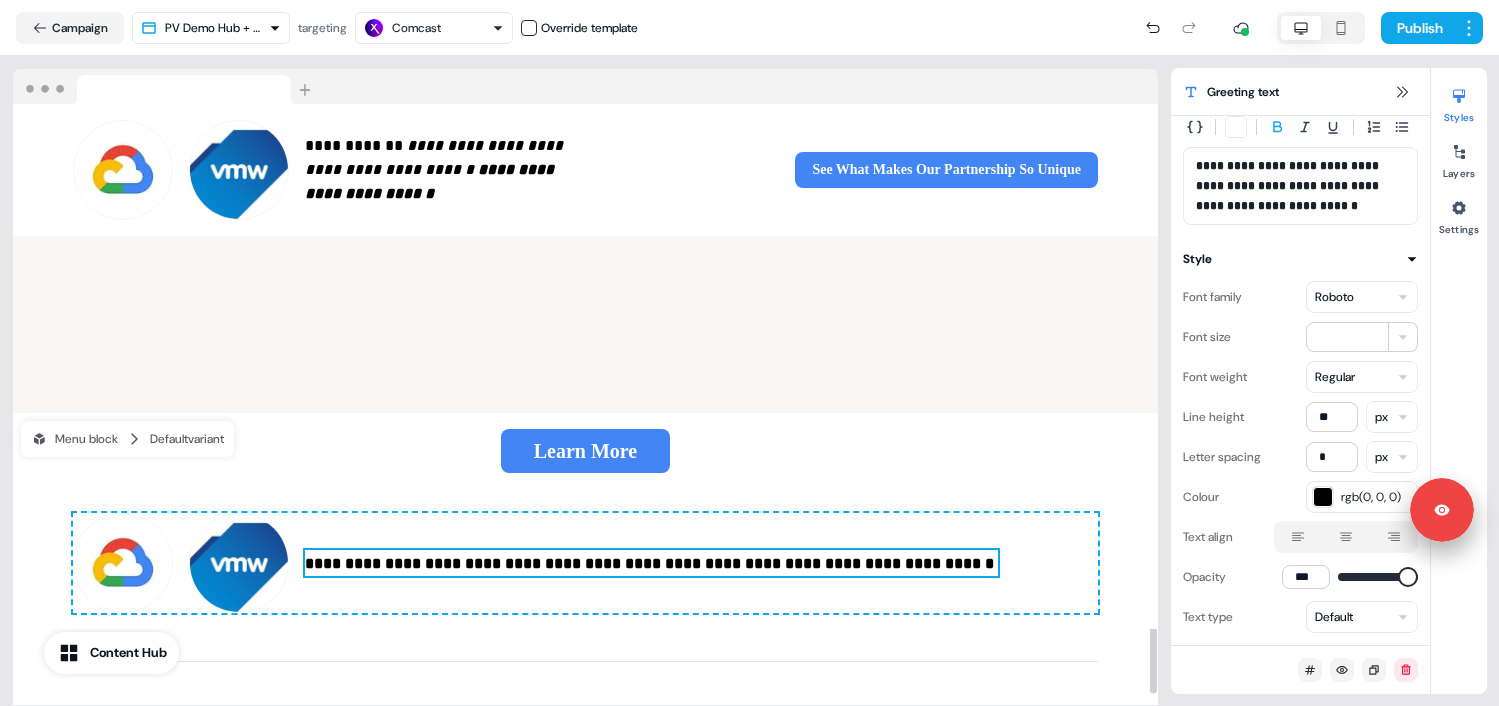 scroll, scrollTop: 0, scrollLeft: 0, axis: both 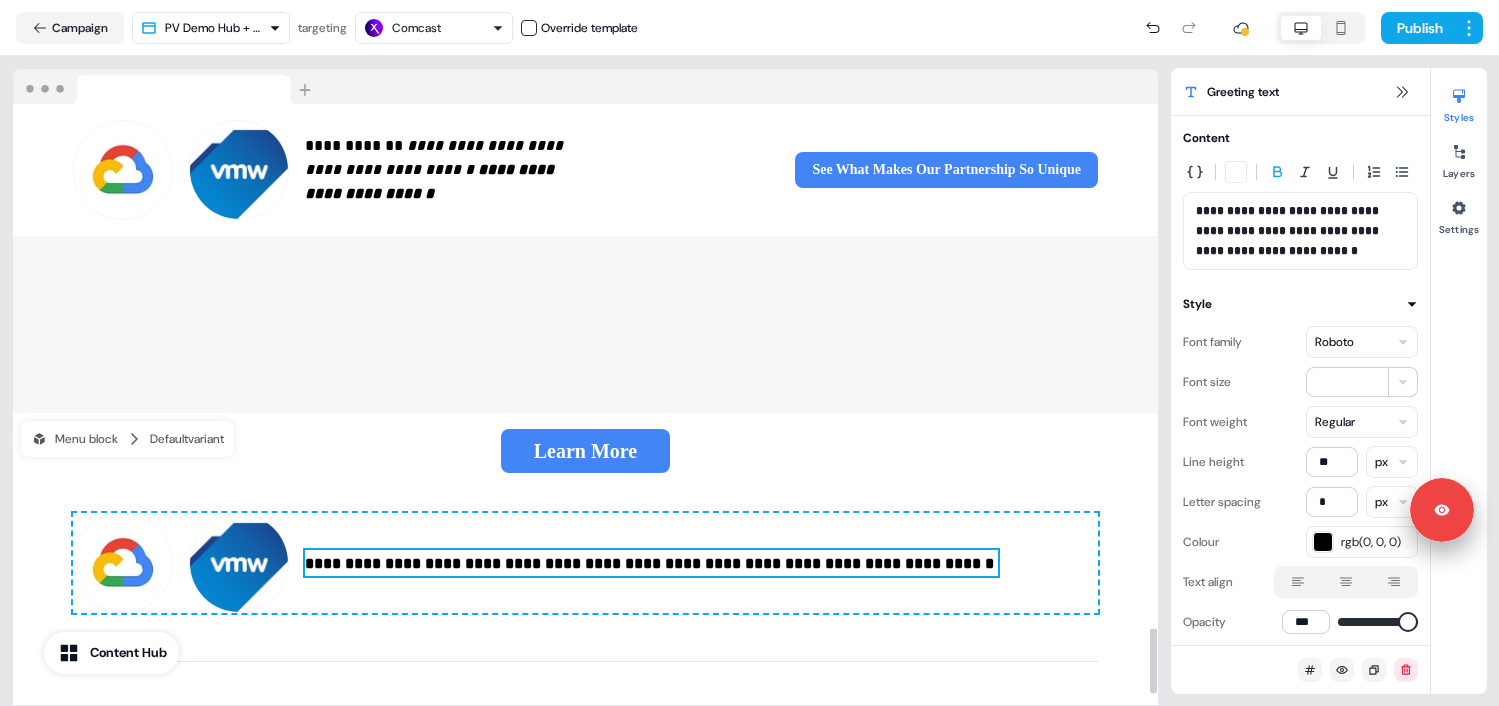 click on "**********" at bounding box center (585, 563) 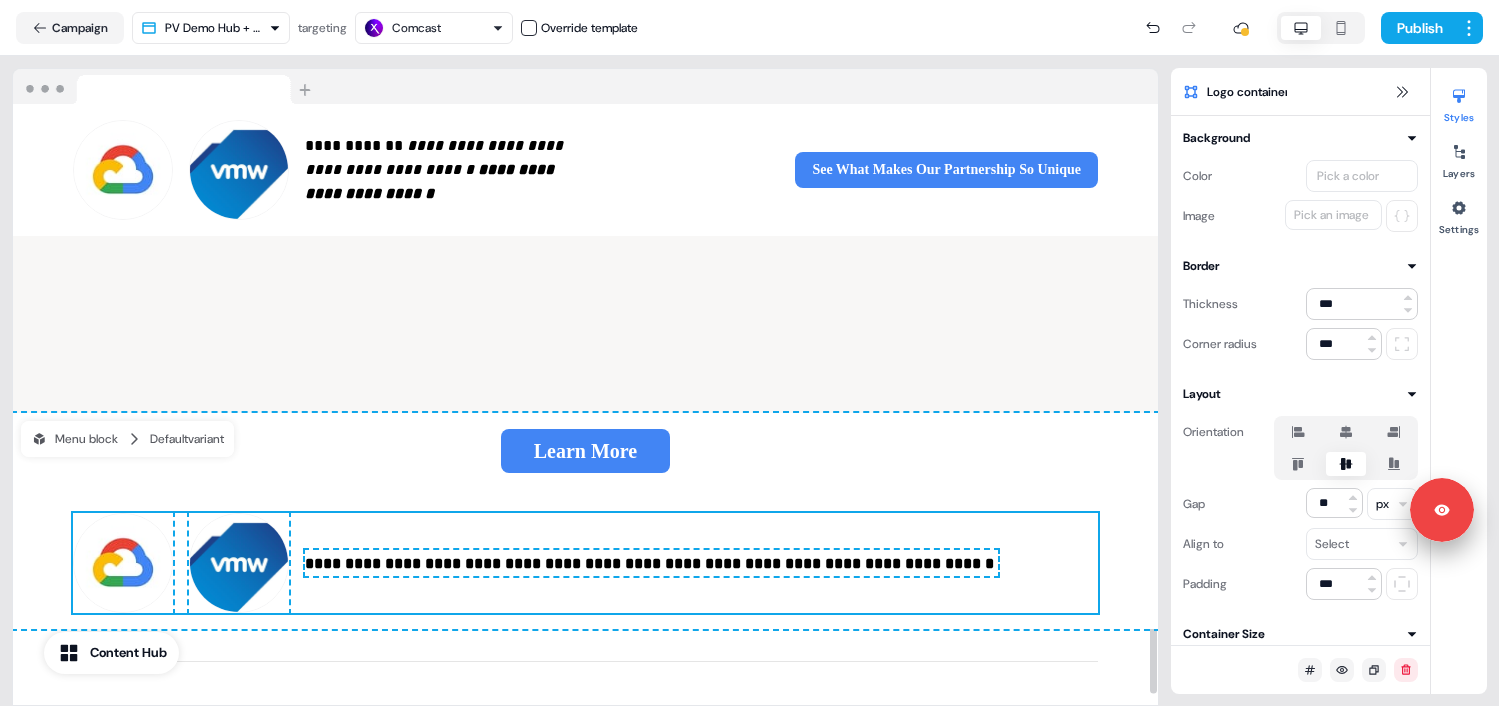 click on "**********" at bounding box center [651, 563] 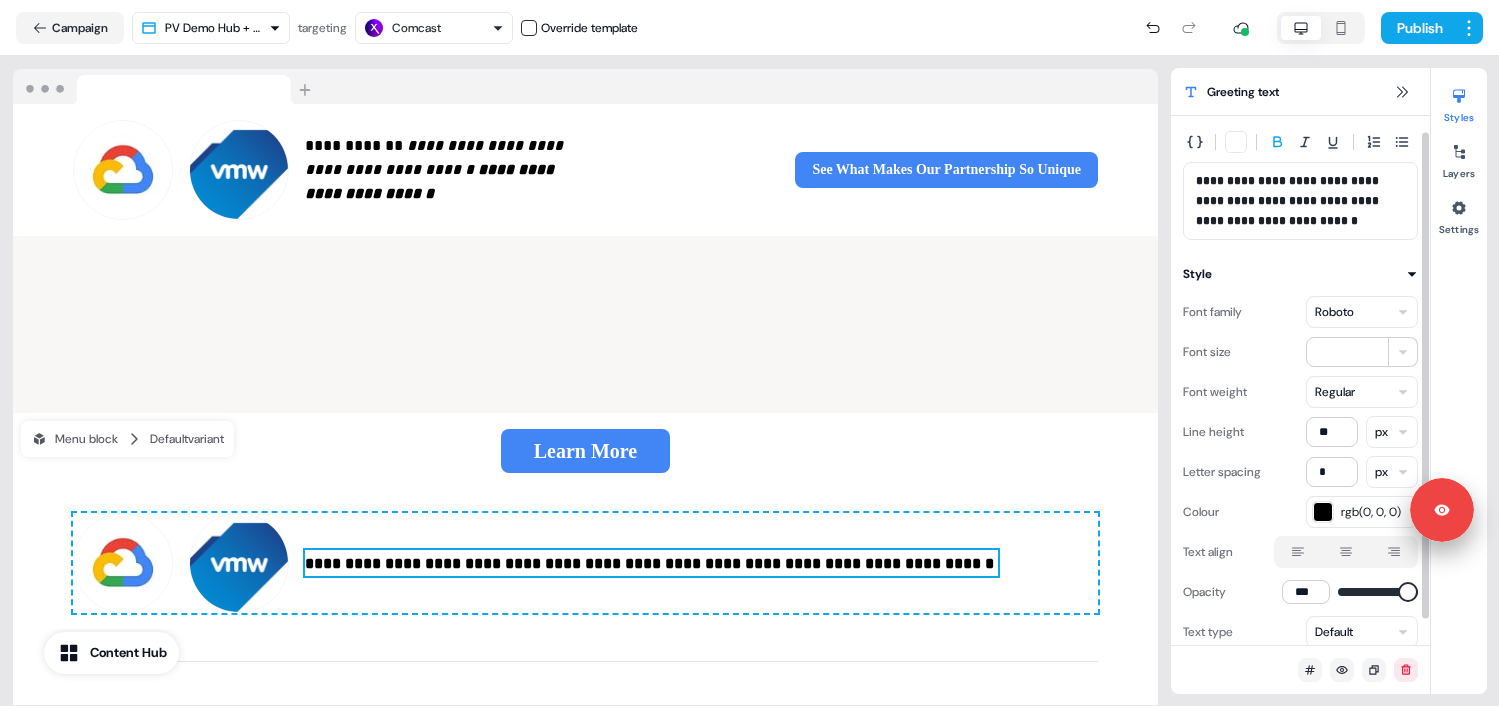 scroll, scrollTop: 45, scrollLeft: 0, axis: vertical 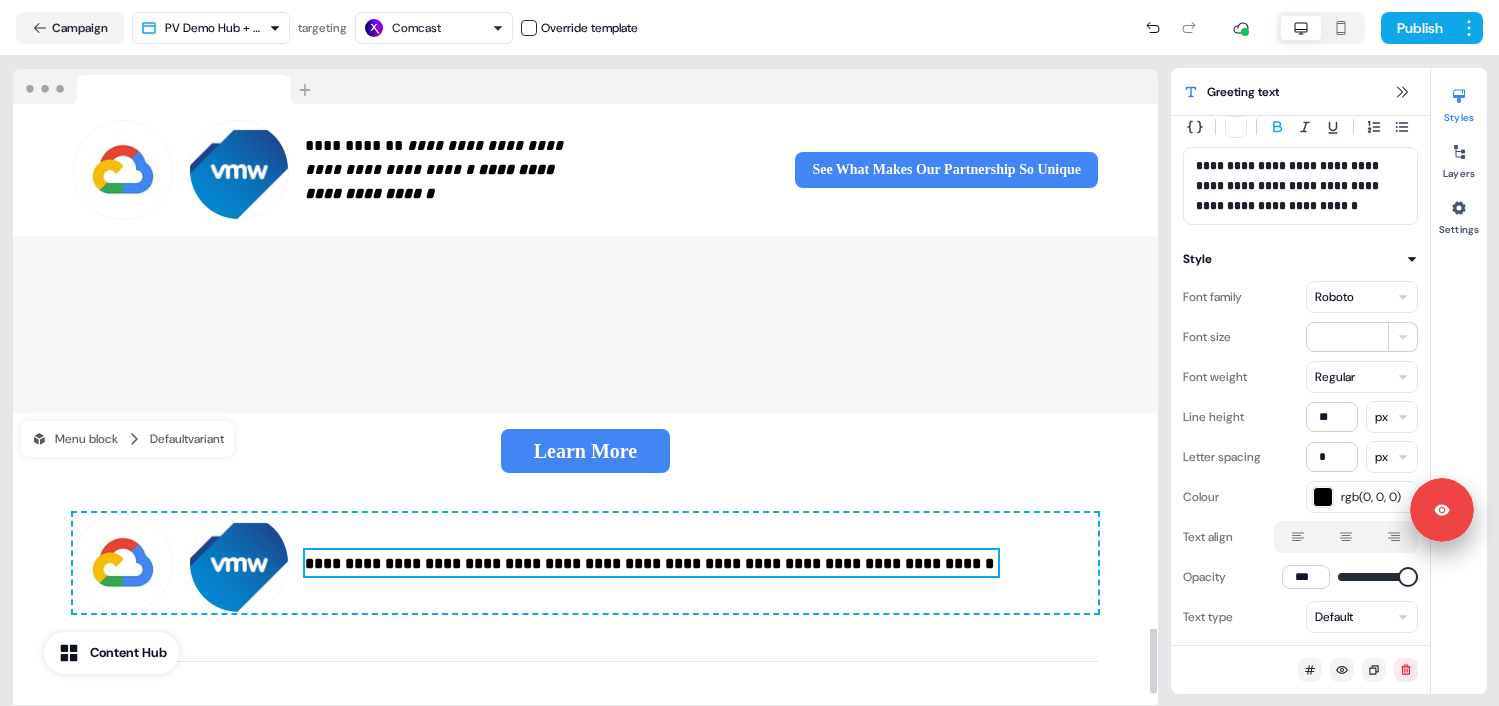 click on "**********" at bounding box center [585, 563] 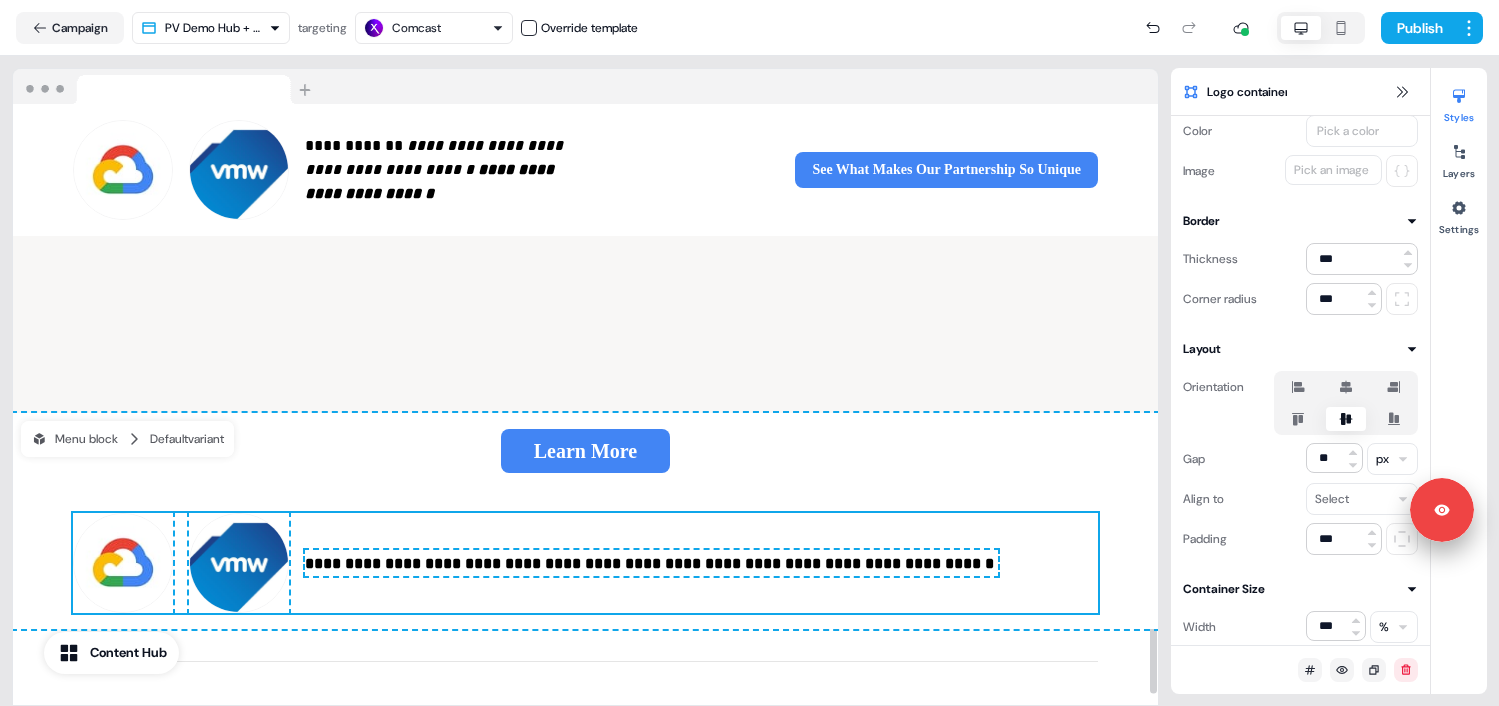click on "**********" at bounding box center [585, 563] 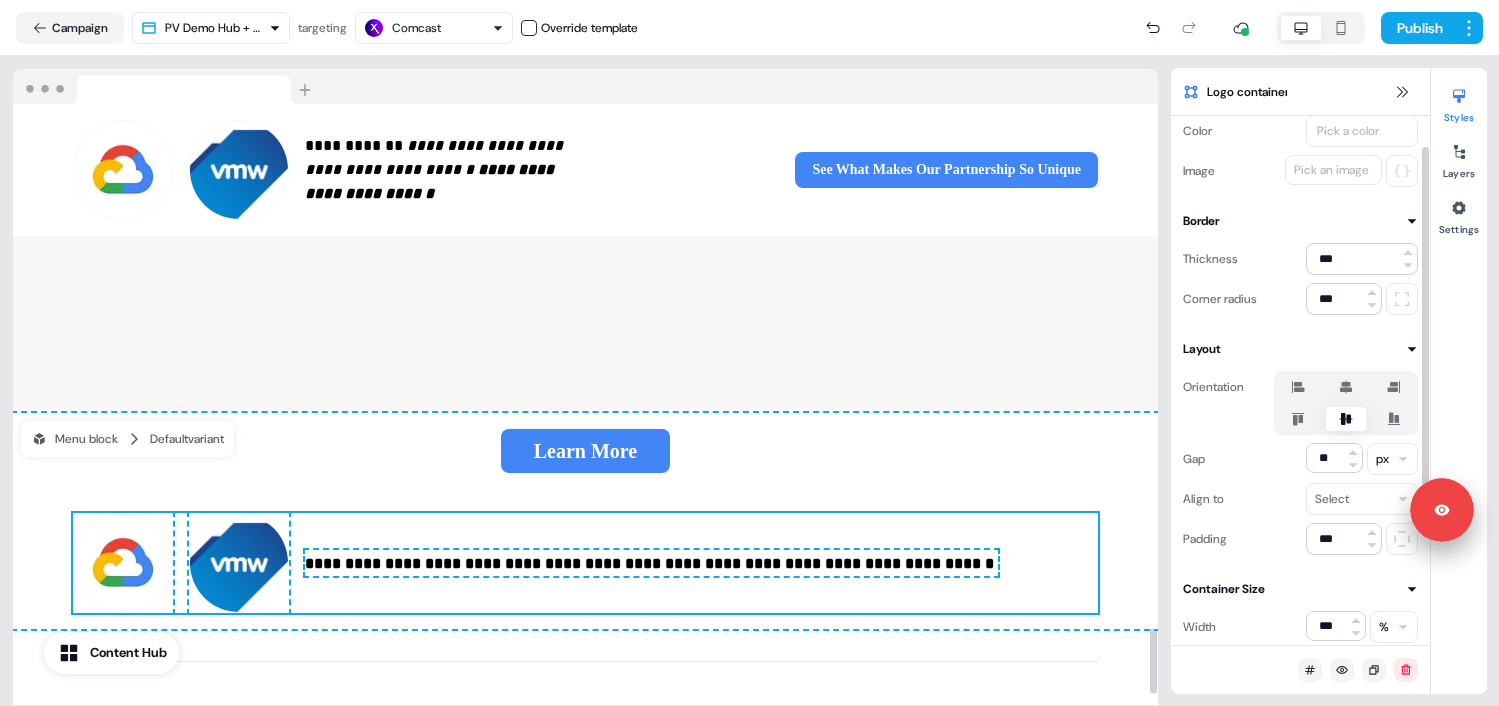 click on "**********" at bounding box center (749, 353) 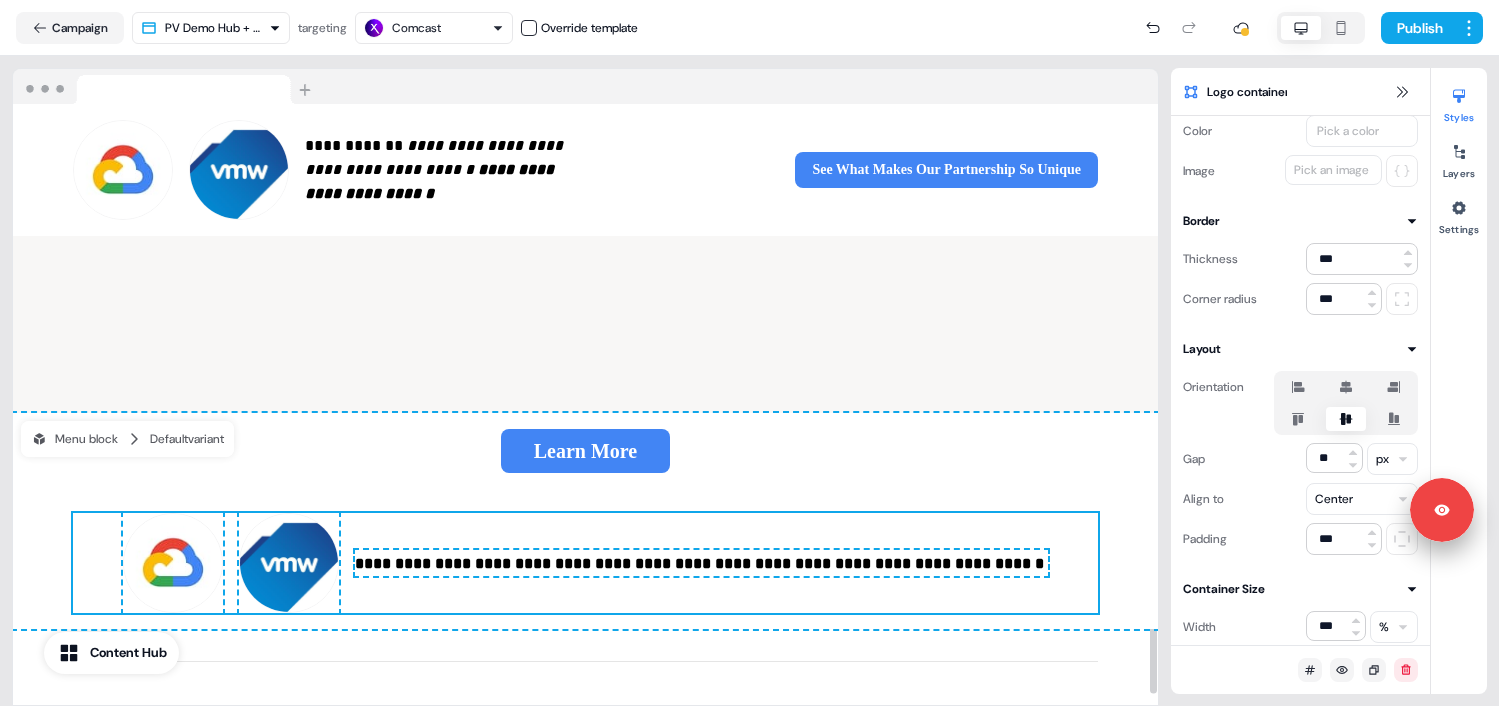click on "**********" at bounding box center (585, 521) 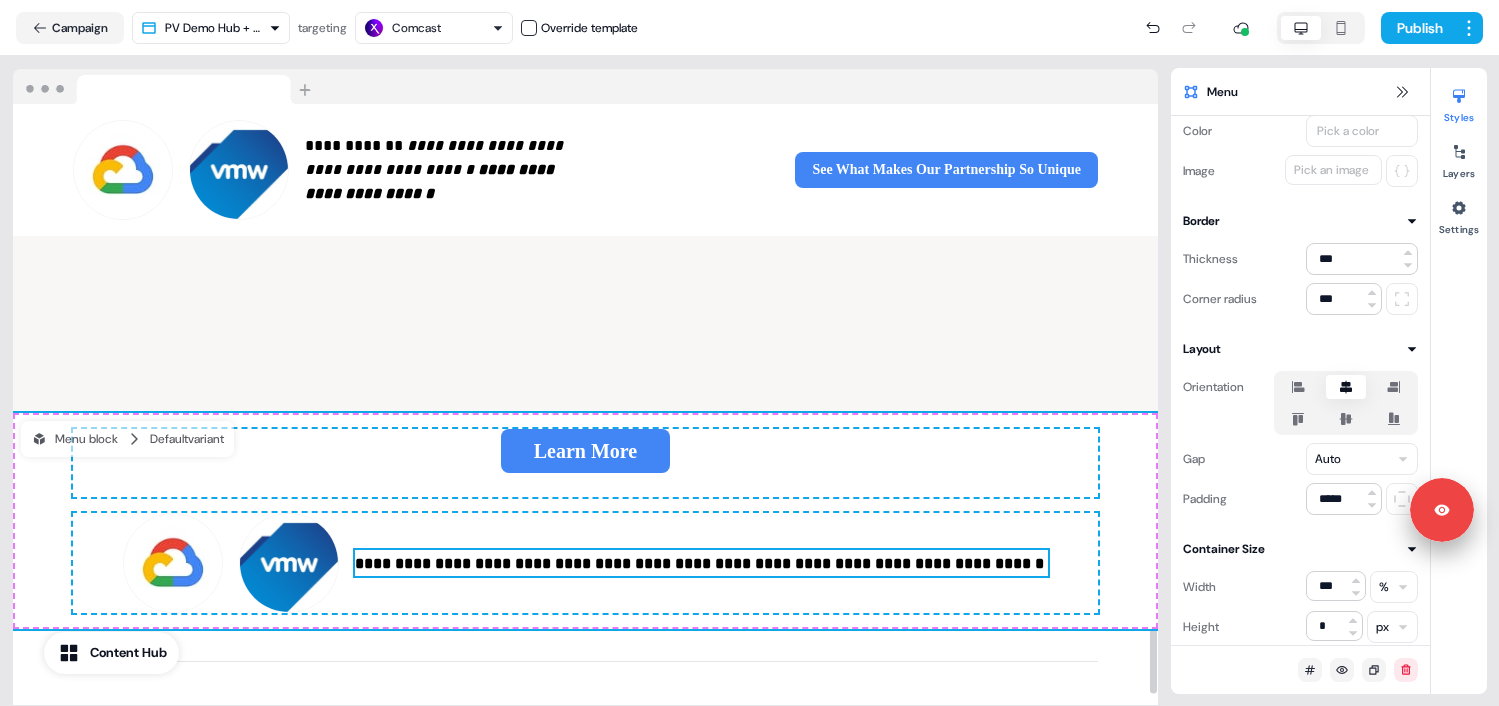 click on "**********" at bounding box center (701, 563) 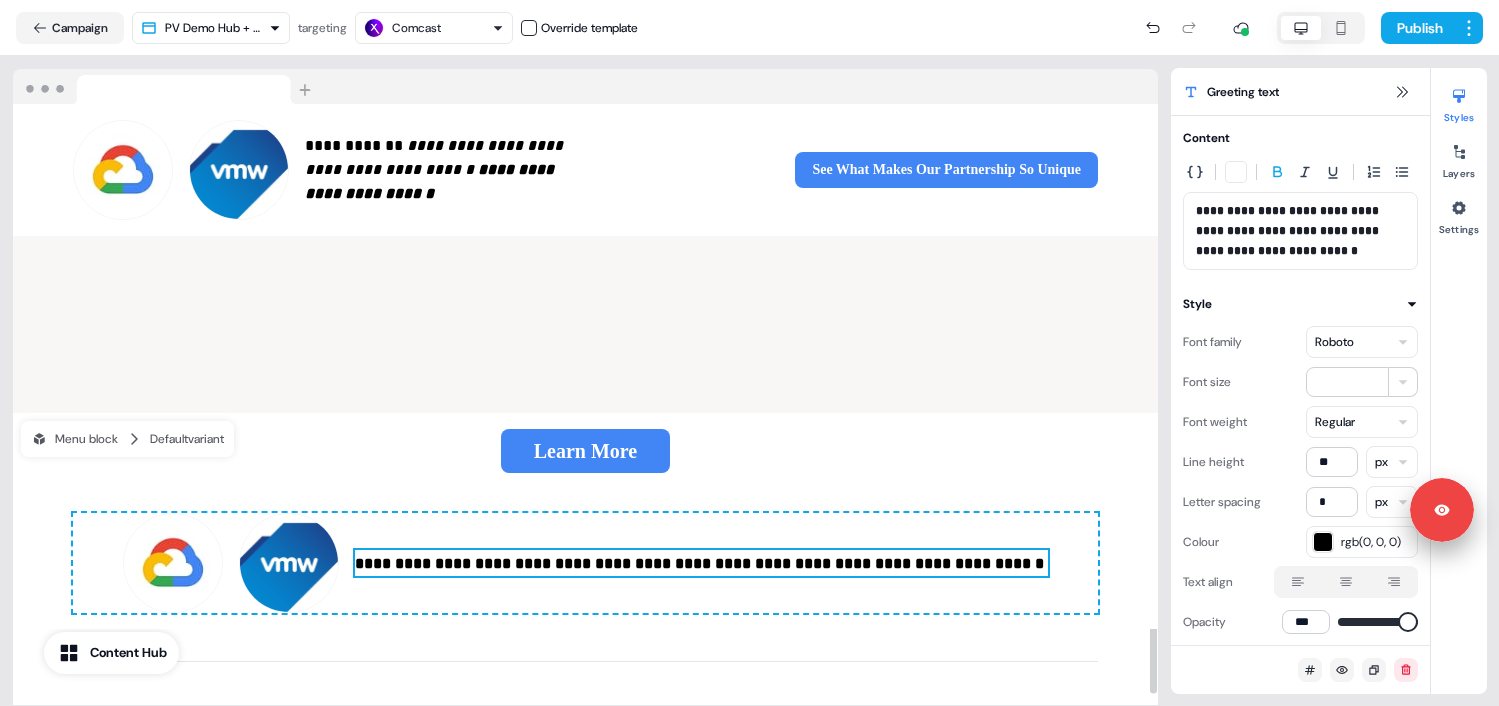 click on "**********" at bounding box center [701, 563] 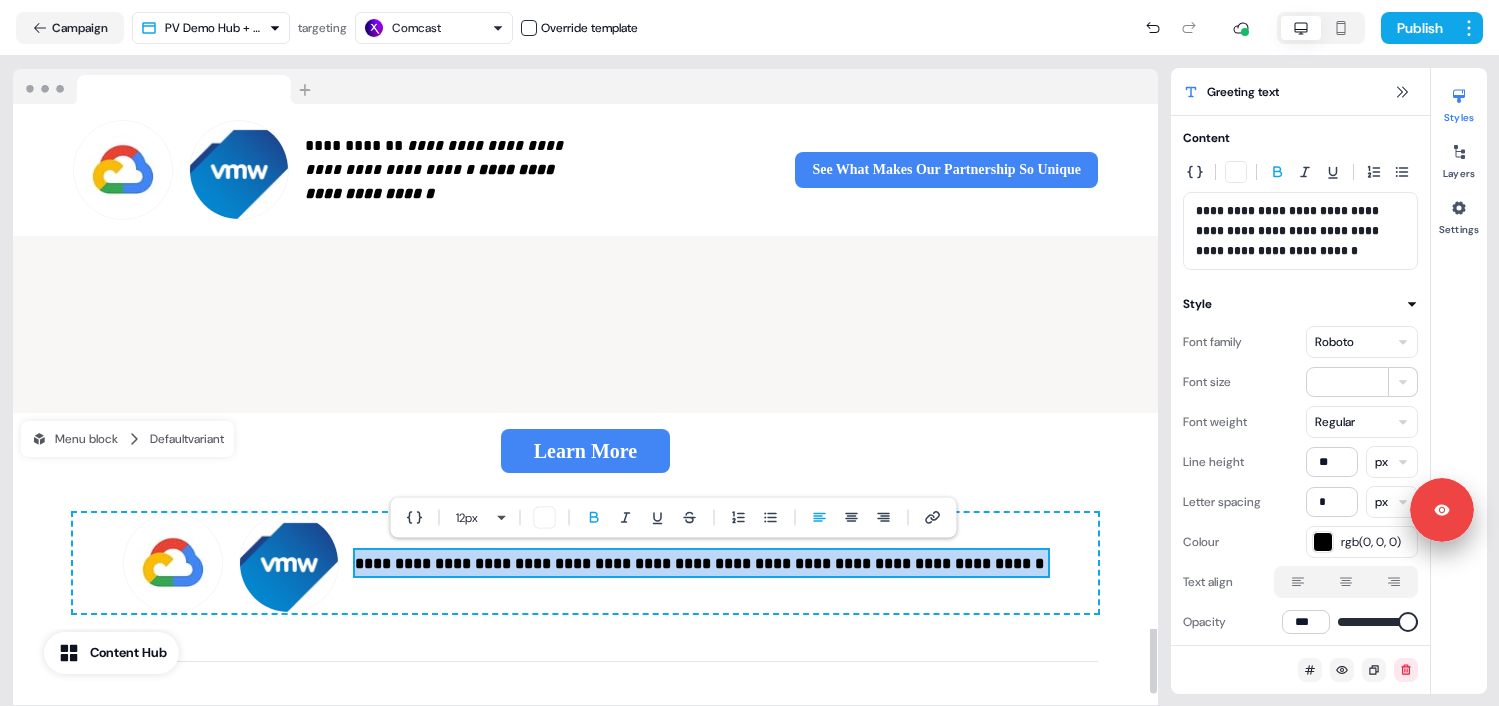 click on "**********" at bounding box center [701, 562] 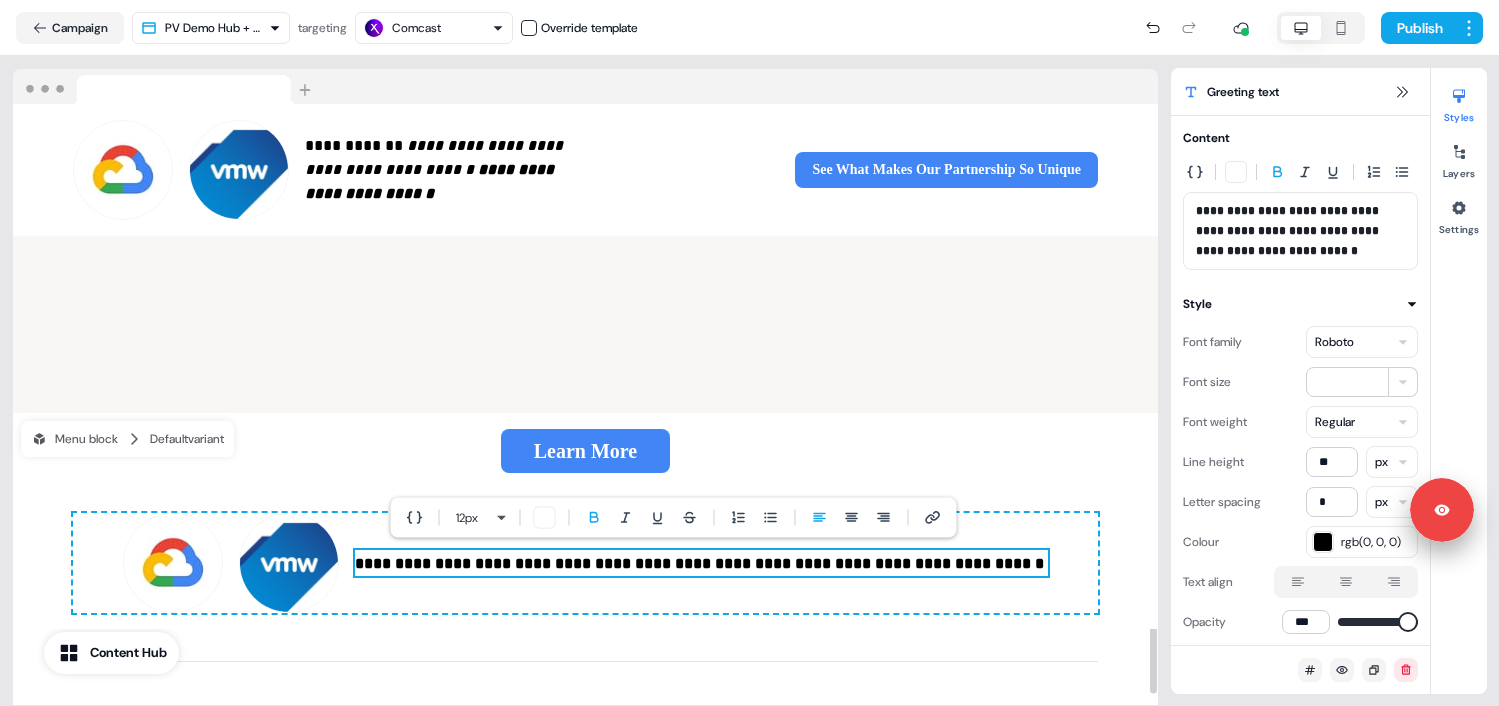 click on "**********" at bounding box center [701, 563] 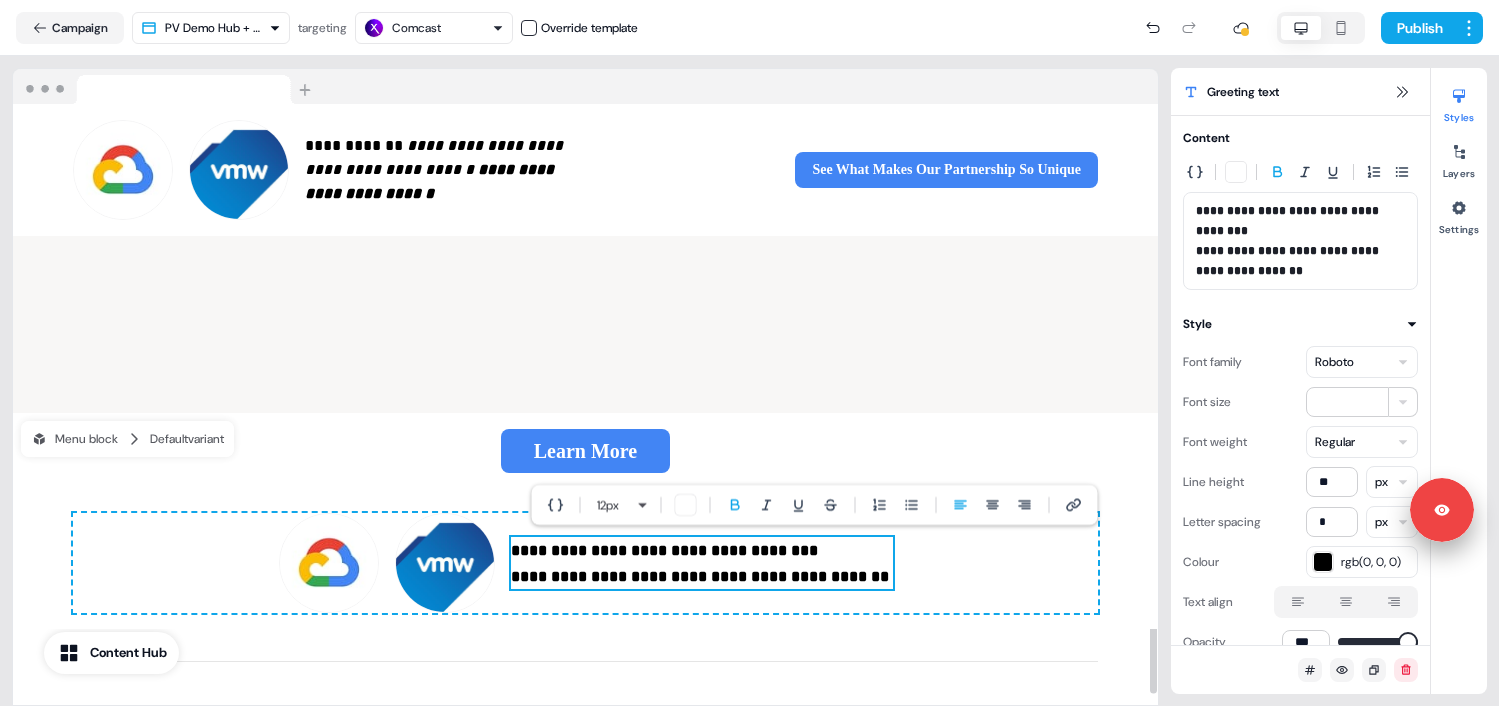 click on "**********" at bounding box center (585, 563) 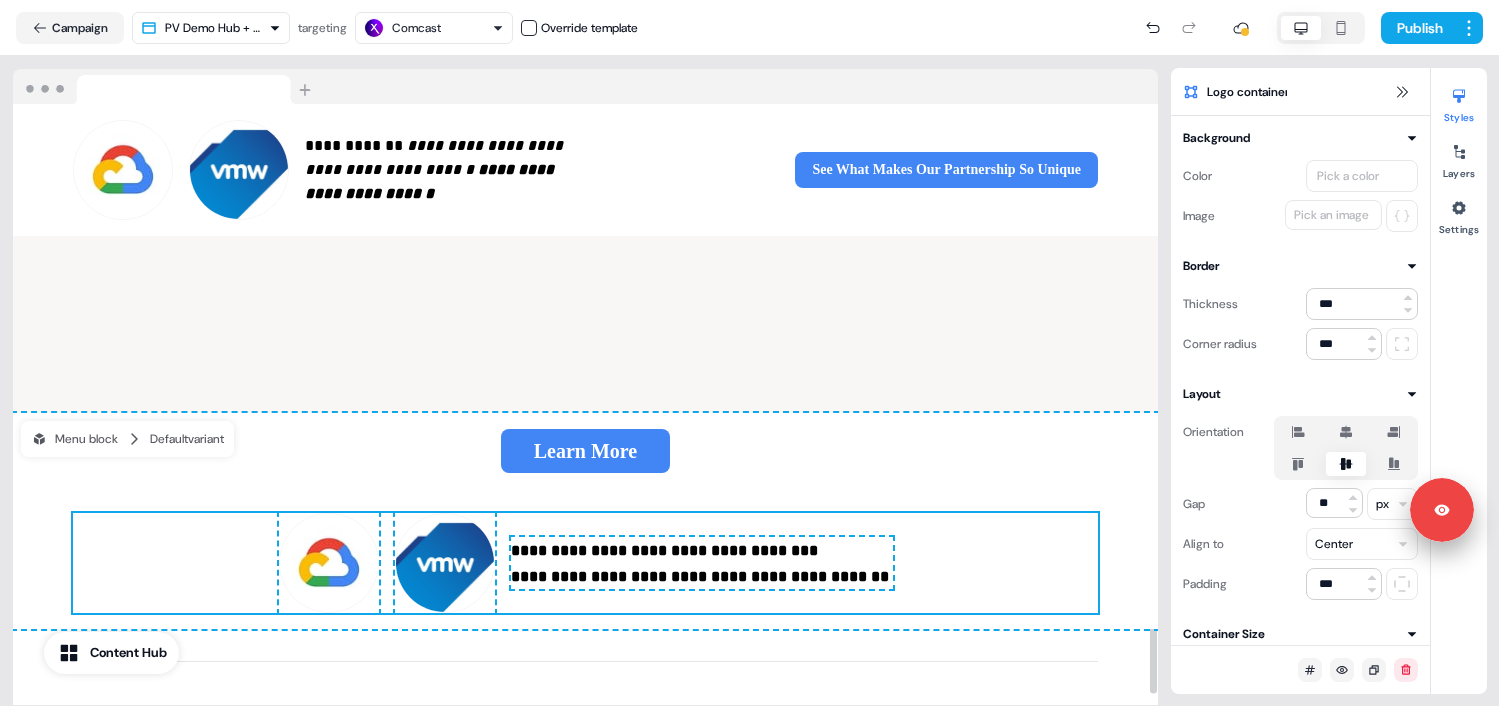 click on "**********" at bounding box center [585, 563] 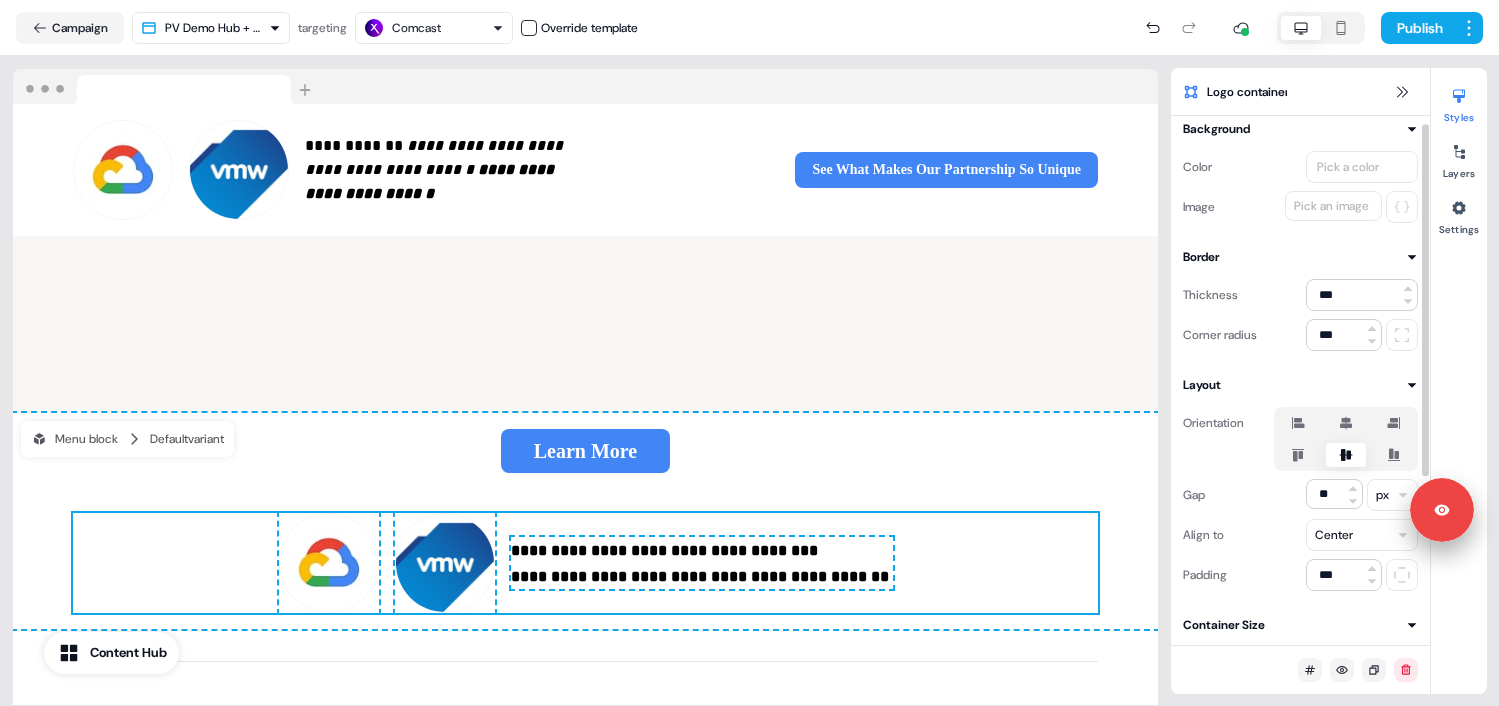 scroll, scrollTop: 11, scrollLeft: 0, axis: vertical 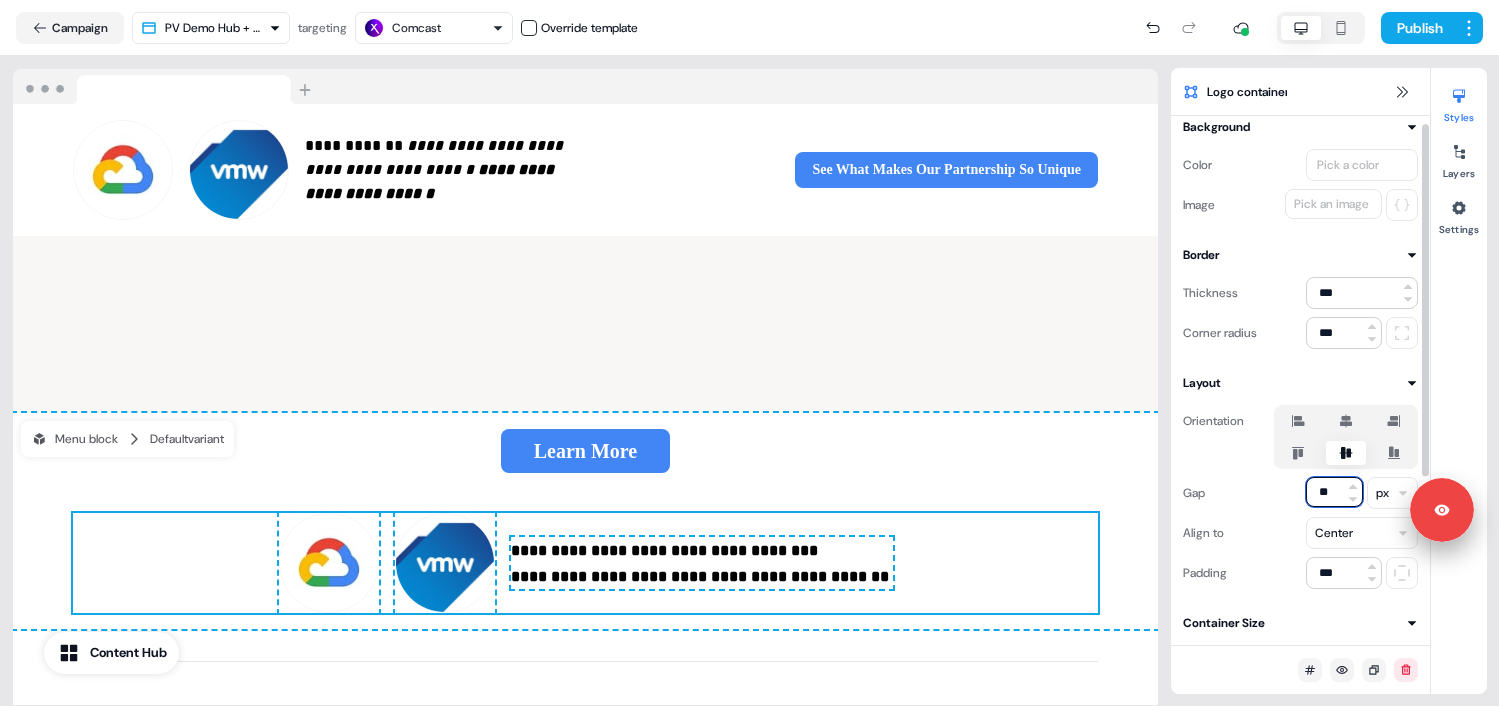 click on "**" at bounding box center [1334, 492] 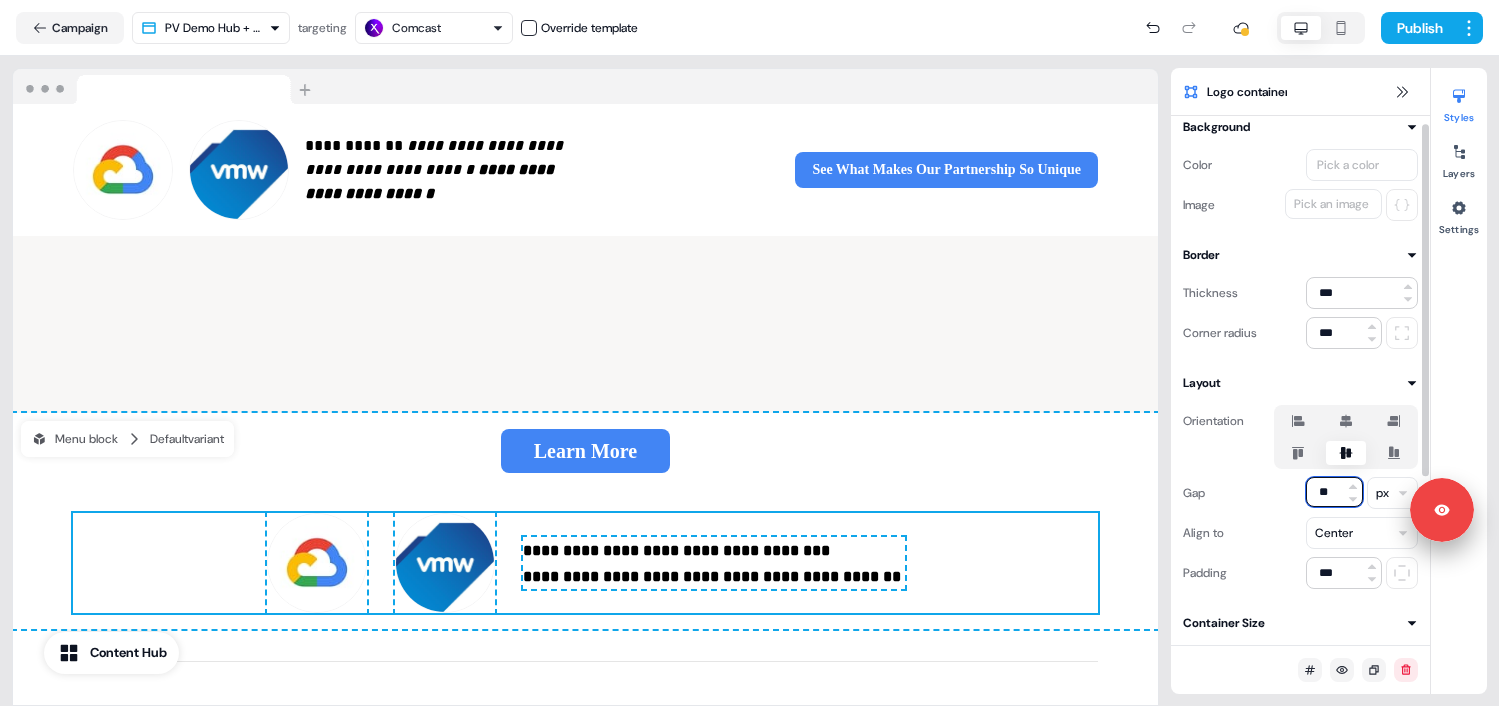click on "**" at bounding box center [1334, 492] 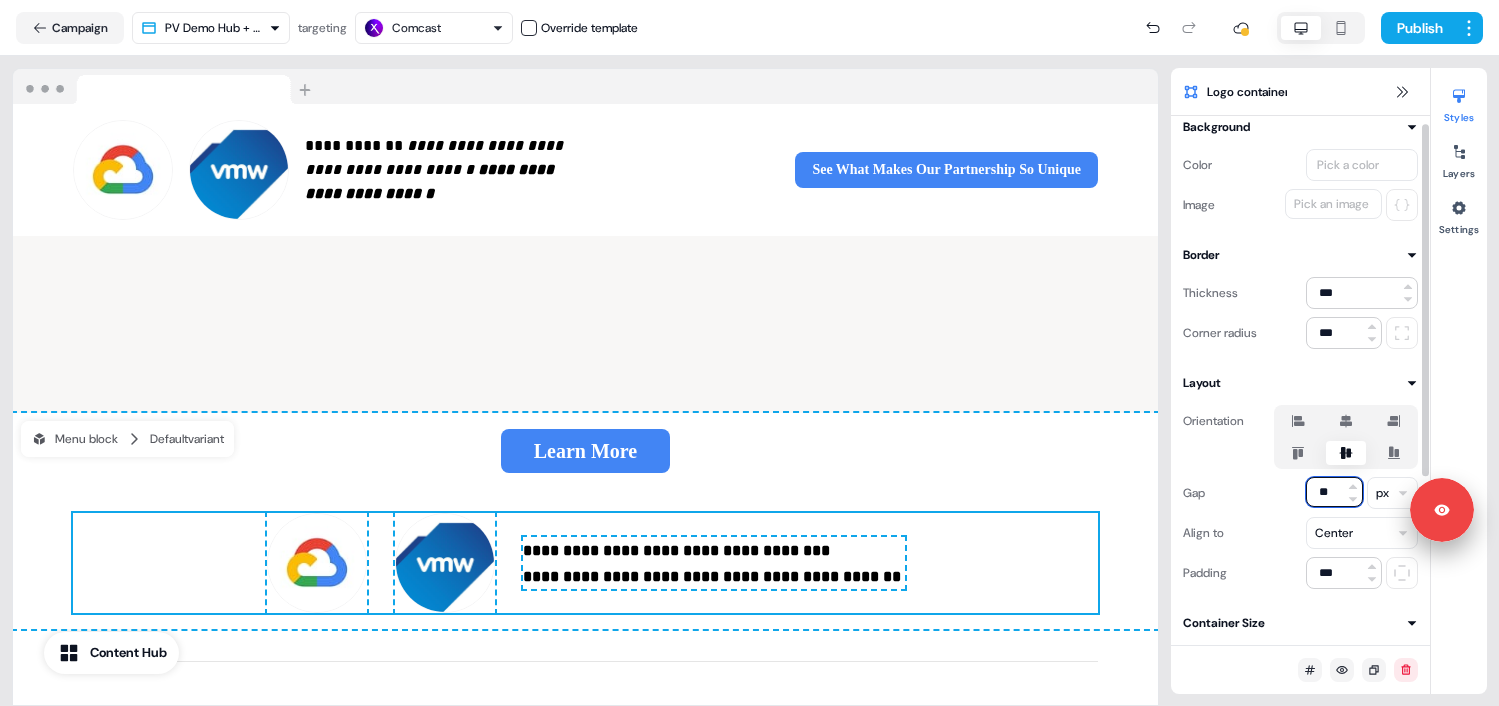click on "**" at bounding box center [1334, 492] 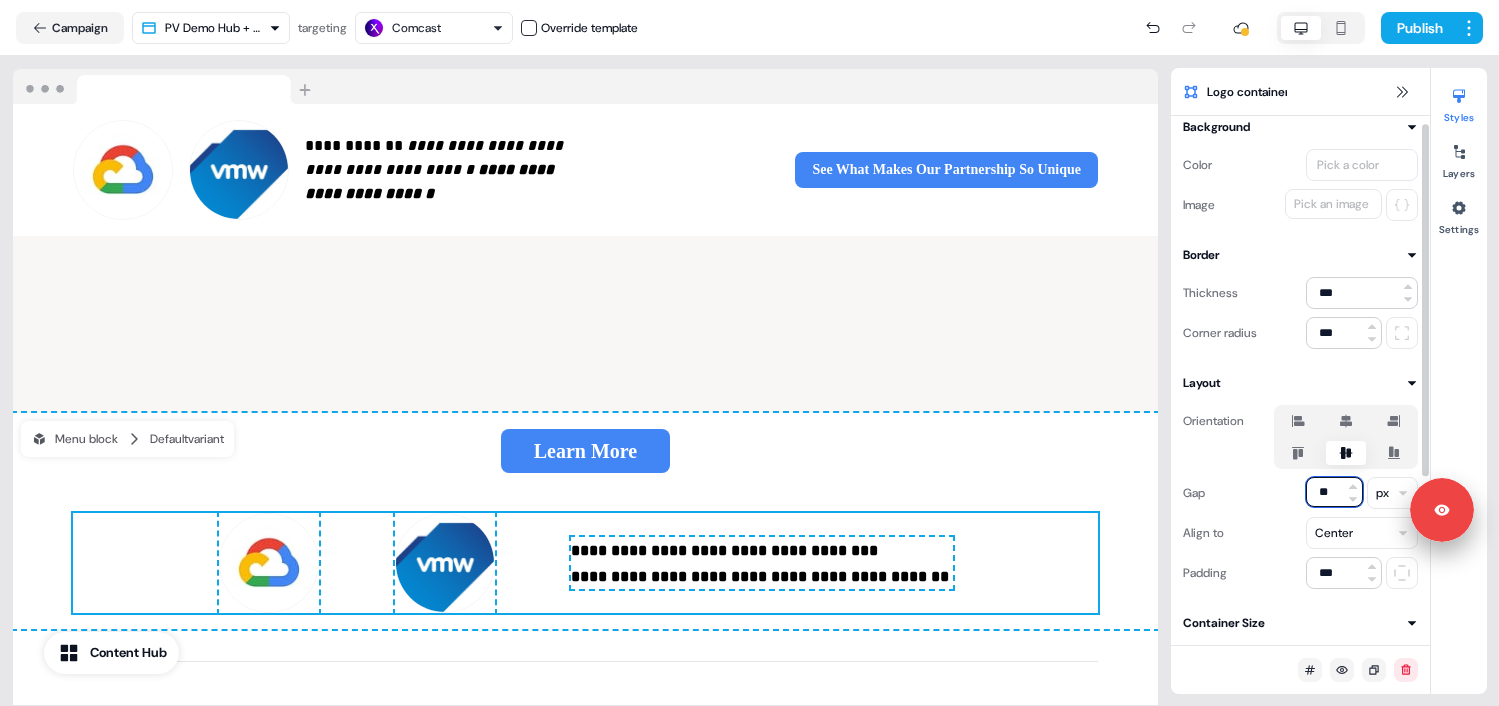 click on "**" at bounding box center (1334, 492) 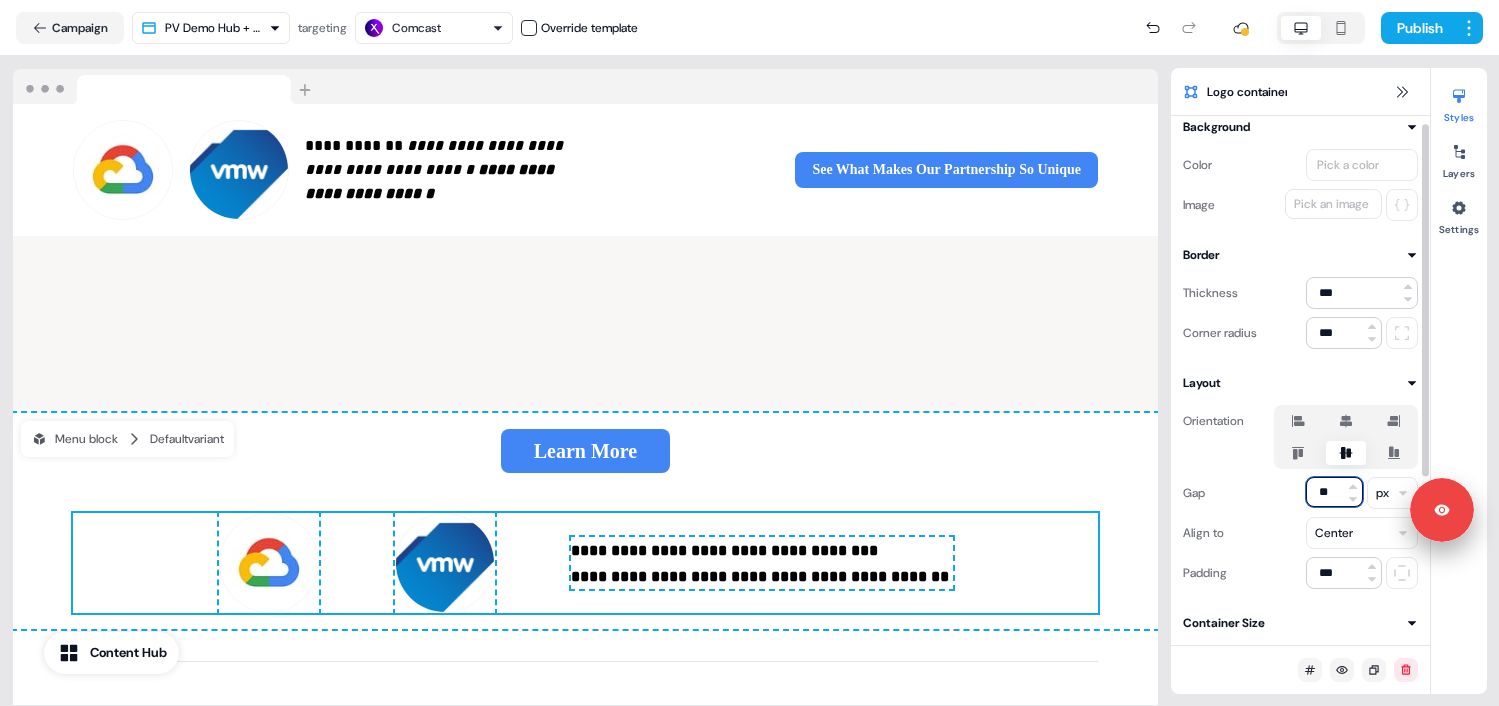 click on "**" at bounding box center (1334, 492) 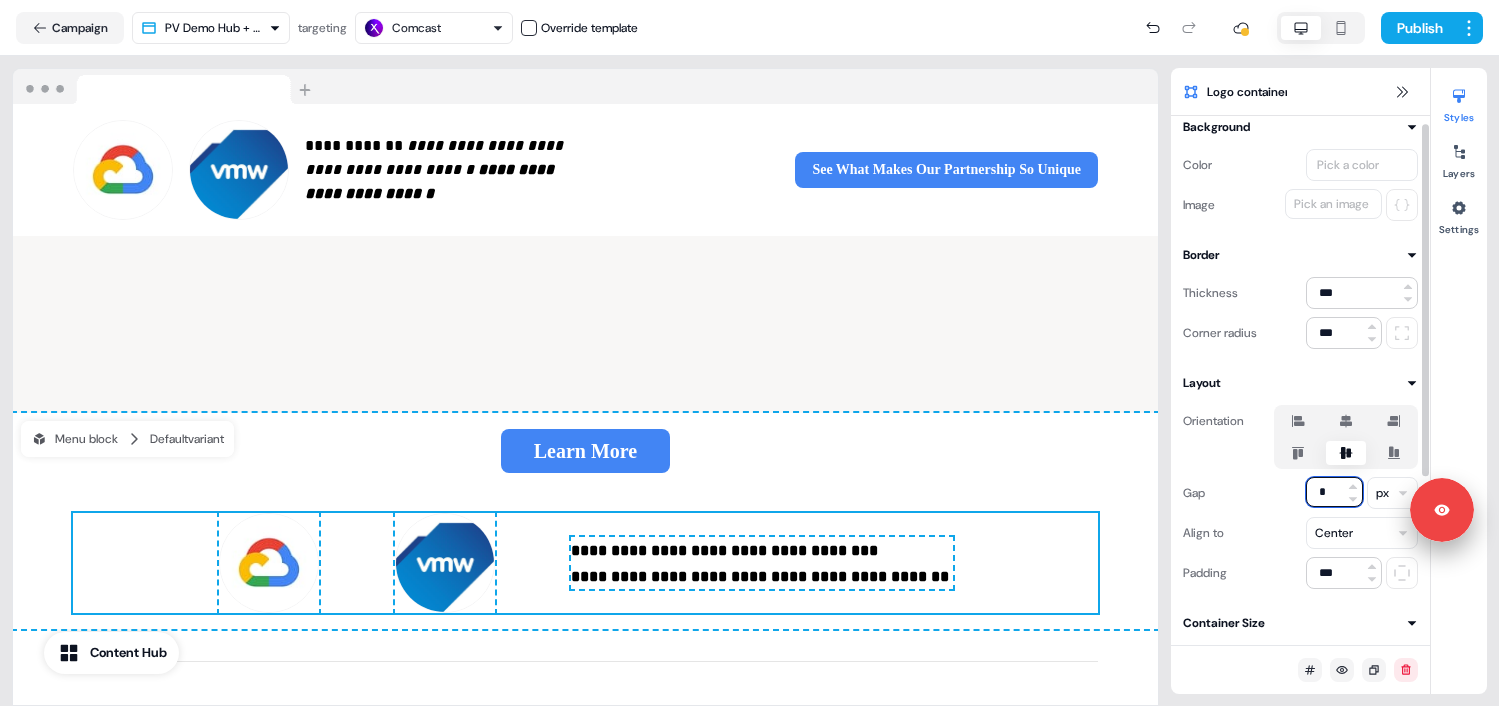 type on "**" 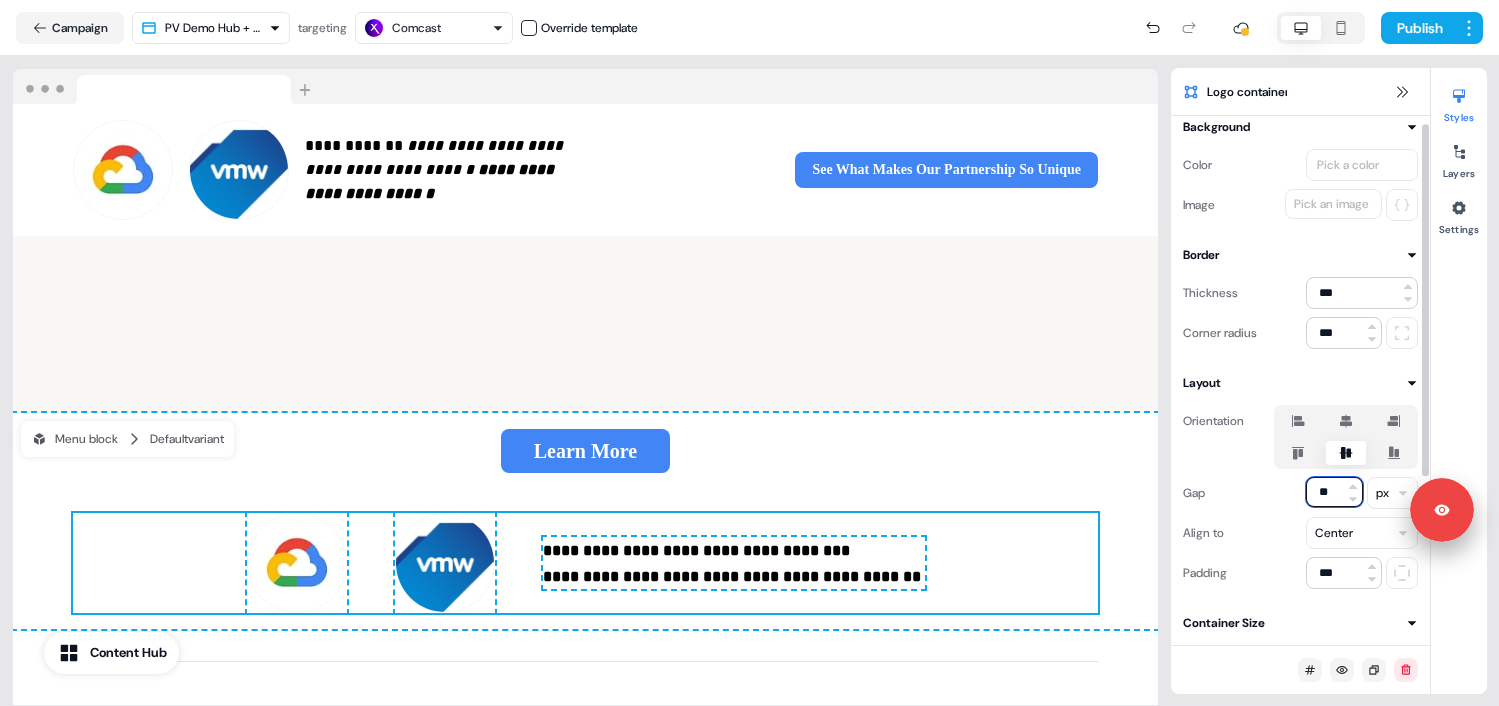 click on "**" at bounding box center [1334, 492] 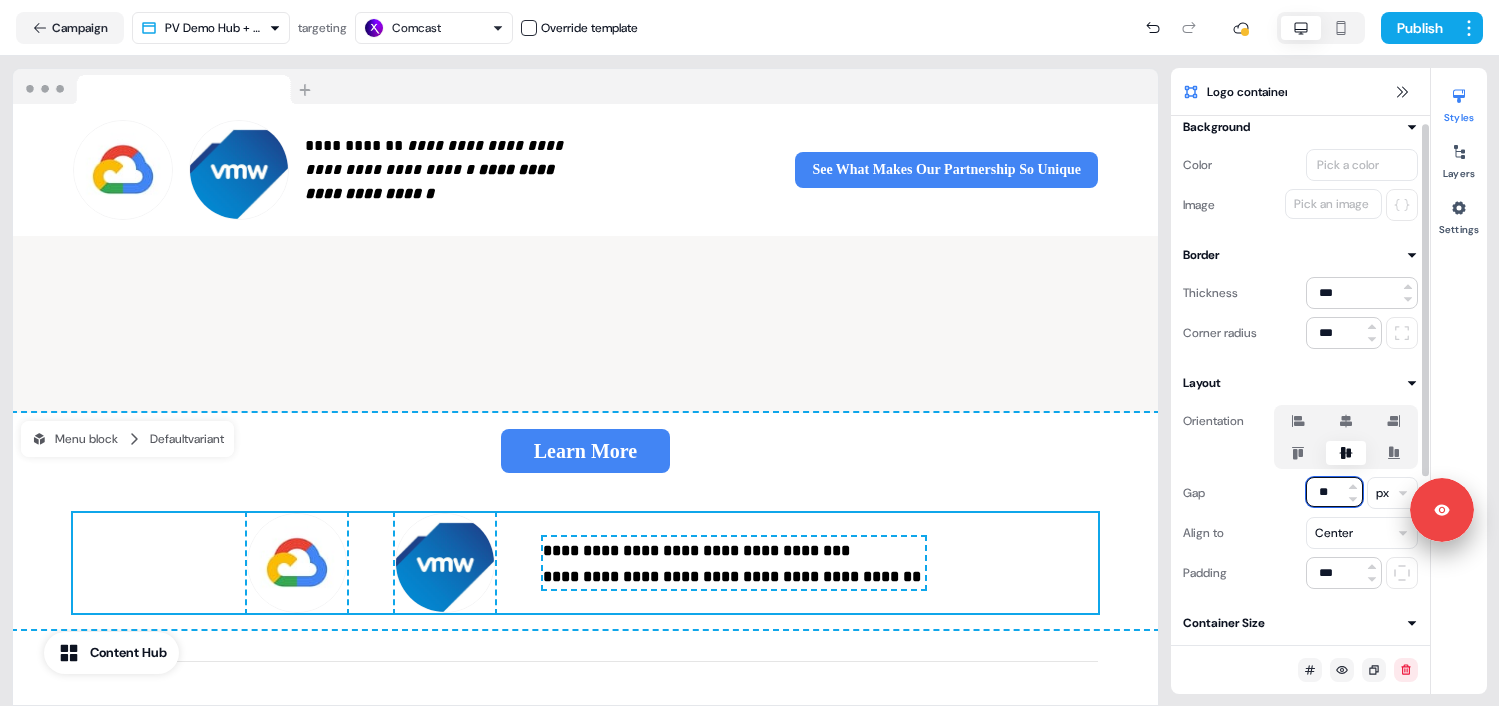 click on "**" at bounding box center [1334, 492] 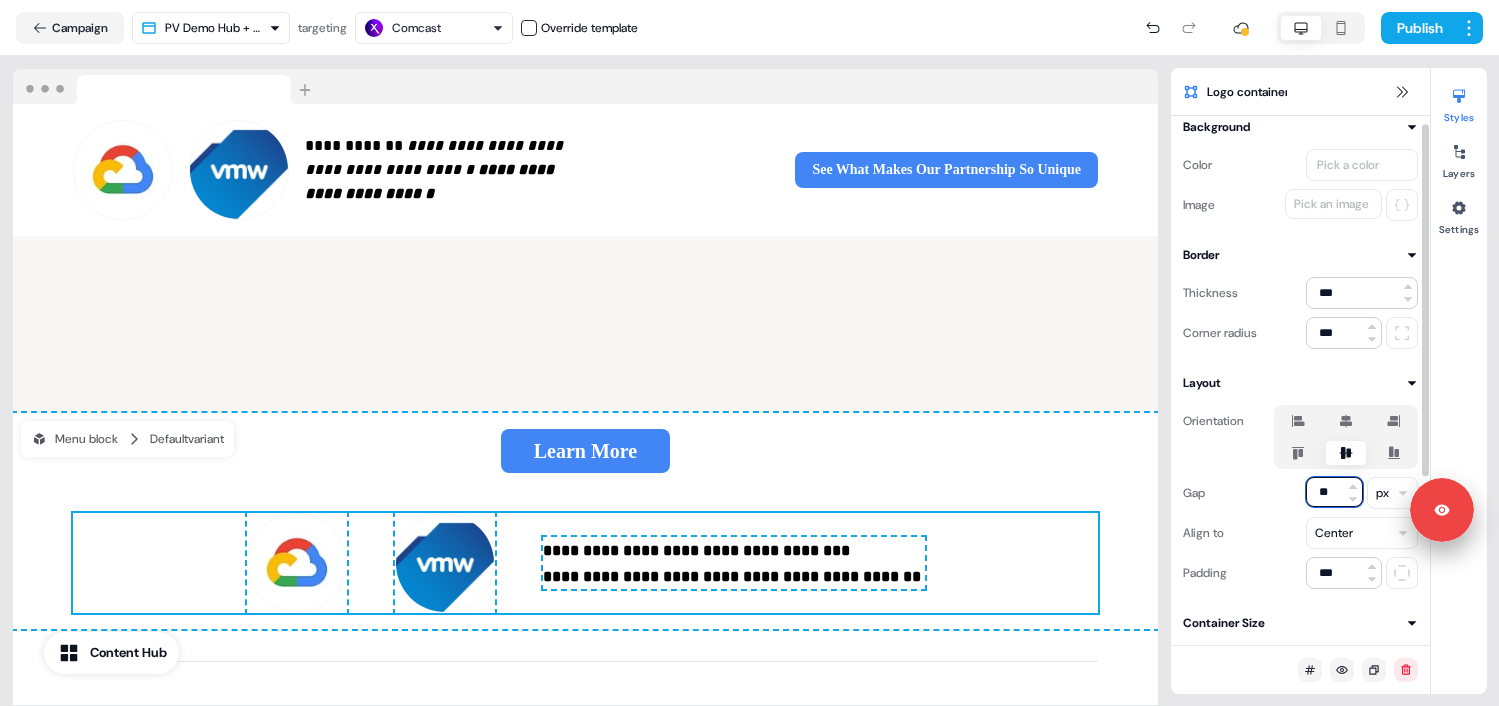 click on "**" at bounding box center [1334, 492] 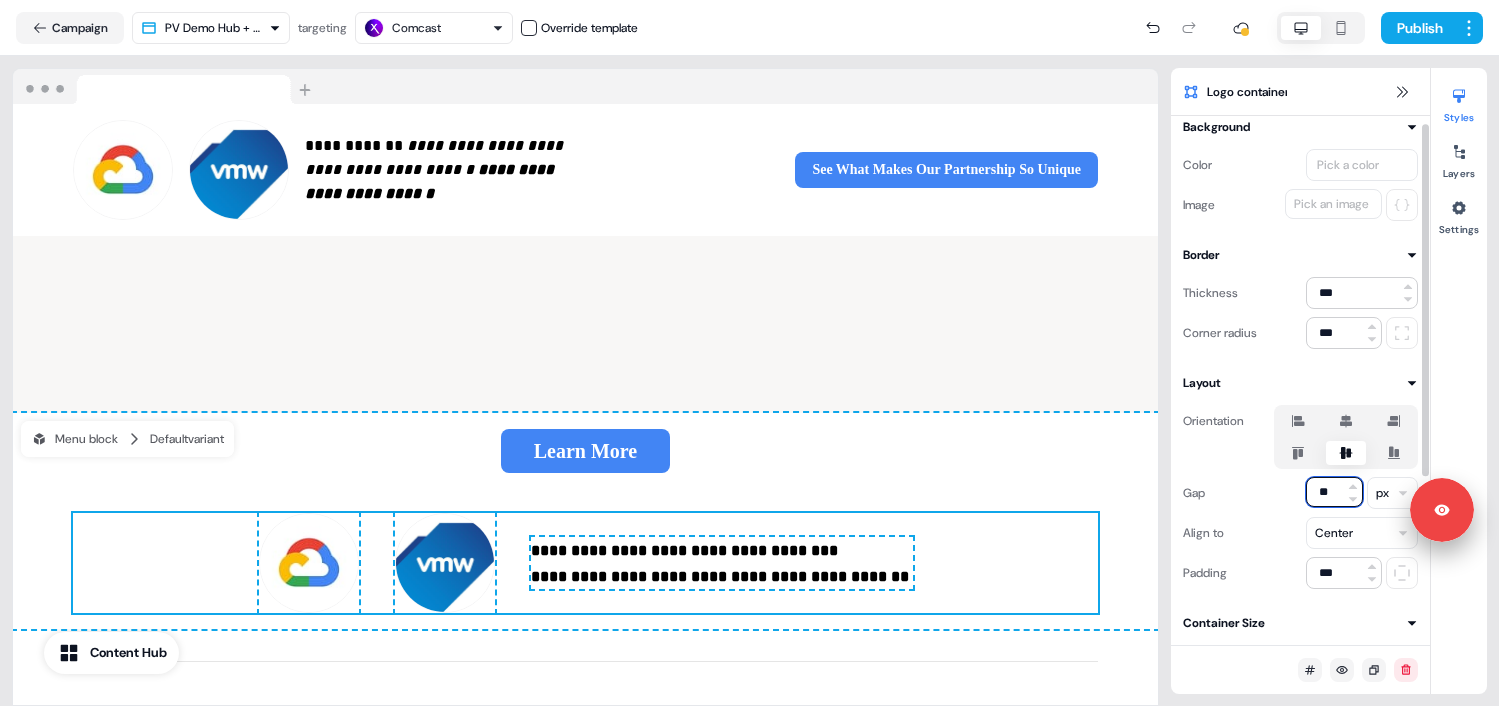 type on "**" 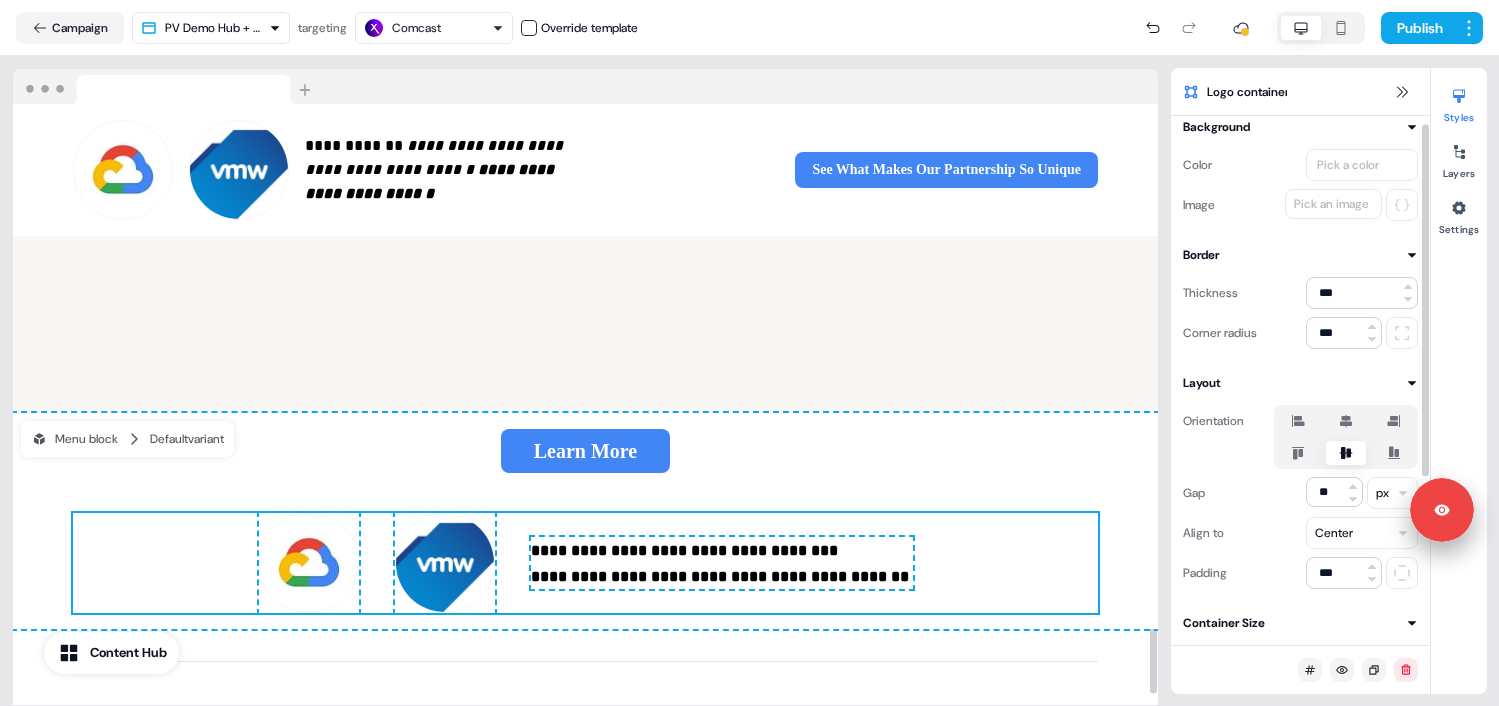 click on "**********" at bounding box center (585, 521) 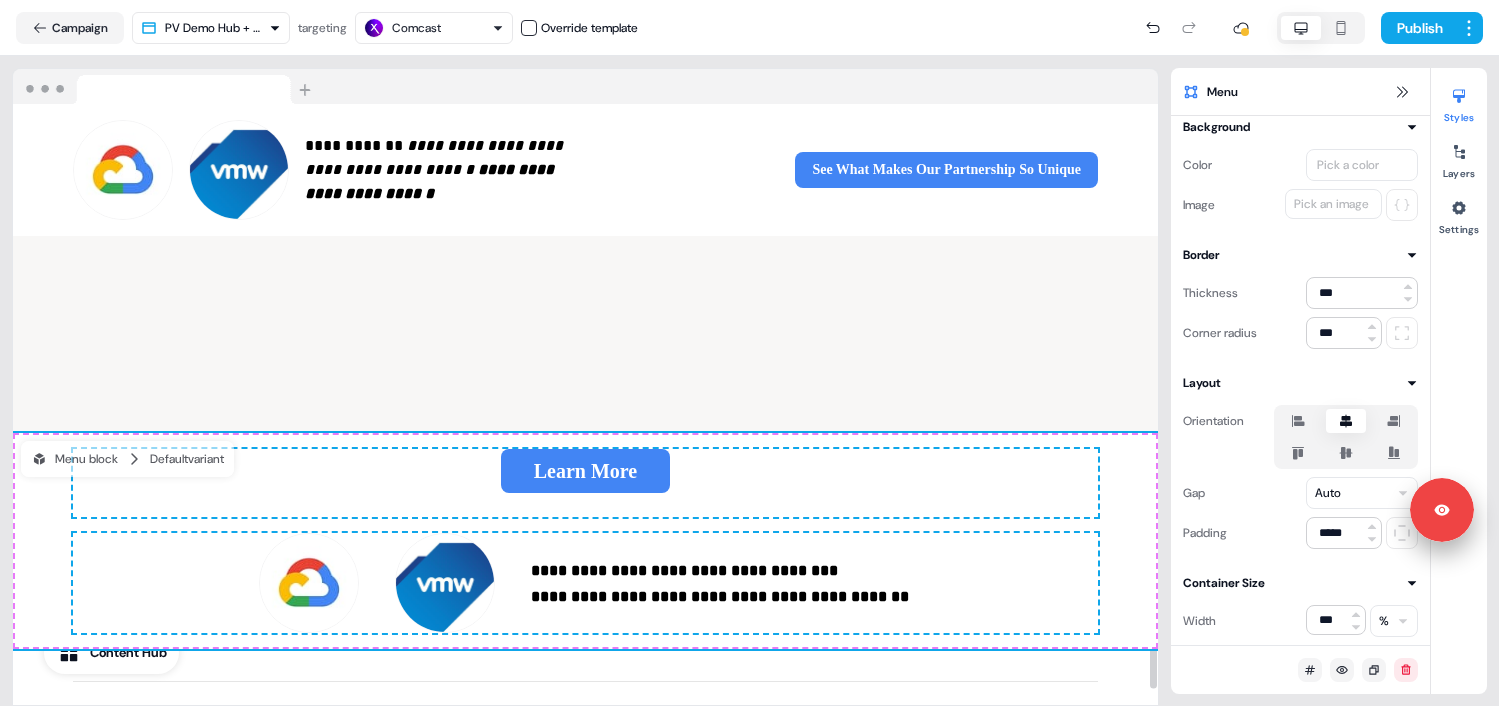 scroll, scrollTop: 3008, scrollLeft: 0, axis: vertical 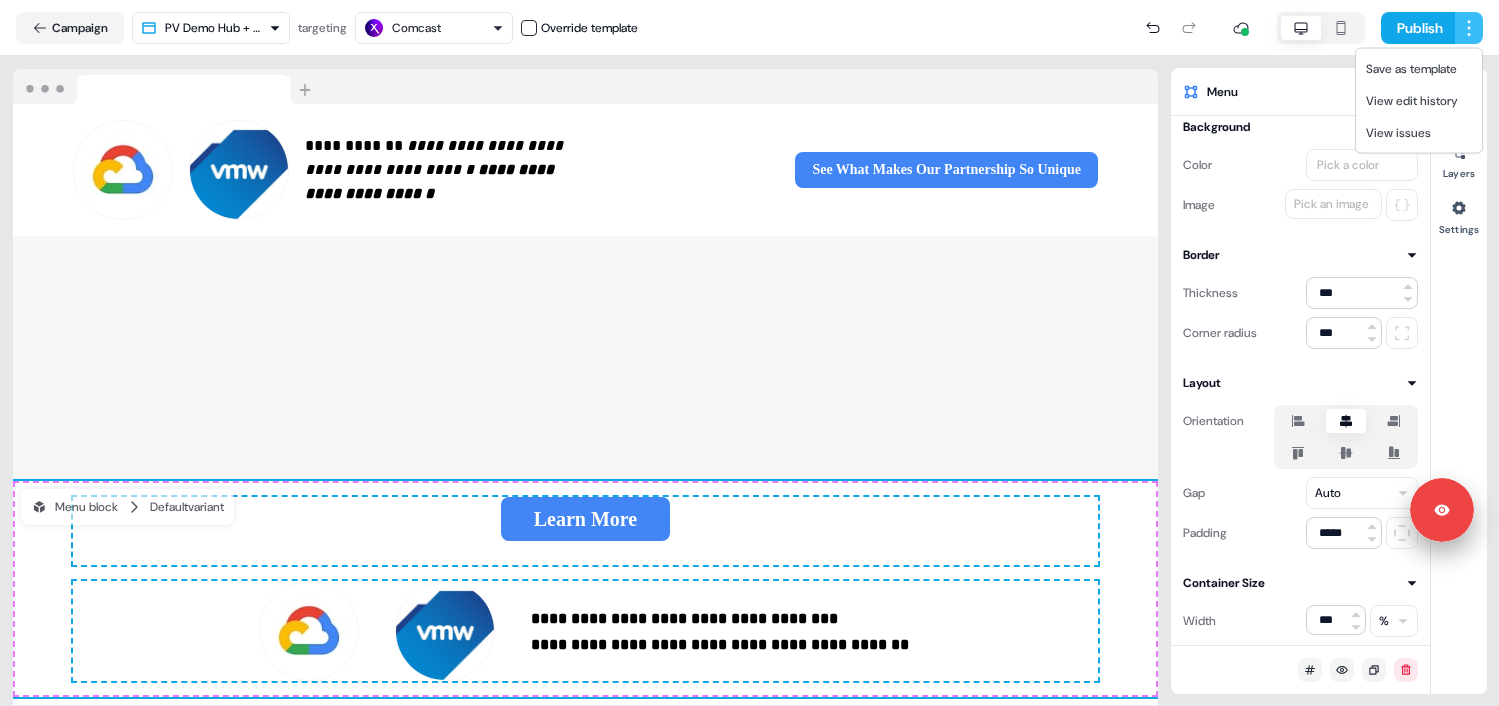 click on "**********" at bounding box center [749, 353] 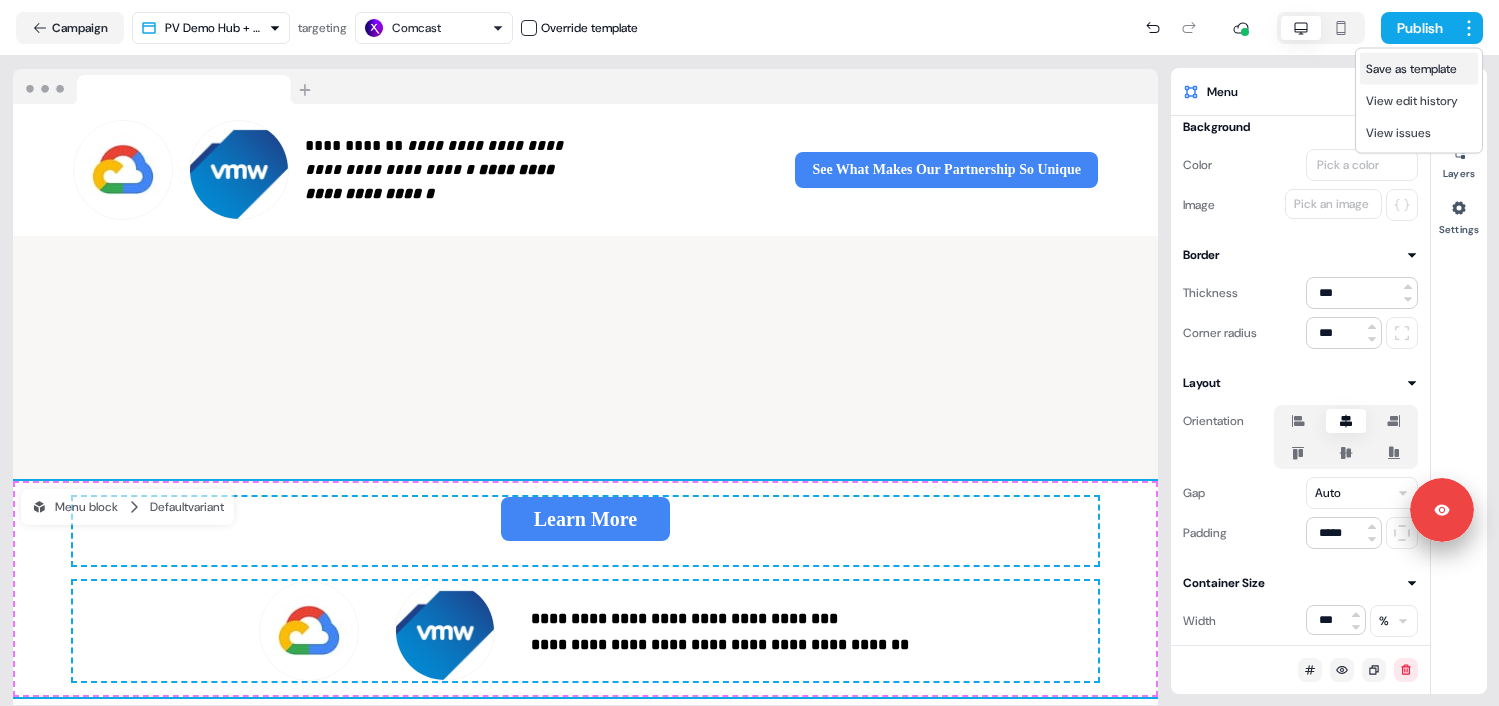 click on "Save as template" at bounding box center (1411, 69) 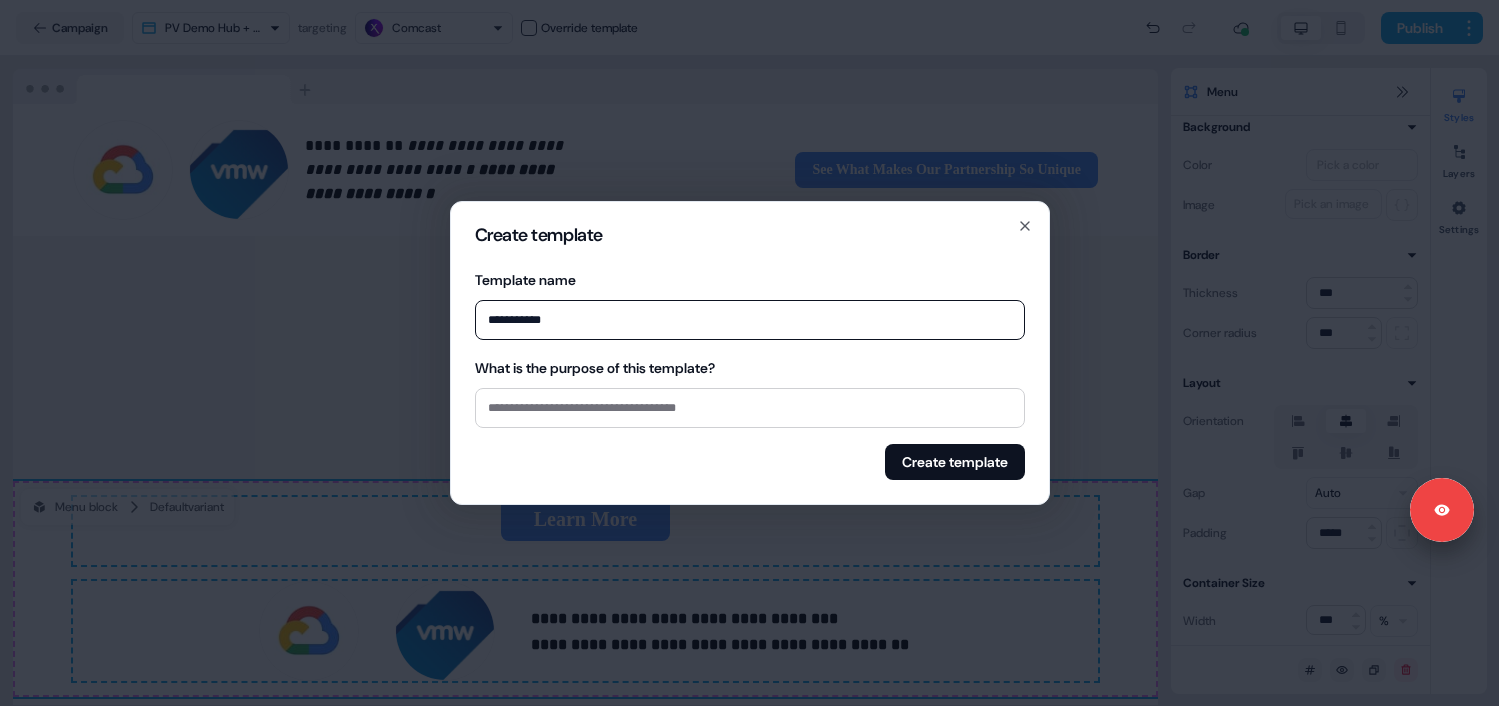 type on "**********" 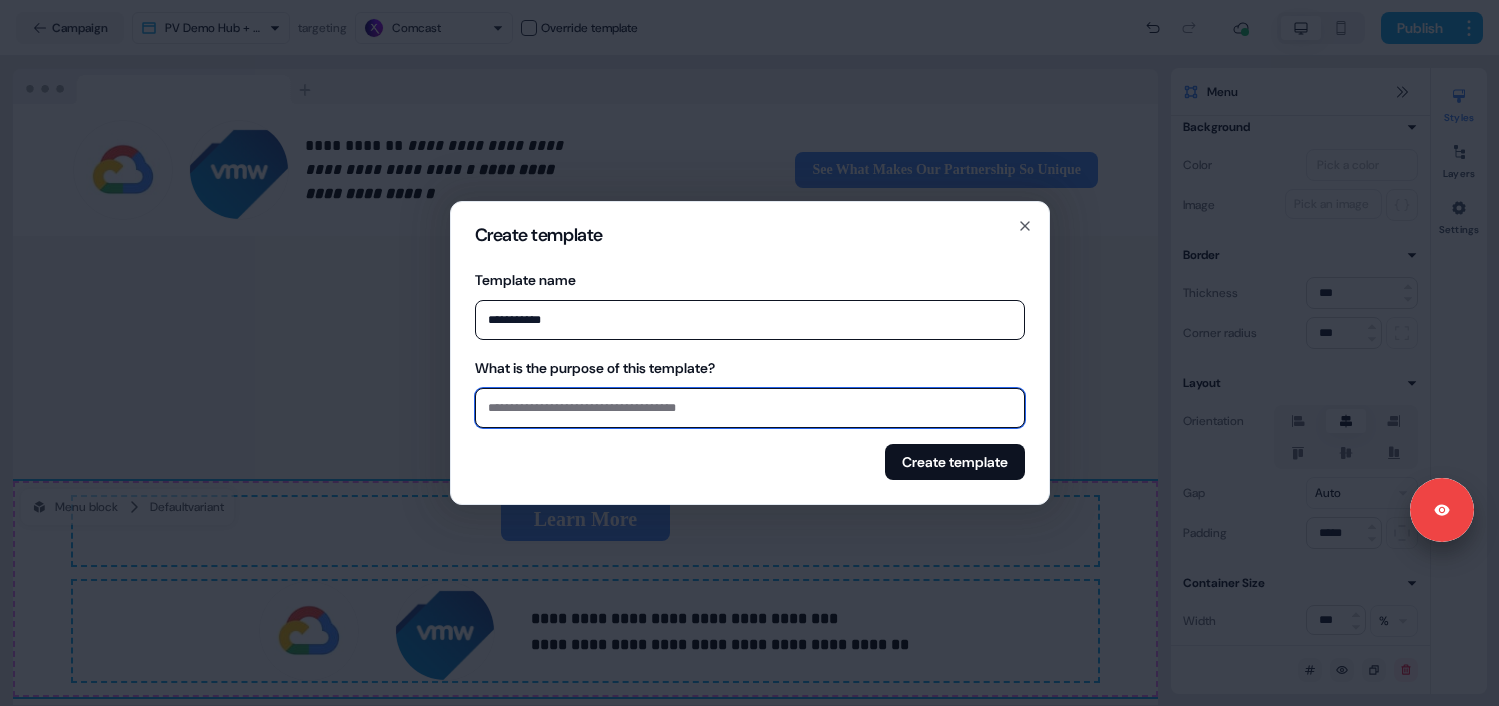 click on "What is the purpose of this template?" at bounding box center [750, 408] 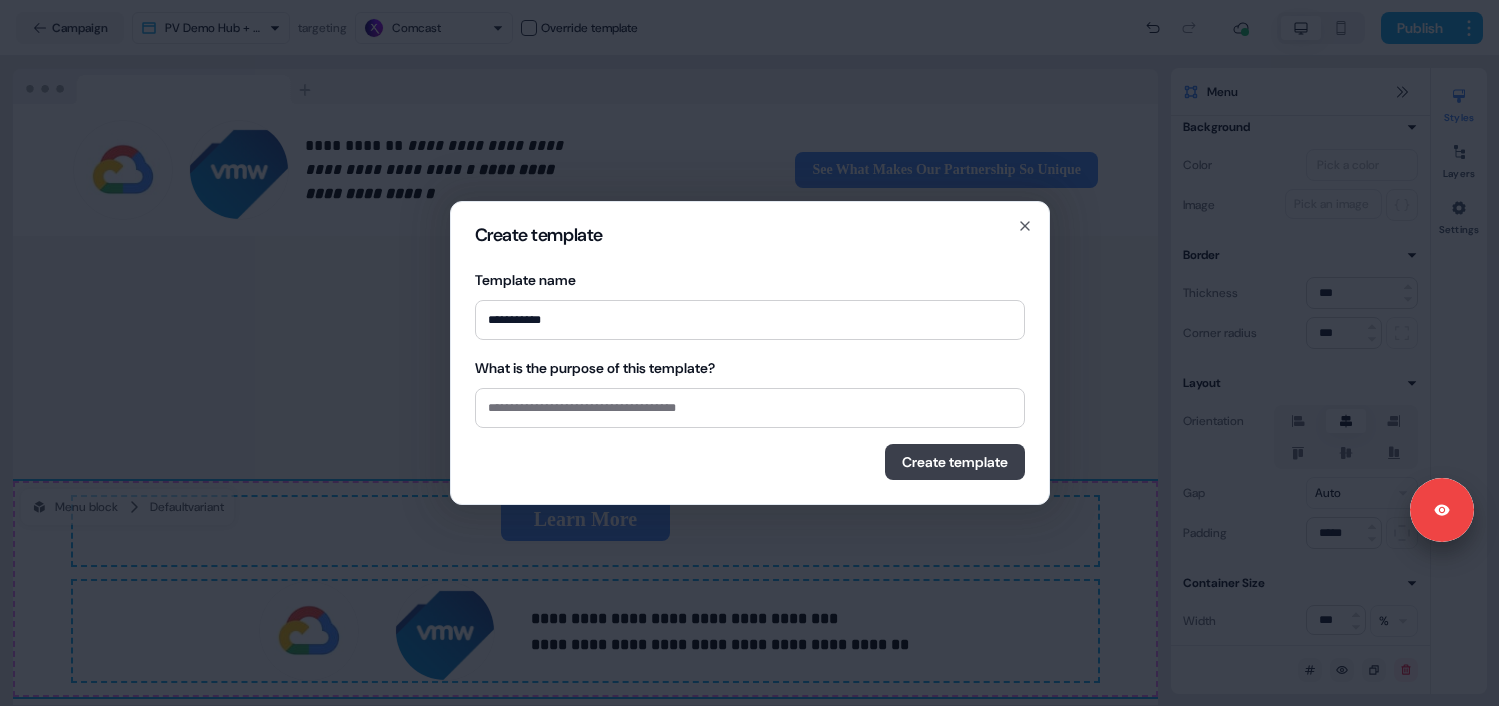 click on "Create template" at bounding box center [955, 462] 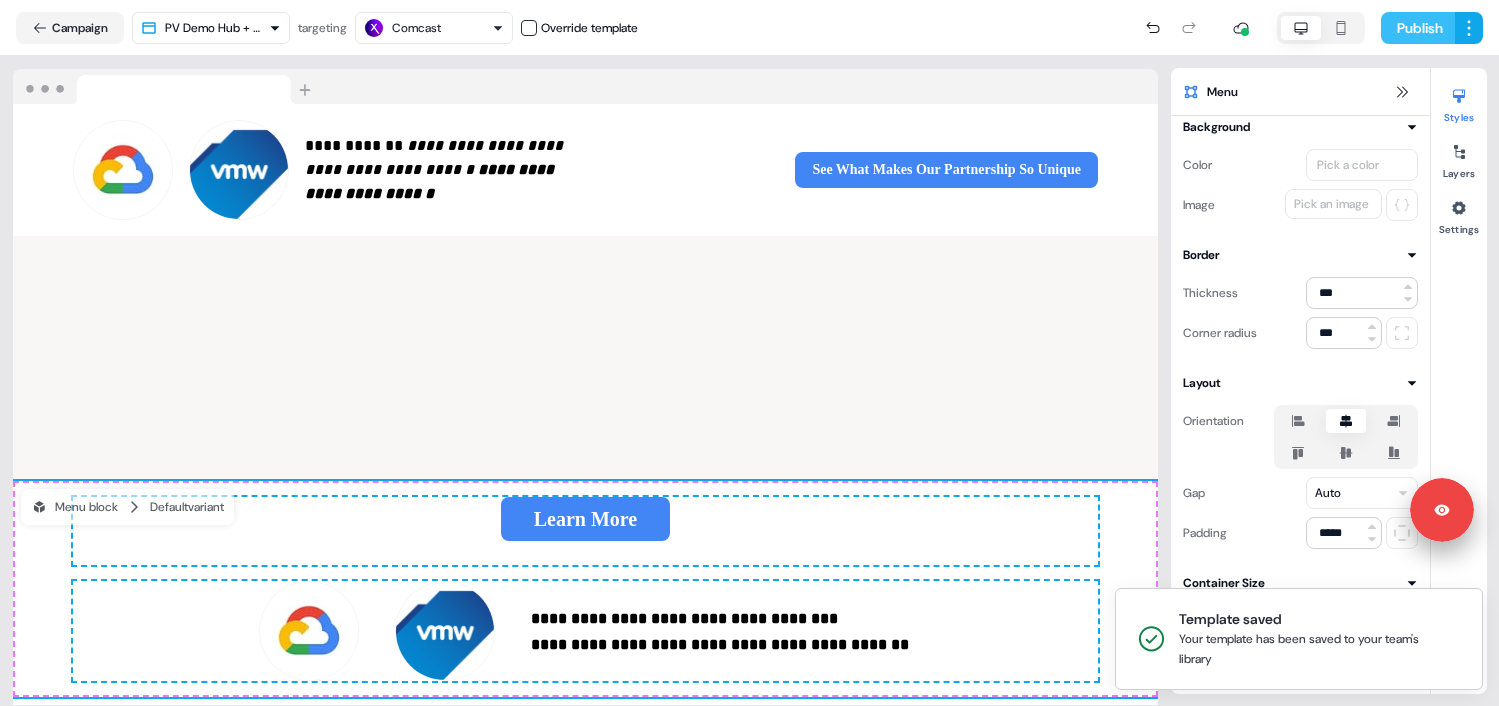 click on "Publish" at bounding box center [1418, 28] 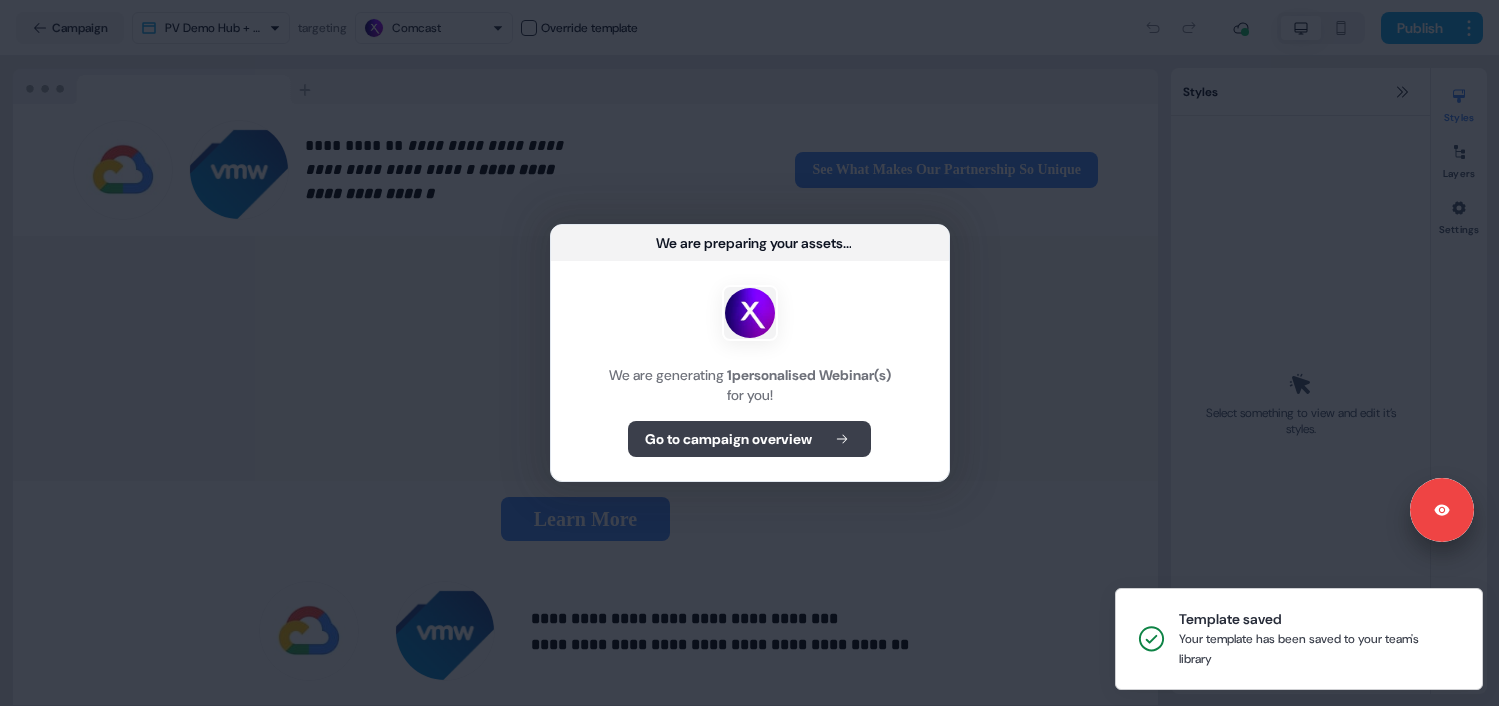 click on "Go to campaign overview" at bounding box center [728, 439] 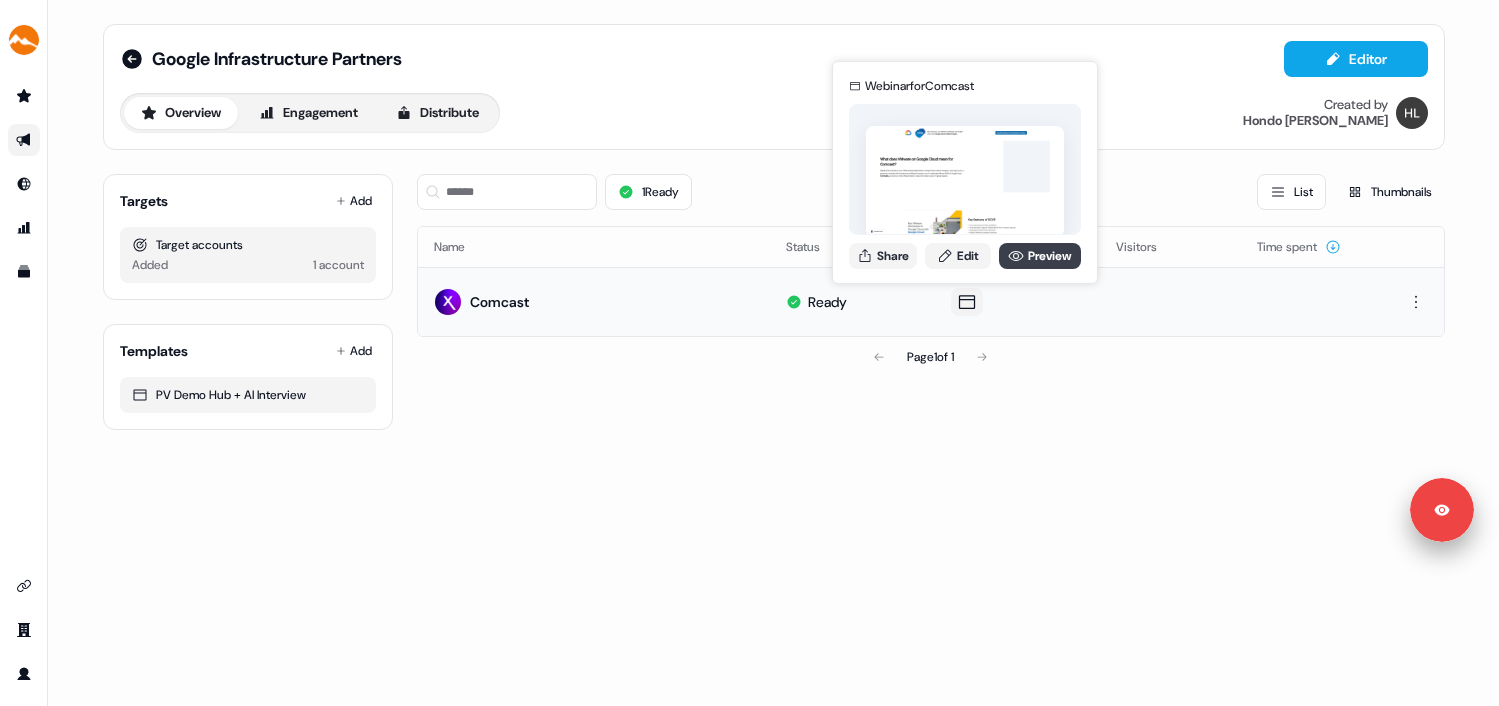 click on "Preview" at bounding box center [1040, 256] 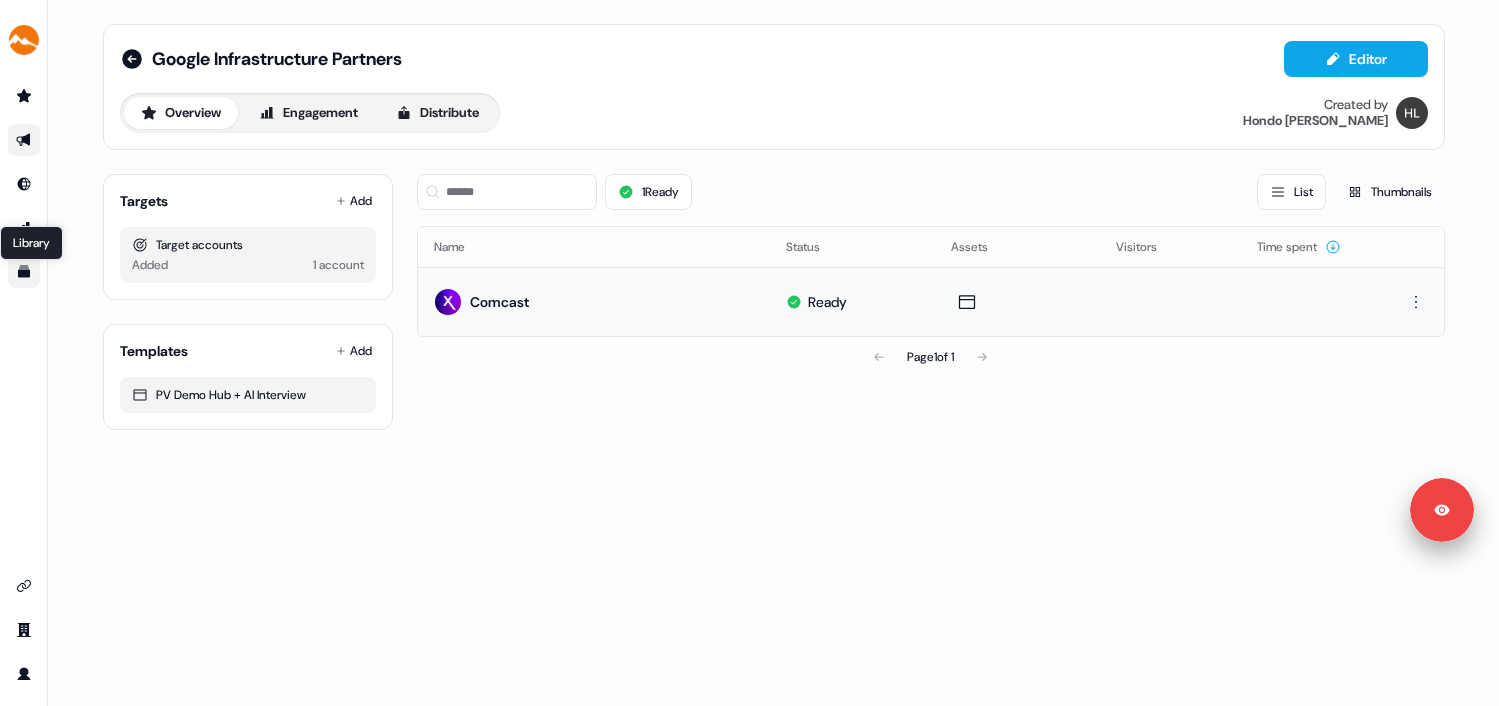 click 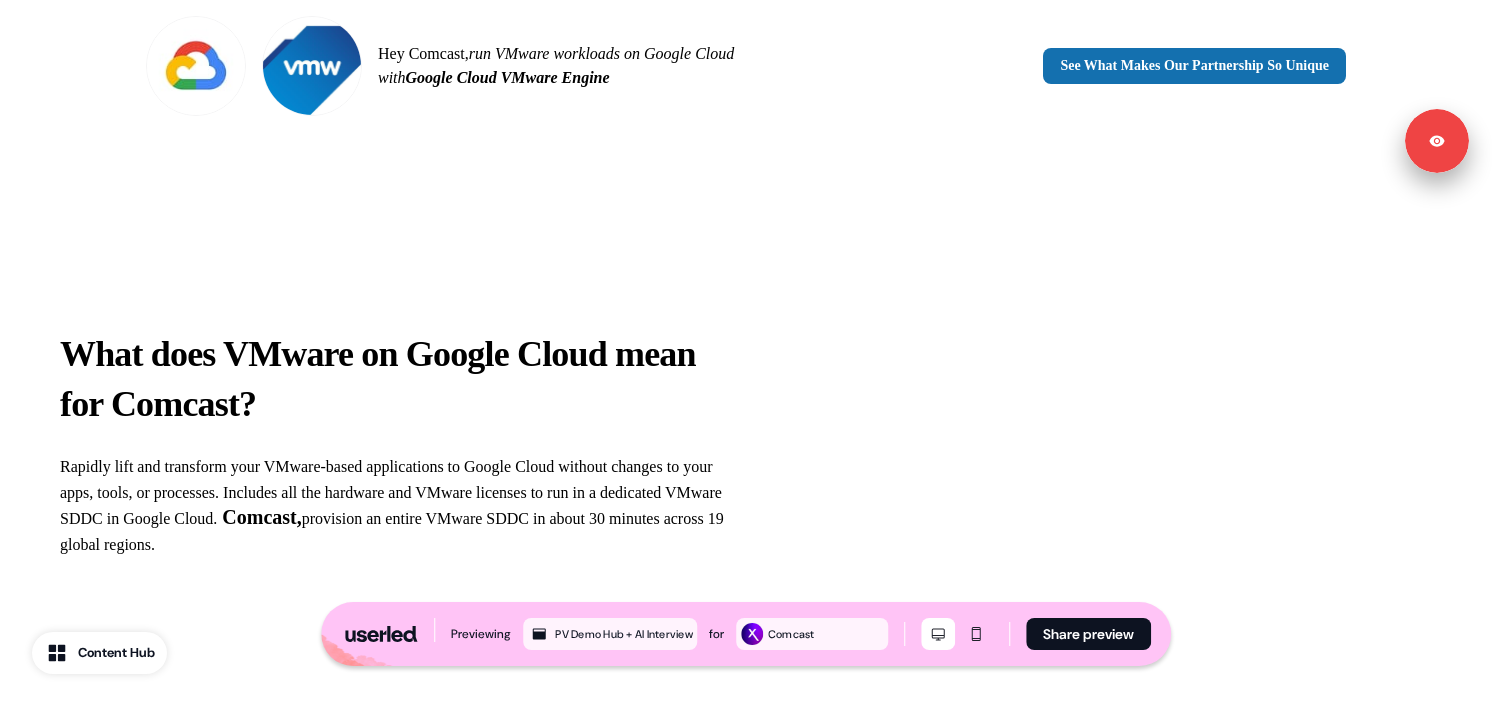 scroll, scrollTop: 0, scrollLeft: 0, axis: both 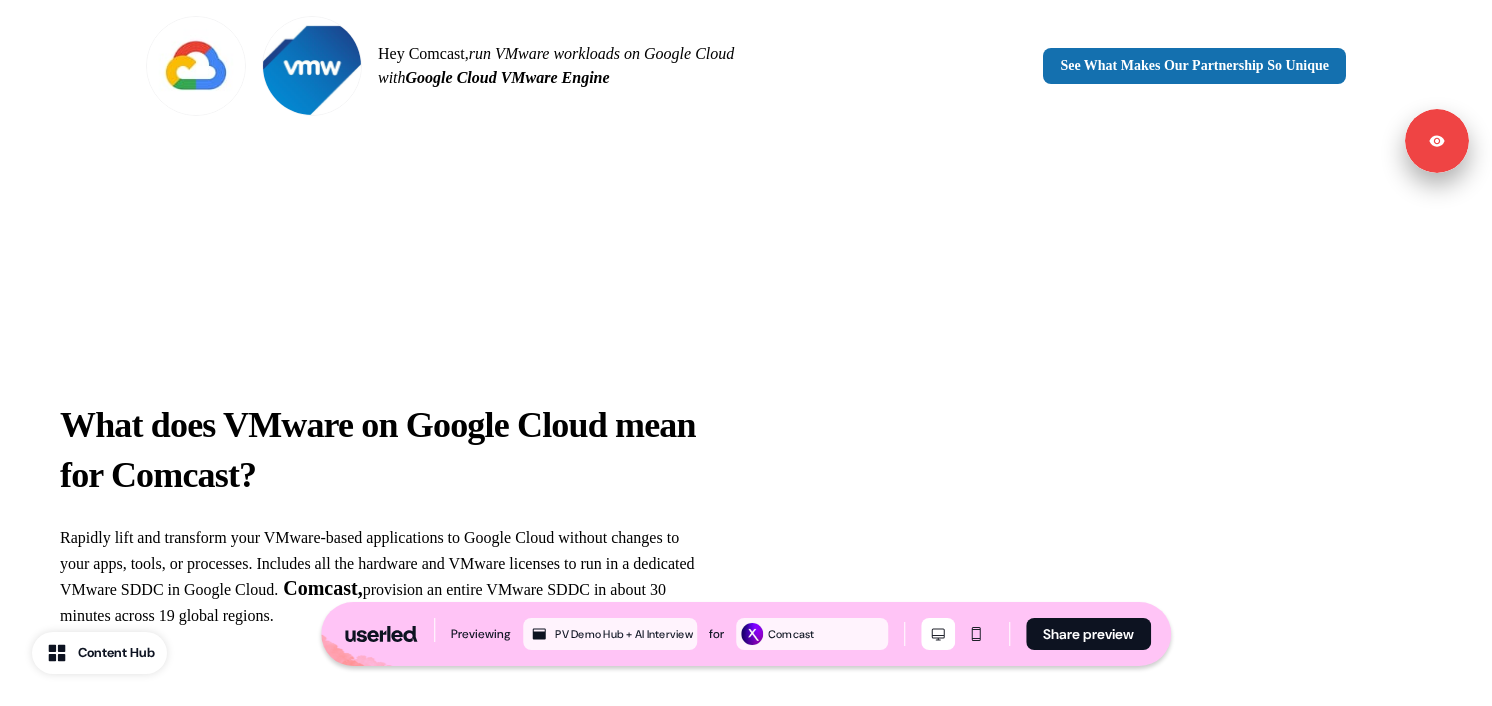 click on "What does VMware on Google Cloud mean for Comcast?" at bounding box center [378, 450] 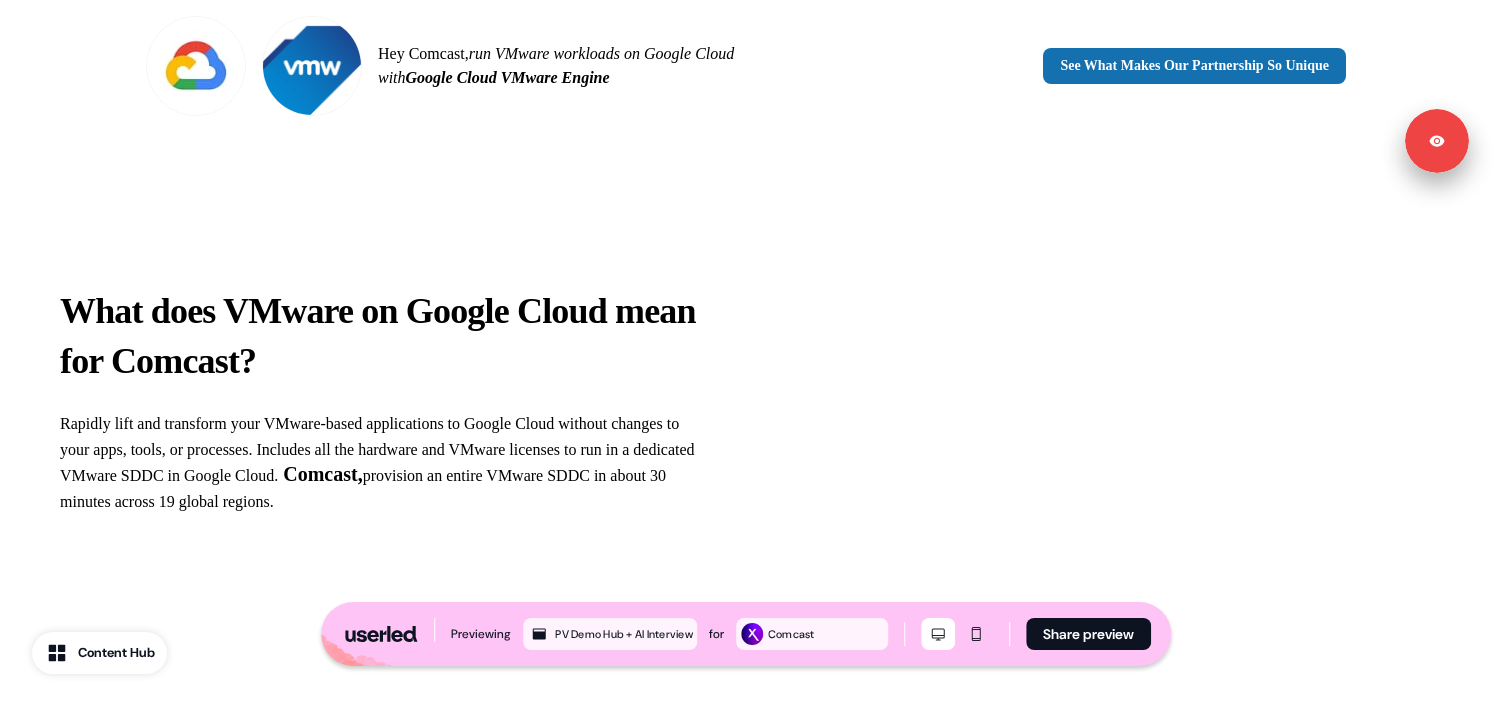 scroll, scrollTop: 0, scrollLeft: 0, axis: both 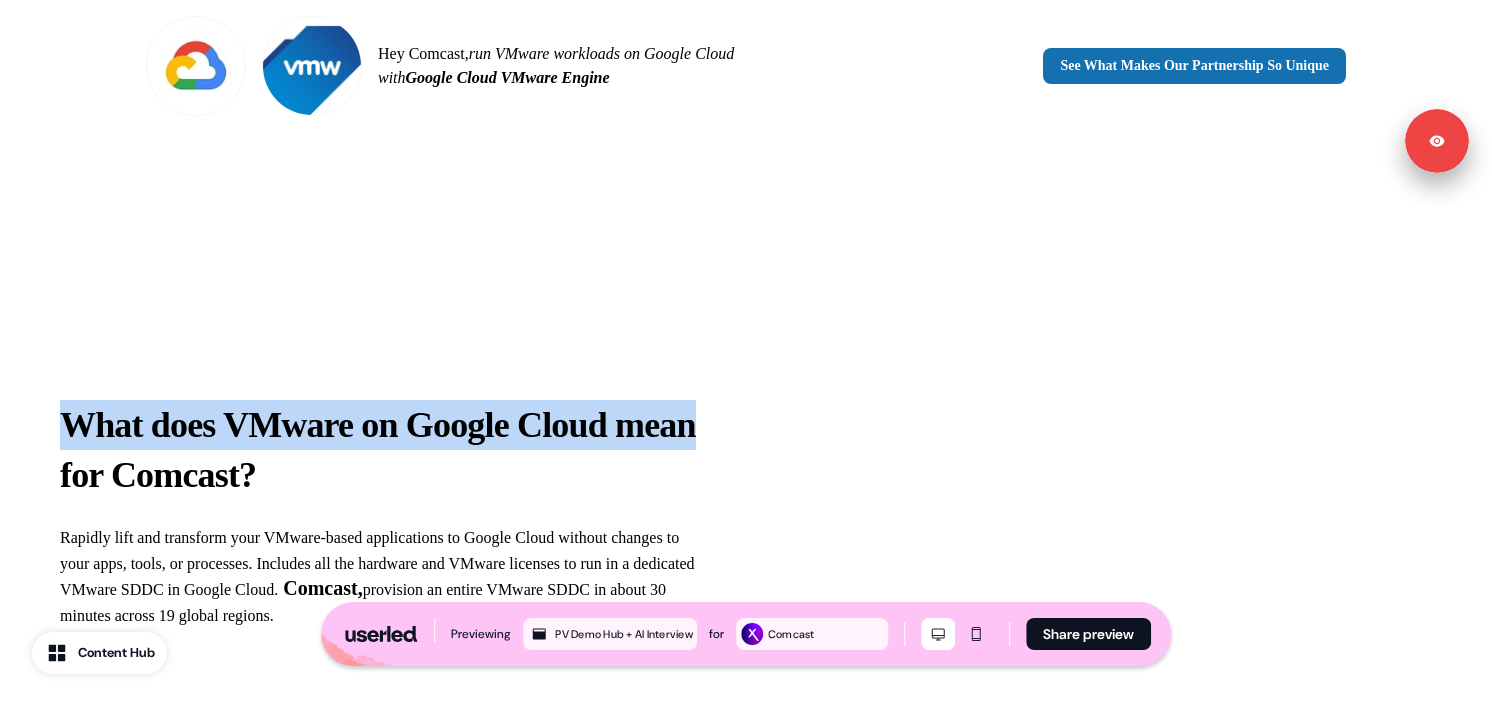 drag, startPoint x: 57, startPoint y: 429, endPoint x: 139, endPoint y: 470, distance: 91.67879 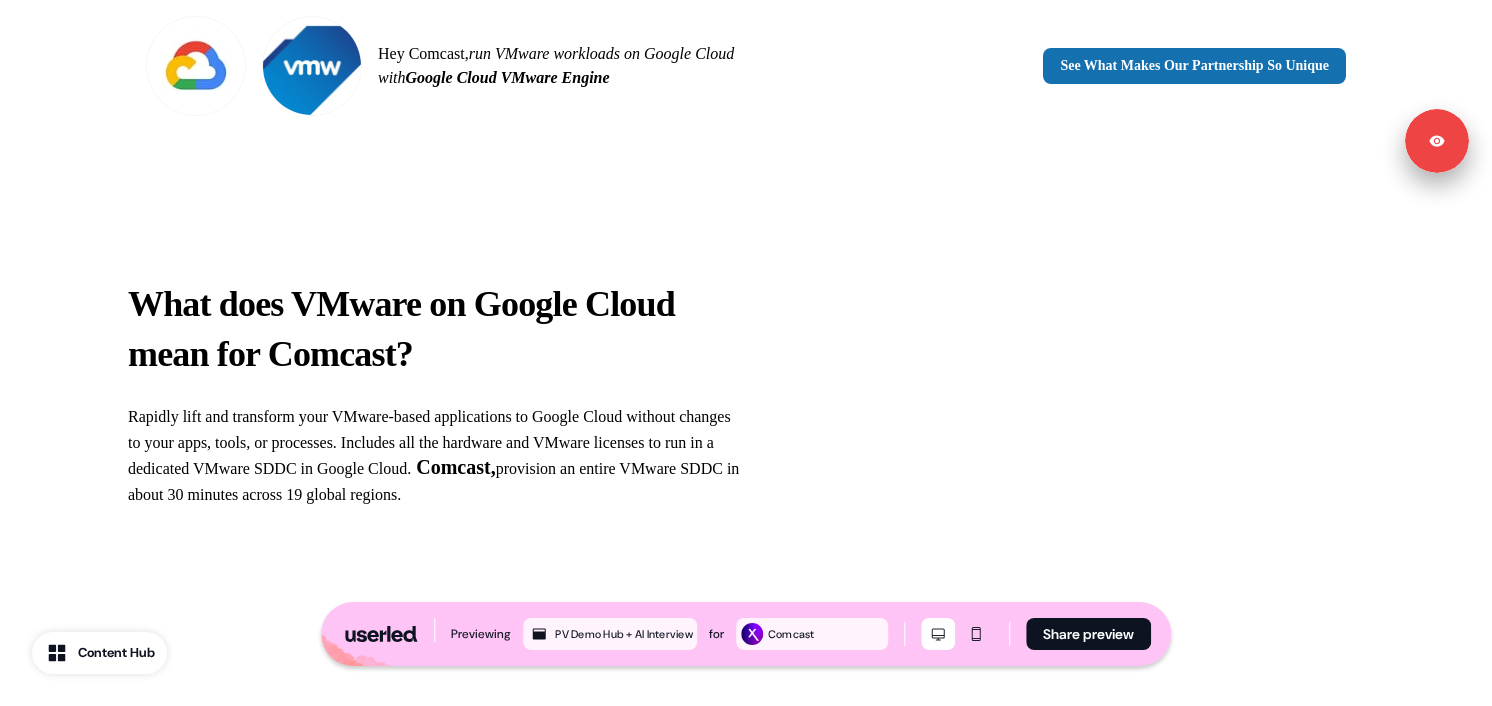 scroll, scrollTop: 0, scrollLeft: 0, axis: both 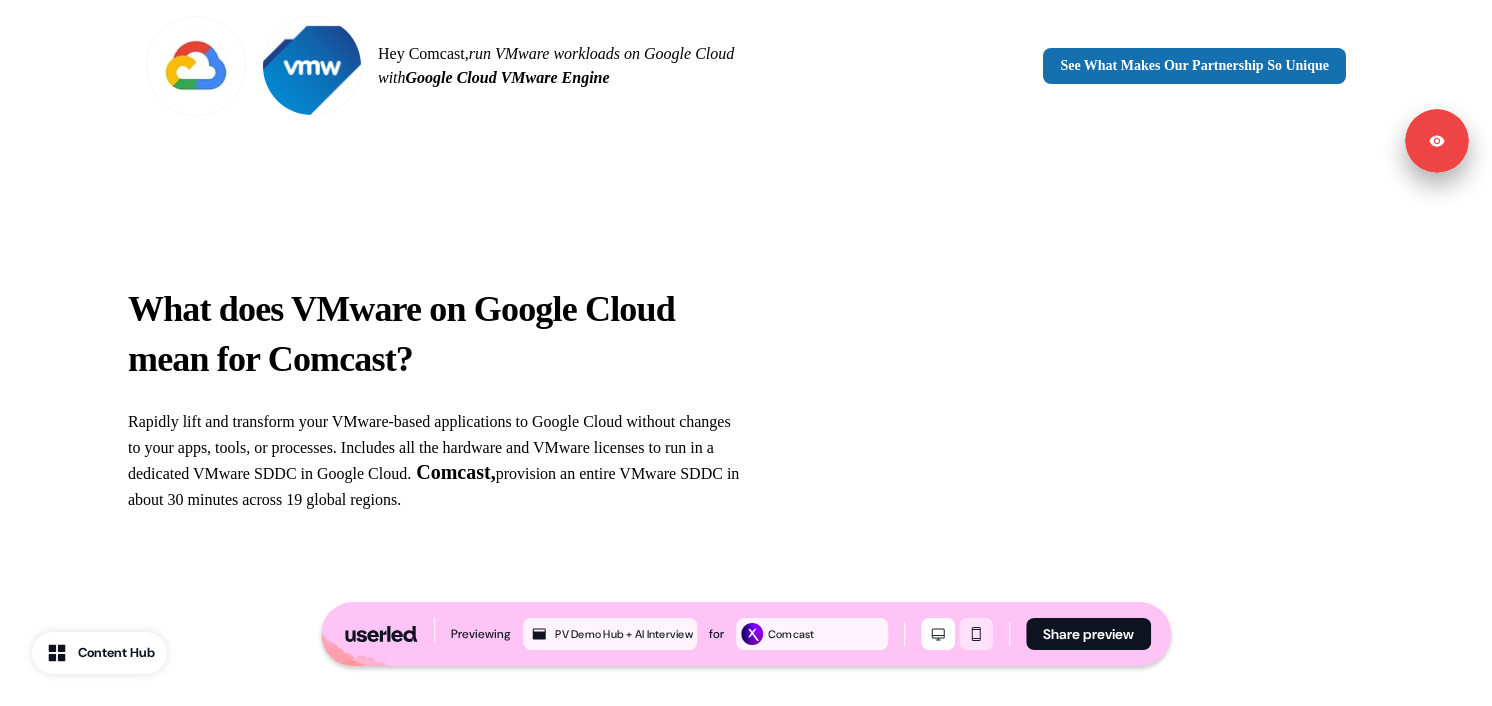 click 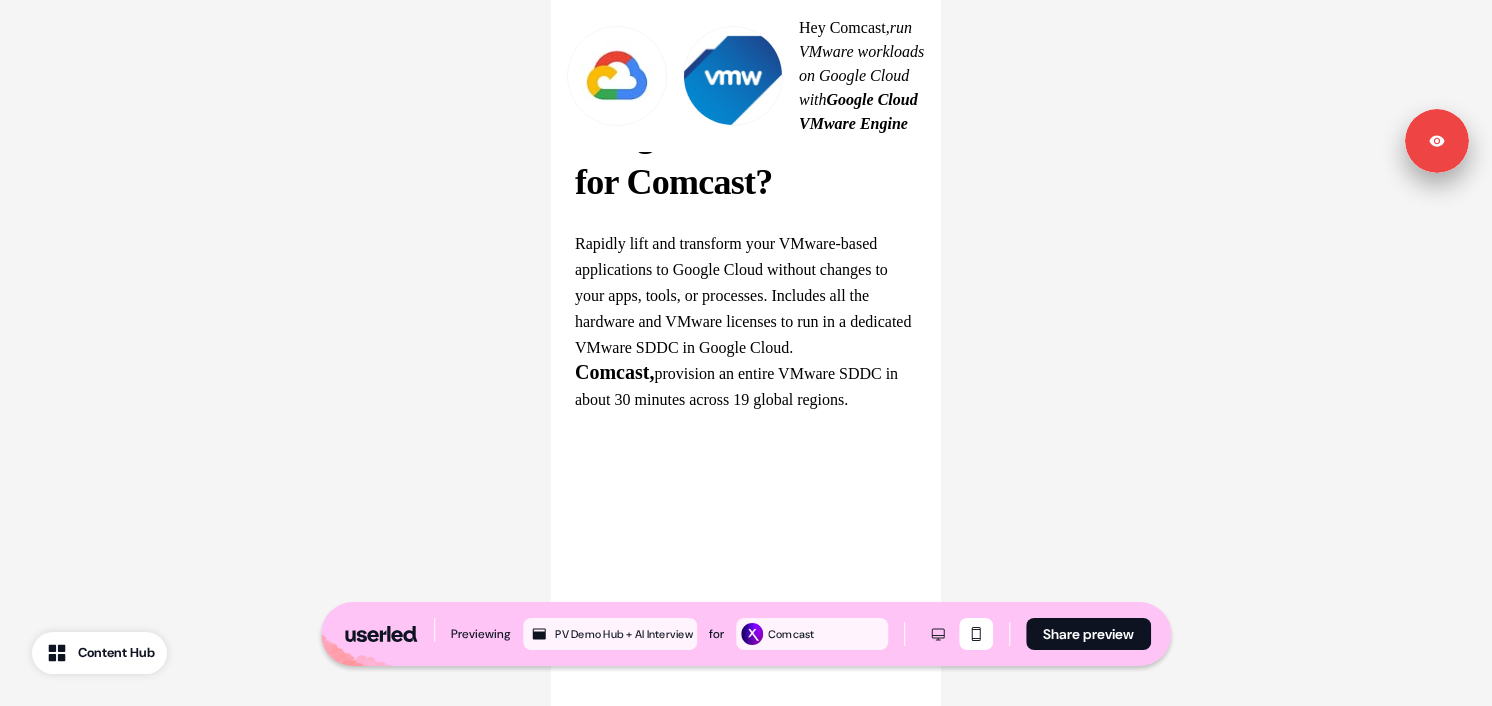 scroll, scrollTop: 408, scrollLeft: 0, axis: vertical 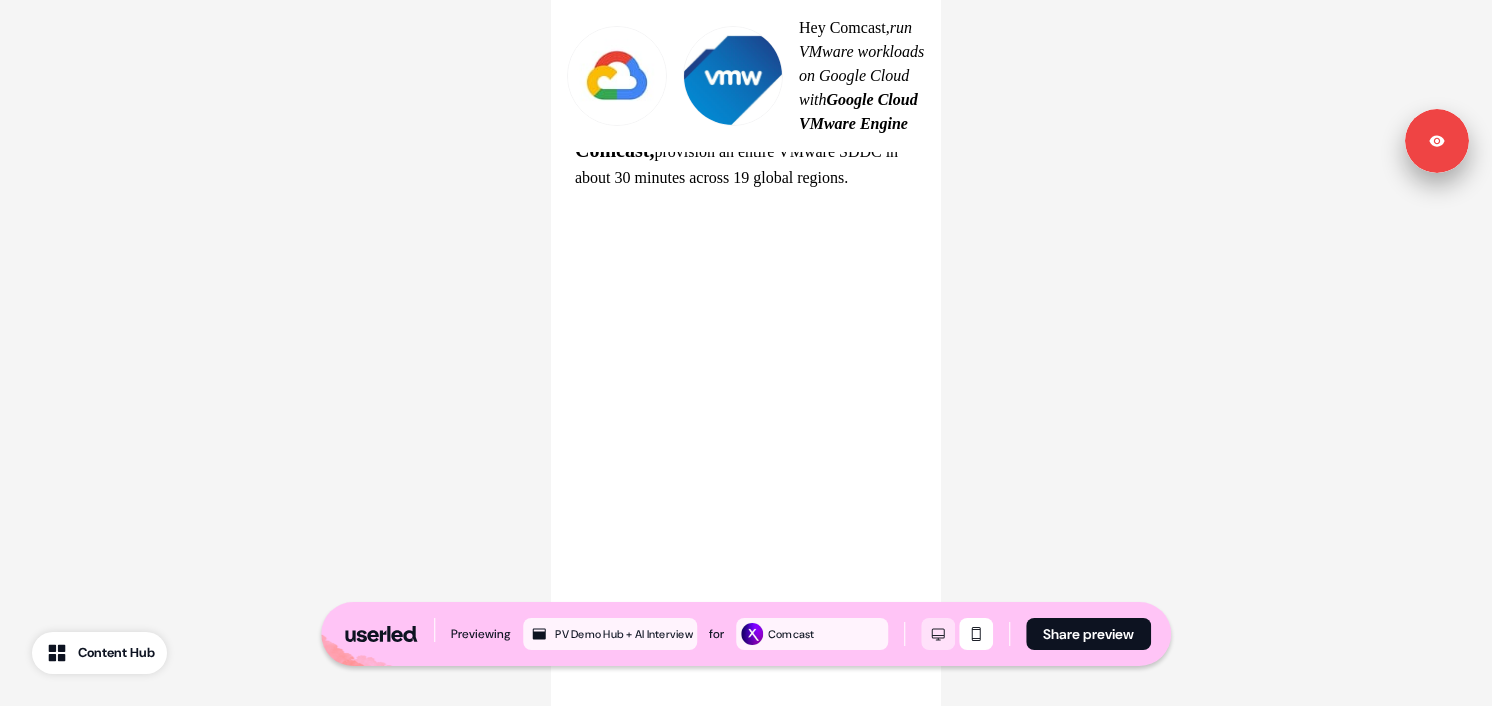 click 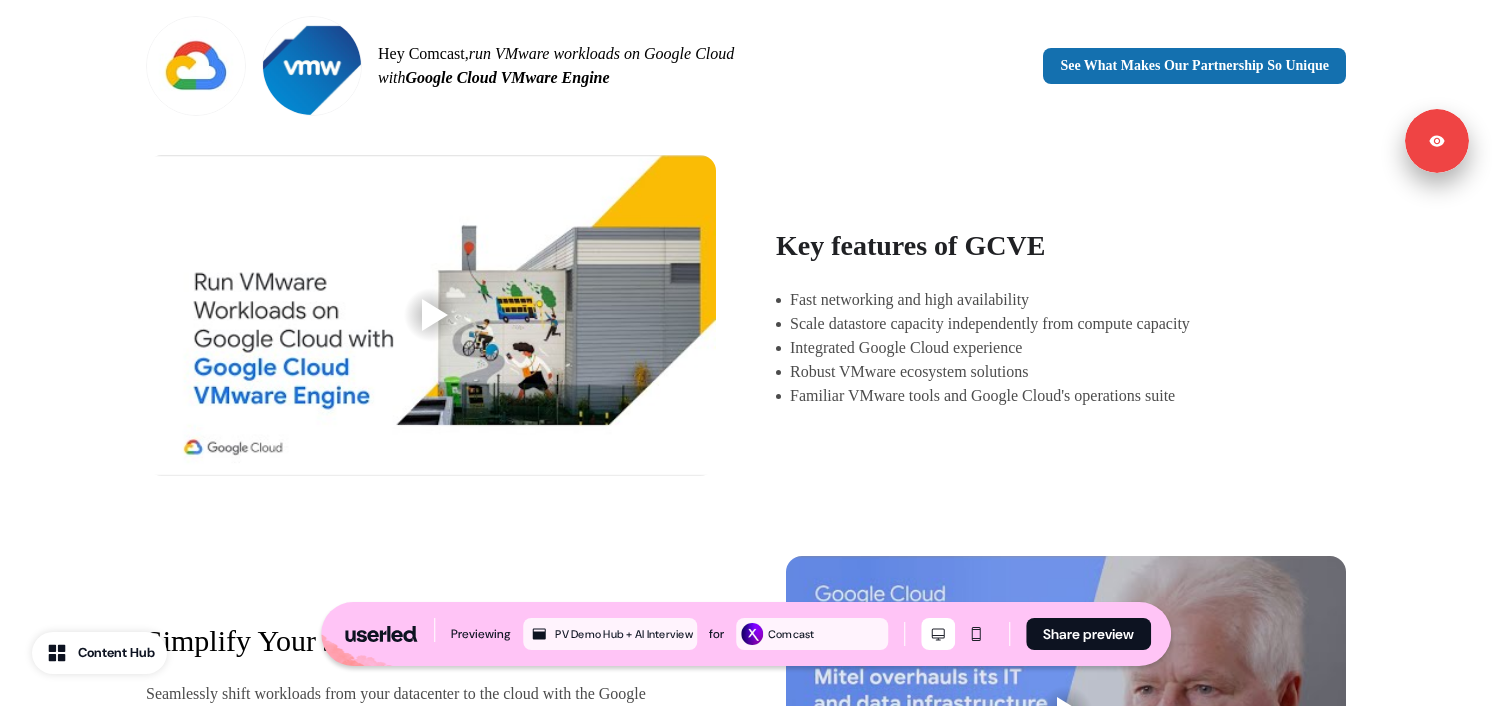 scroll, scrollTop: 677, scrollLeft: 0, axis: vertical 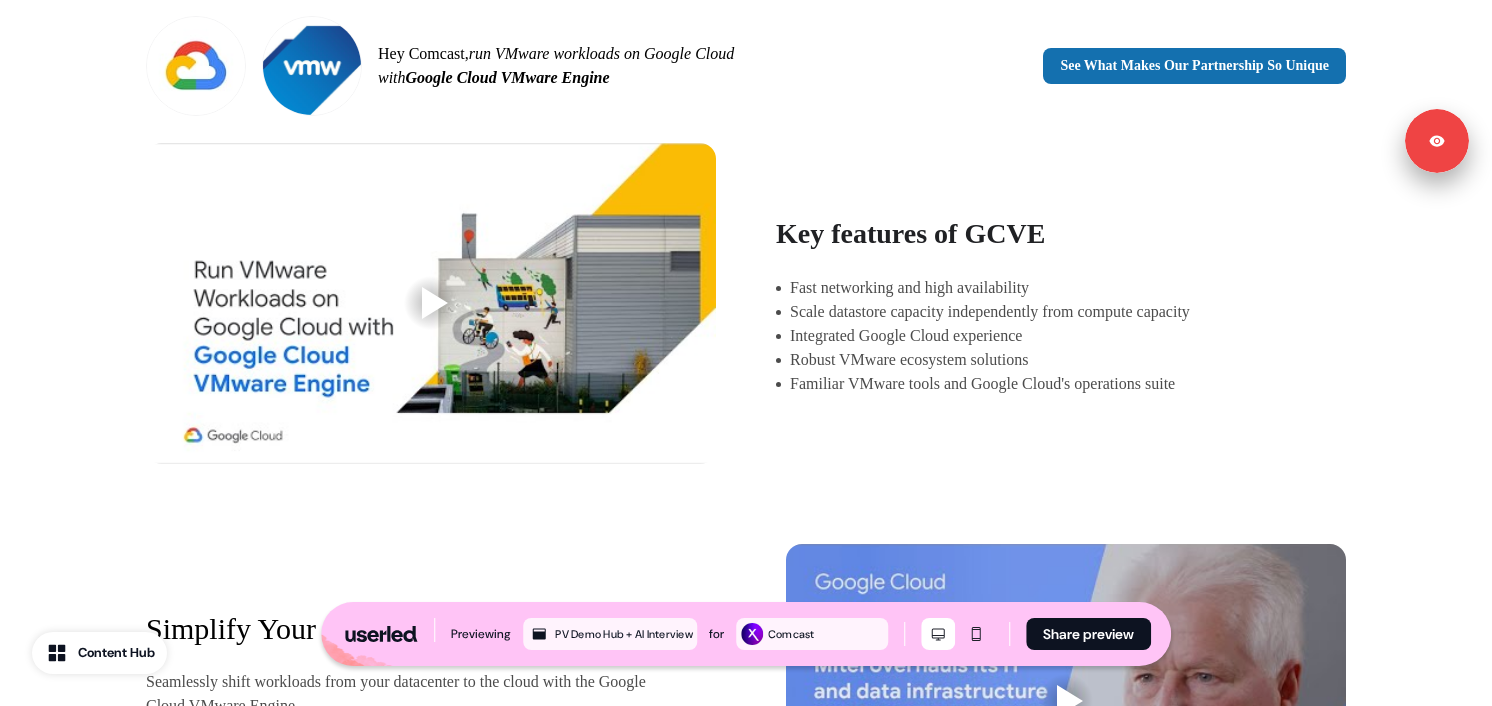 click on "Key features of GCVE Fast networking and high availability Scale datastore capacity independently from compute capacity Integrated Google Cloud experience Robust VMware ecosystem solutions Familiar VMware tools and Google Cloud's operations suite Simplify Your Journey to the Cloud Seamlessly shift workloads from your datacenter to the cloud with the Google Cloud VMware Engine. ----------------------------->>>>>>>>>>>>>>>>> Discover how Mitel overhauled its IT and data infrastructure with Google Cloud VMware Engine" at bounding box center [746, 501] 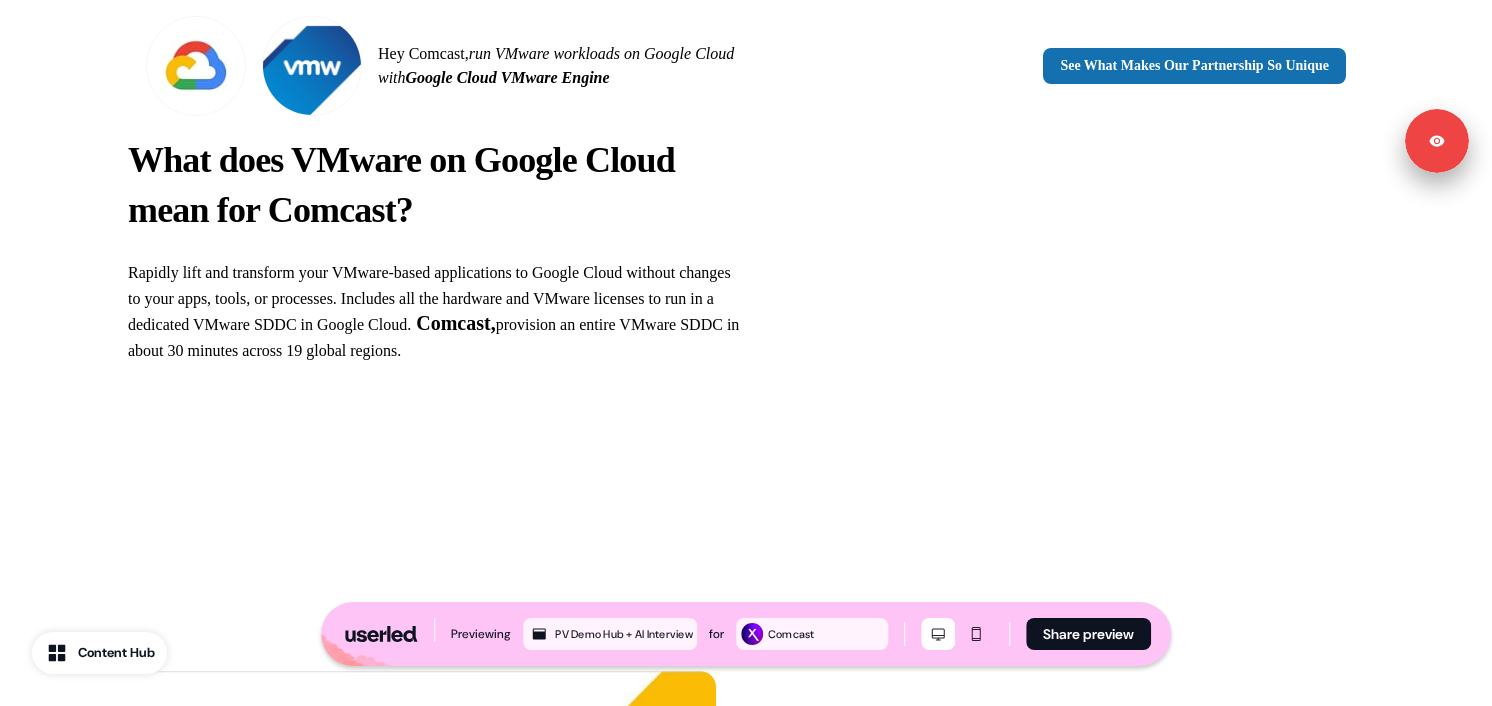 scroll, scrollTop: 0, scrollLeft: 0, axis: both 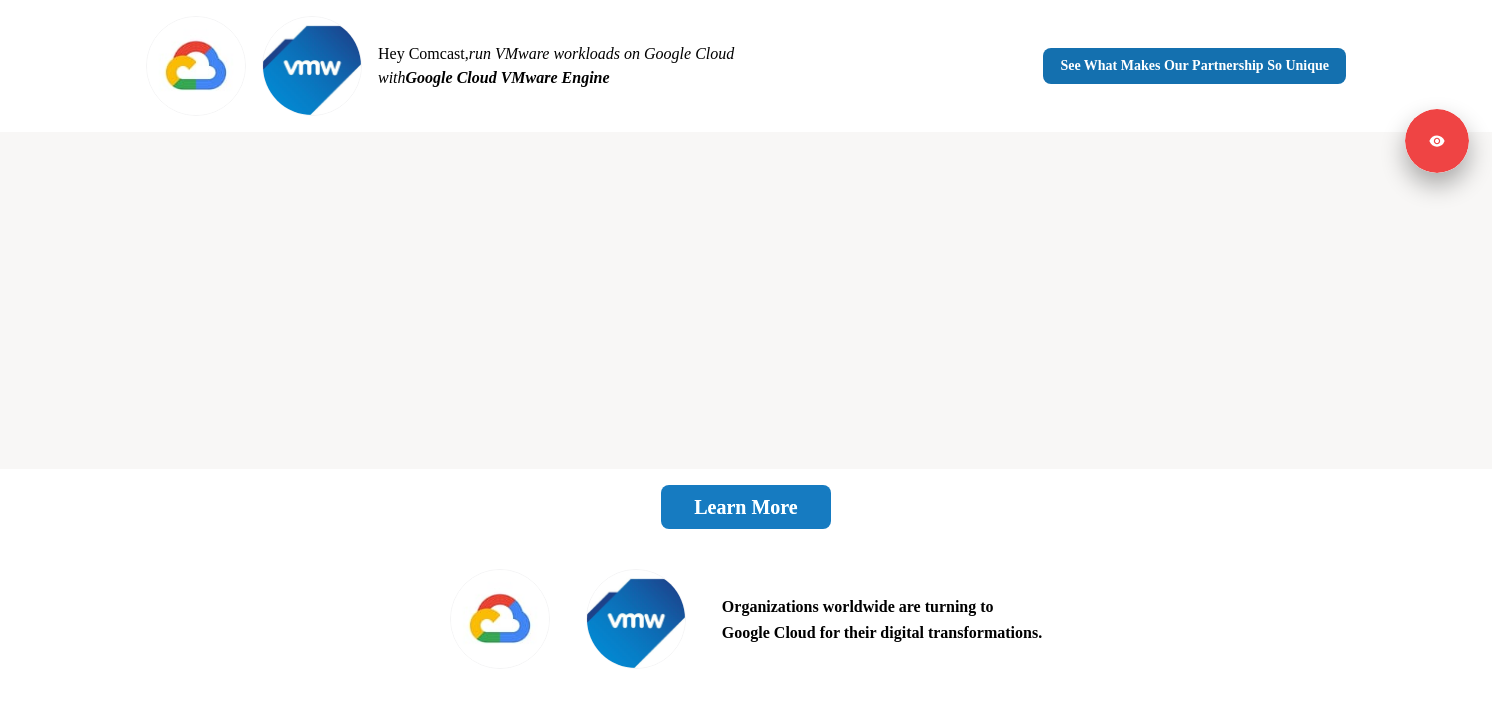click on "Learn More" at bounding box center (746, 507) 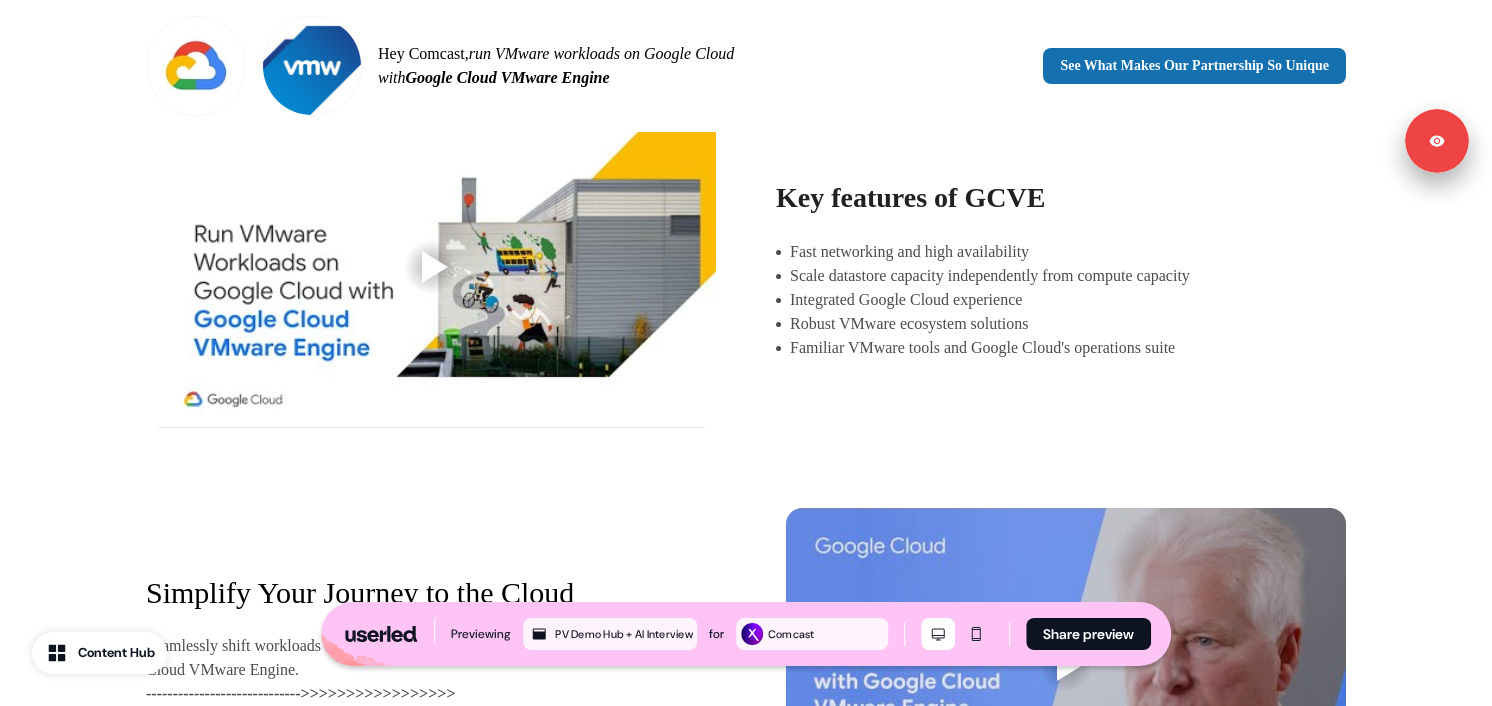 scroll, scrollTop: 0, scrollLeft: 0, axis: both 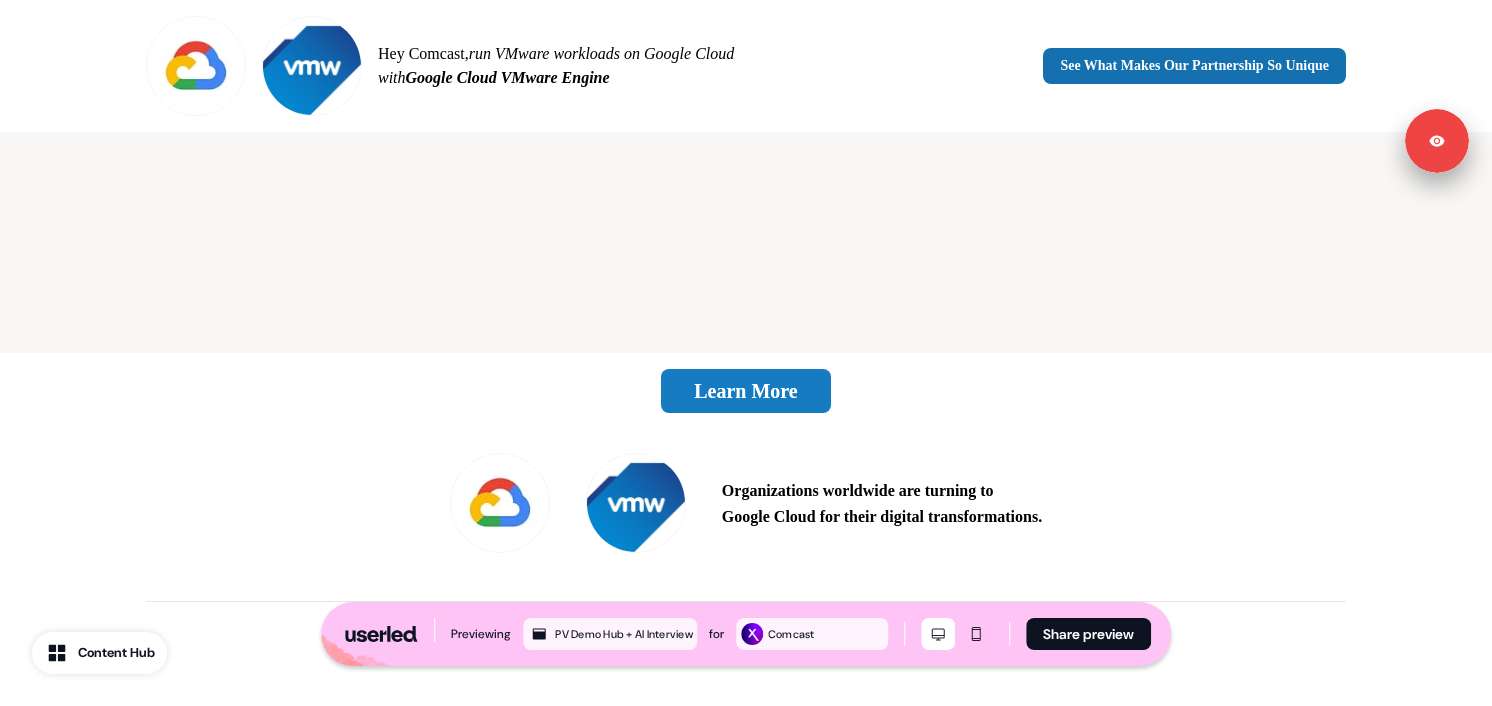 click on "Learn More" at bounding box center (746, 391) 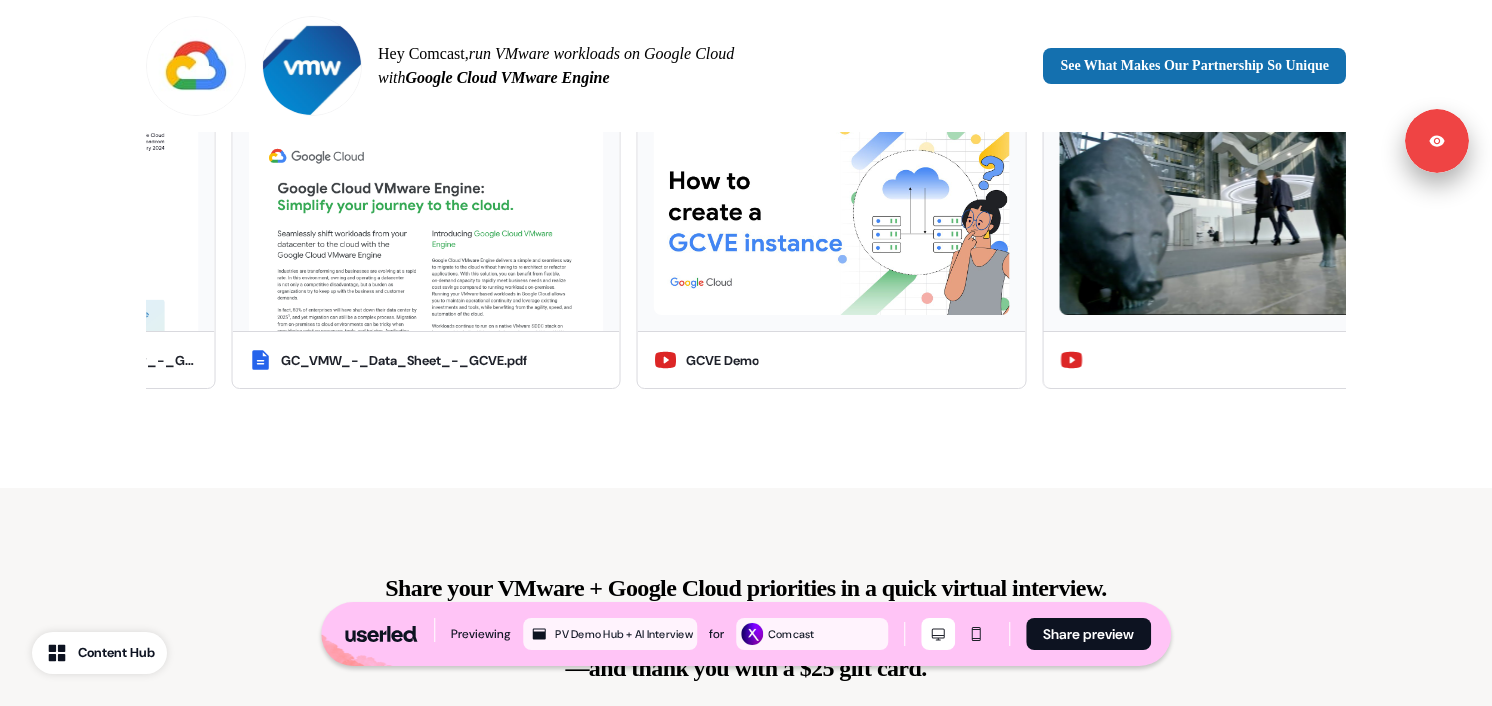 scroll, scrollTop: 3164, scrollLeft: 0, axis: vertical 